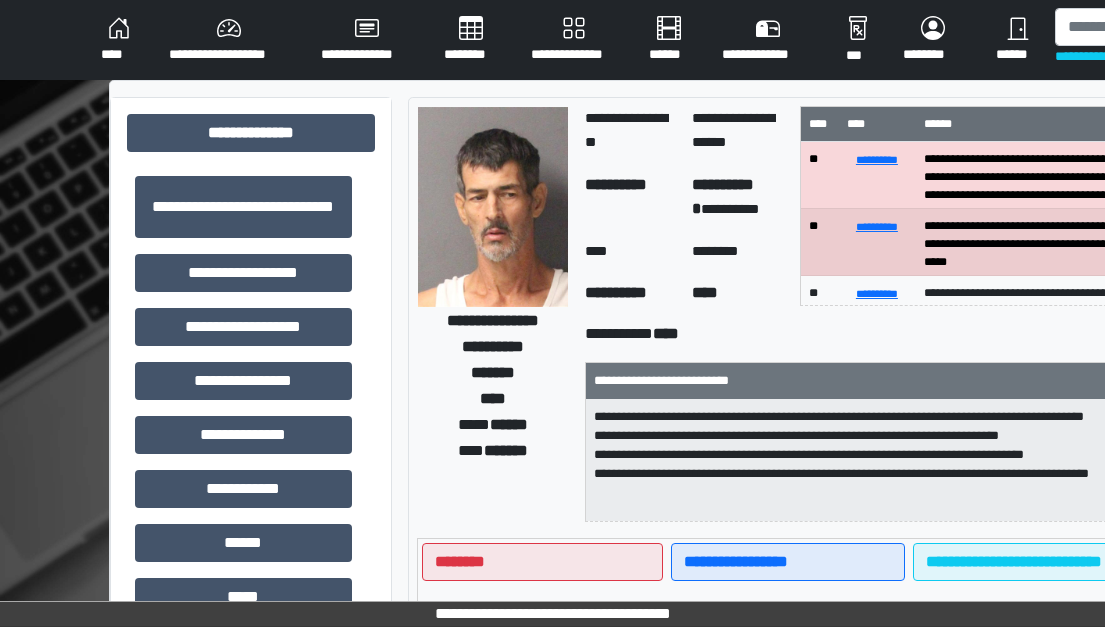 scroll, scrollTop: 100, scrollLeft: 282, axis: both 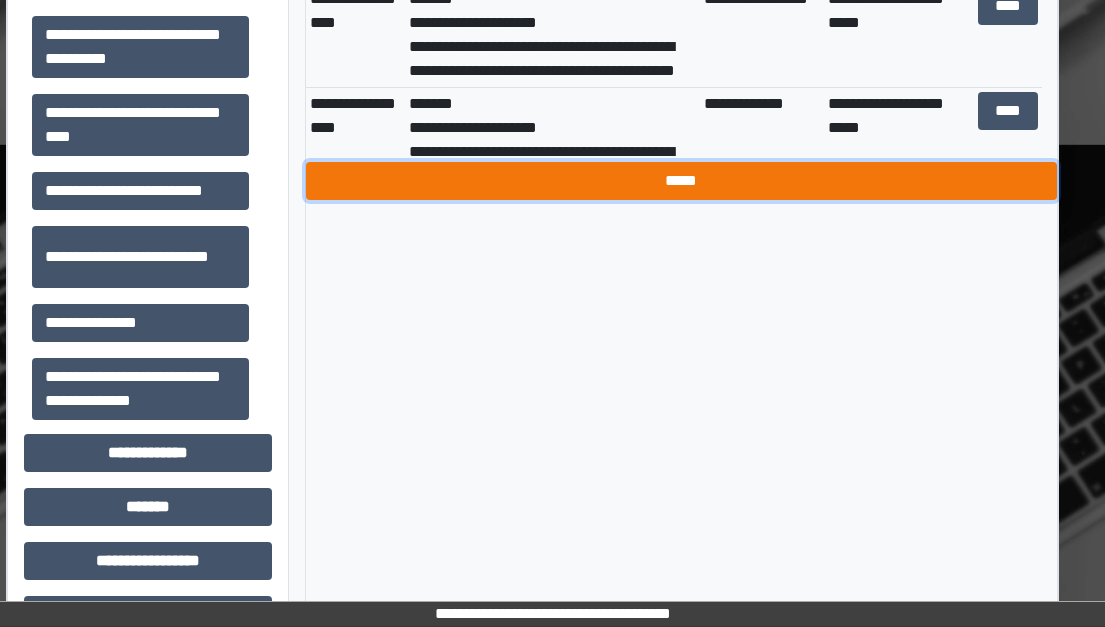 click on "*****" at bounding box center [681, 181] 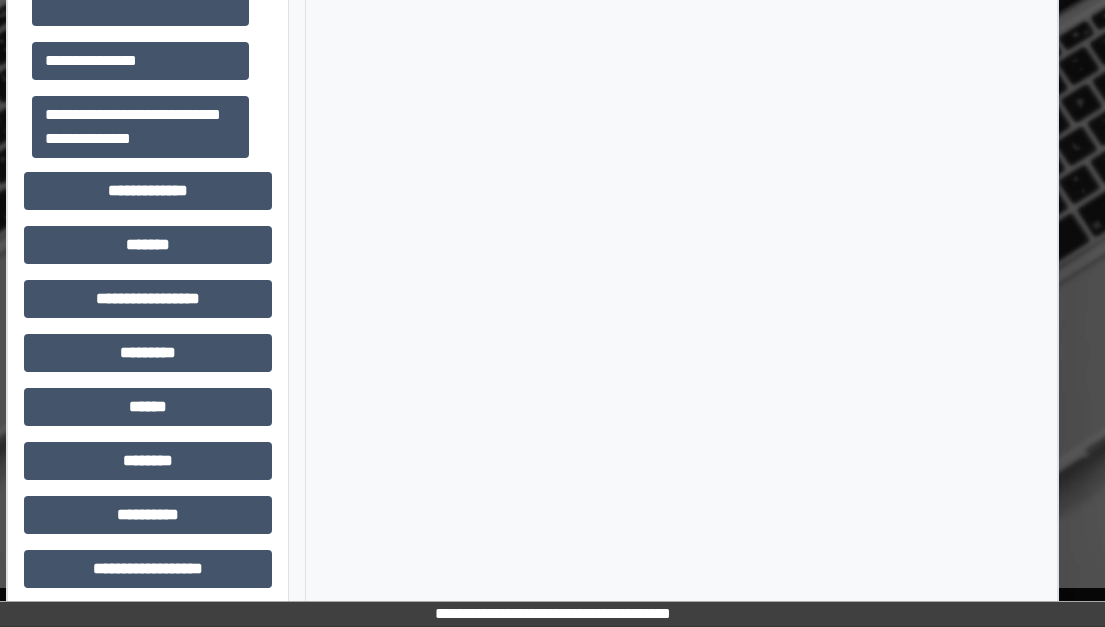 scroll, scrollTop: 1507, scrollLeft: 103, axis: both 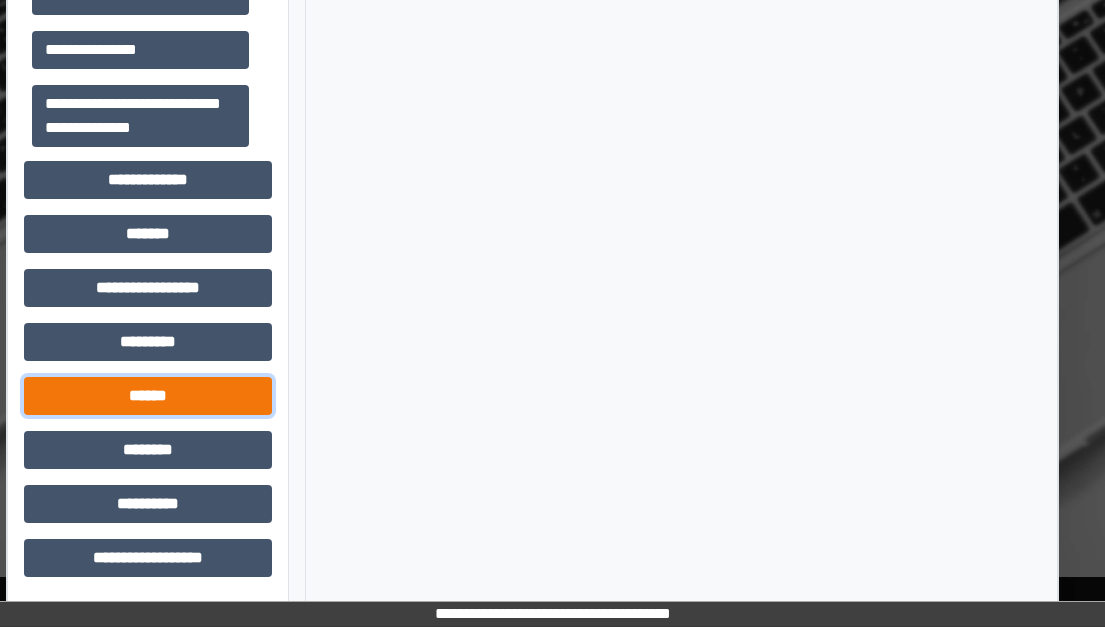 click on "******" at bounding box center [148, 396] 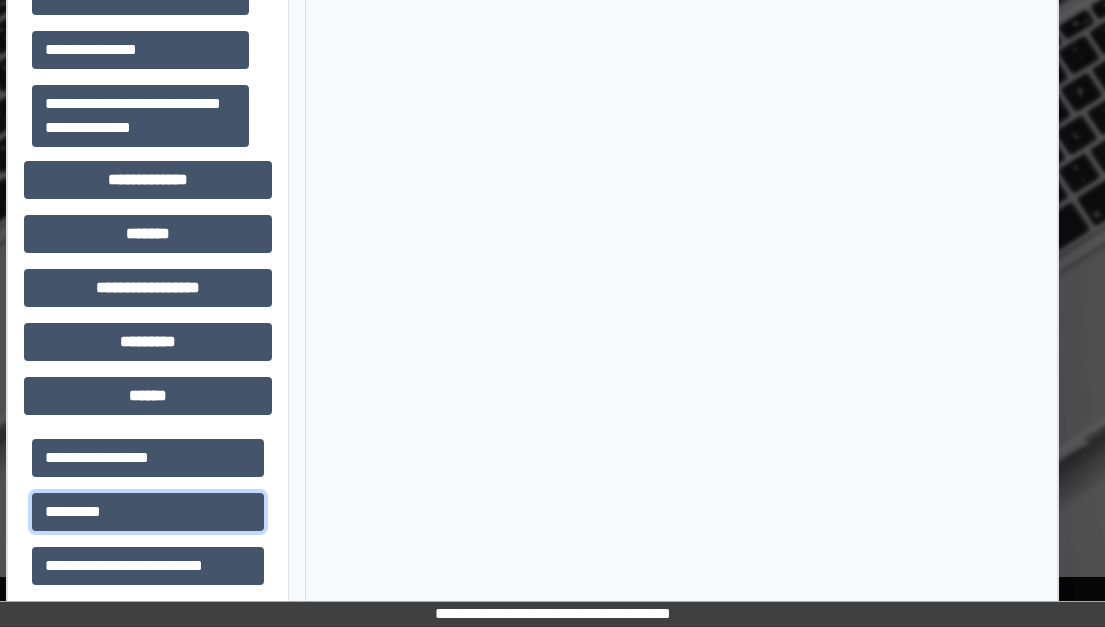 drag, startPoint x: 162, startPoint y: 507, endPoint x: 339, endPoint y: 461, distance: 182.87975 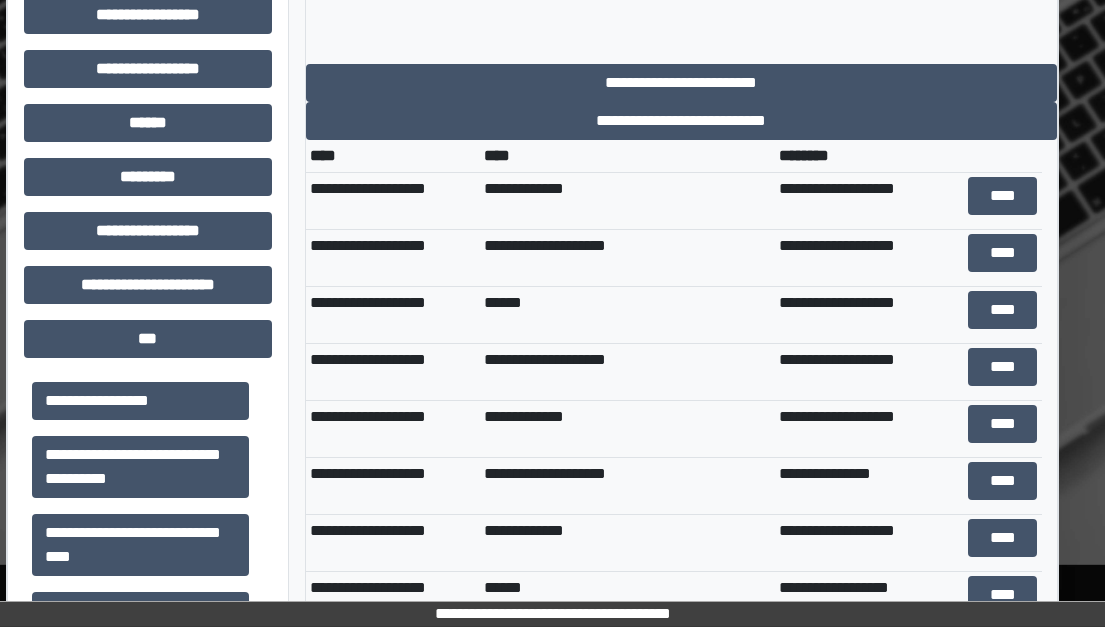 scroll, scrollTop: 807, scrollLeft: 103, axis: both 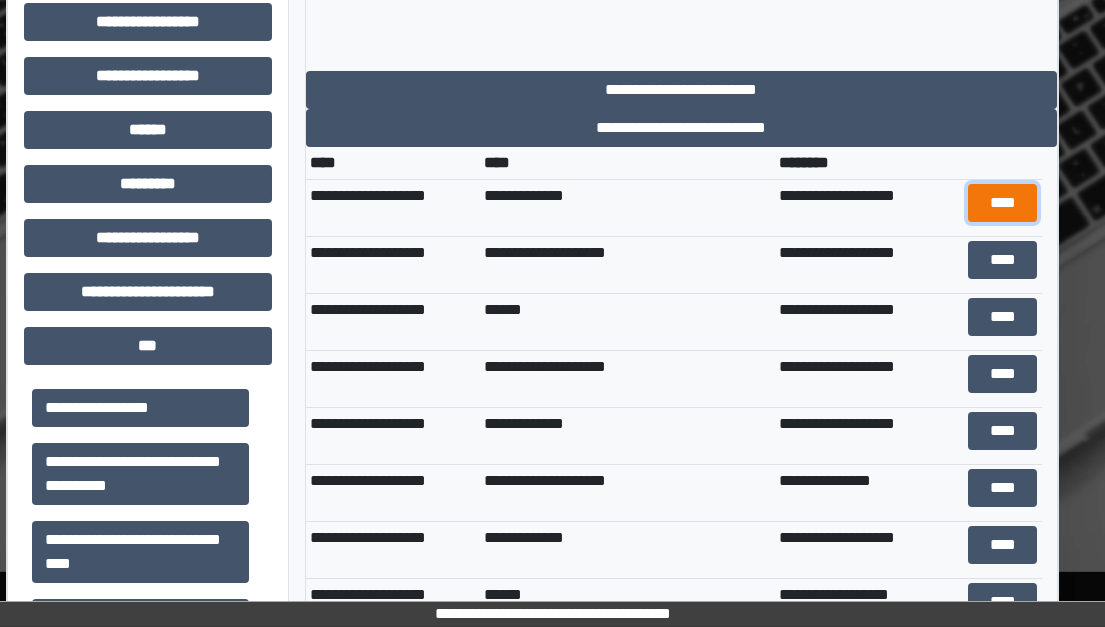 click on "****" at bounding box center (1002, 203) 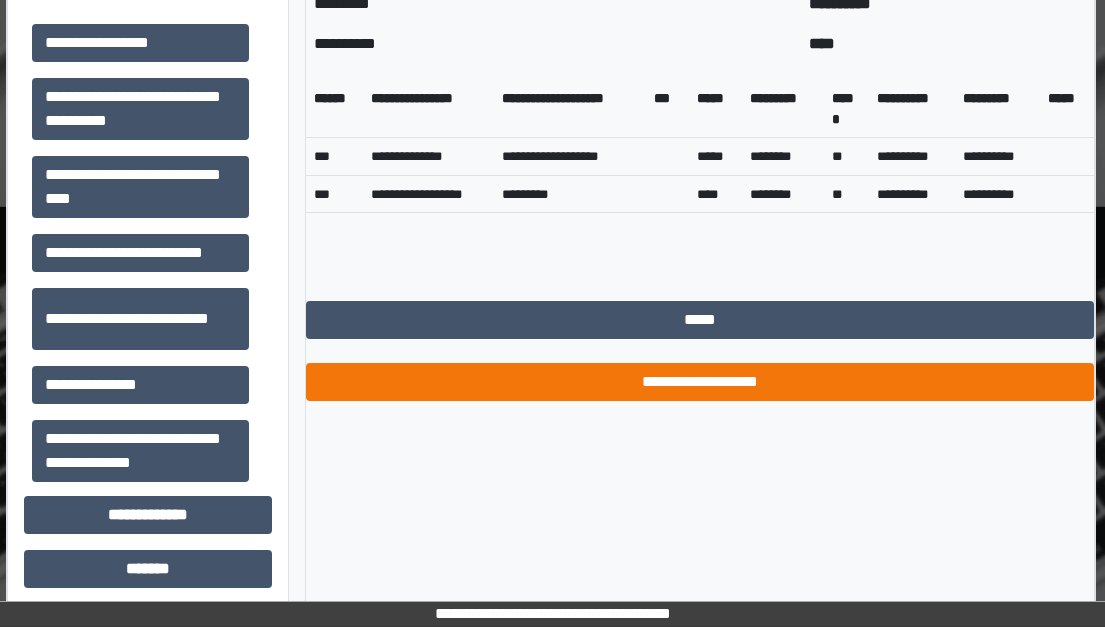 scroll, scrollTop: 1207, scrollLeft: 103, axis: both 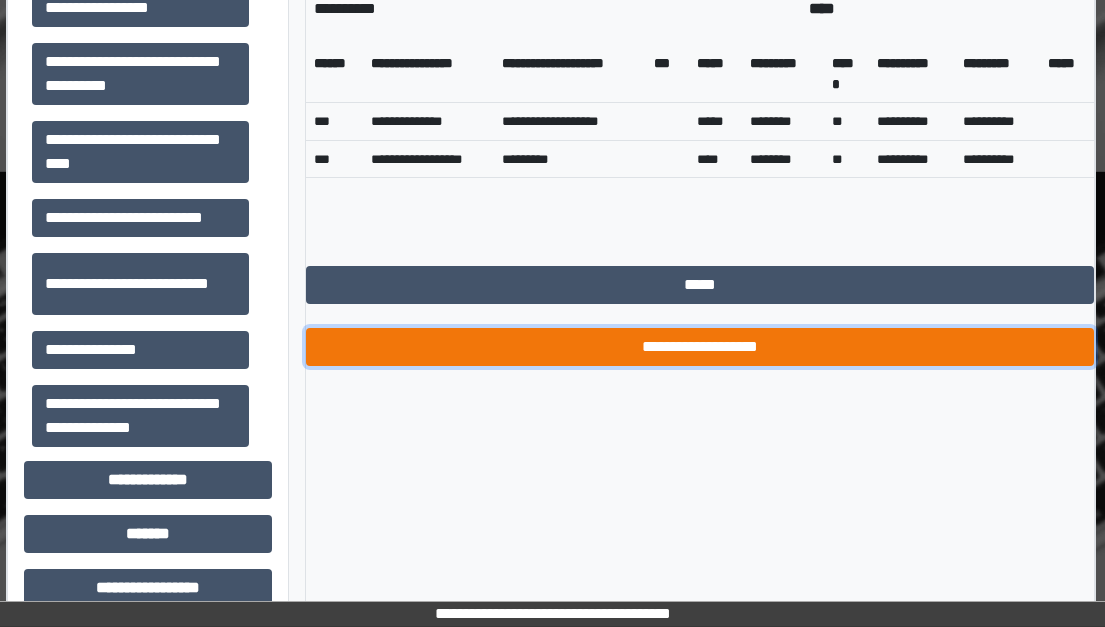 click on "**********" at bounding box center (700, 347) 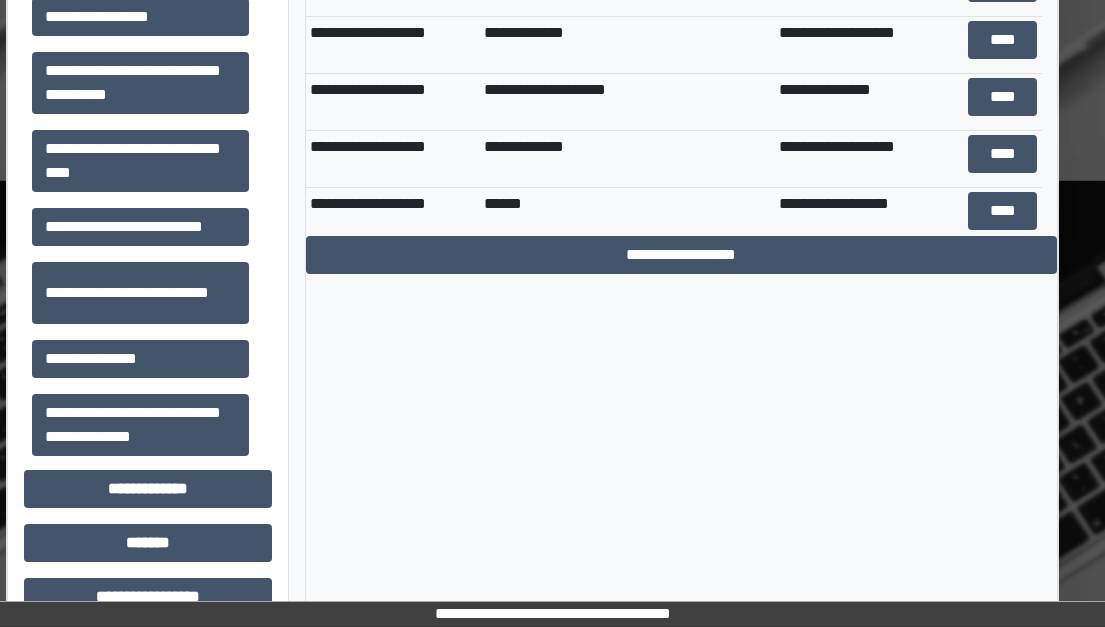 scroll, scrollTop: 1207, scrollLeft: 103, axis: both 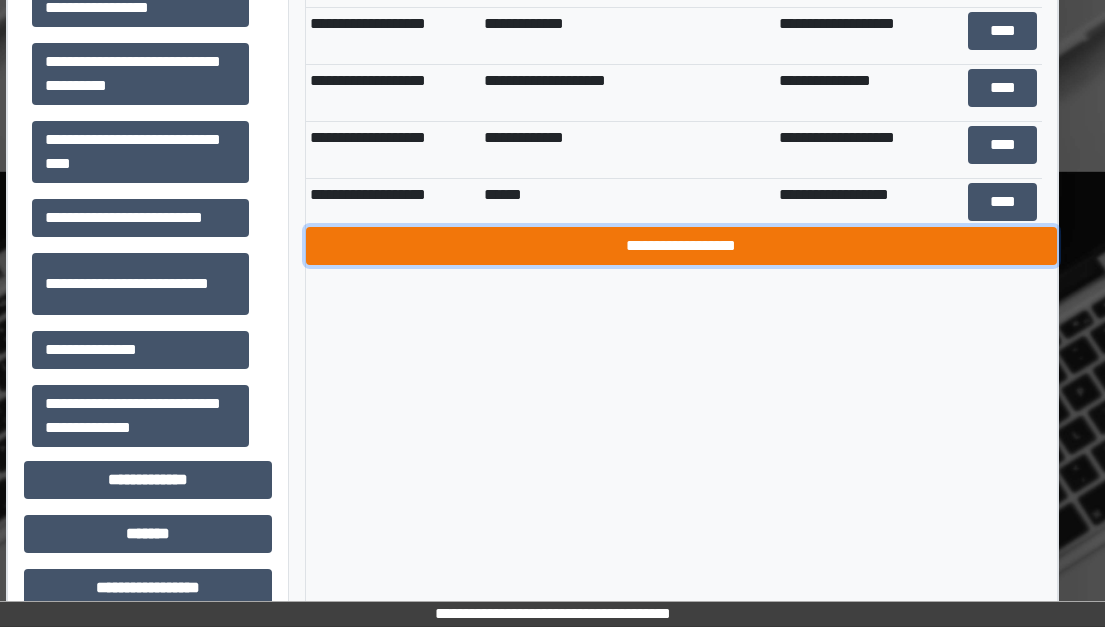 click on "**********" at bounding box center [681, 246] 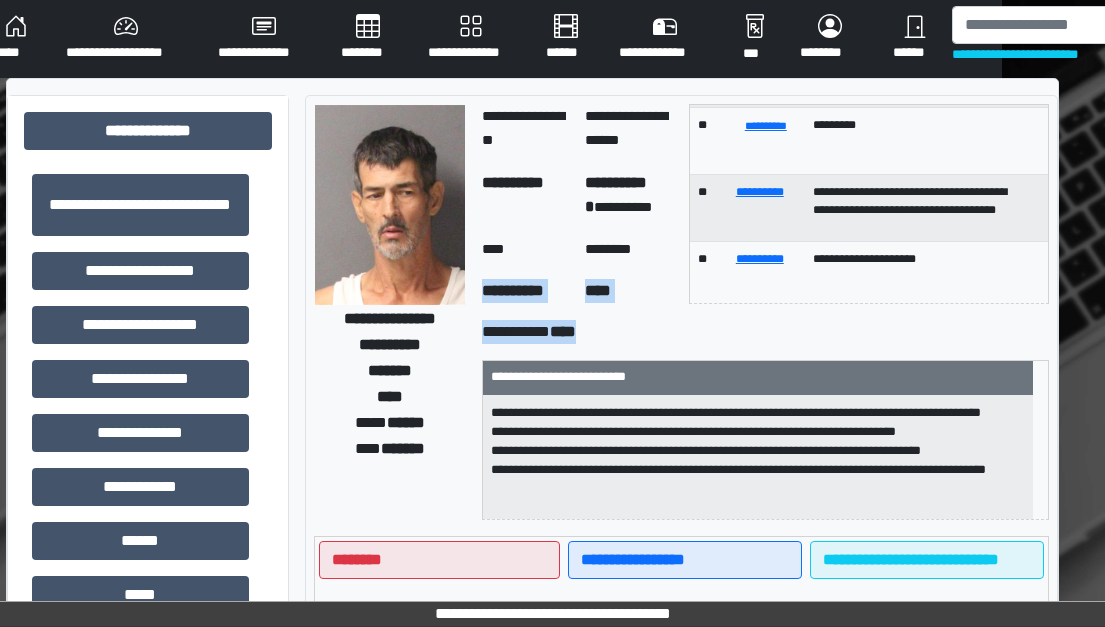 scroll, scrollTop: 0, scrollLeft: 103, axis: horizontal 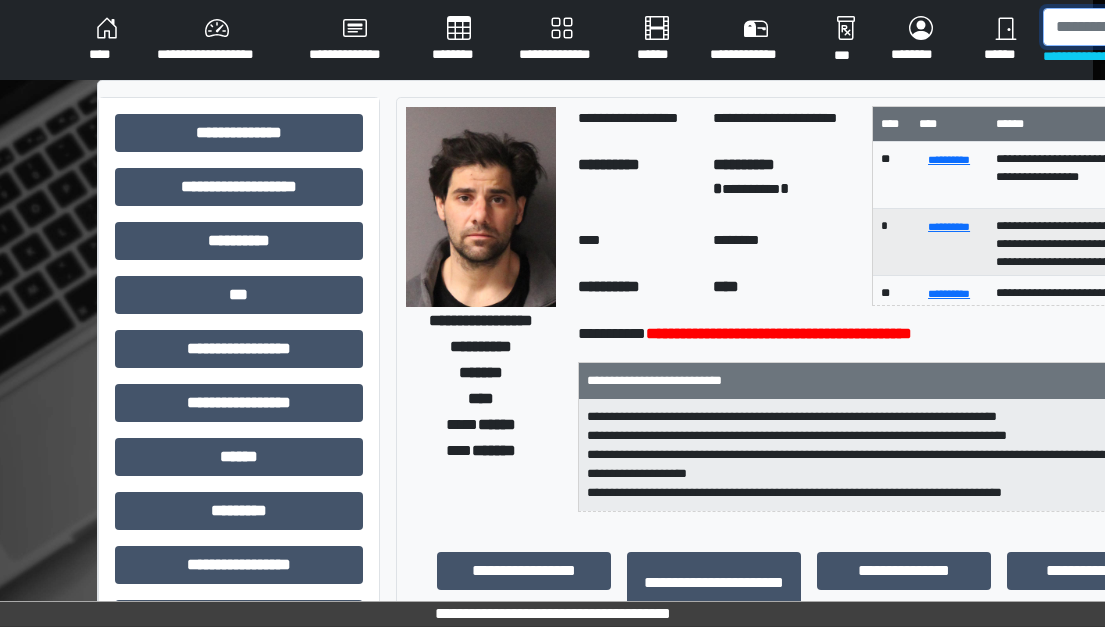 drag, startPoint x: 1065, startPoint y: 20, endPoint x: 1059, endPoint y: 29, distance: 10.816654 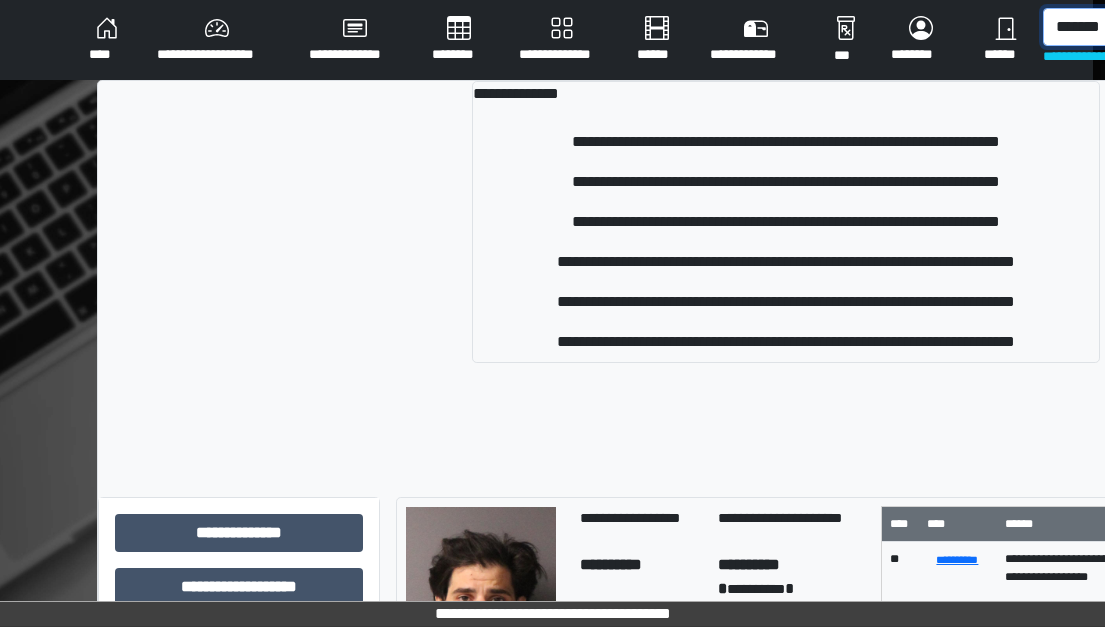 scroll, scrollTop: 0, scrollLeft: 16, axis: horizontal 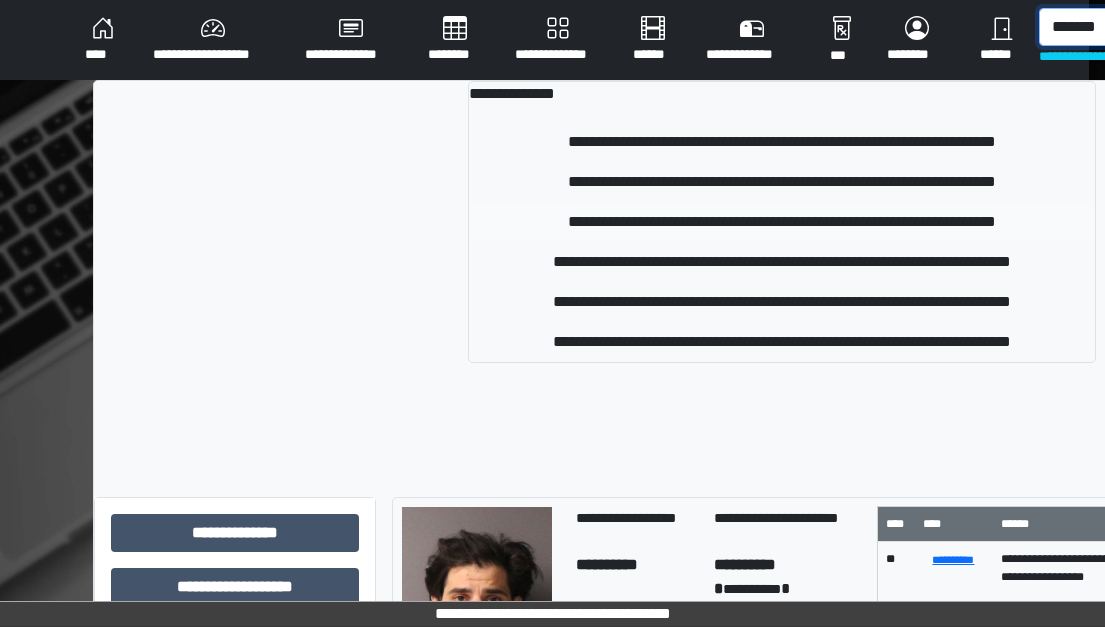 type on "*******" 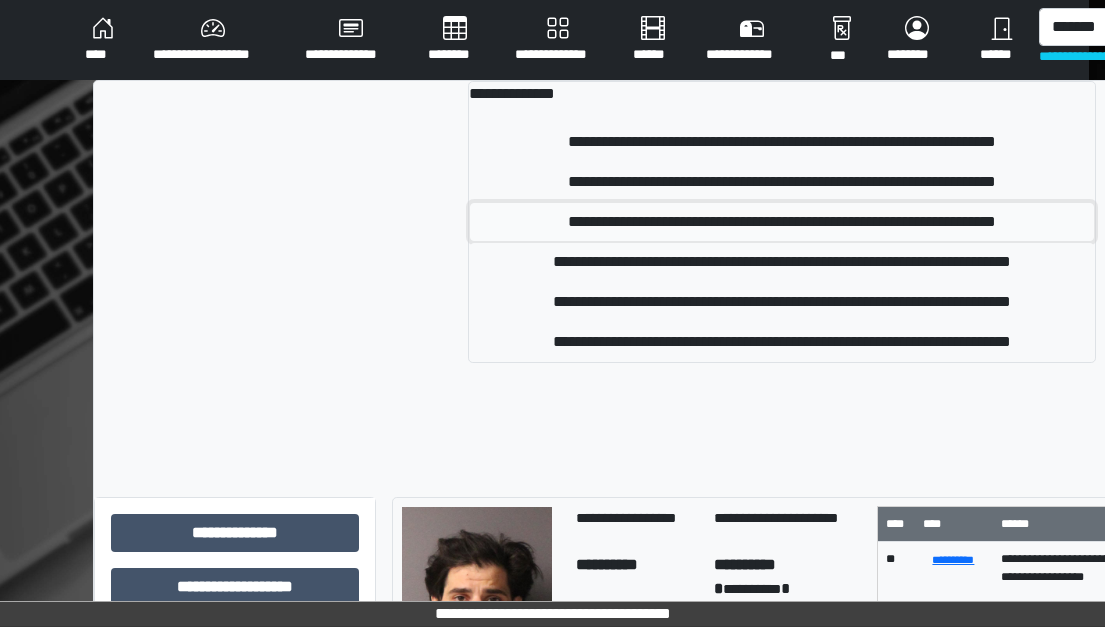 click on "**********" at bounding box center (782, 222) 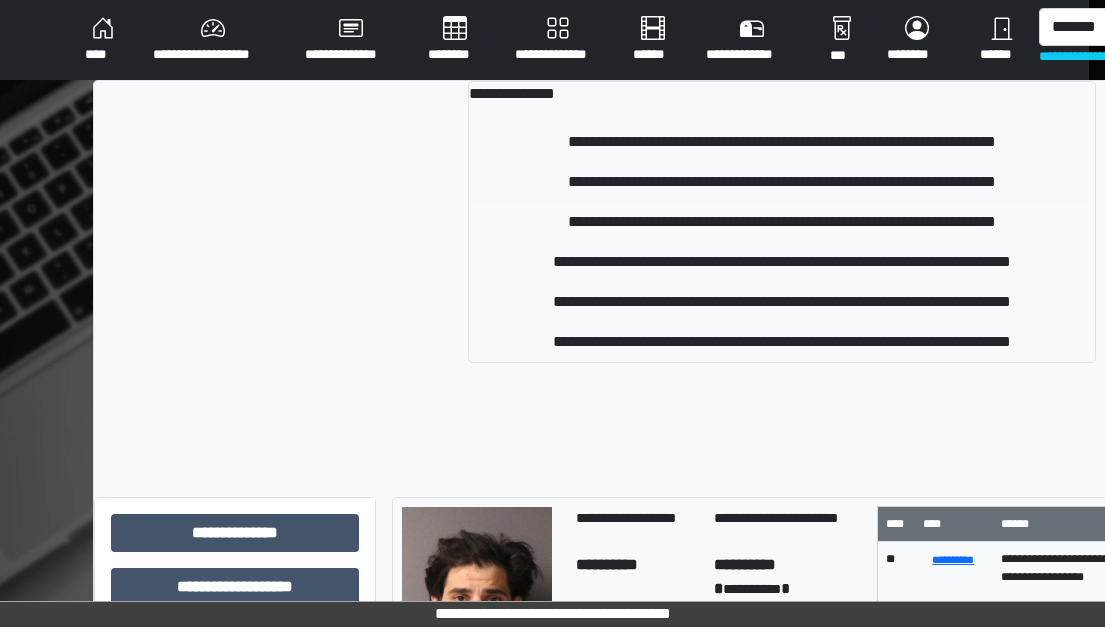 type 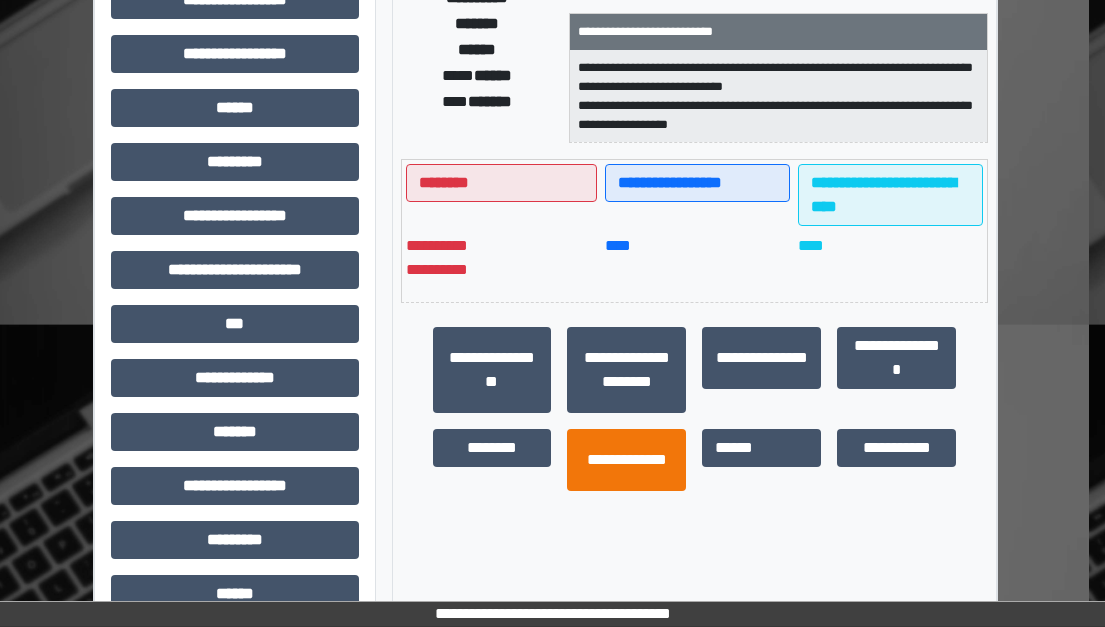 scroll, scrollTop: 400, scrollLeft: 16, axis: both 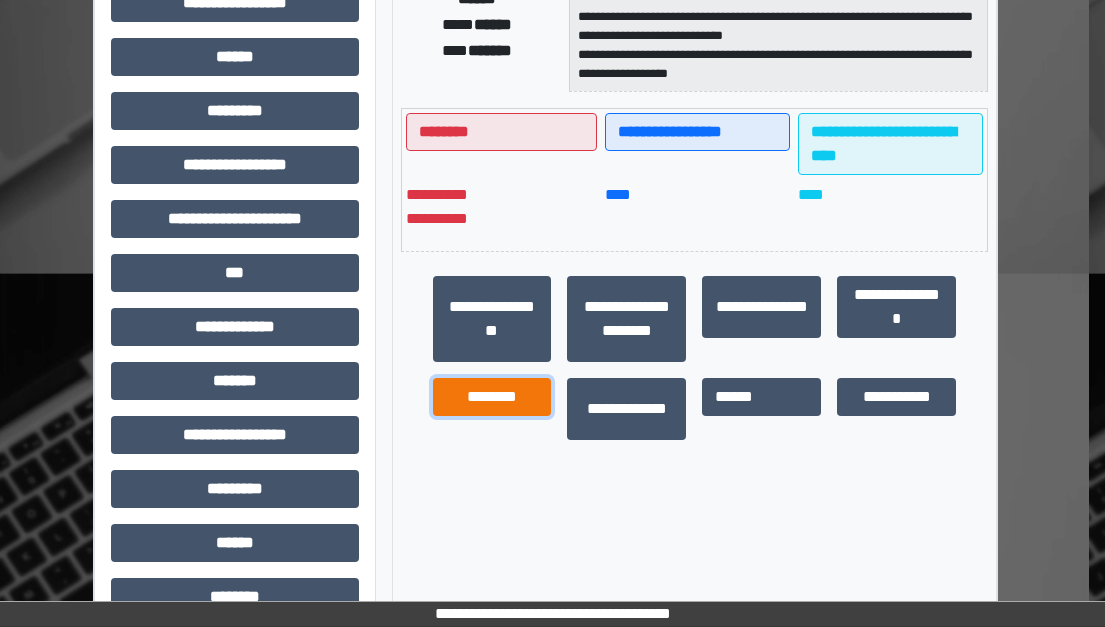 click on "********" at bounding box center (492, 397) 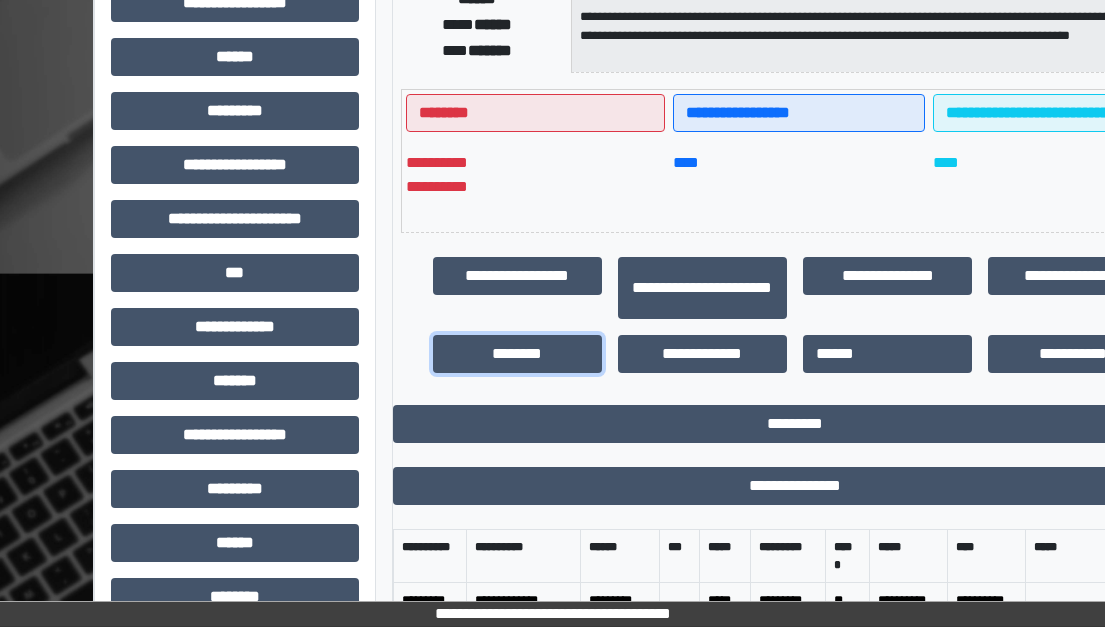 scroll, scrollTop: 800, scrollLeft: 16, axis: both 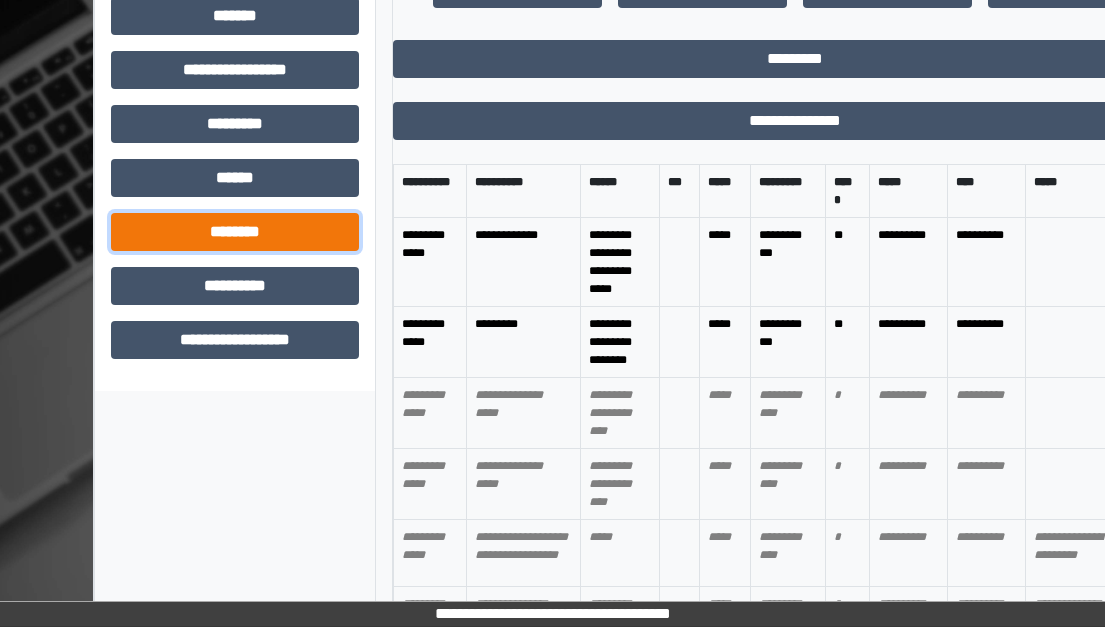 click on "********" at bounding box center (235, 232) 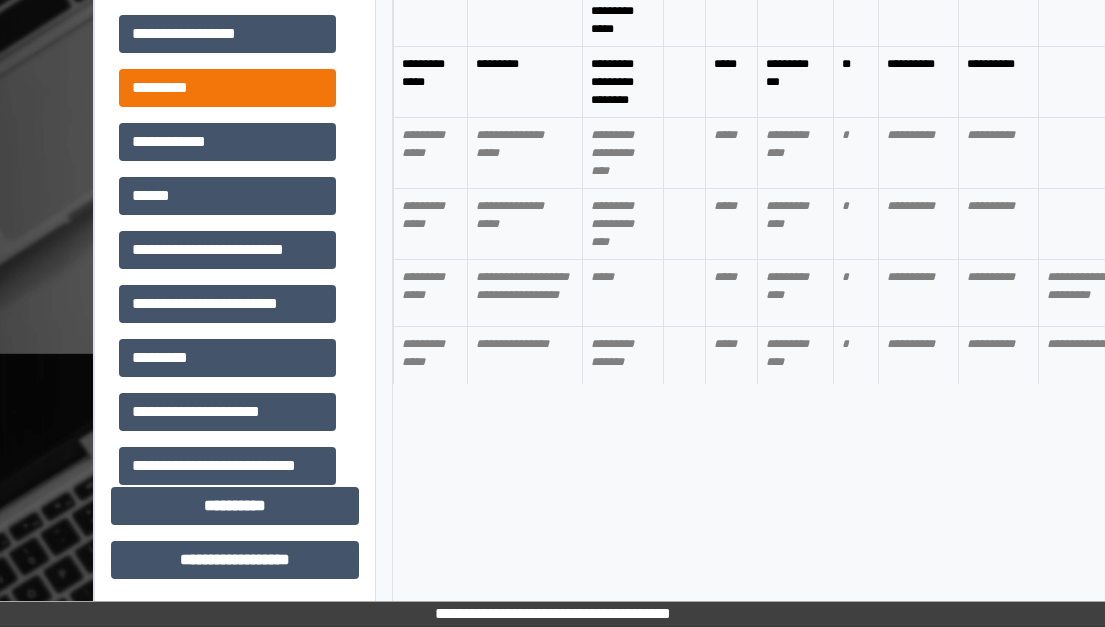 scroll, scrollTop: 1027, scrollLeft: 16, axis: both 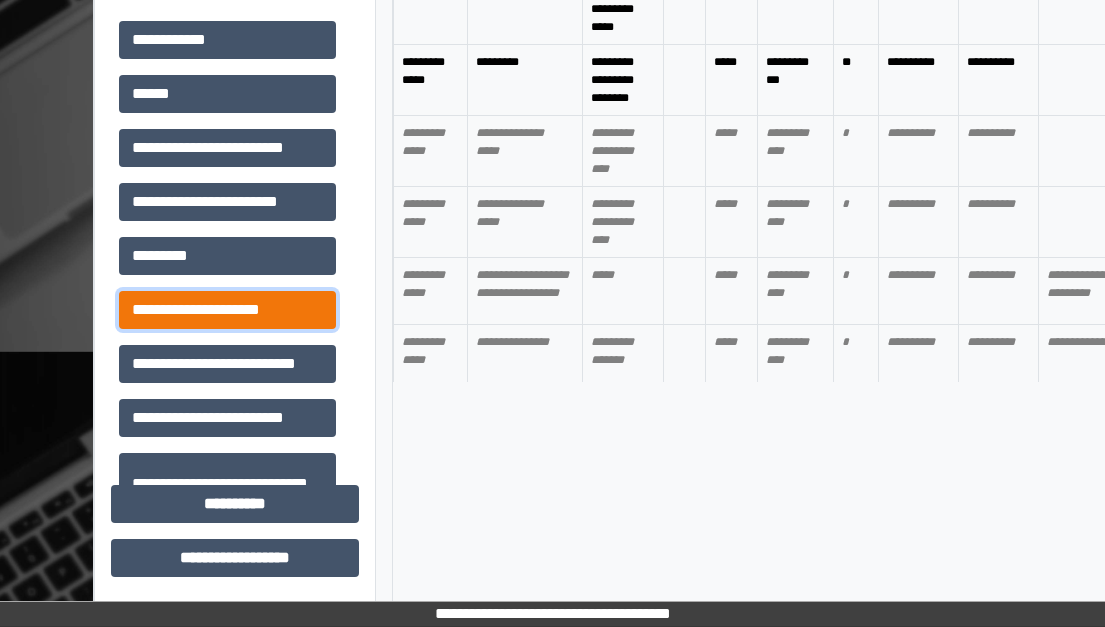 click on "**********" at bounding box center (227, 310) 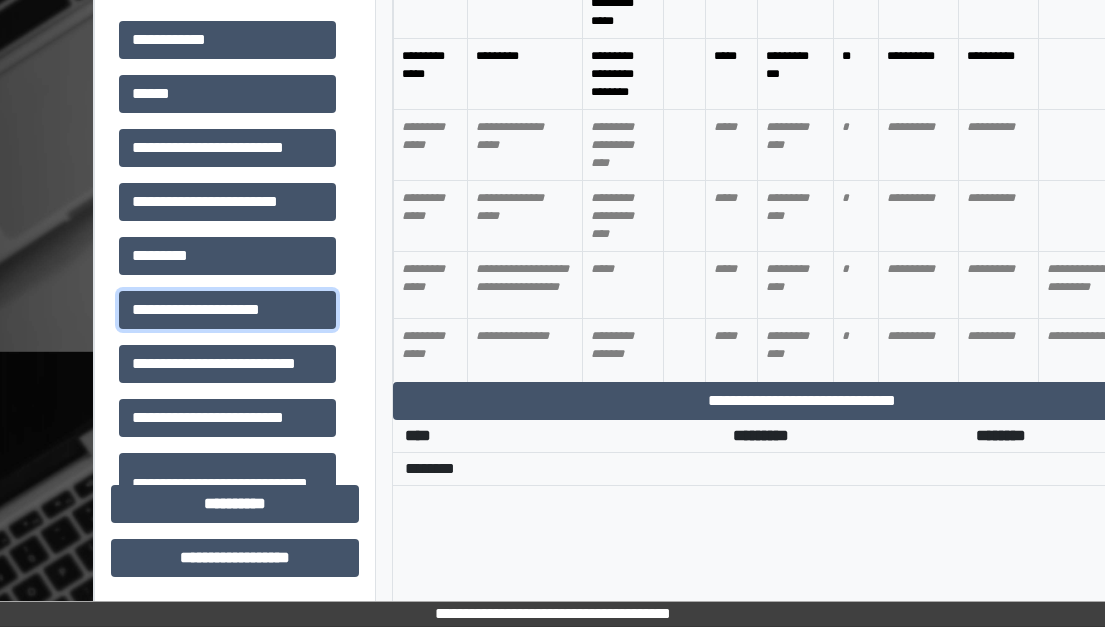 scroll, scrollTop: 0, scrollLeft: 0, axis: both 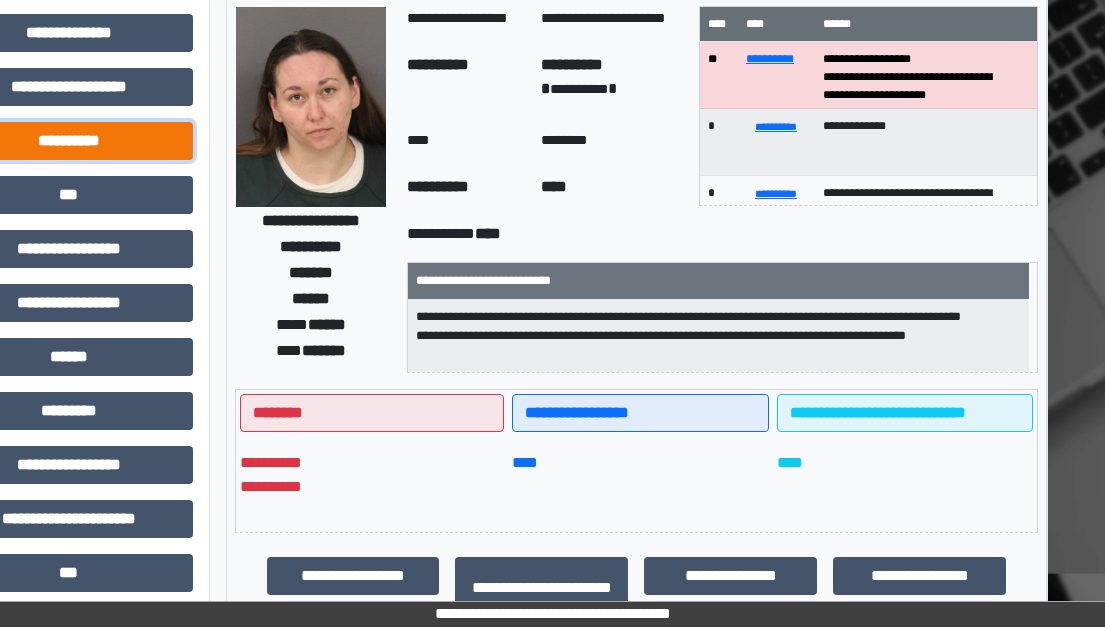 click on "**********" at bounding box center [69, 141] 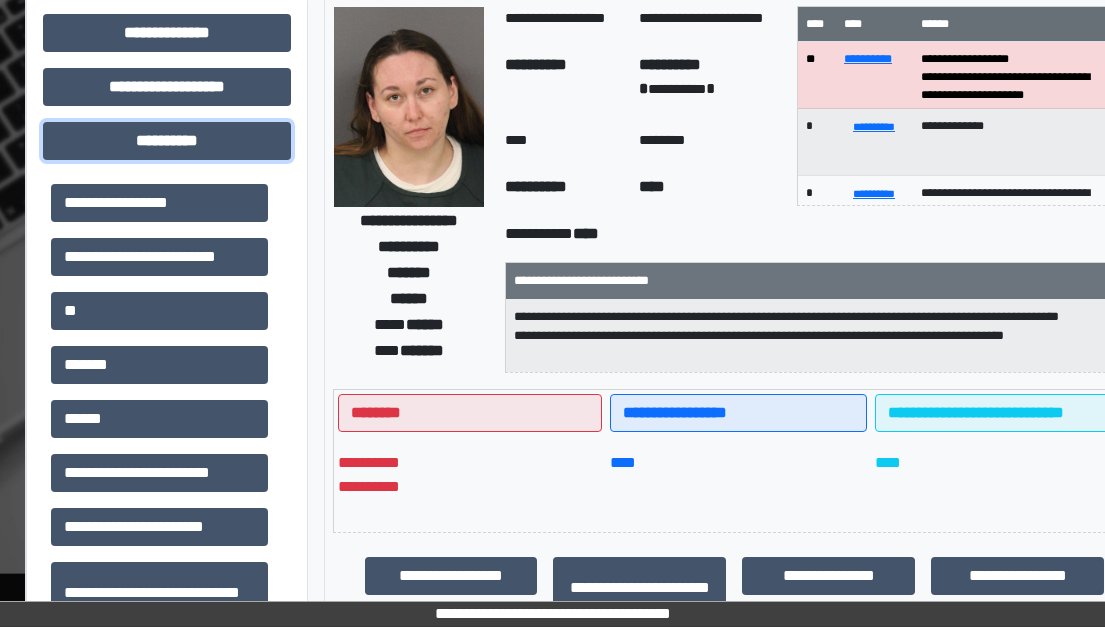 scroll, scrollTop: 100, scrollLeft: 63, axis: both 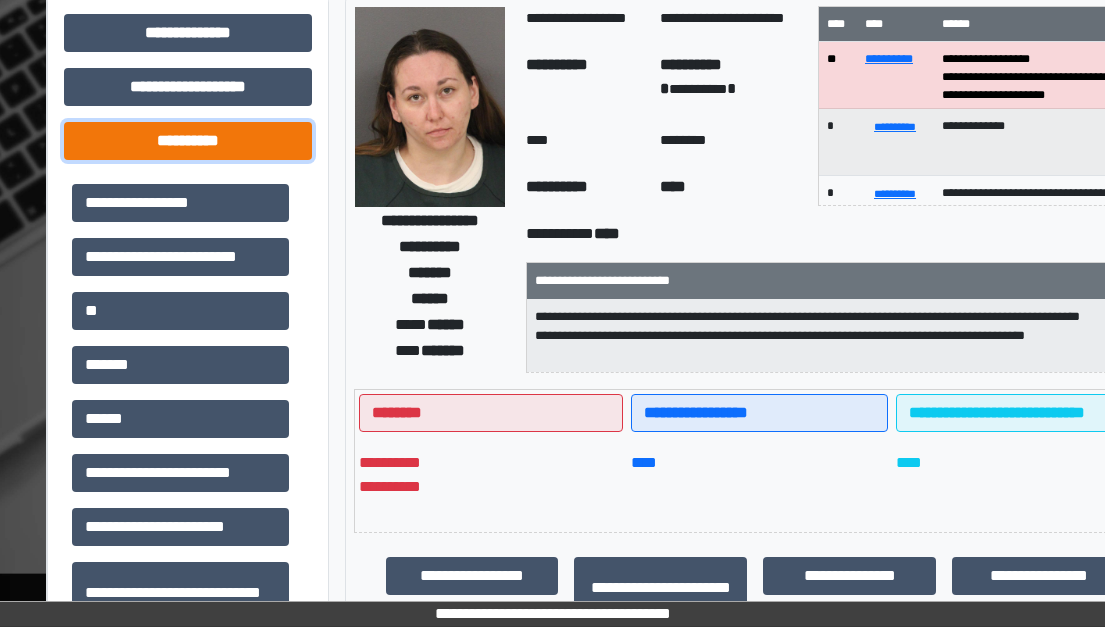 click on "**********" at bounding box center [188, 141] 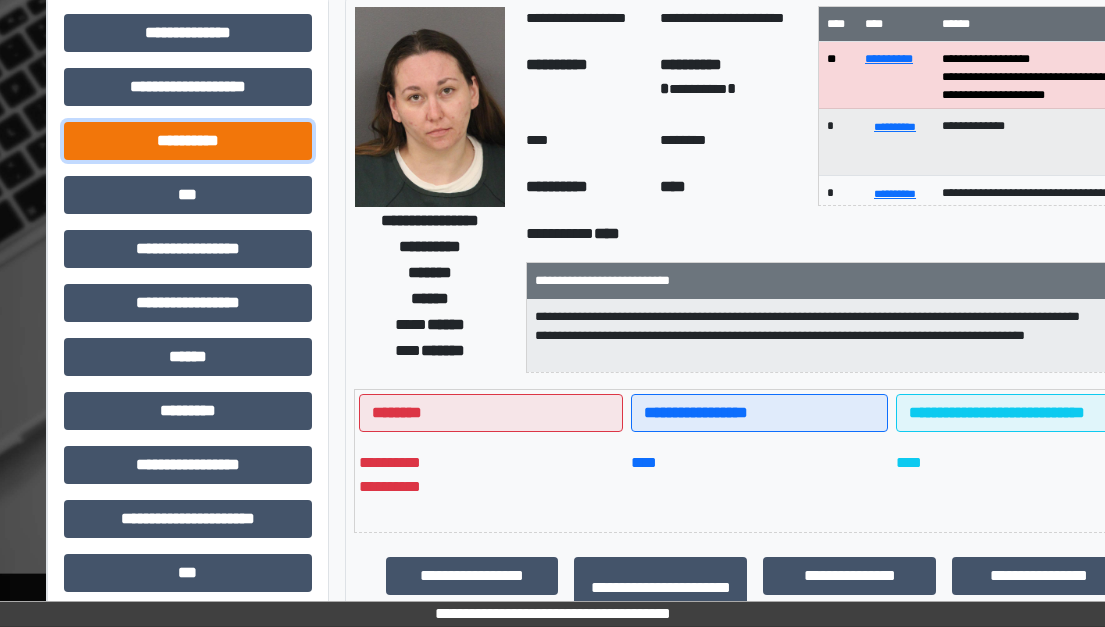 click on "**********" at bounding box center [188, 141] 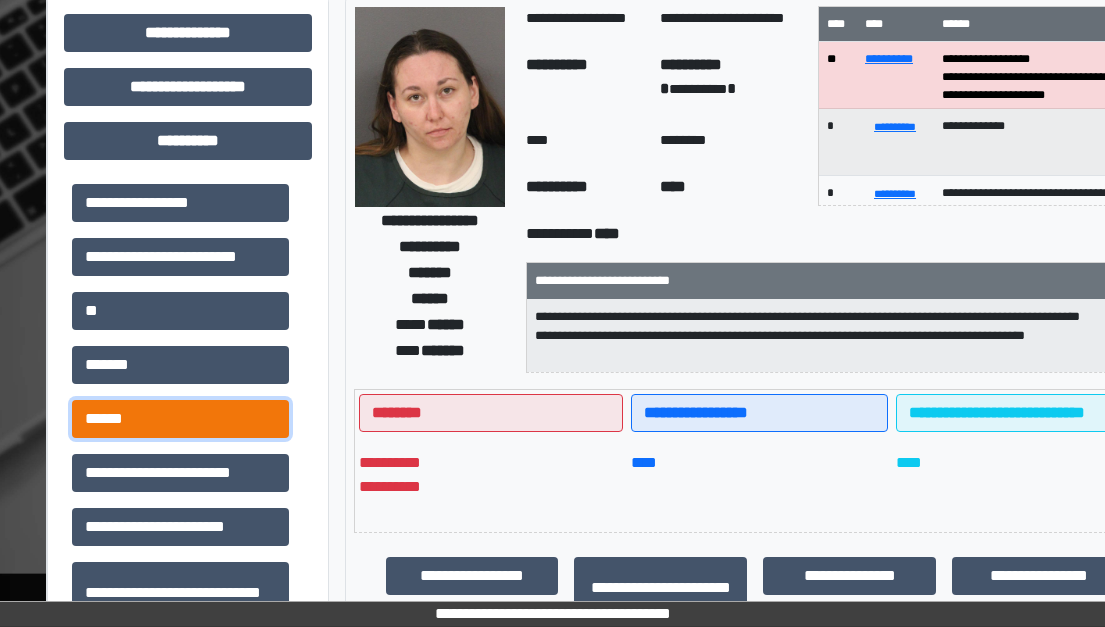 click on "******" at bounding box center [180, 419] 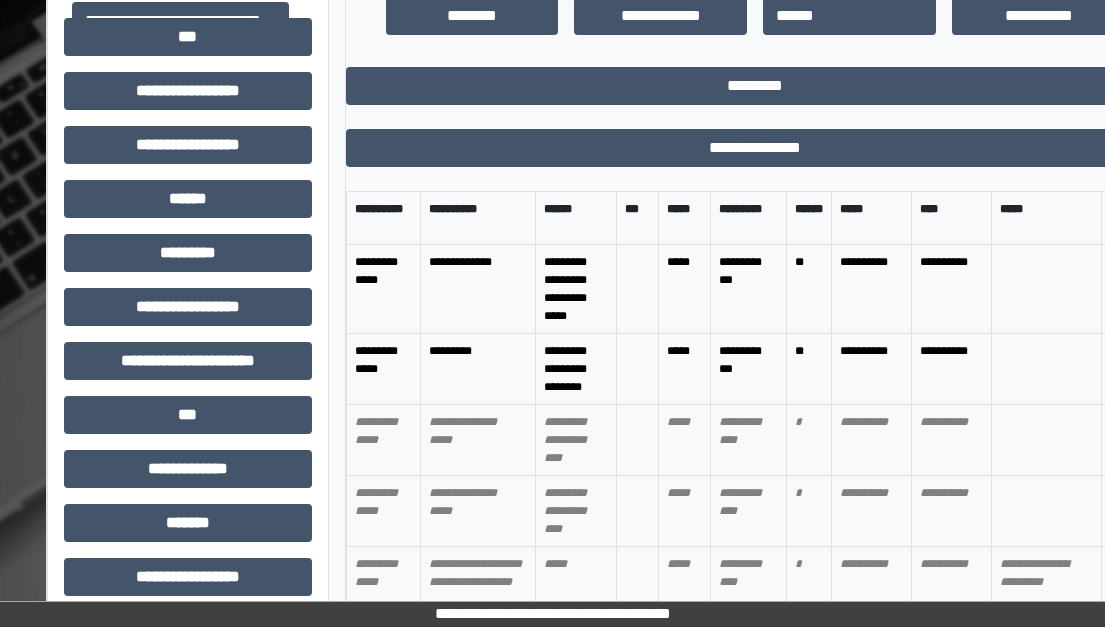 scroll, scrollTop: 800, scrollLeft: 63, axis: both 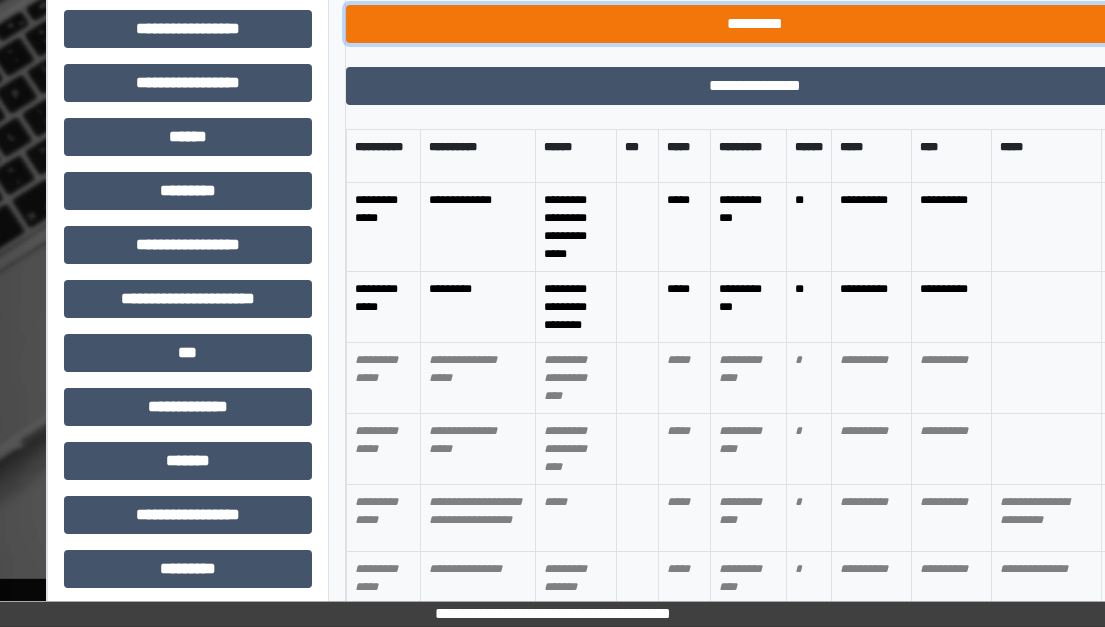 click on "*********" at bounding box center [756, 24] 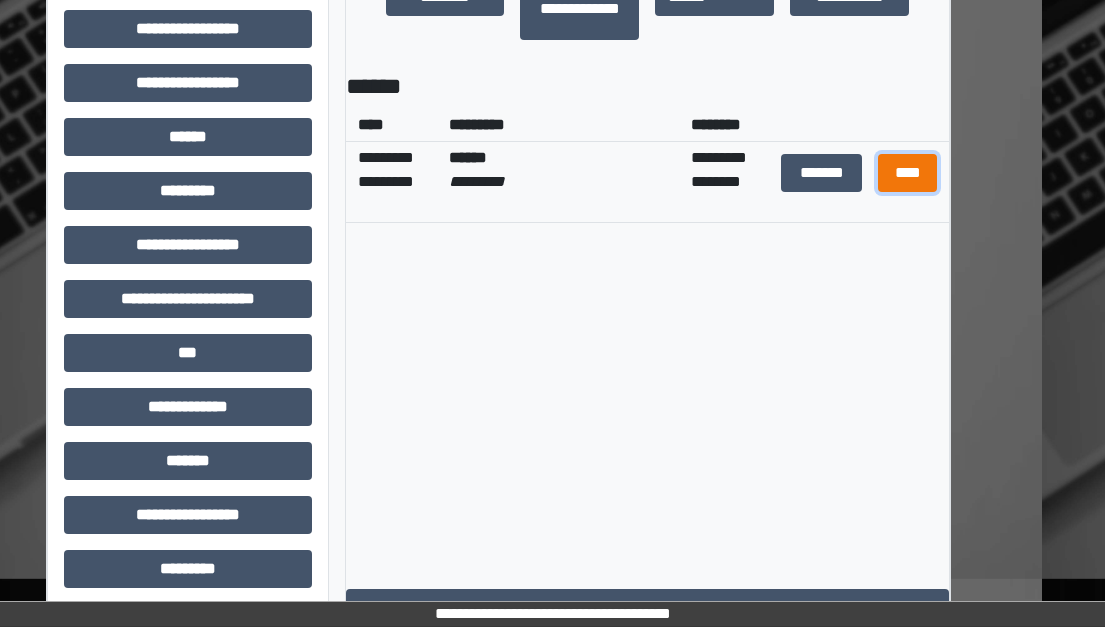 click on "****" at bounding box center [908, 173] 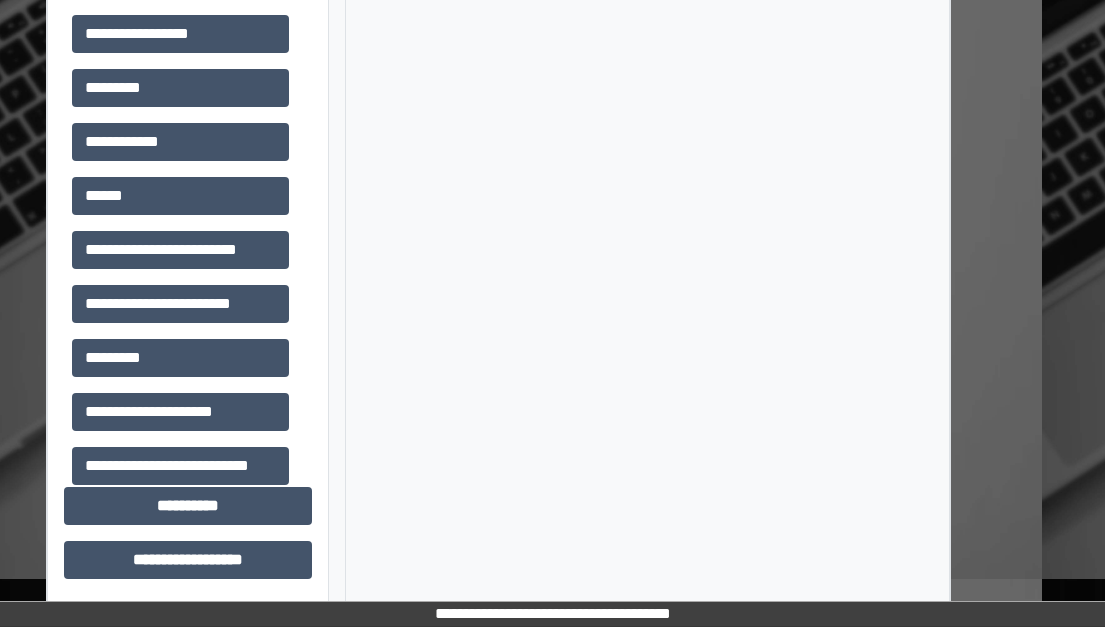 scroll, scrollTop: 1507, scrollLeft: 63, axis: both 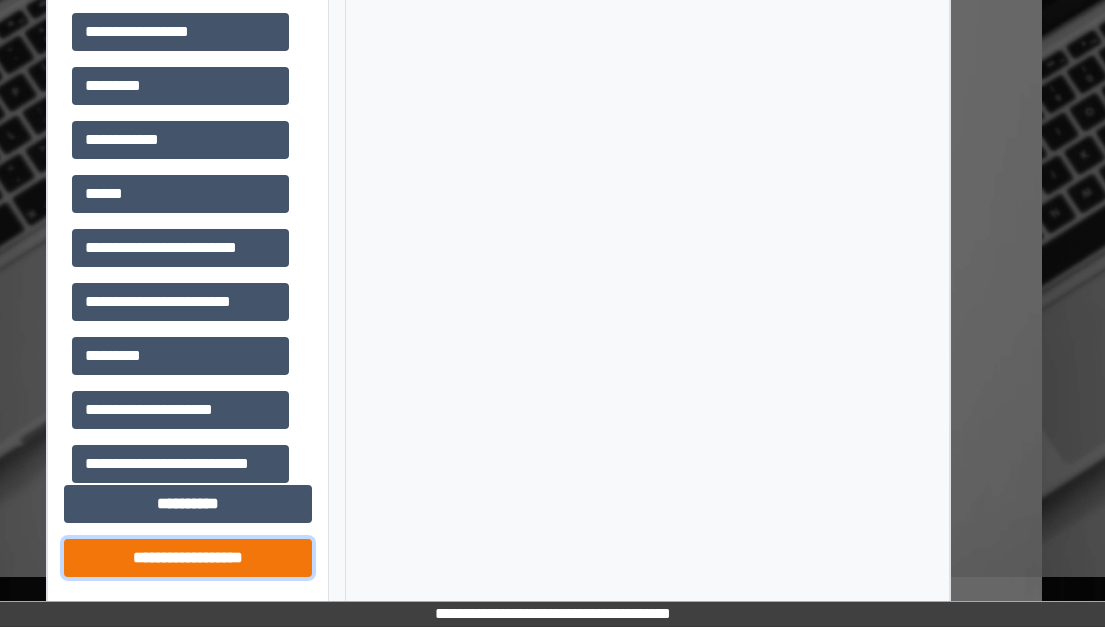 click on "**********" at bounding box center (188, 558) 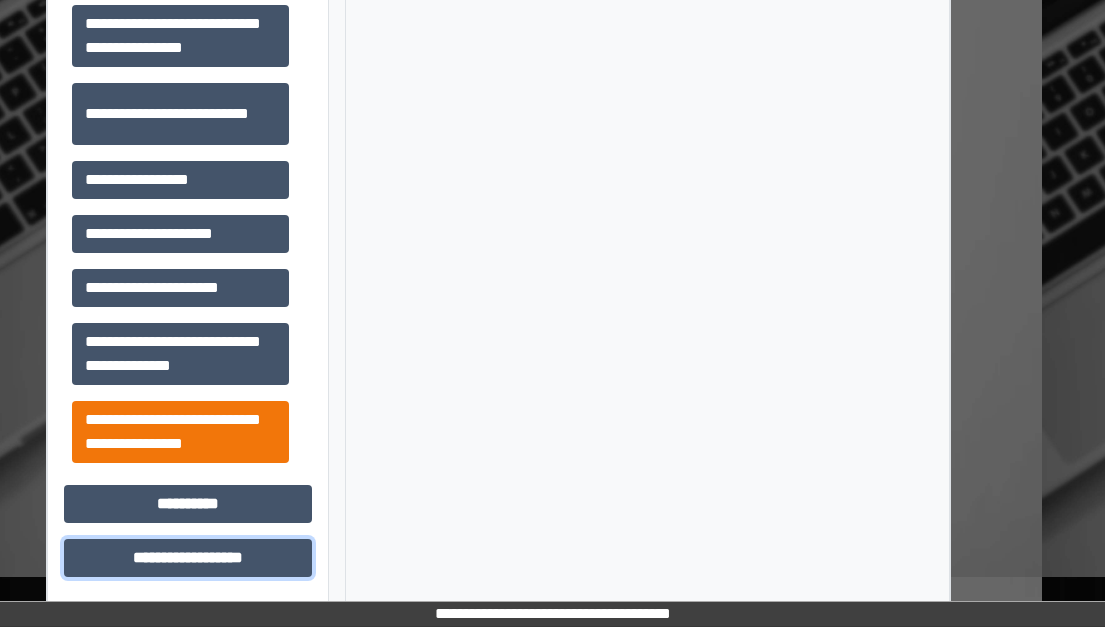 scroll, scrollTop: 808, scrollLeft: 0, axis: vertical 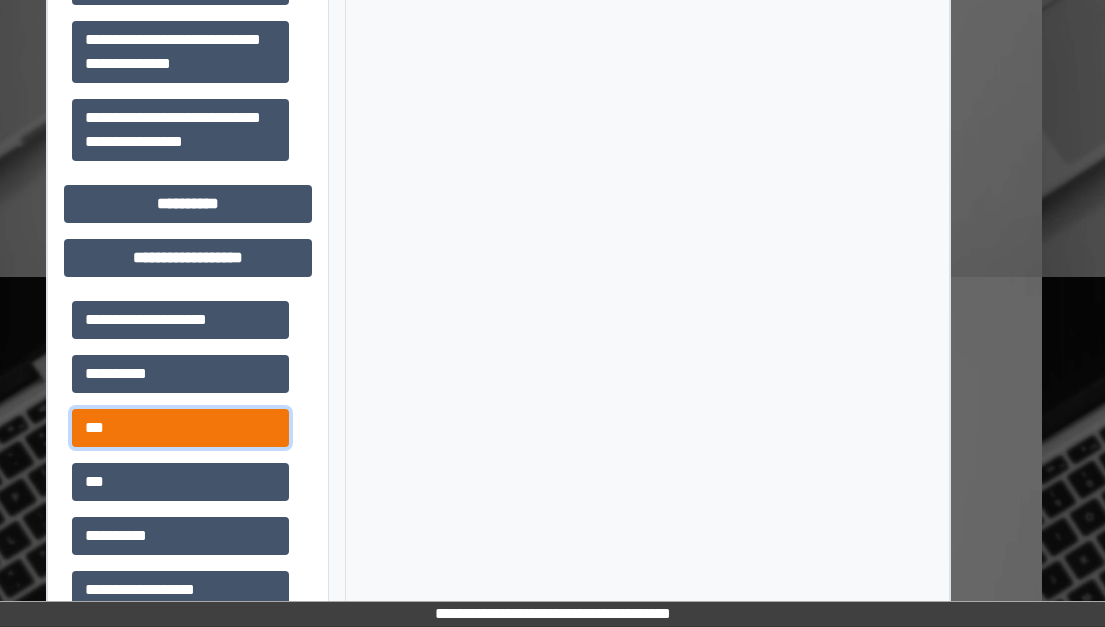 click on "***" at bounding box center [180, 428] 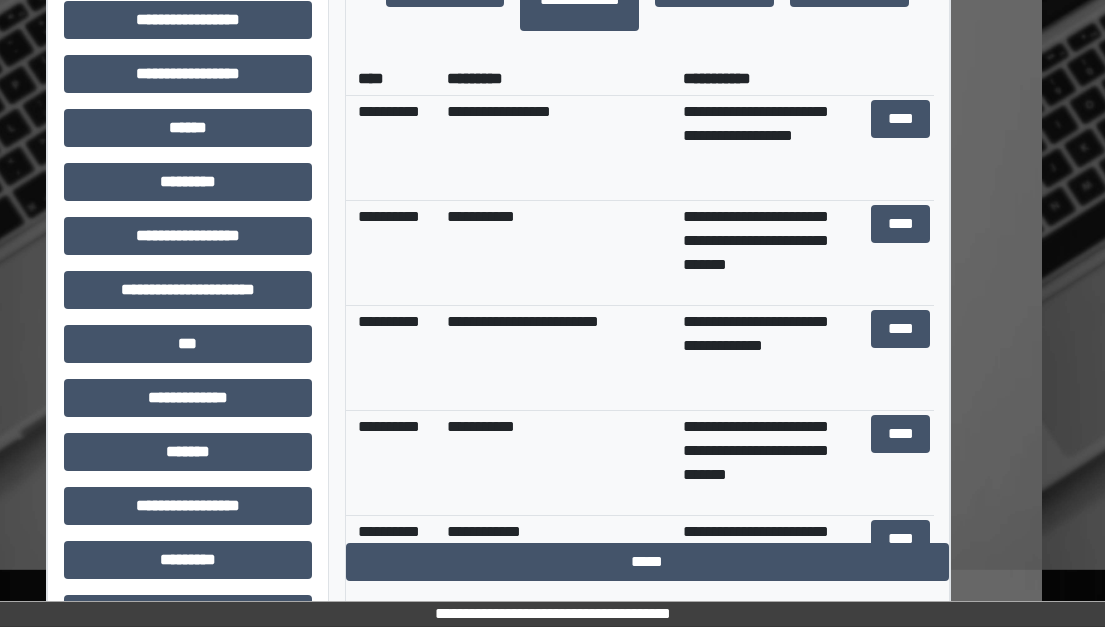 scroll, scrollTop: 807, scrollLeft: 63, axis: both 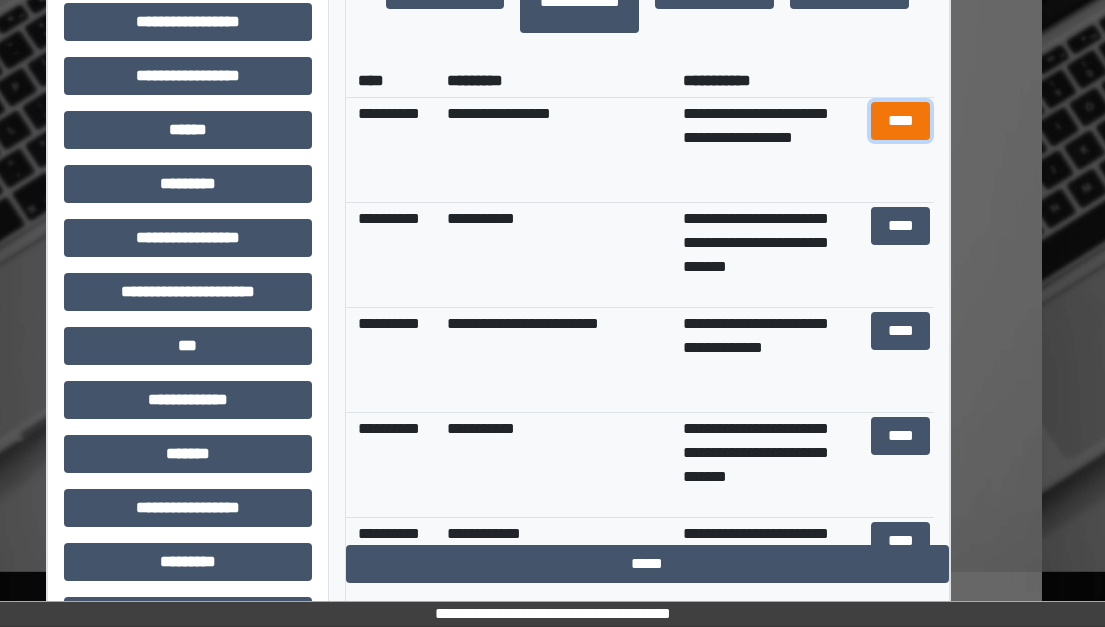 click on "****" at bounding box center (901, 121) 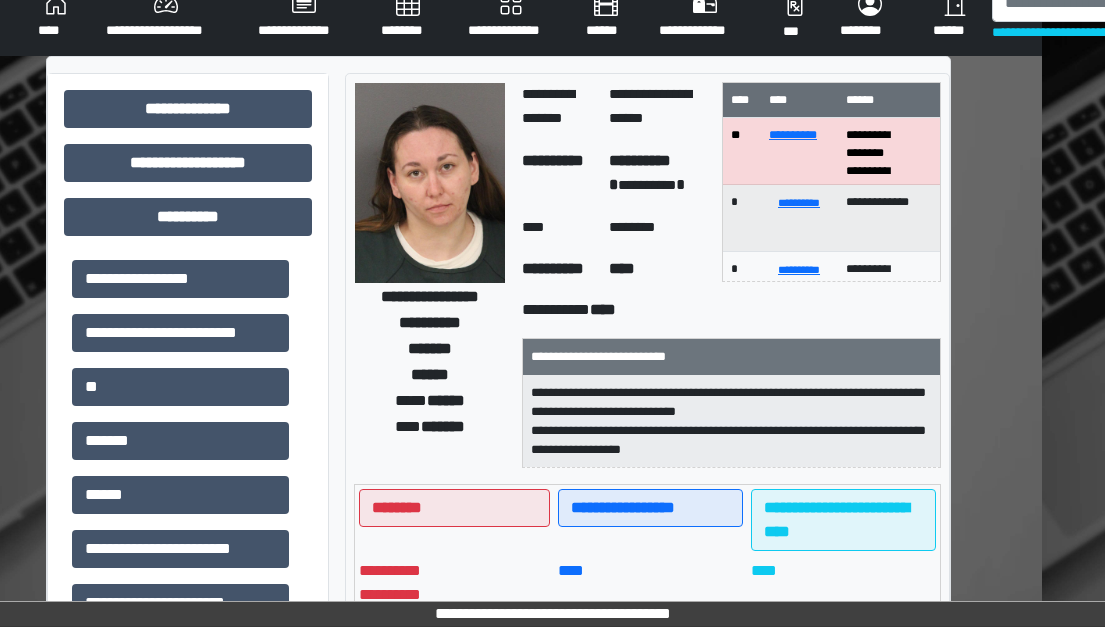 scroll, scrollTop: 6, scrollLeft: 63, axis: both 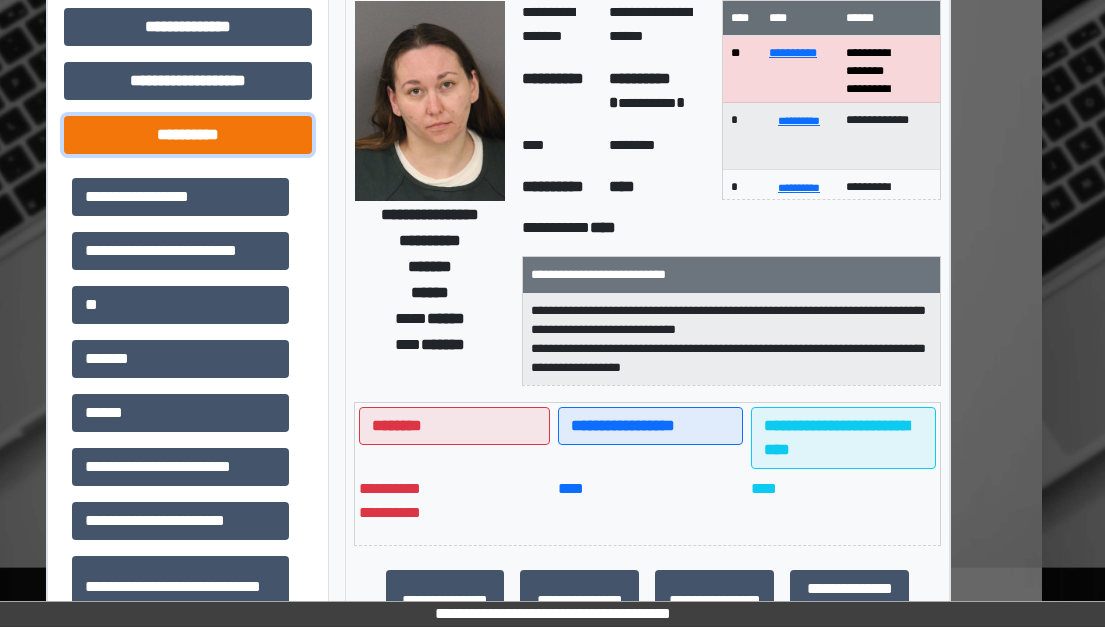 click on "**********" at bounding box center [188, 135] 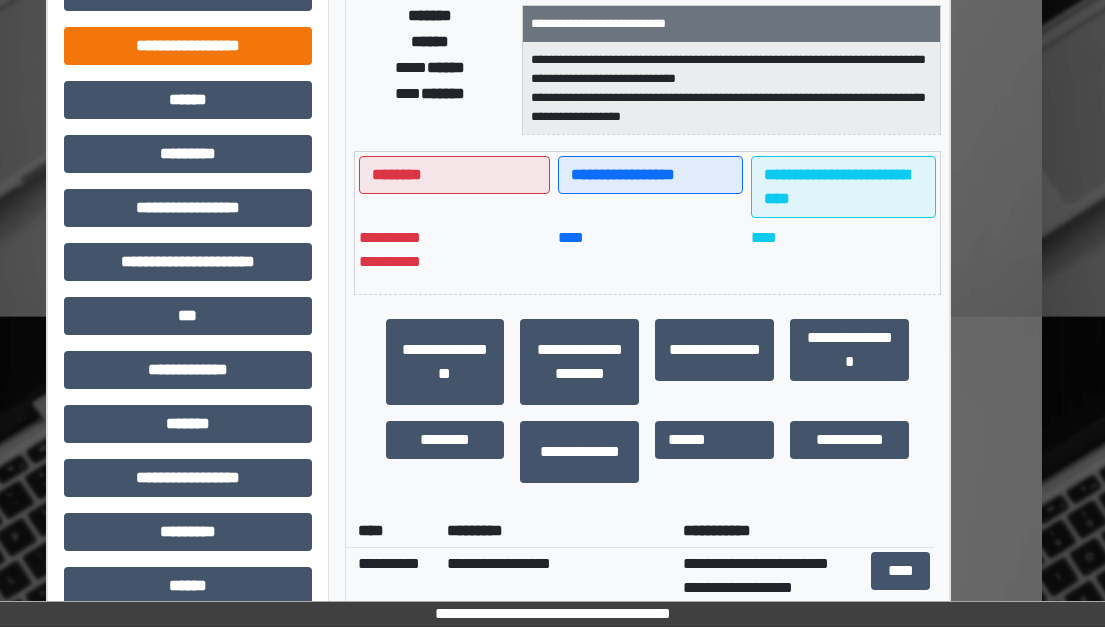 scroll, scrollTop: 406, scrollLeft: 63, axis: both 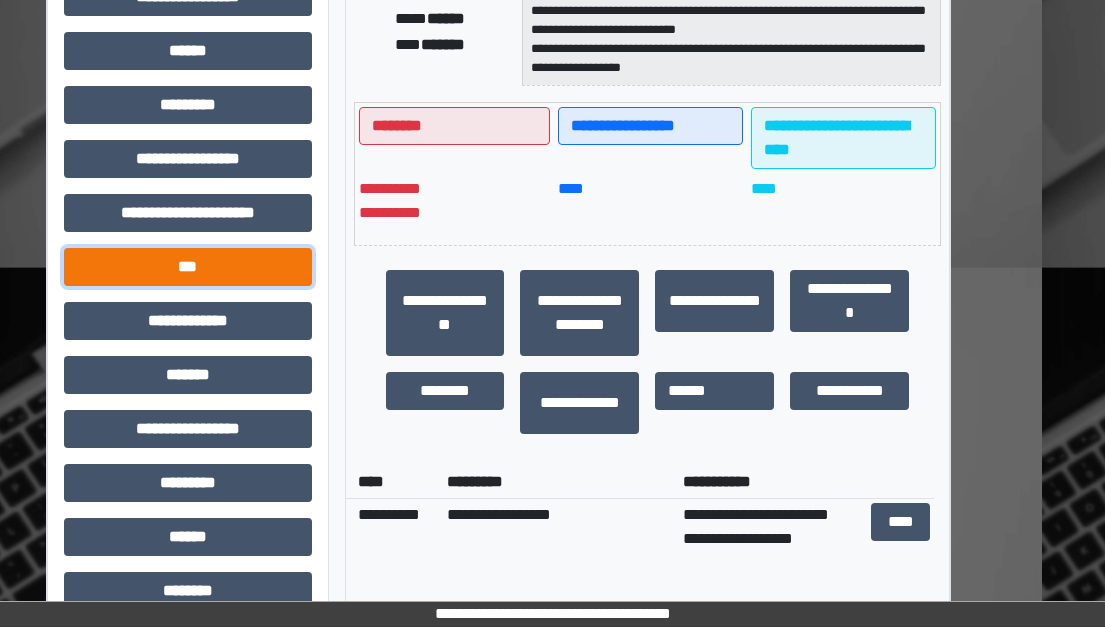 click on "***" at bounding box center (188, 267) 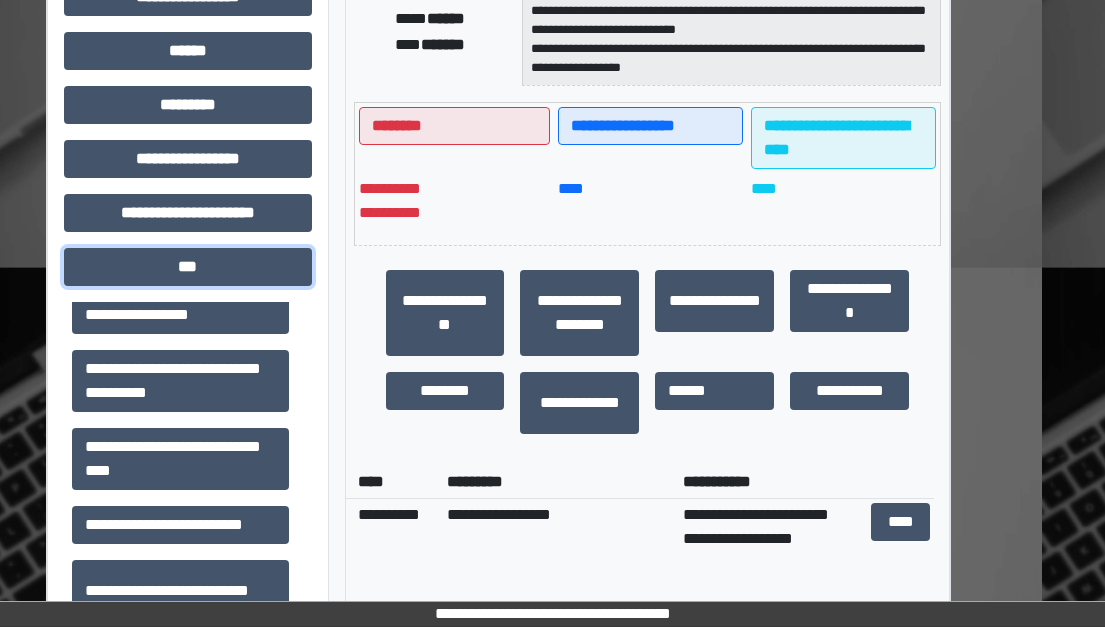 scroll, scrollTop: 0, scrollLeft: 0, axis: both 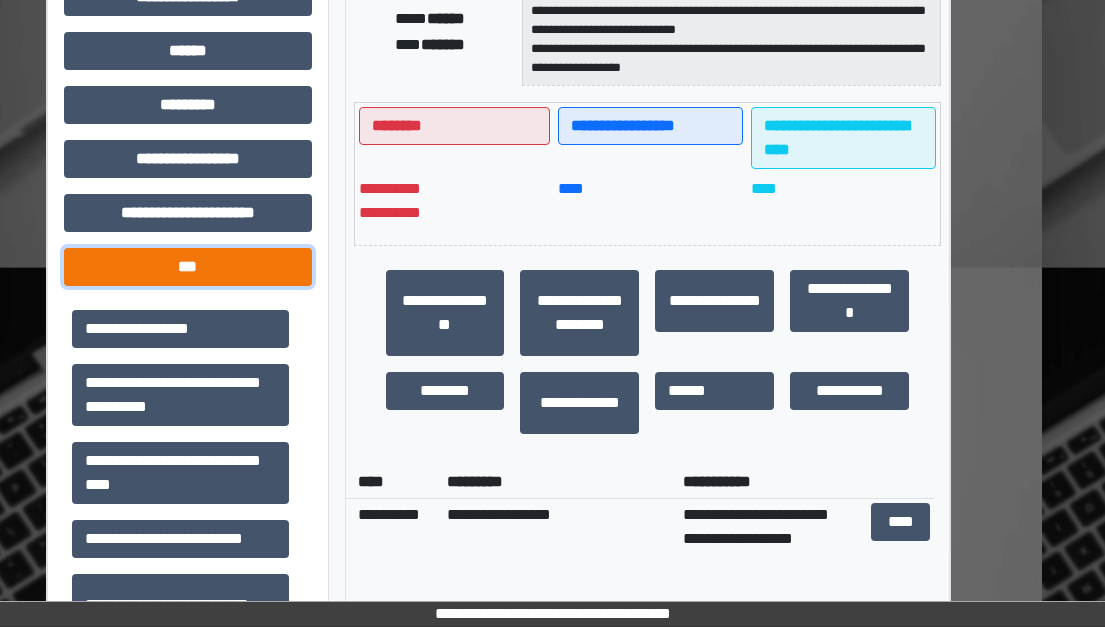 click on "***" at bounding box center [188, 267] 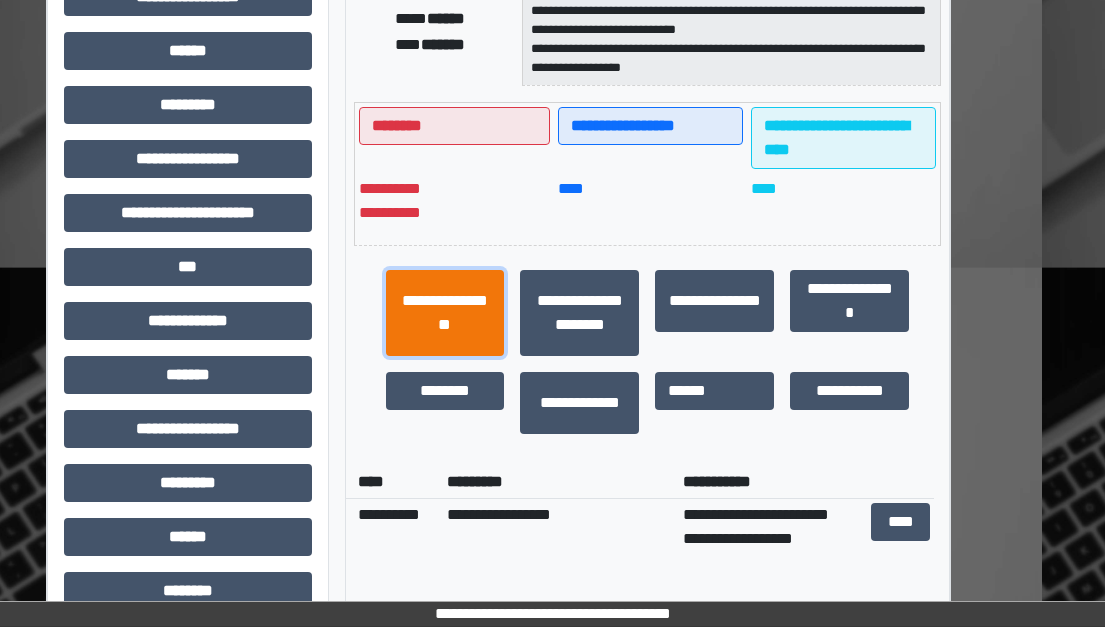 click on "**********" at bounding box center [445, 313] 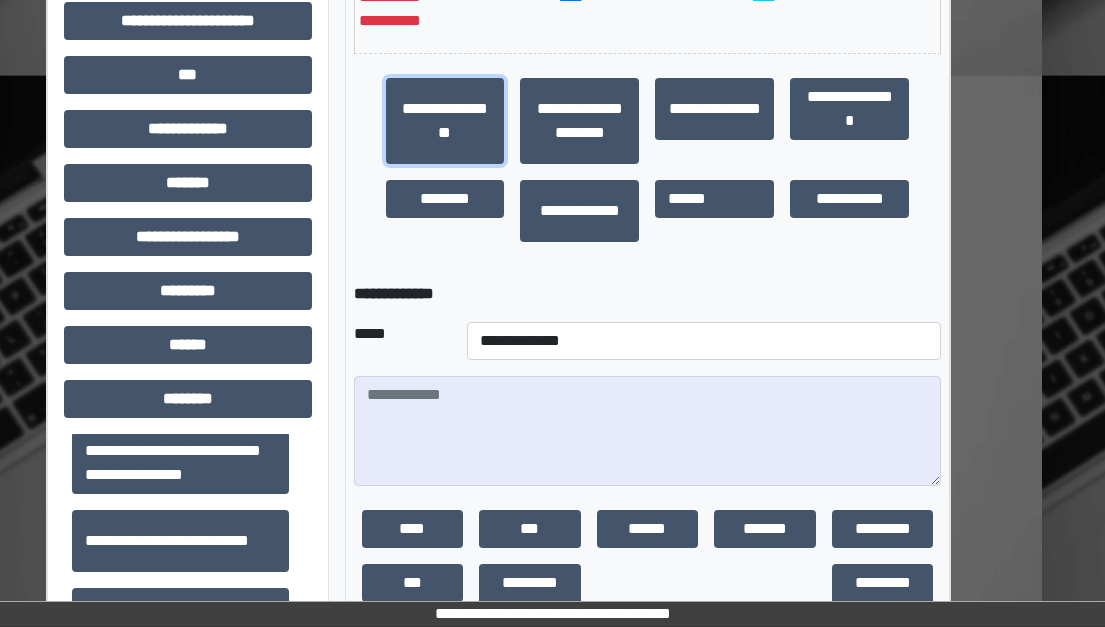scroll, scrollTop: 606, scrollLeft: 63, axis: both 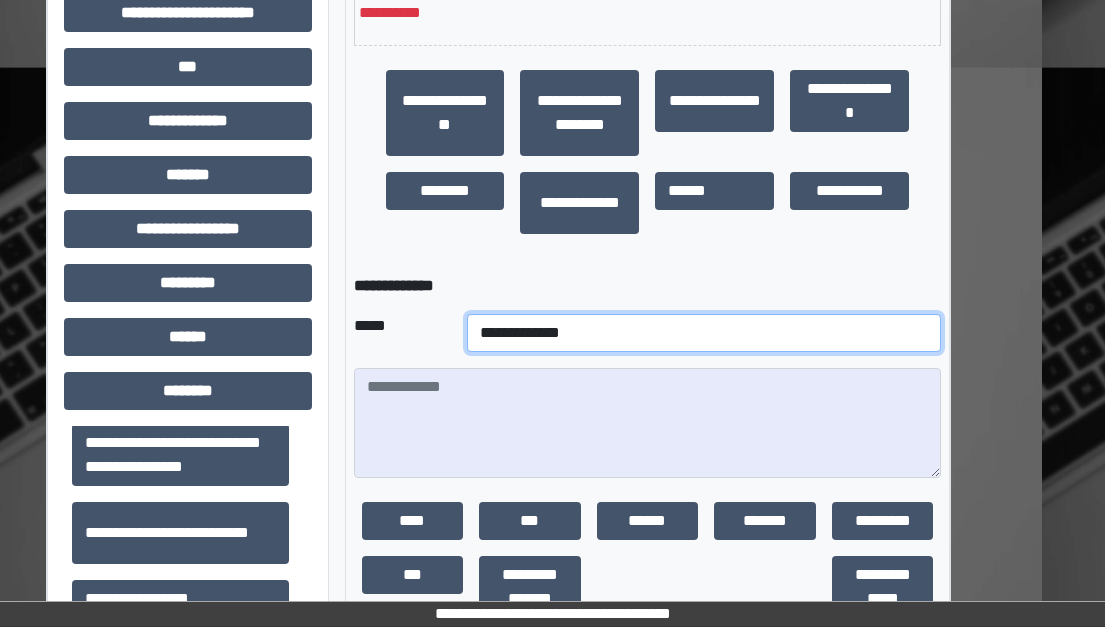 click on "**********" at bounding box center (704, 333) 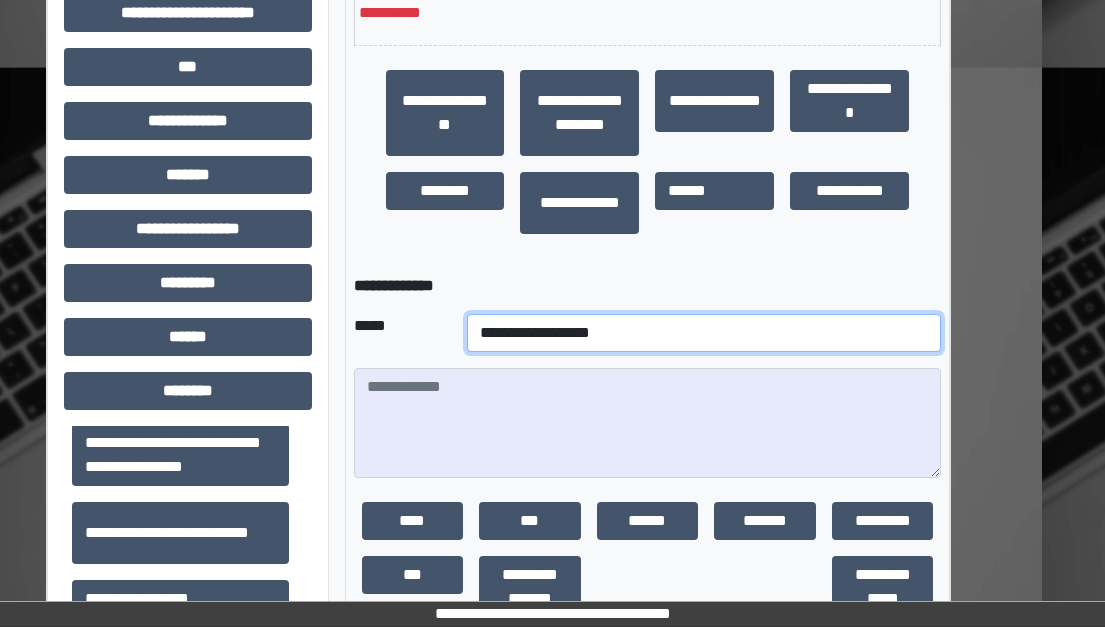 click on "**********" at bounding box center [704, 333] 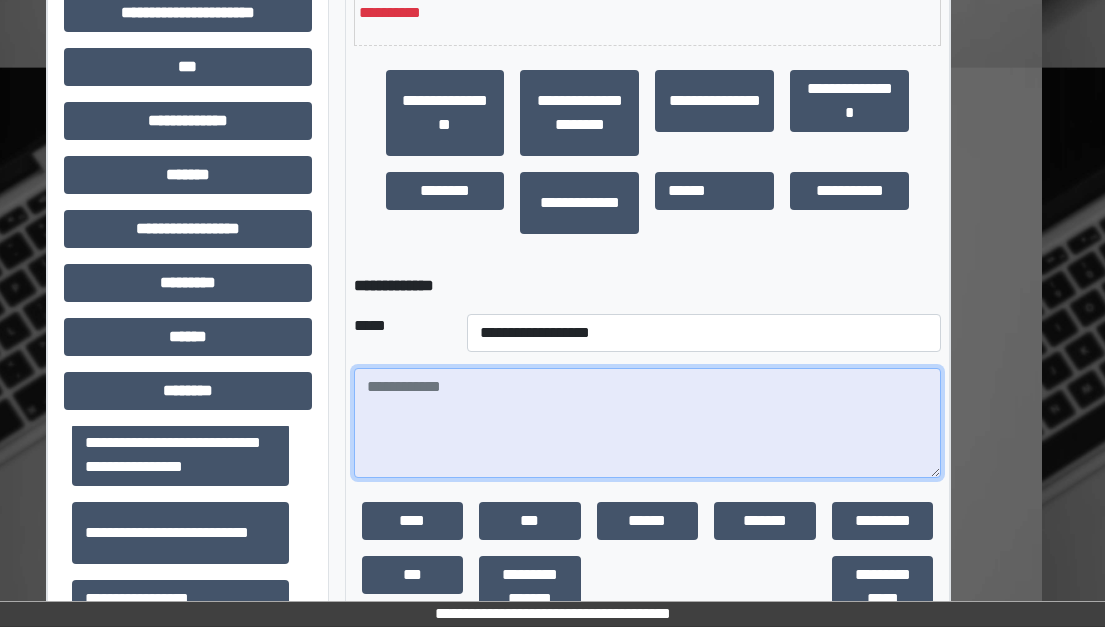 click at bounding box center (648, 423) 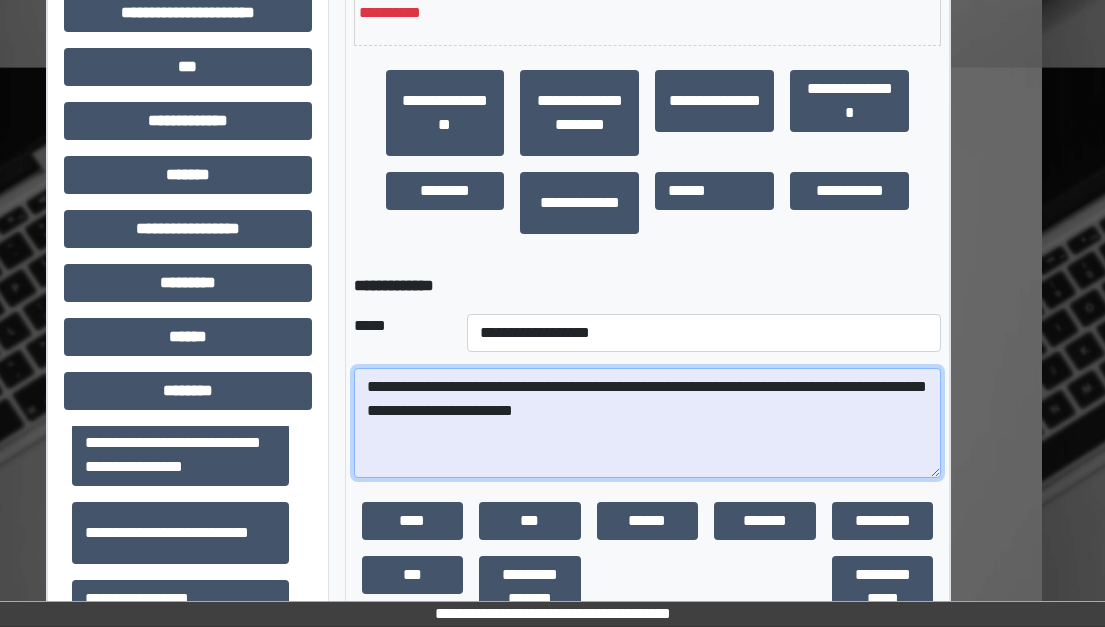 click on "**********" at bounding box center [648, 423] 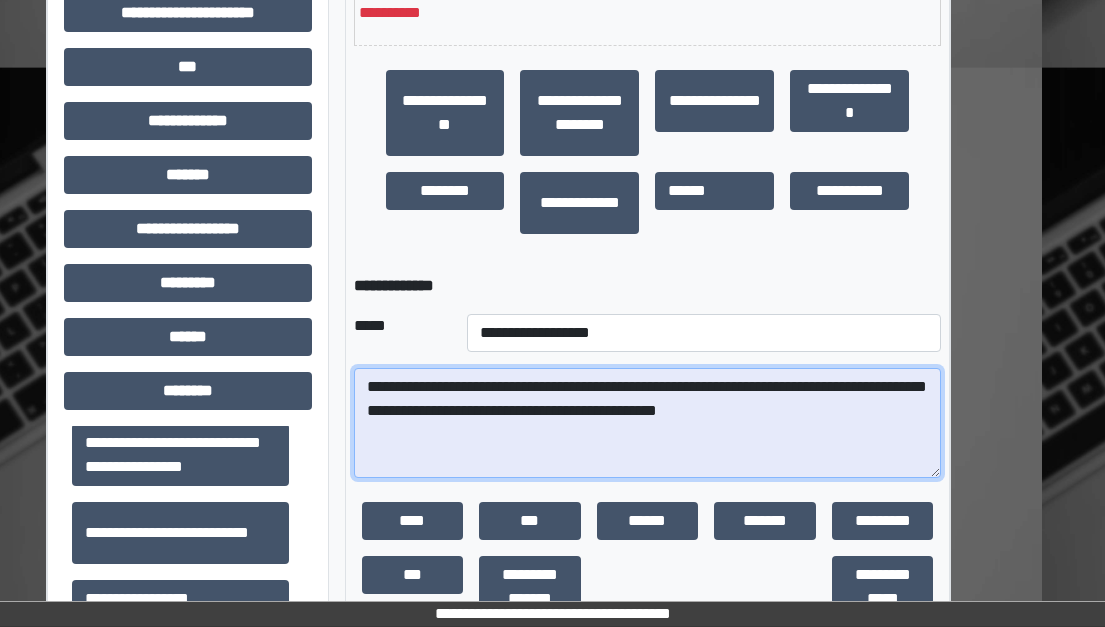 drag, startPoint x: 597, startPoint y: 441, endPoint x: 580, endPoint y: 441, distance: 17 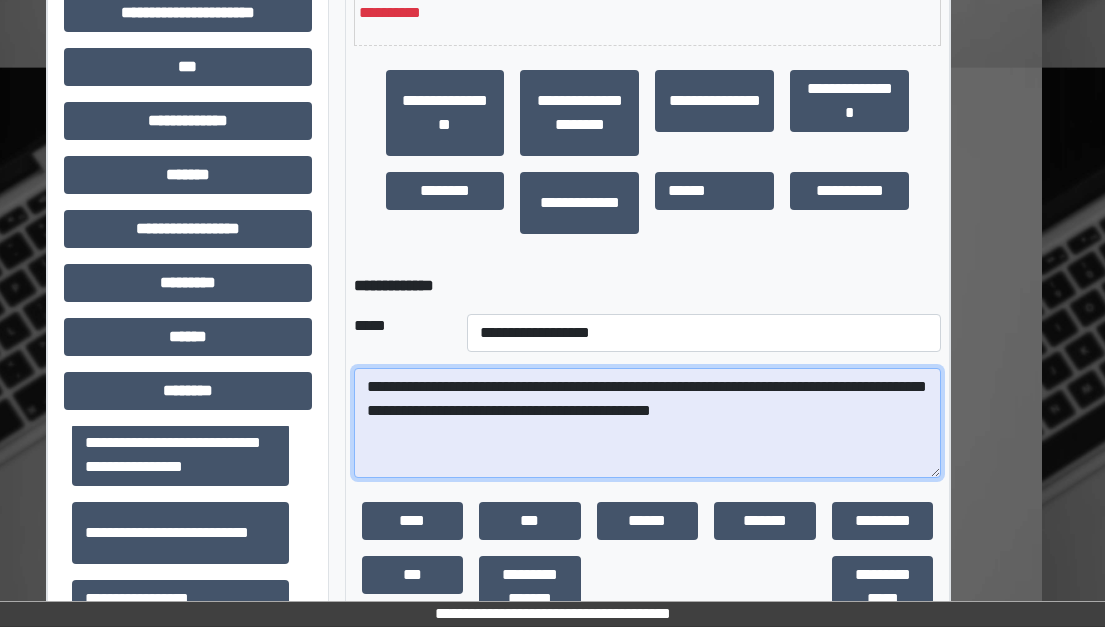 click on "**********" at bounding box center (648, 423) 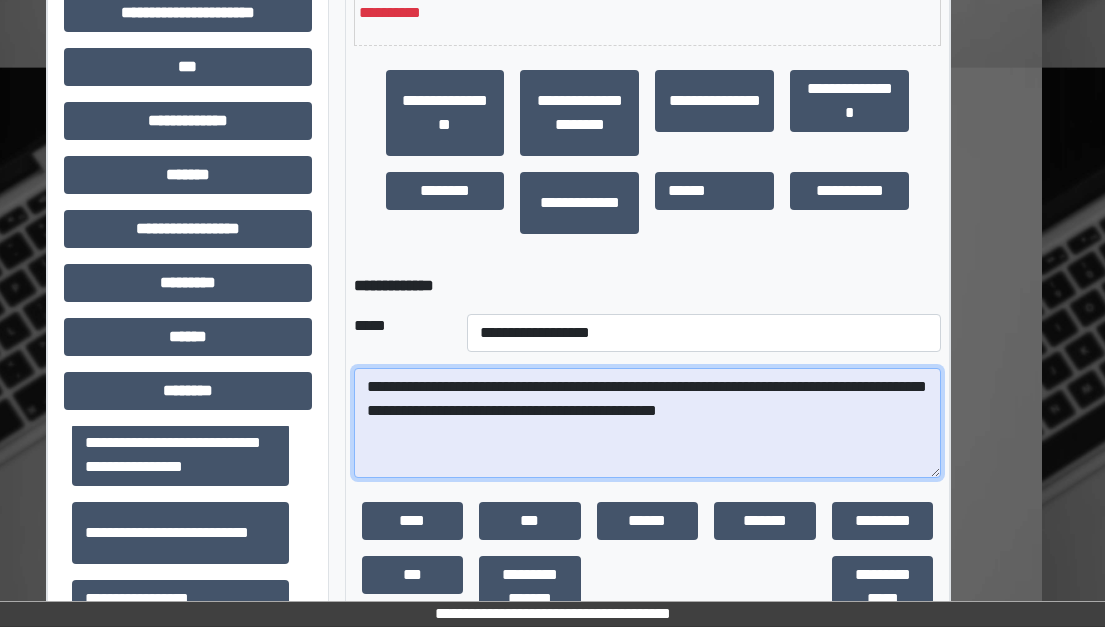 click on "**********" at bounding box center (648, 423) 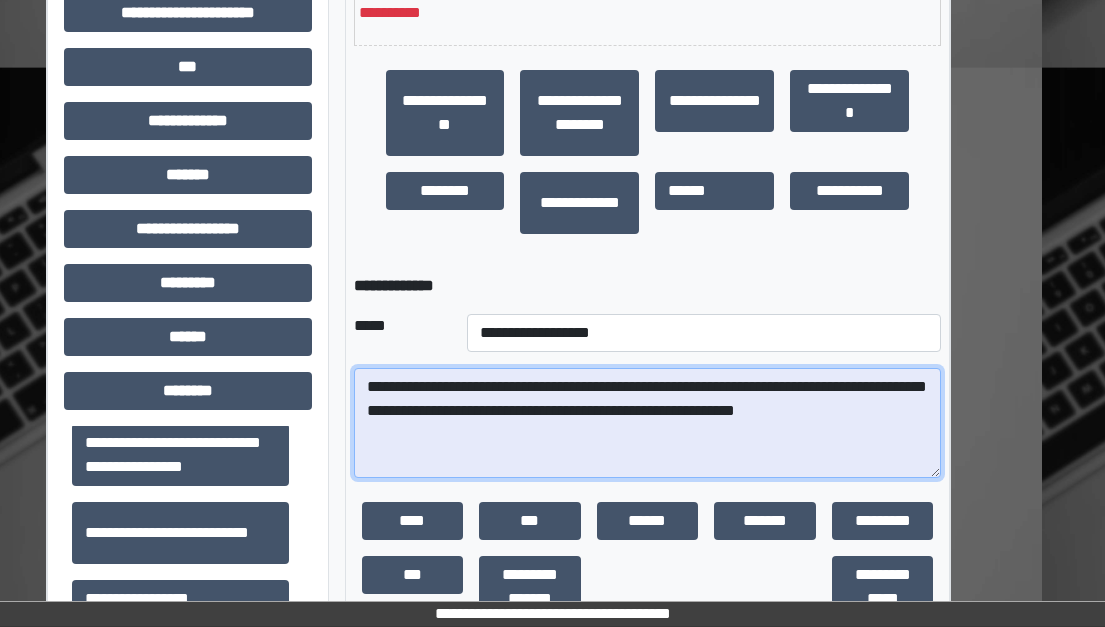 click on "**********" at bounding box center (648, 423) 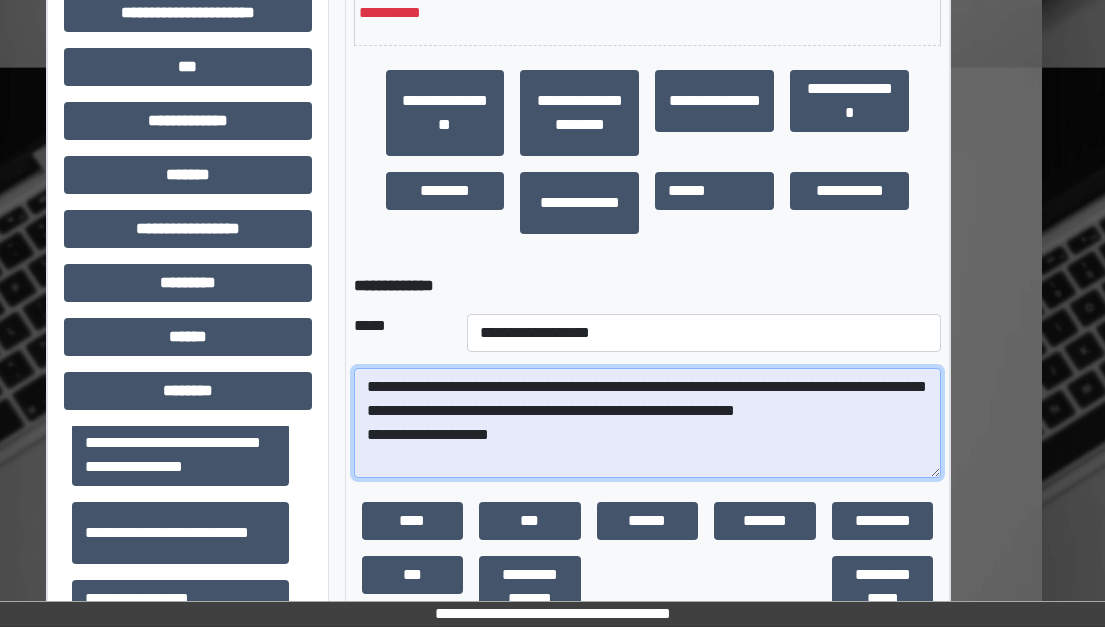 click on "**********" at bounding box center (648, 423) 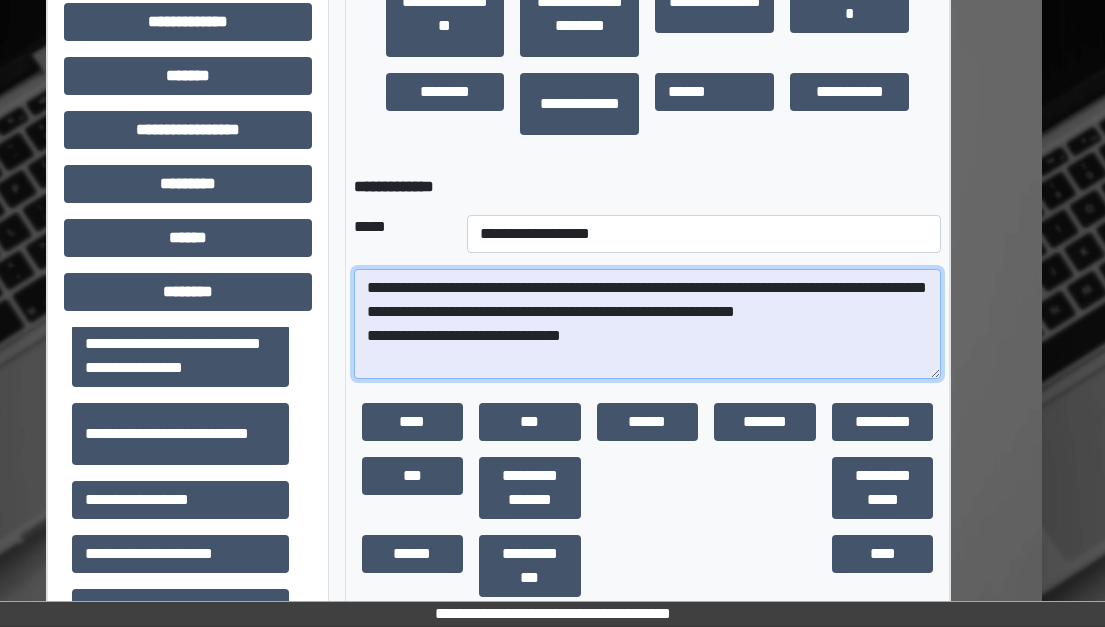 scroll, scrollTop: 706, scrollLeft: 63, axis: both 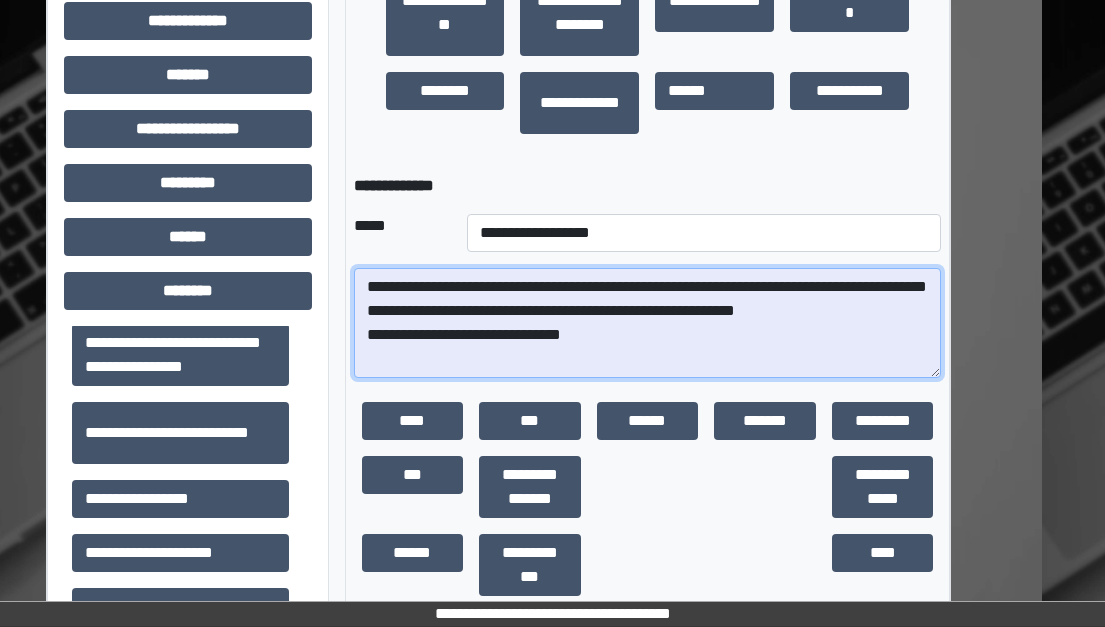 click on "**********" at bounding box center (648, 323) 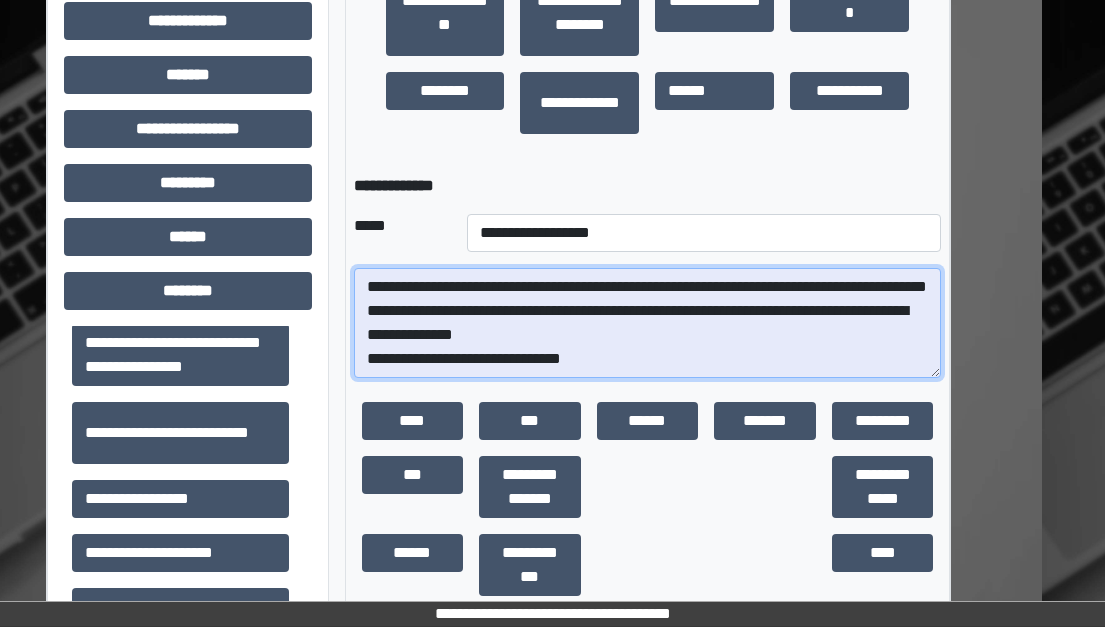 scroll, scrollTop: 24, scrollLeft: 0, axis: vertical 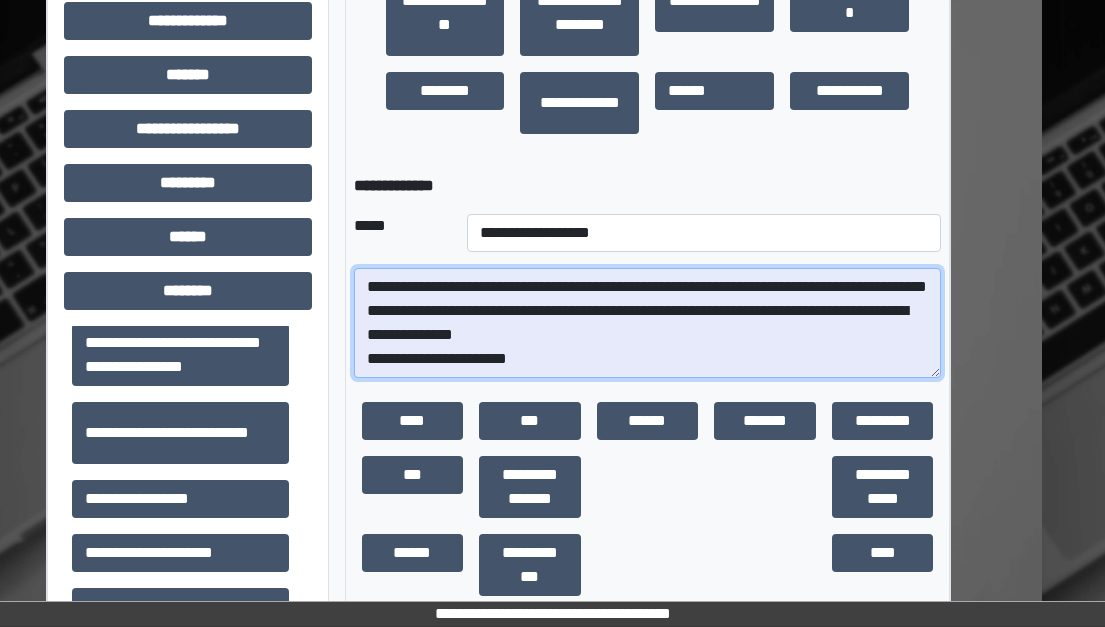 click on "**********" at bounding box center (648, 323) 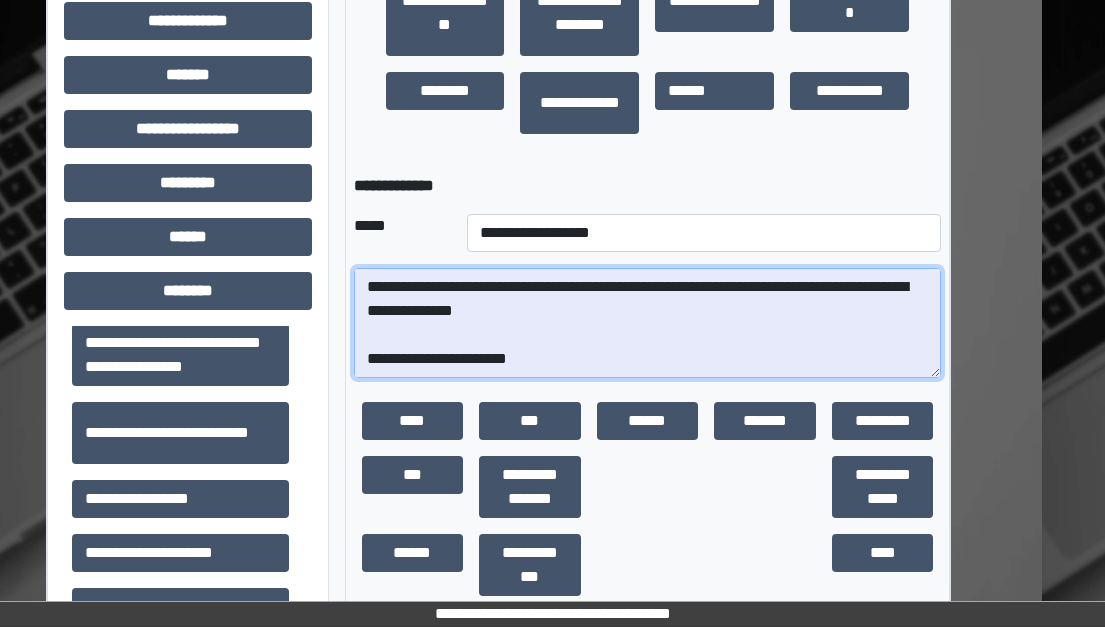 scroll, scrollTop: 41, scrollLeft: 0, axis: vertical 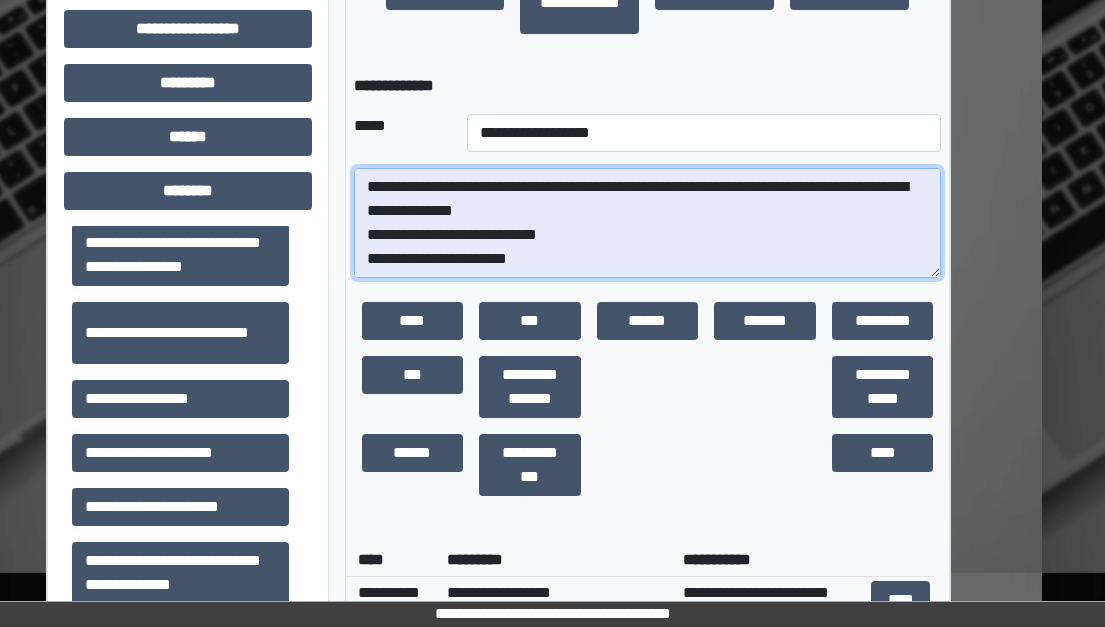 click on "**********" at bounding box center [648, 223] 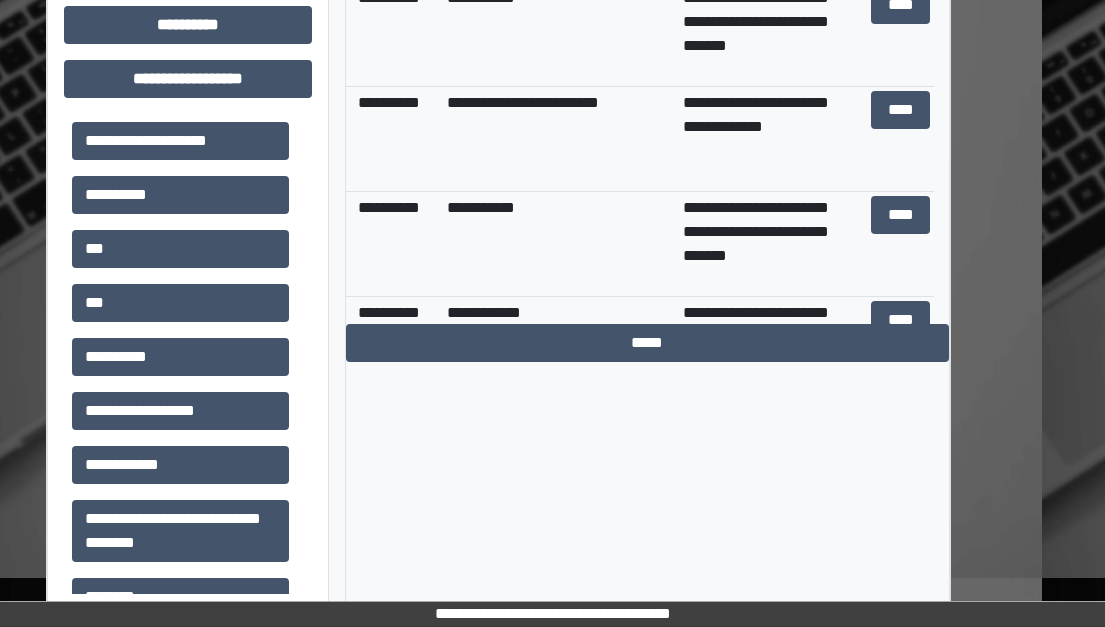 scroll, scrollTop: 1507, scrollLeft: 63, axis: both 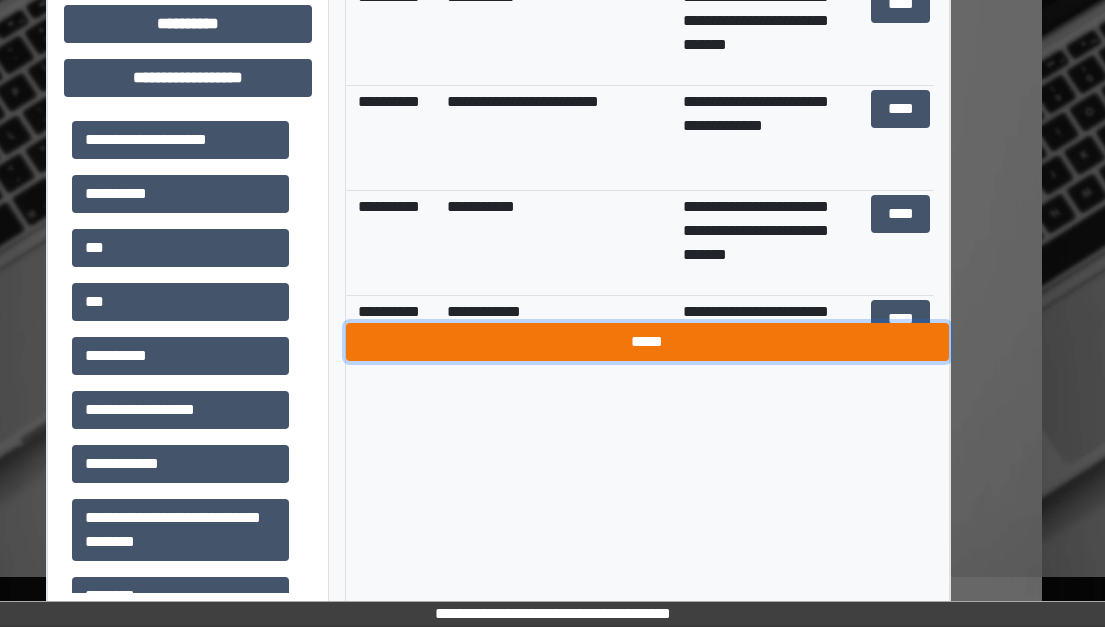 click on "*****" at bounding box center [648, 342] 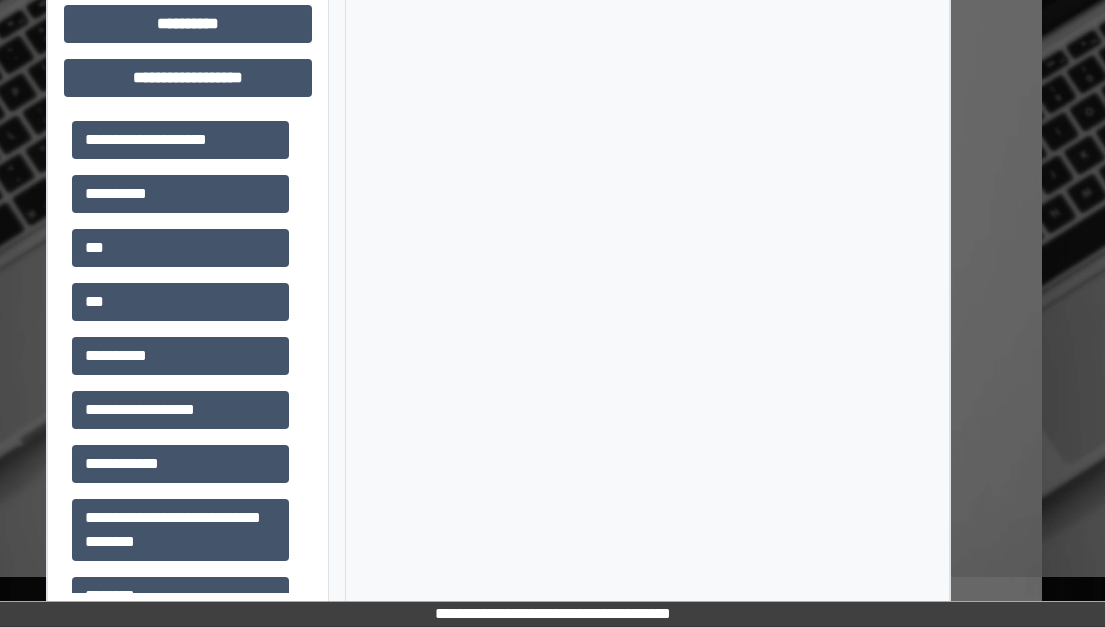 click on "**********" at bounding box center [490, -400] 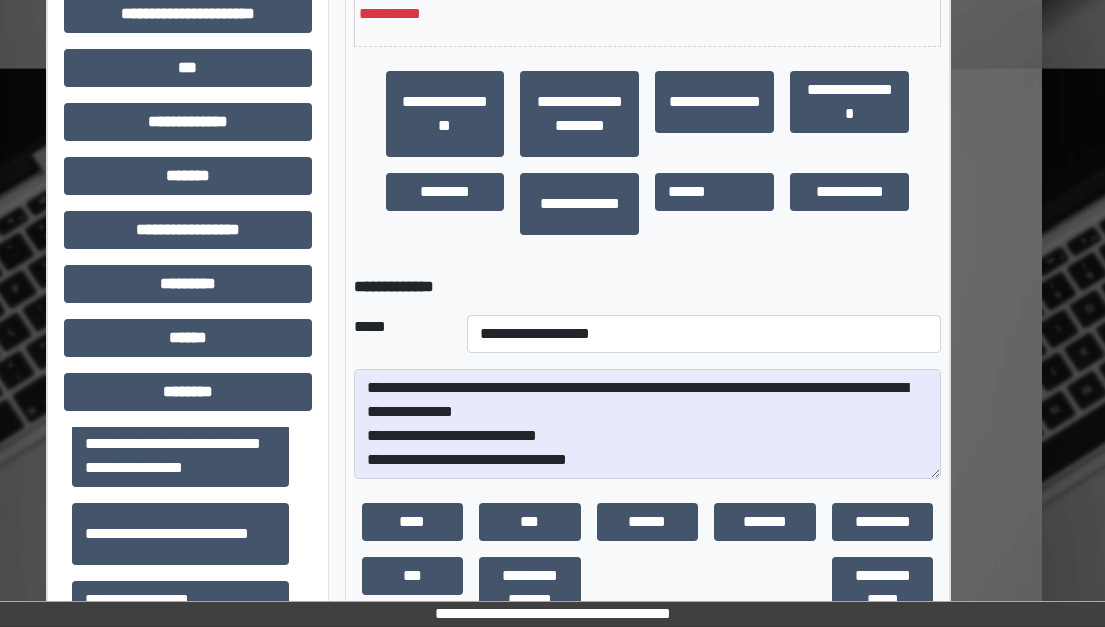 scroll, scrollTop: 707, scrollLeft: 63, axis: both 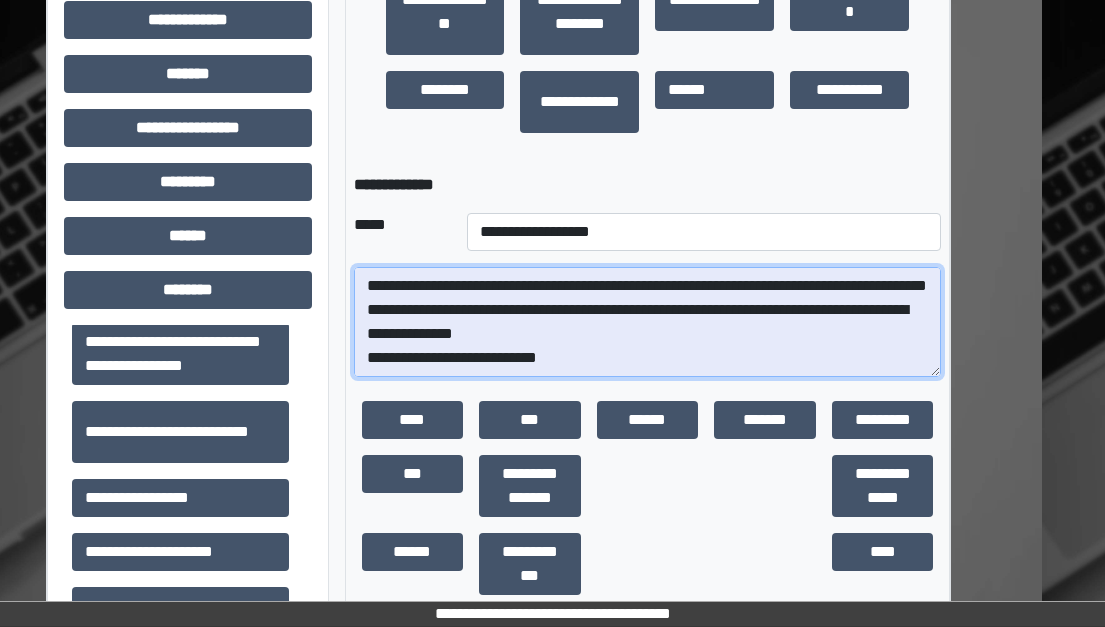 click on "**********" at bounding box center (648, 322) 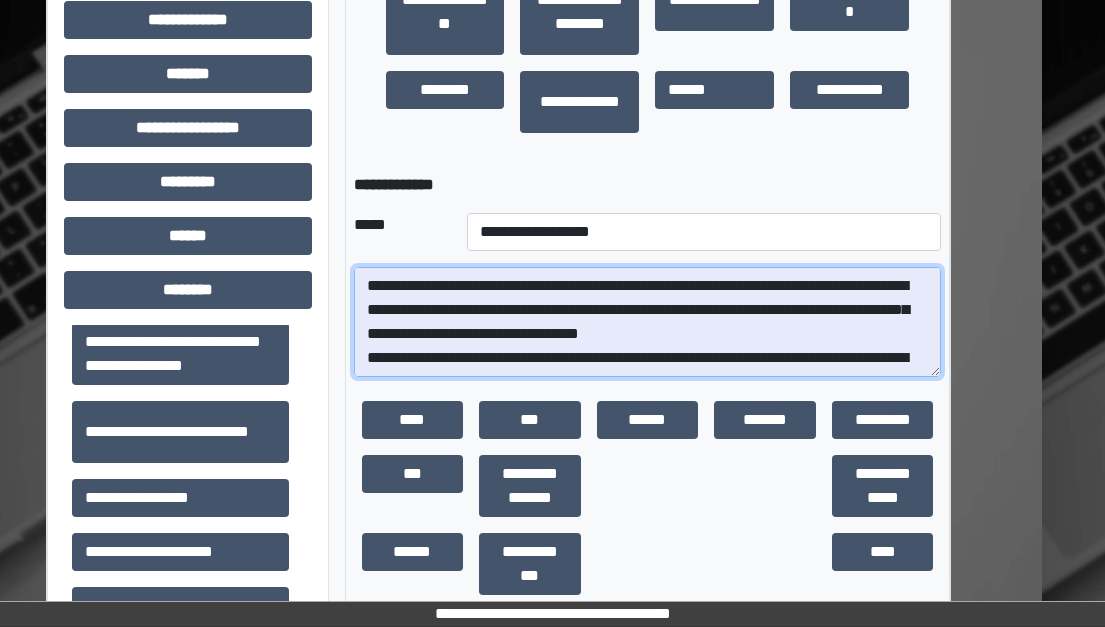click on "**********" at bounding box center [648, 322] 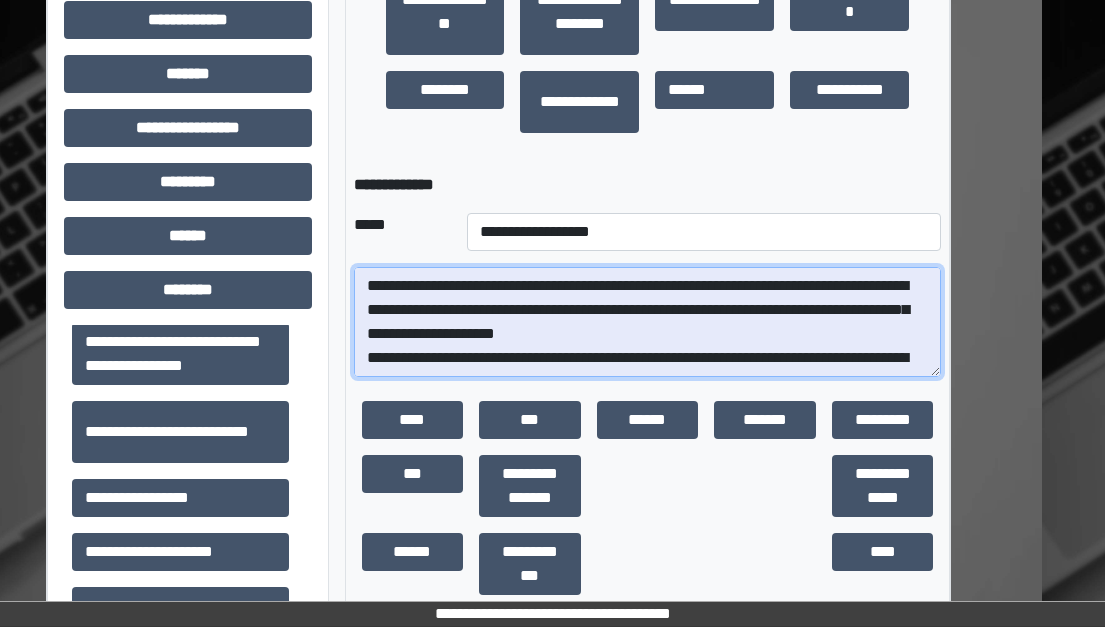 click on "**********" at bounding box center [648, 322] 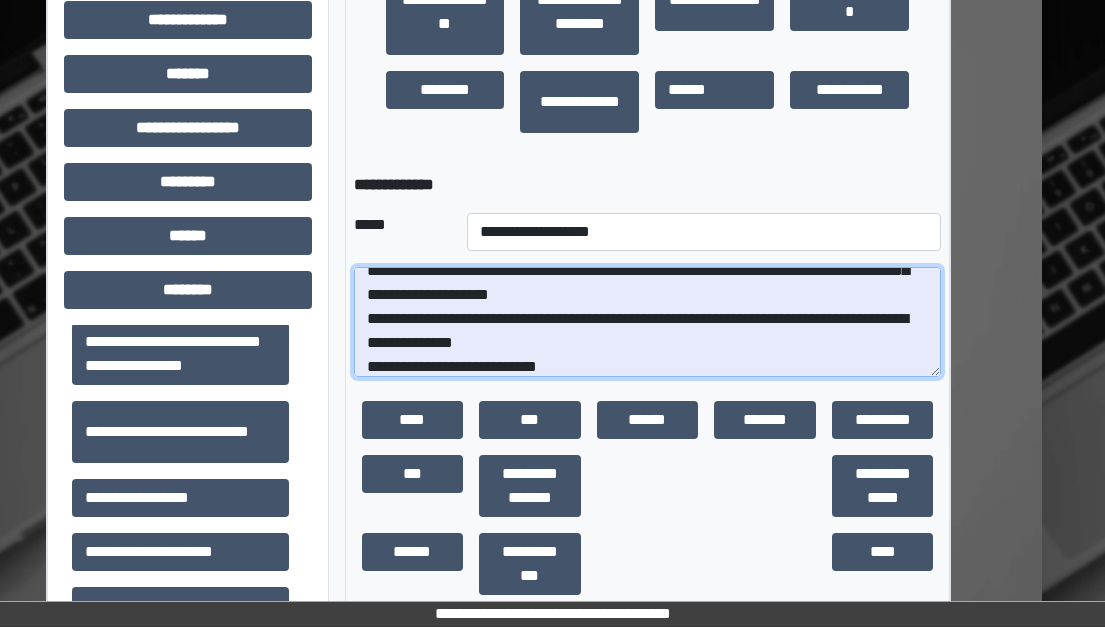 scroll, scrollTop: 72, scrollLeft: 0, axis: vertical 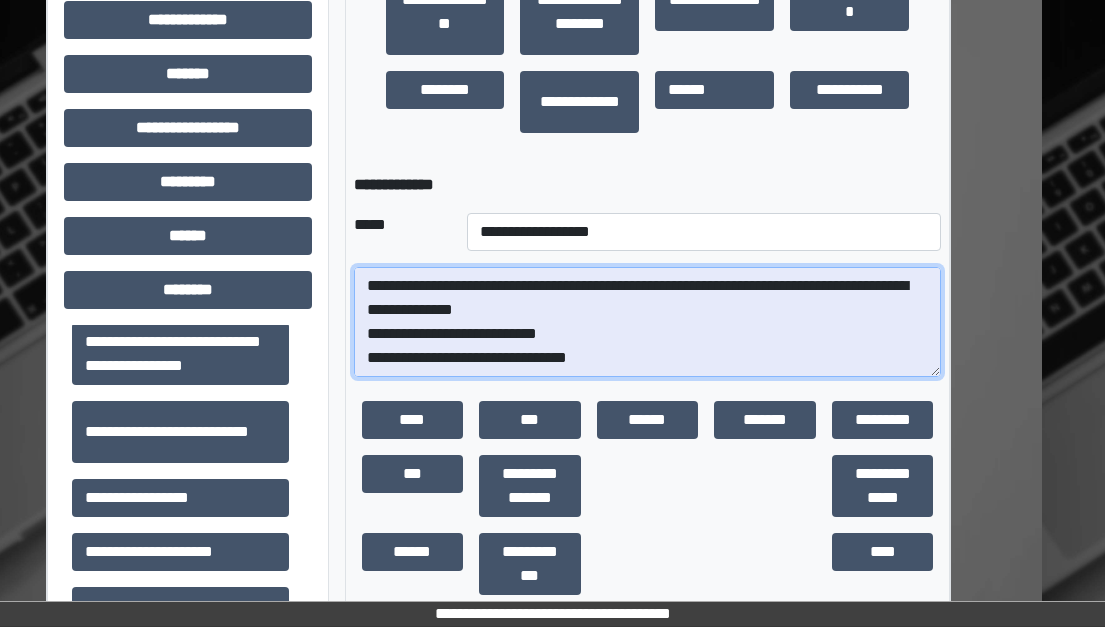 click on "**********" at bounding box center [648, 322] 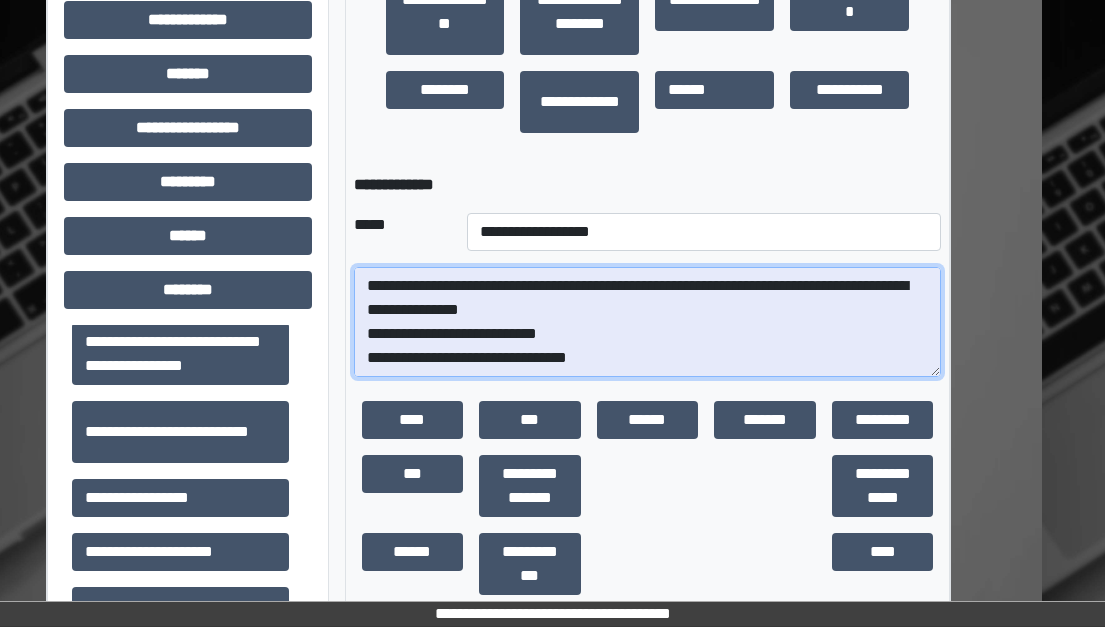 click on "**********" at bounding box center (648, 322) 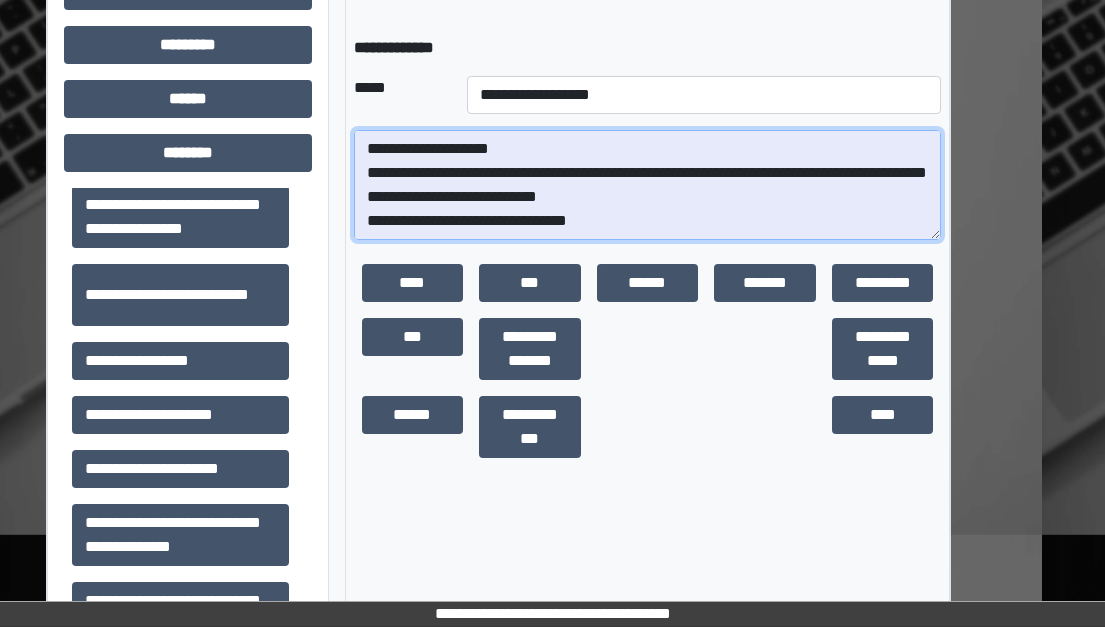 scroll, scrollTop: 907, scrollLeft: 63, axis: both 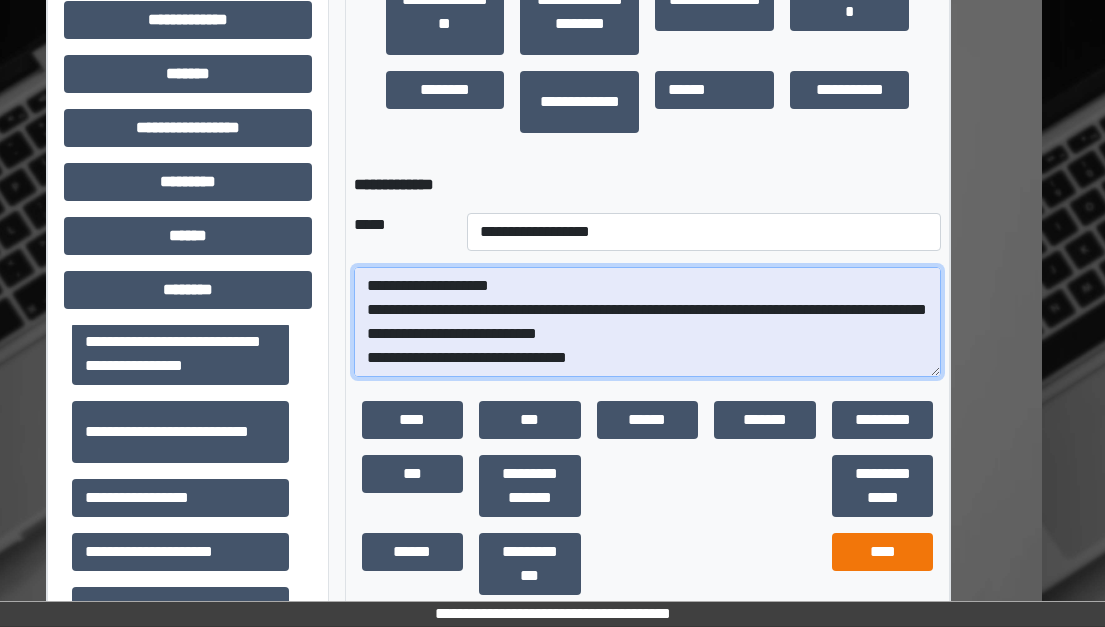 type on "**********" 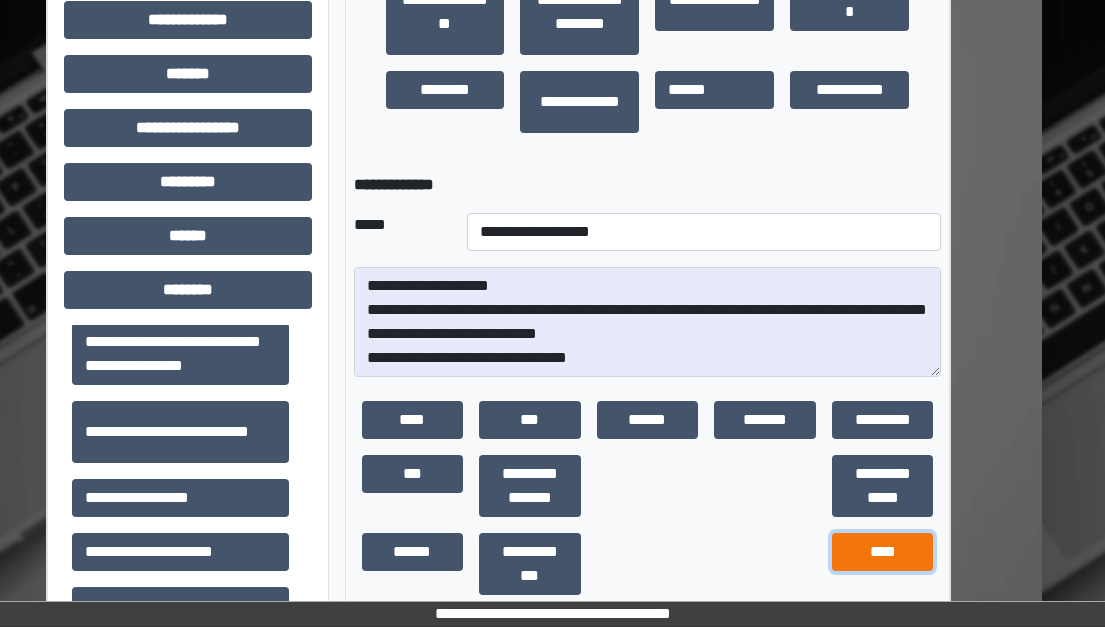click on "****" at bounding box center (883, 552) 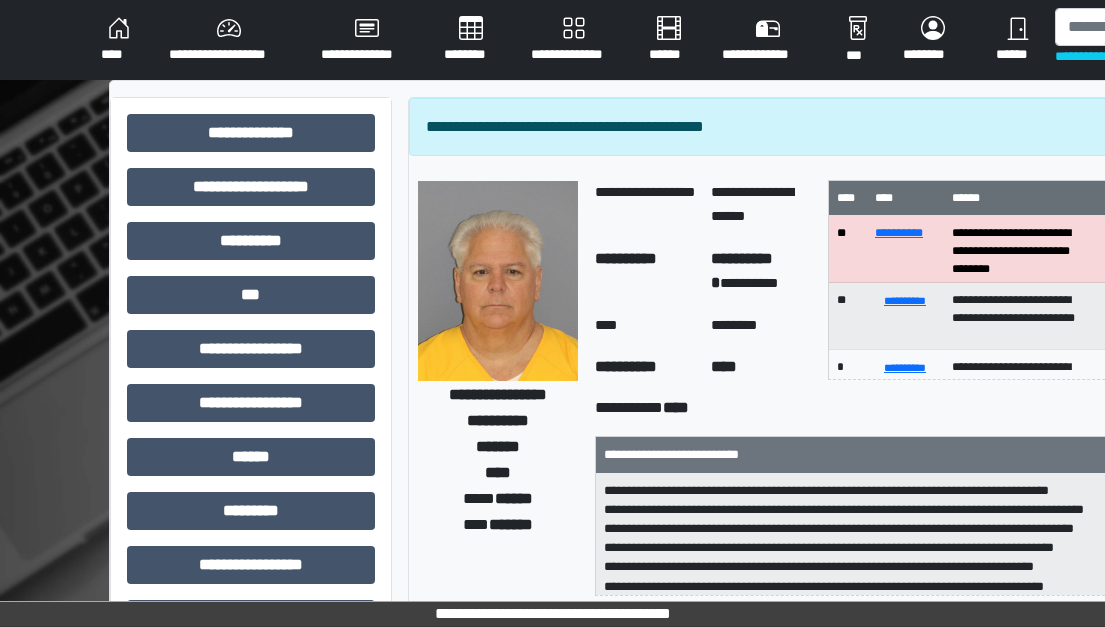 scroll, scrollTop: 0, scrollLeft: 0, axis: both 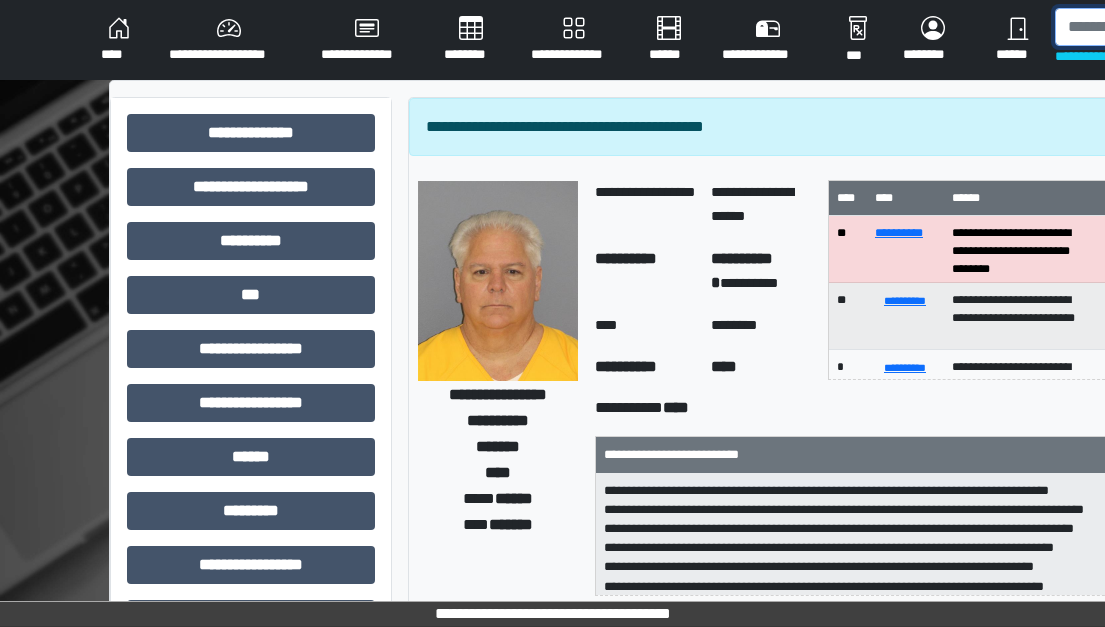 click at bounding box center [1158, 27] 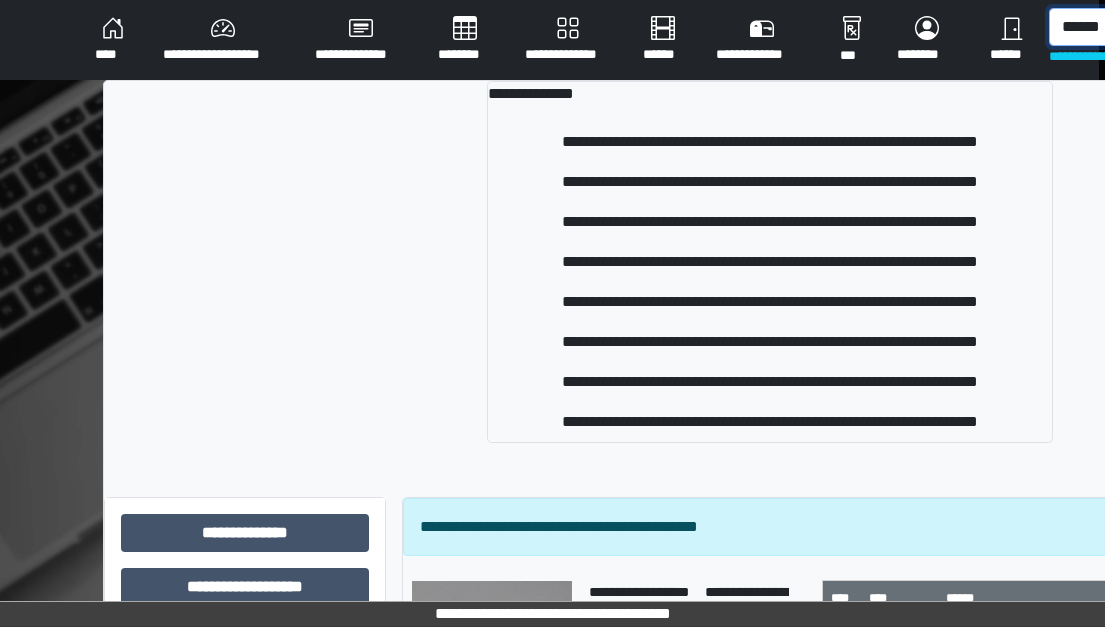 scroll, scrollTop: 0, scrollLeft: 15, axis: horizontal 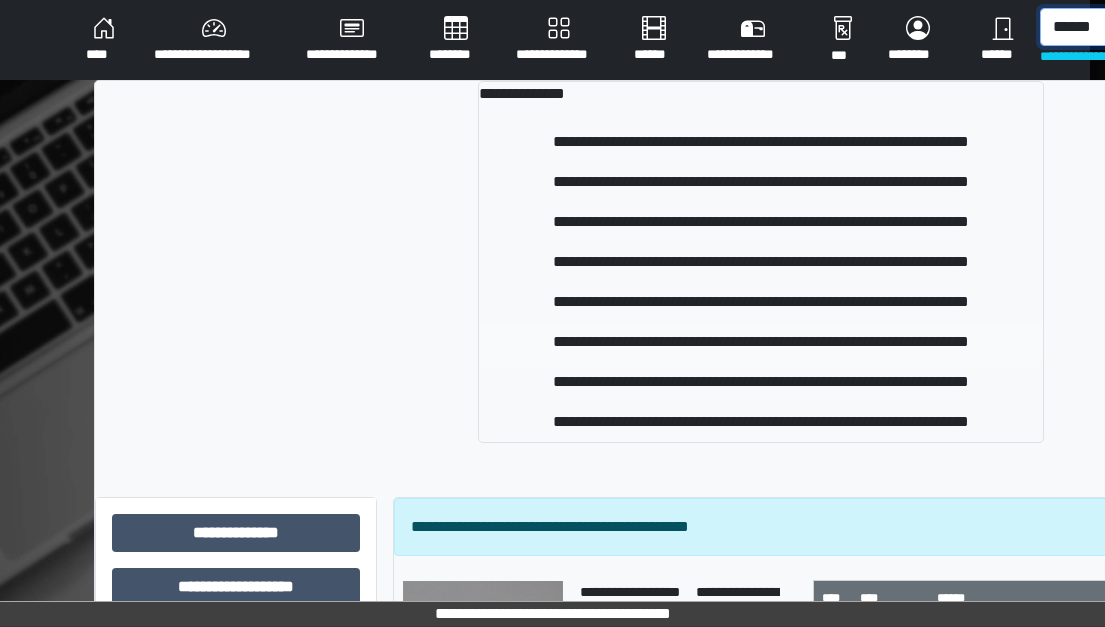type on "******" 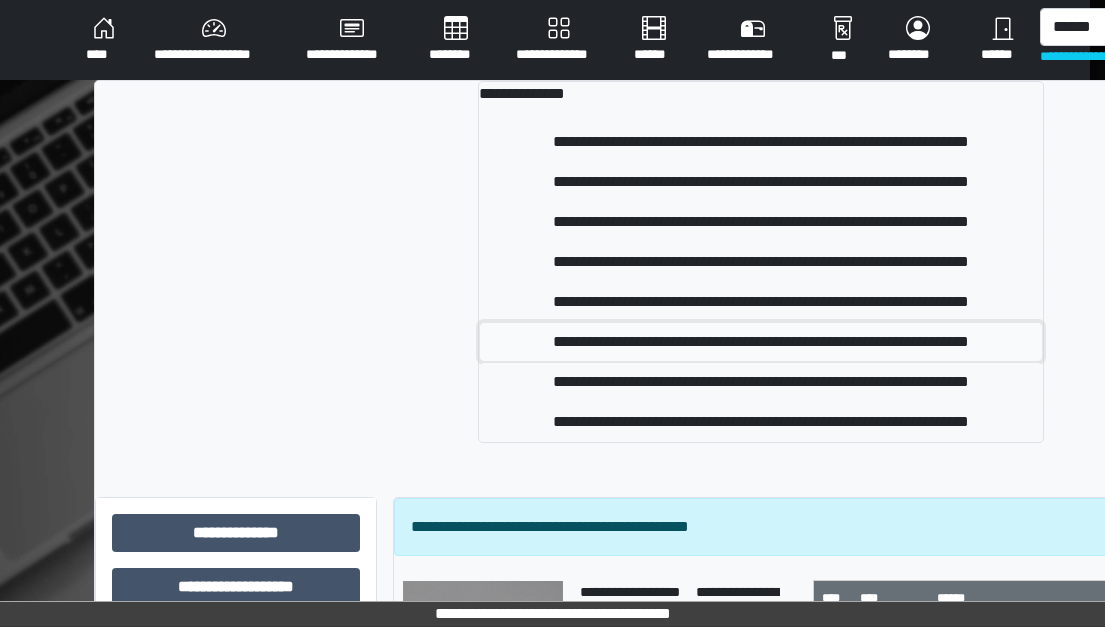 click on "**********" at bounding box center (761, 342) 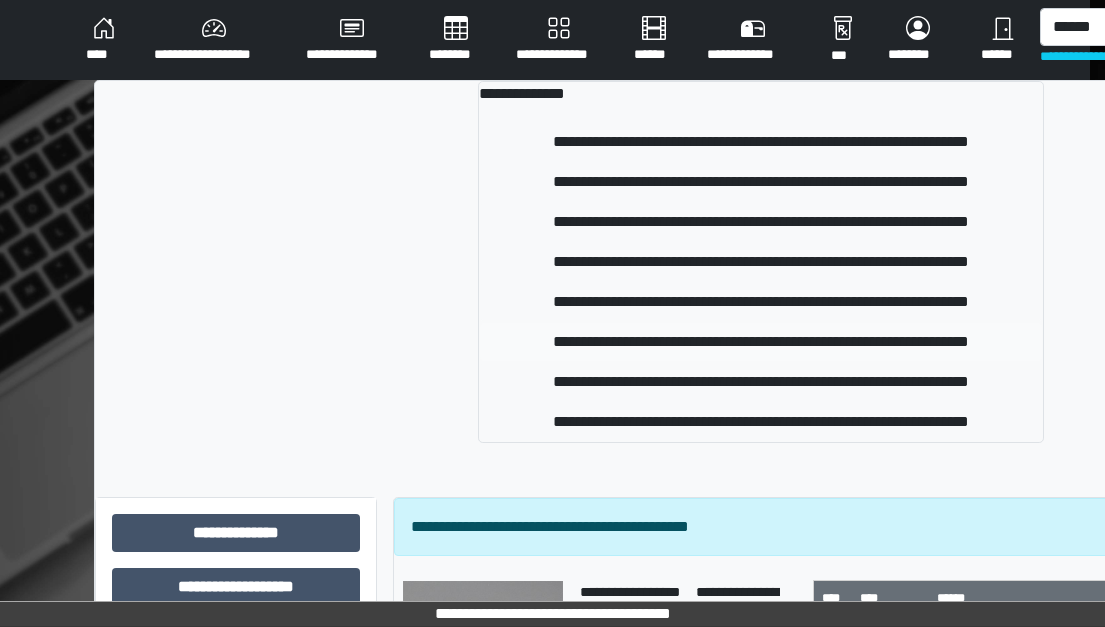 type 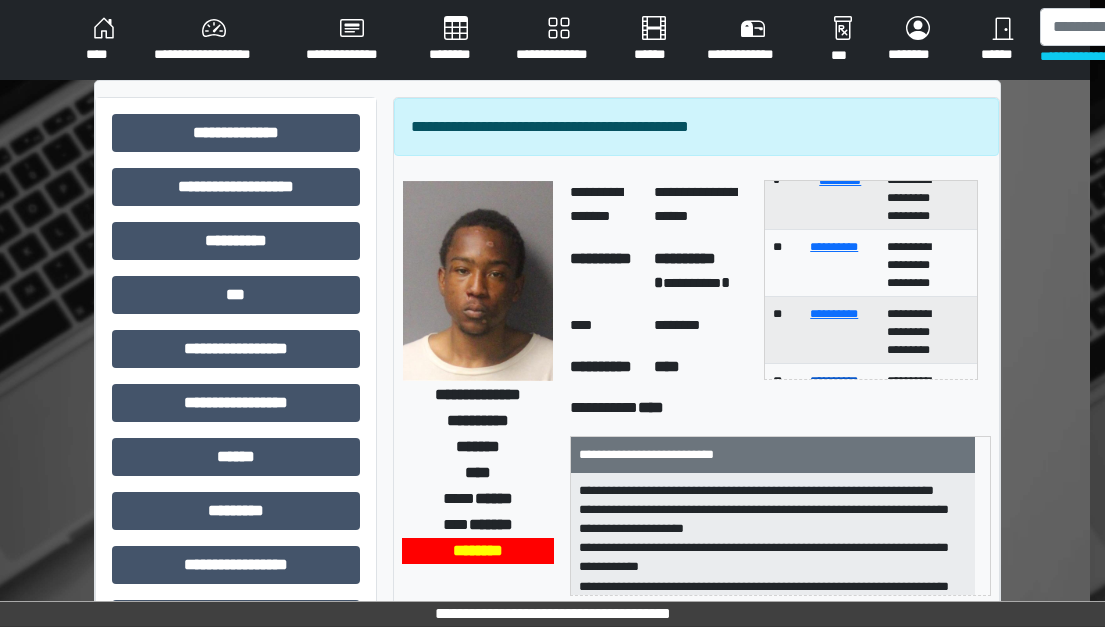 scroll, scrollTop: 300, scrollLeft: 0, axis: vertical 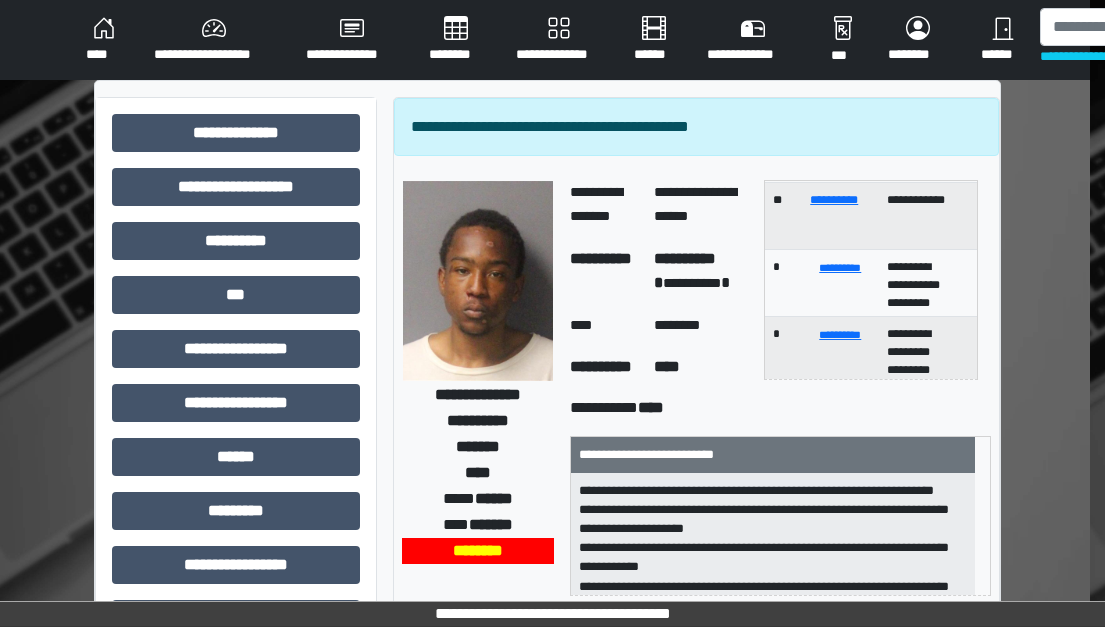 click on "**********" at bounding box center [920, 216] 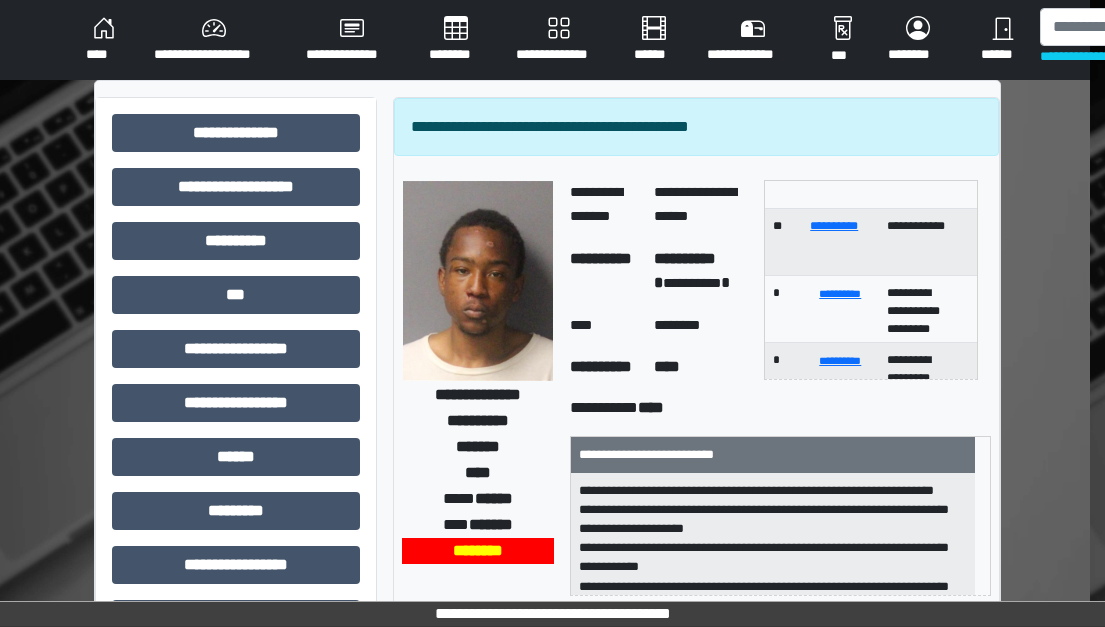 click on "**********" at bounding box center [236, 627] 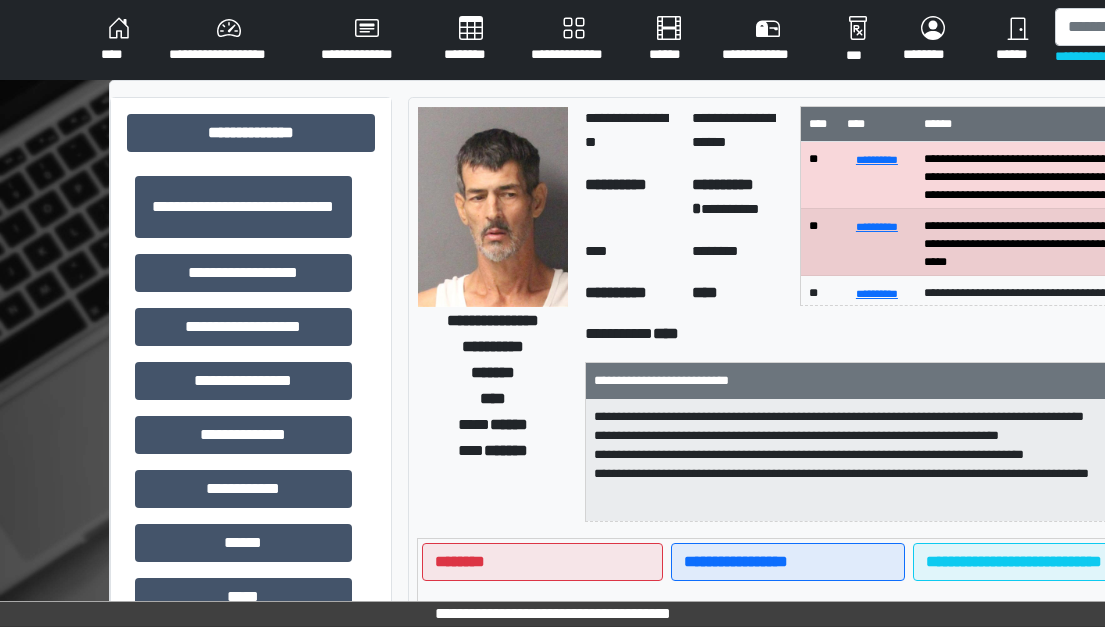 scroll, scrollTop: 0, scrollLeft: 103, axis: horizontal 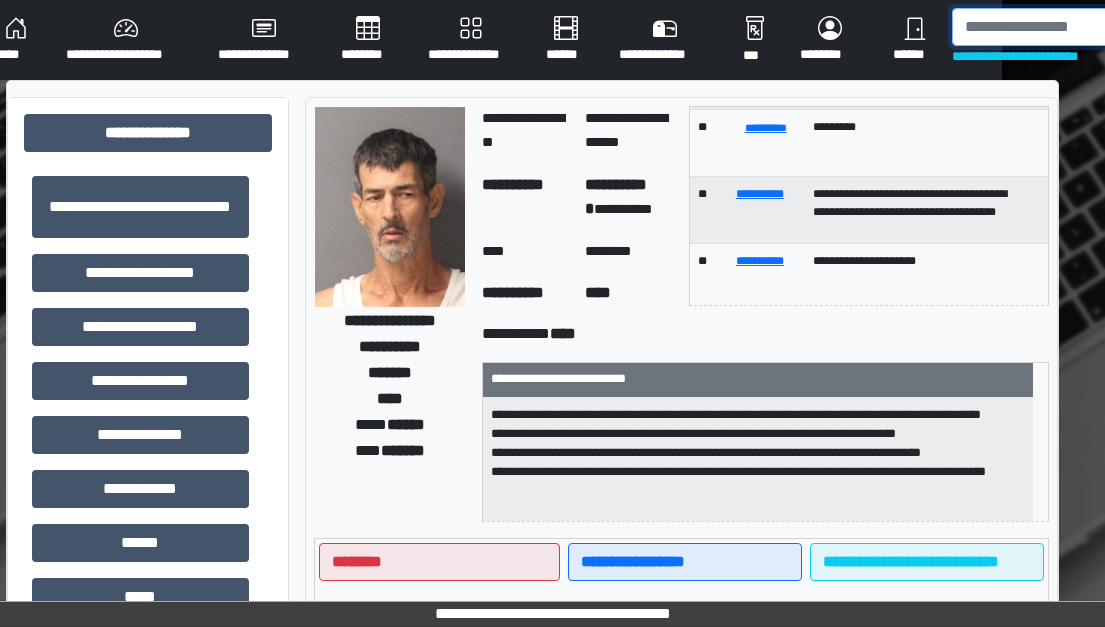 click at bounding box center (1055, 27) 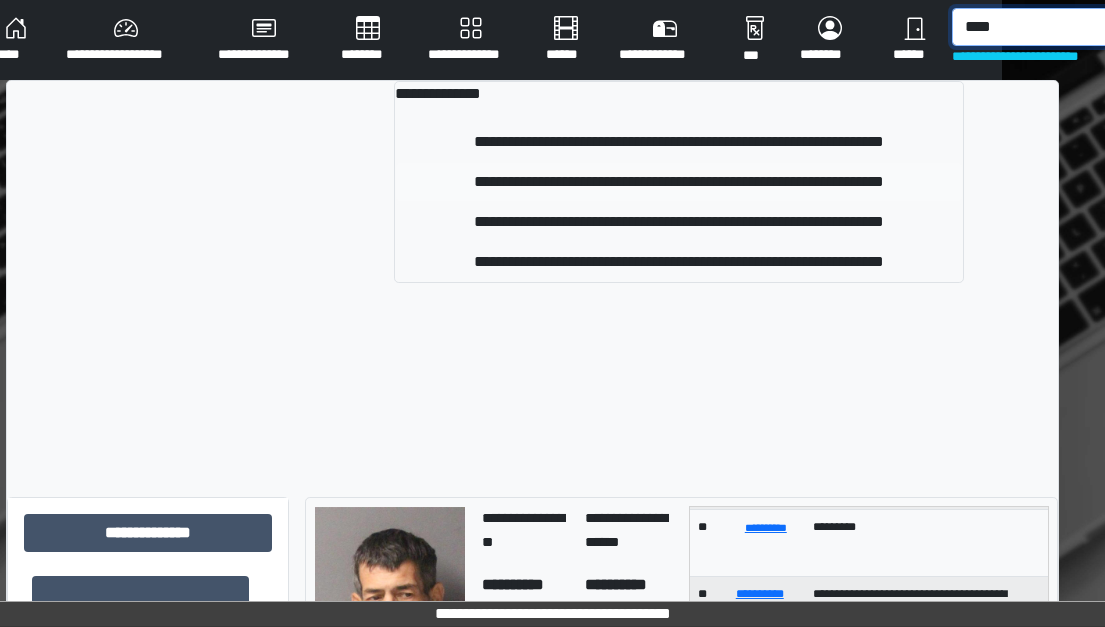 type on "****" 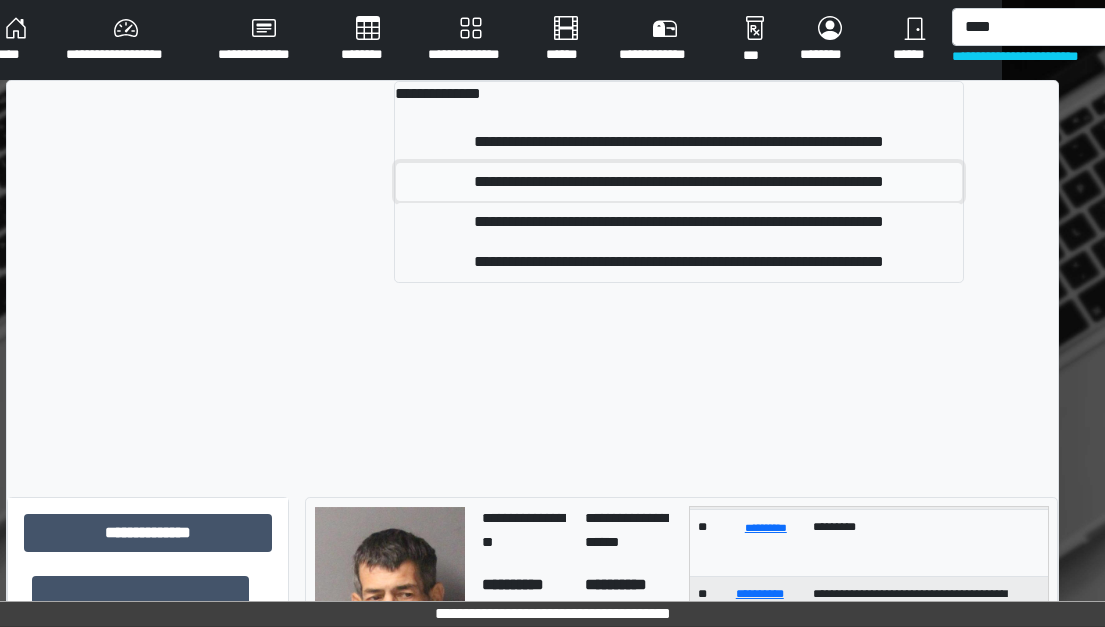 click on "**********" at bounding box center [679, 182] 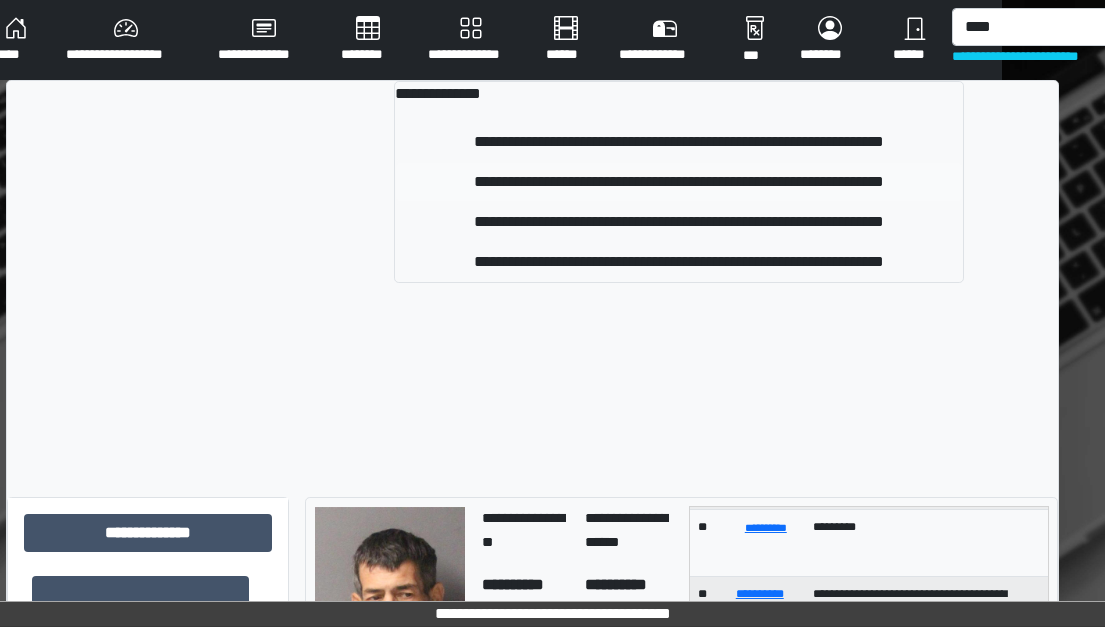 type 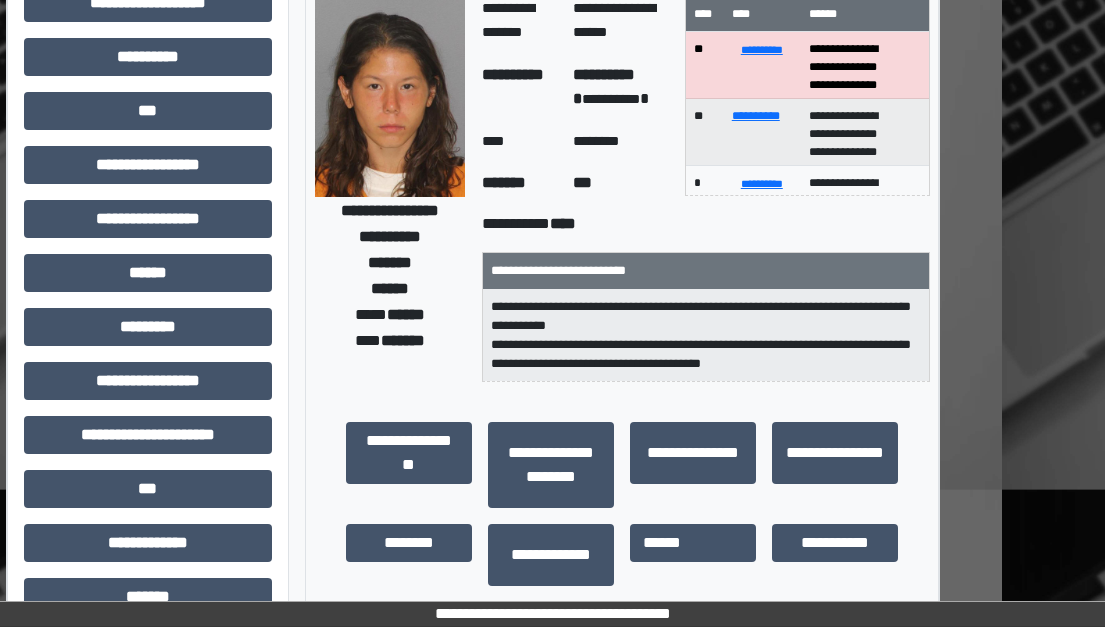 scroll, scrollTop: 200, scrollLeft: 103, axis: both 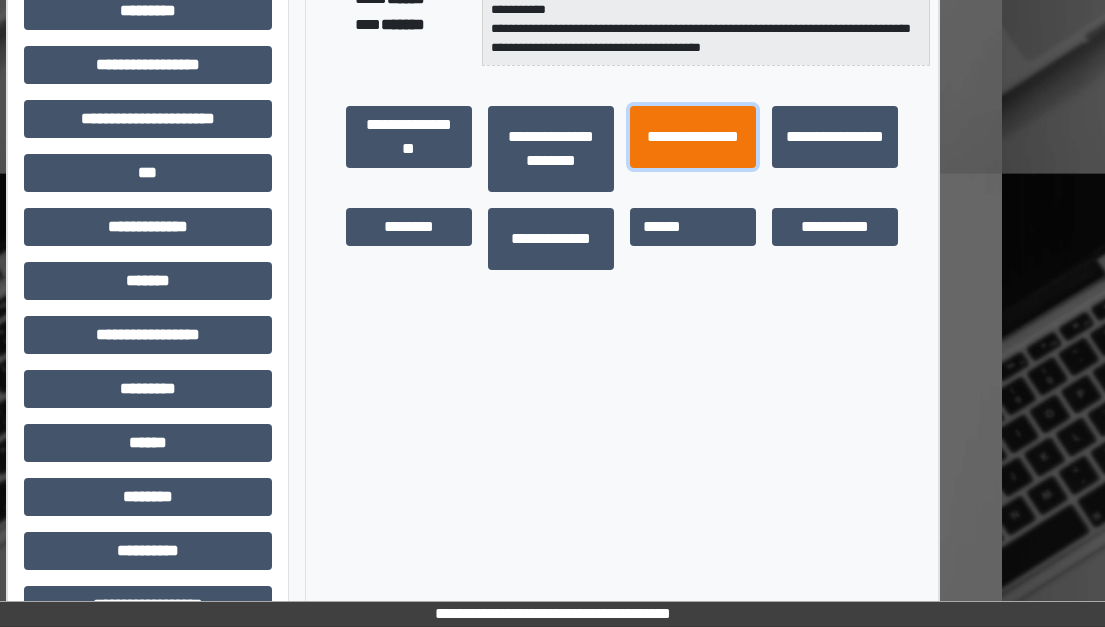 click on "**********" at bounding box center [693, 137] 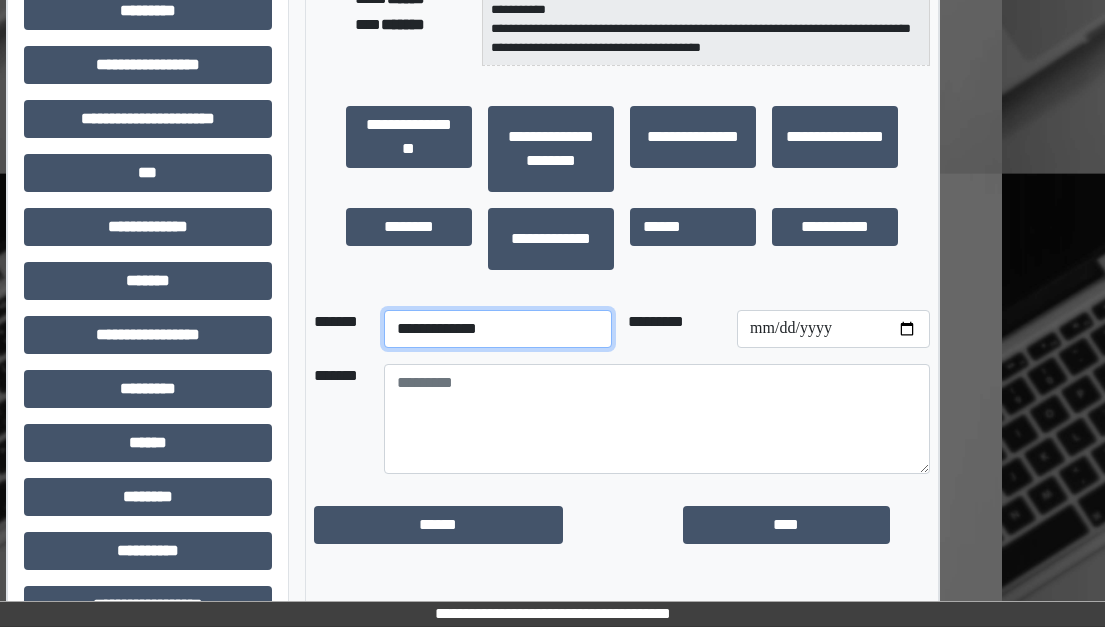click on "**********" at bounding box center [498, 329] 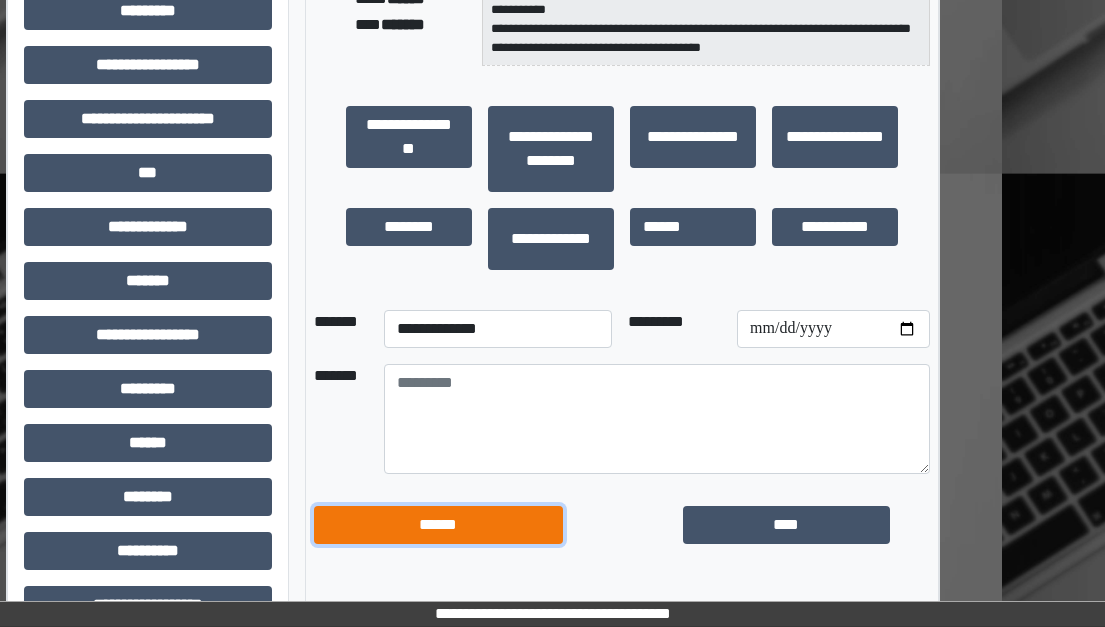 click on "******" at bounding box center (438, 525) 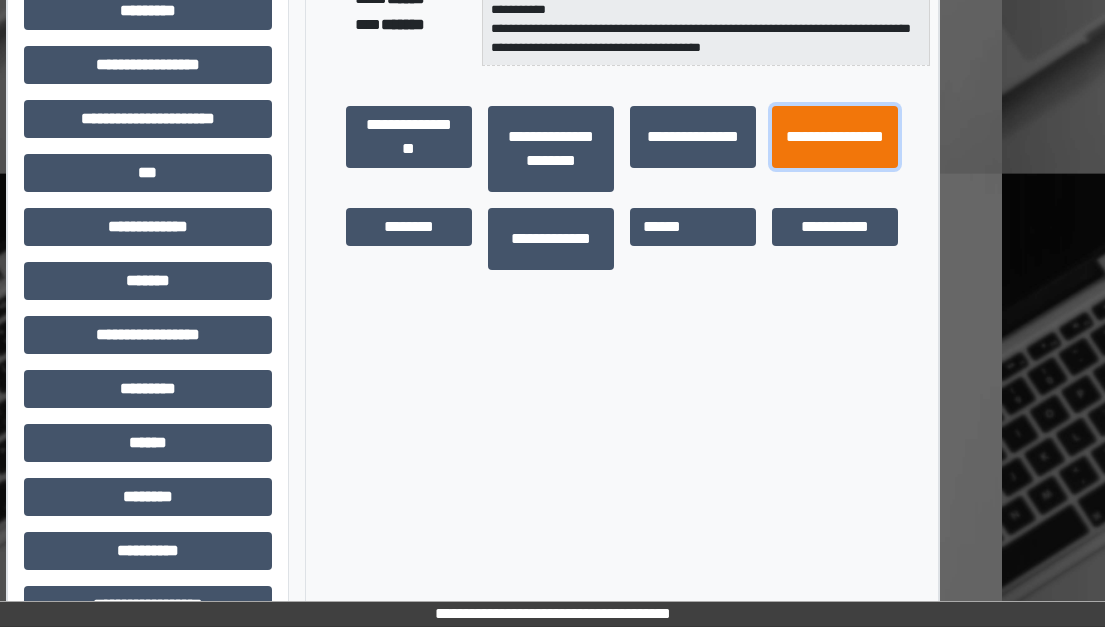 click on "**********" at bounding box center [835, 137] 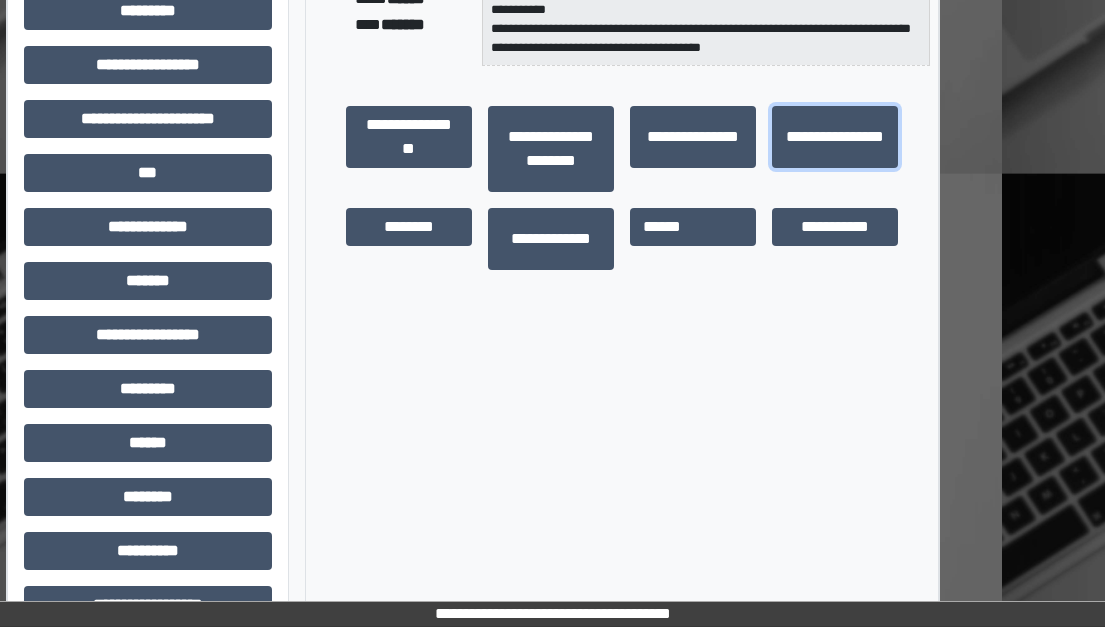 select on "****" 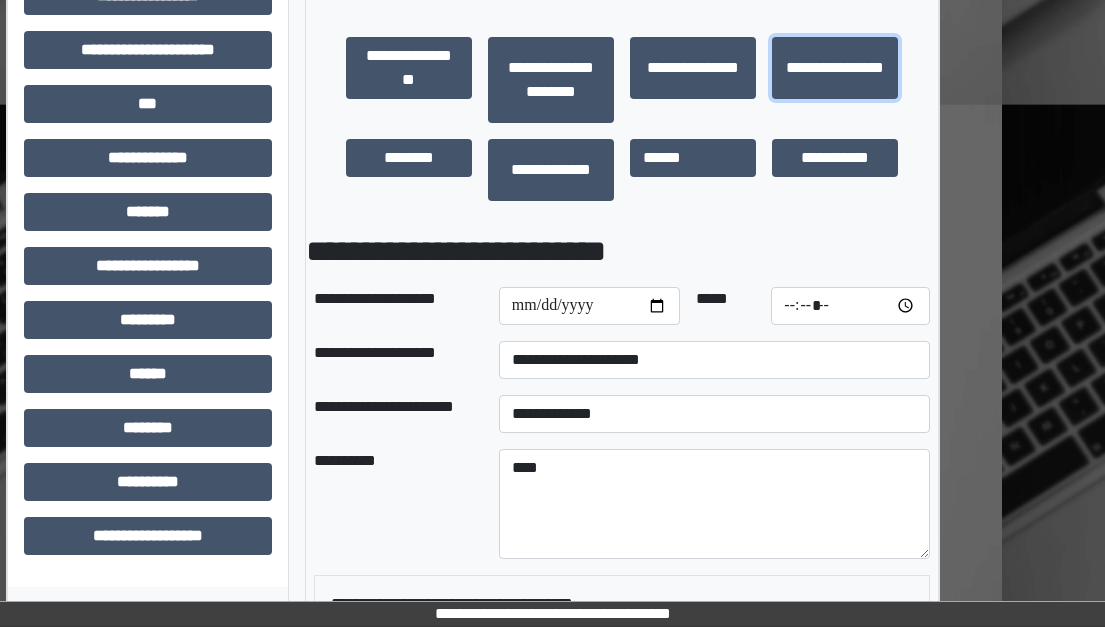 scroll, scrollTop: 600, scrollLeft: 103, axis: both 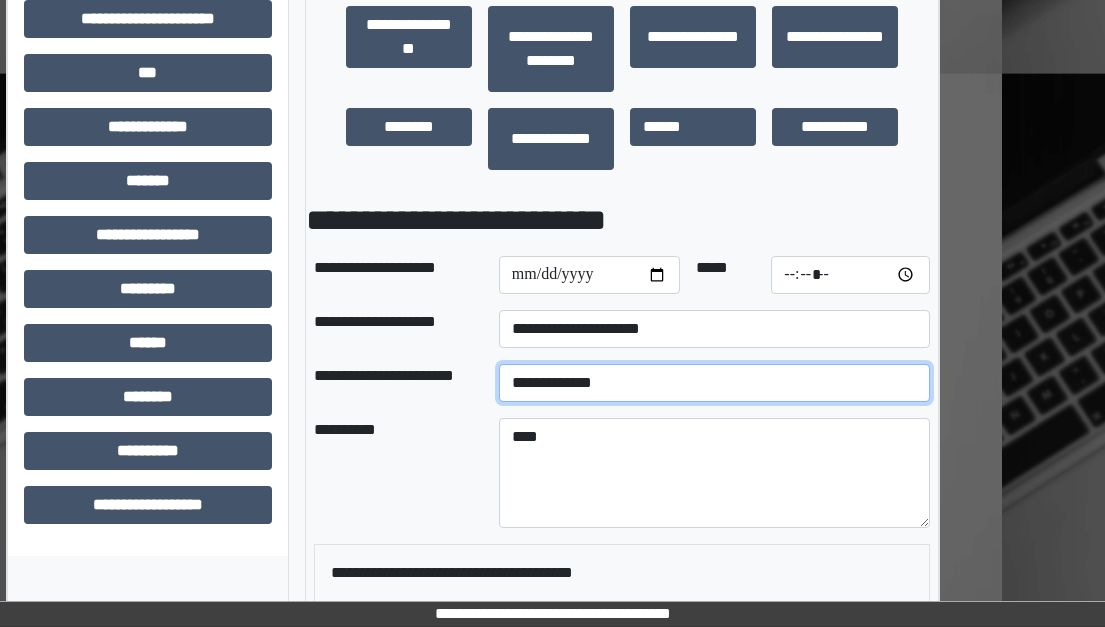 click on "**********" at bounding box center [714, 383] 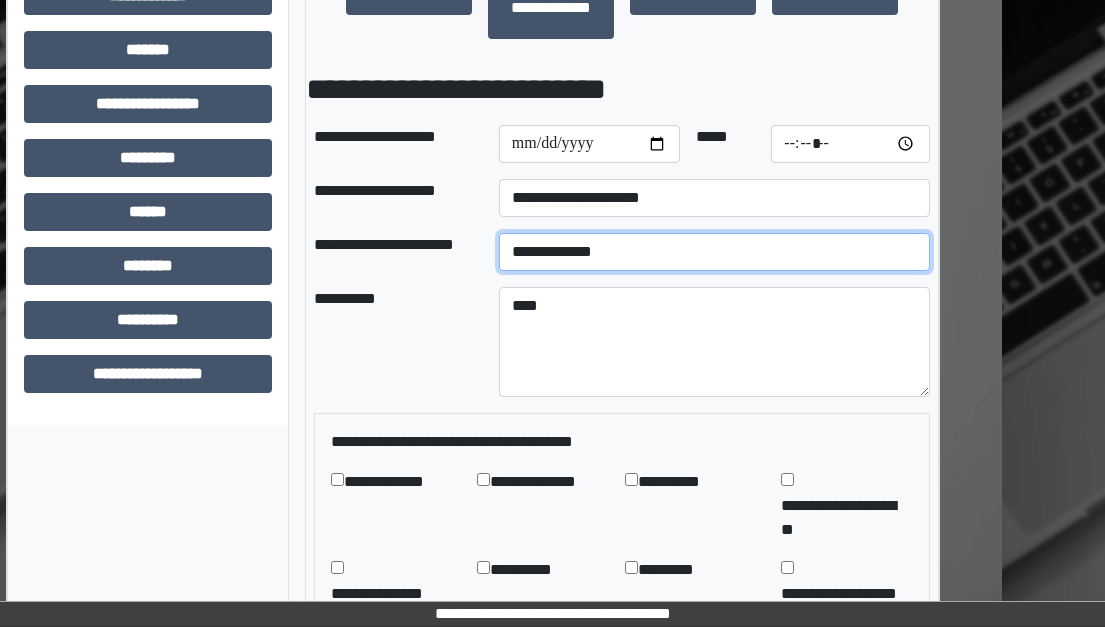 scroll, scrollTop: 1000, scrollLeft: 103, axis: both 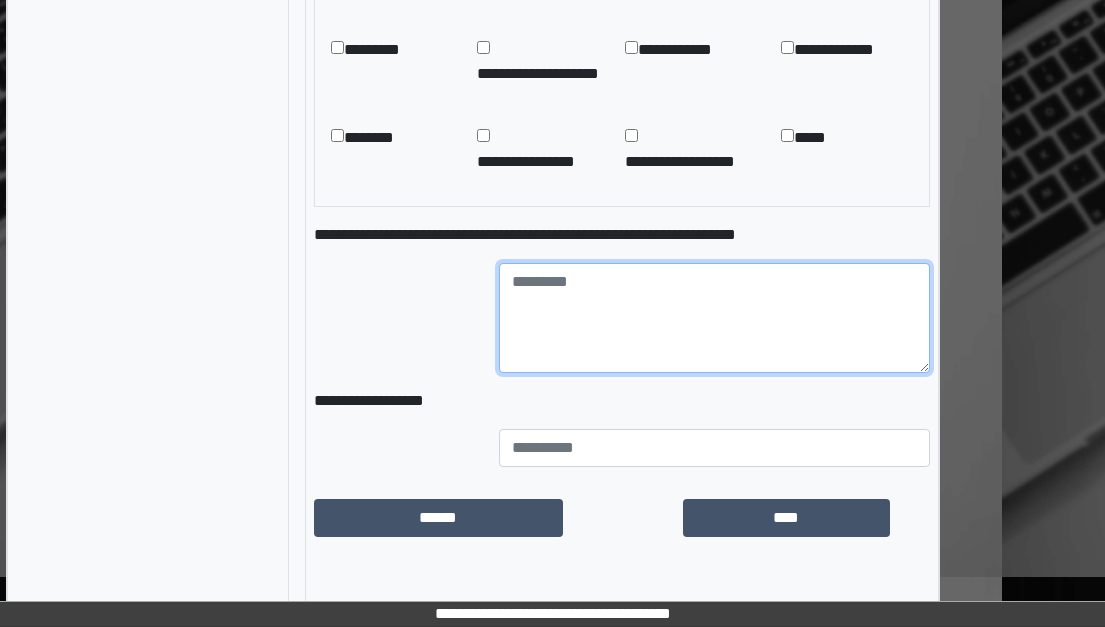 click at bounding box center (714, 318) 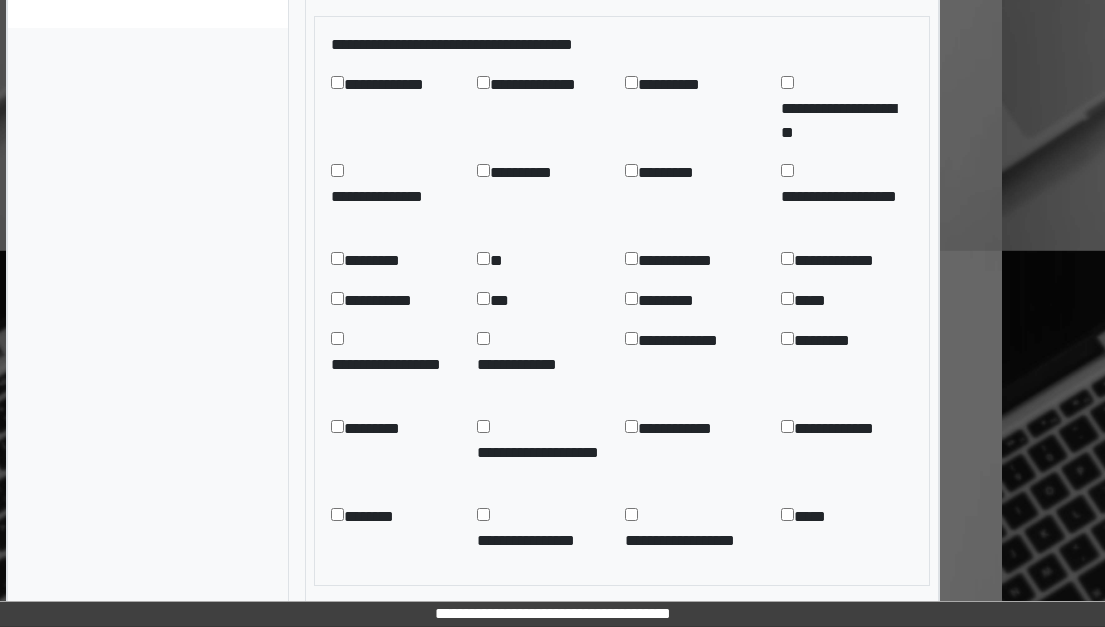 scroll, scrollTop: 1160, scrollLeft: 103, axis: both 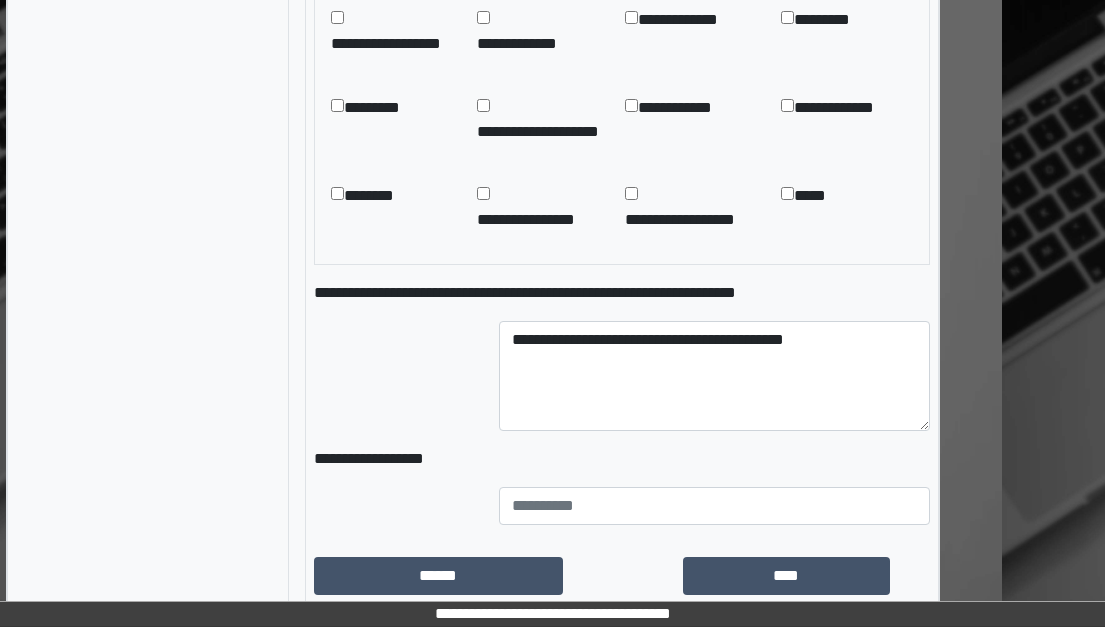 drag, startPoint x: 622, startPoint y: 462, endPoint x: 654, endPoint y: 438, distance: 40 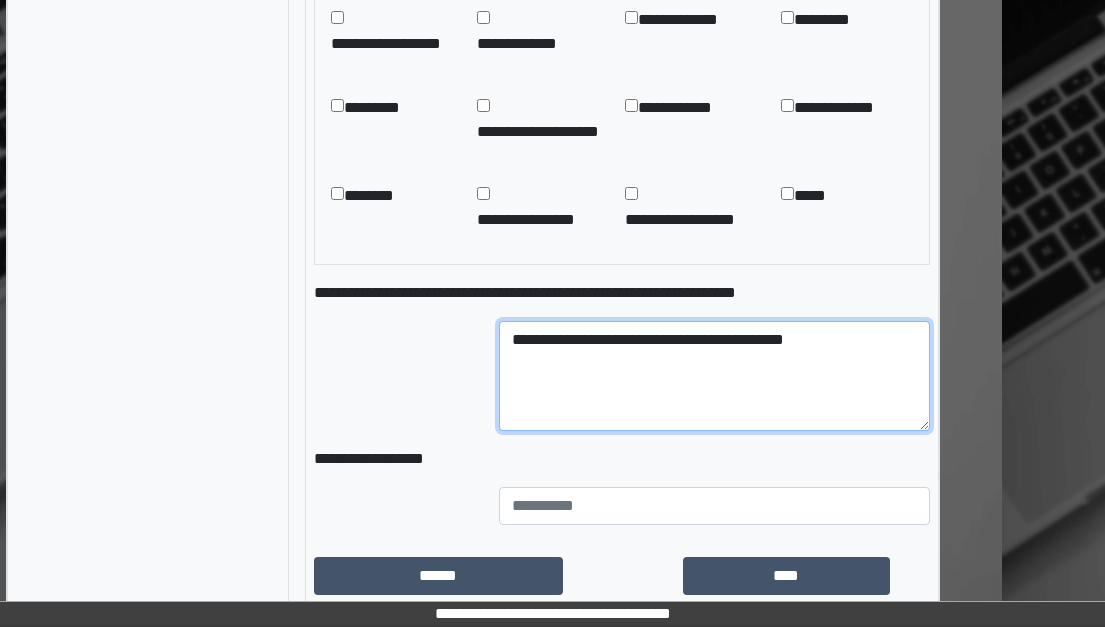 click on "**********" at bounding box center [714, 376] 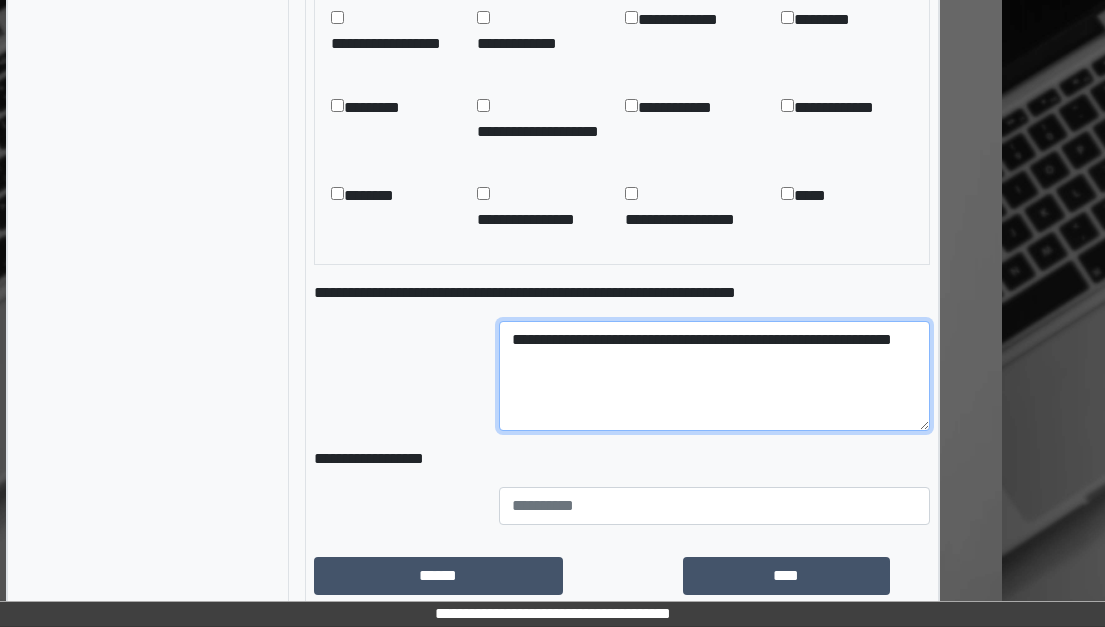 type on "**********" 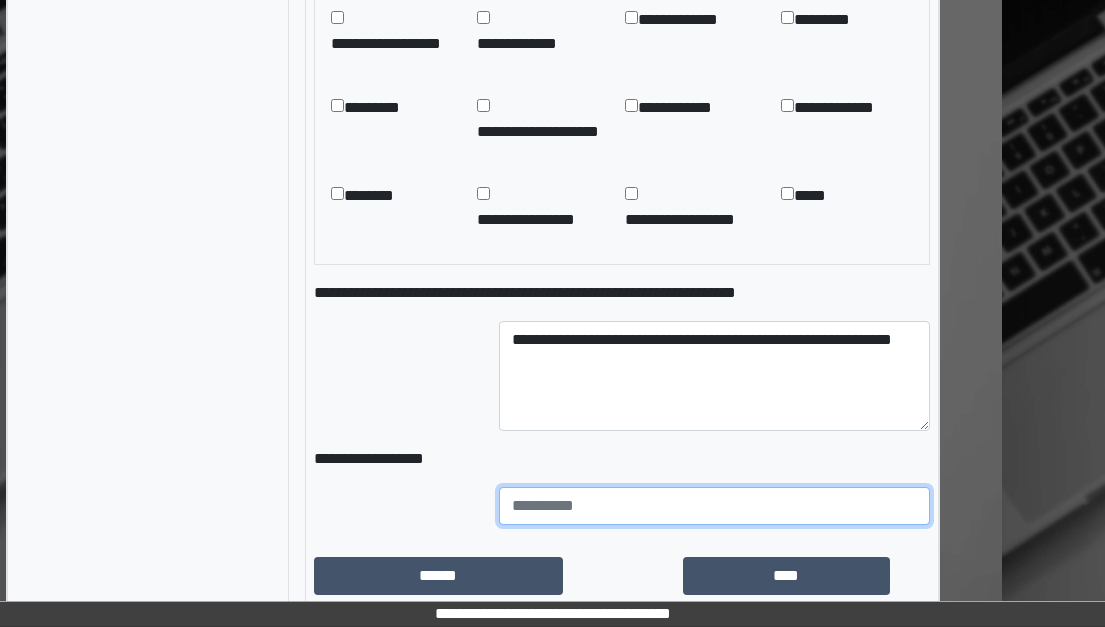 click at bounding box center (714, 506) 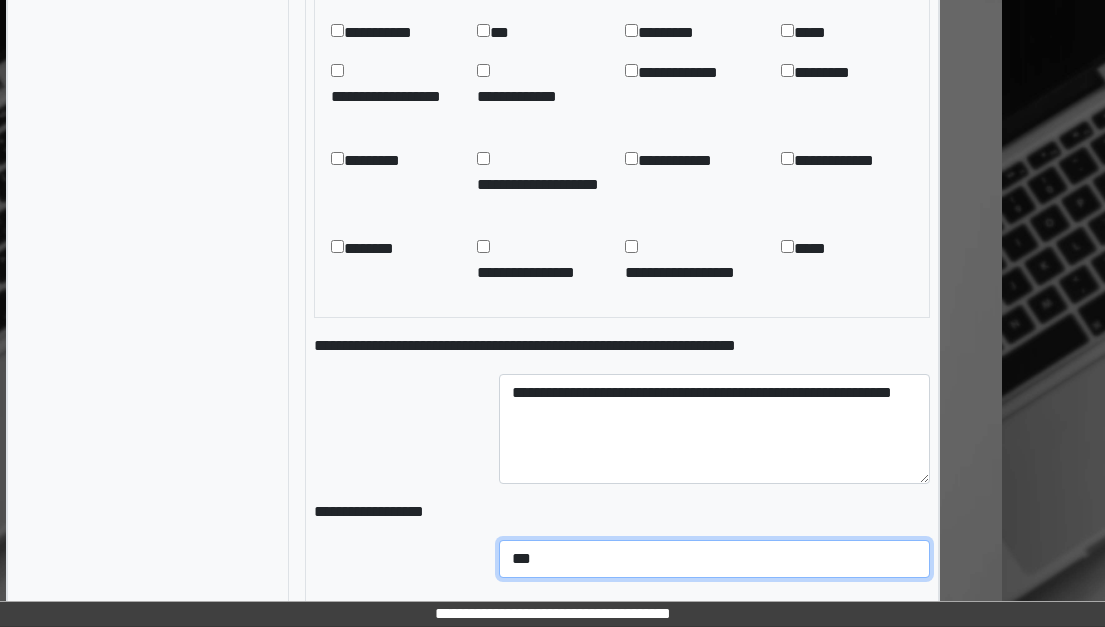 scroll, scrollTop: 1507, scrollLeft: 103, axis: both 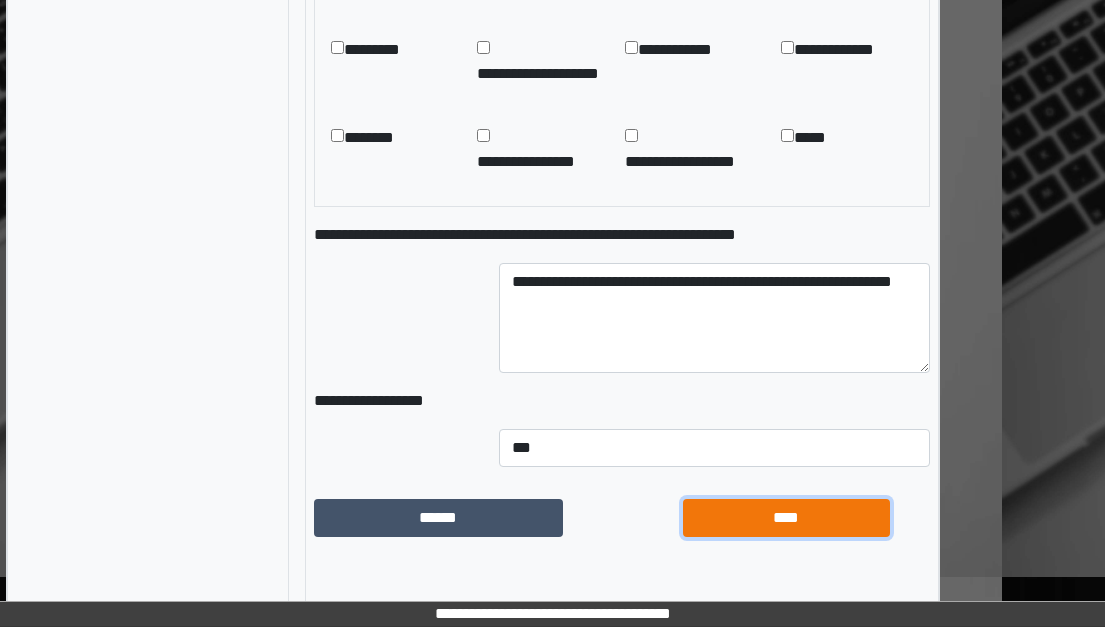 click on "****" at bounding box center [786, 518] 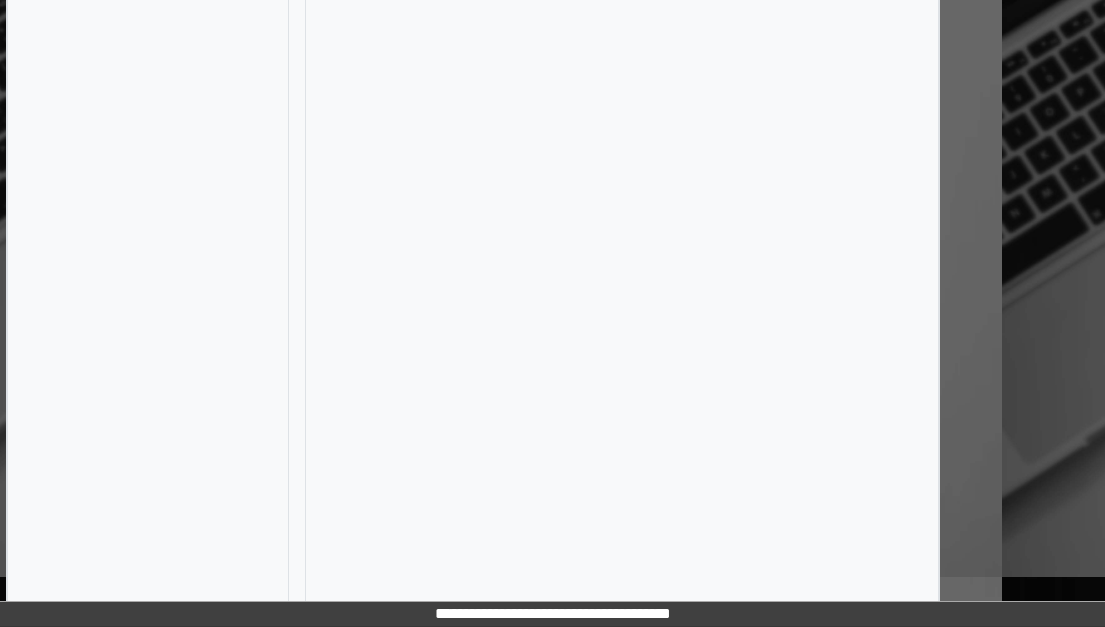 scroll, scrollTop: 547, scrollLeft: 103, axis: both 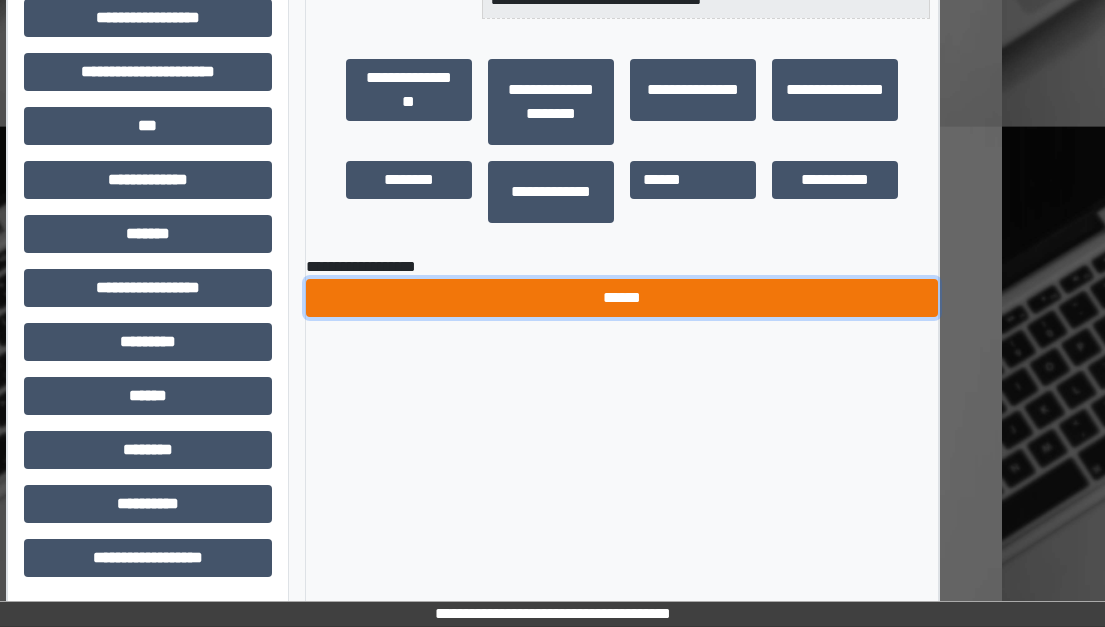 click on "******" at bounding box center (622, 298) 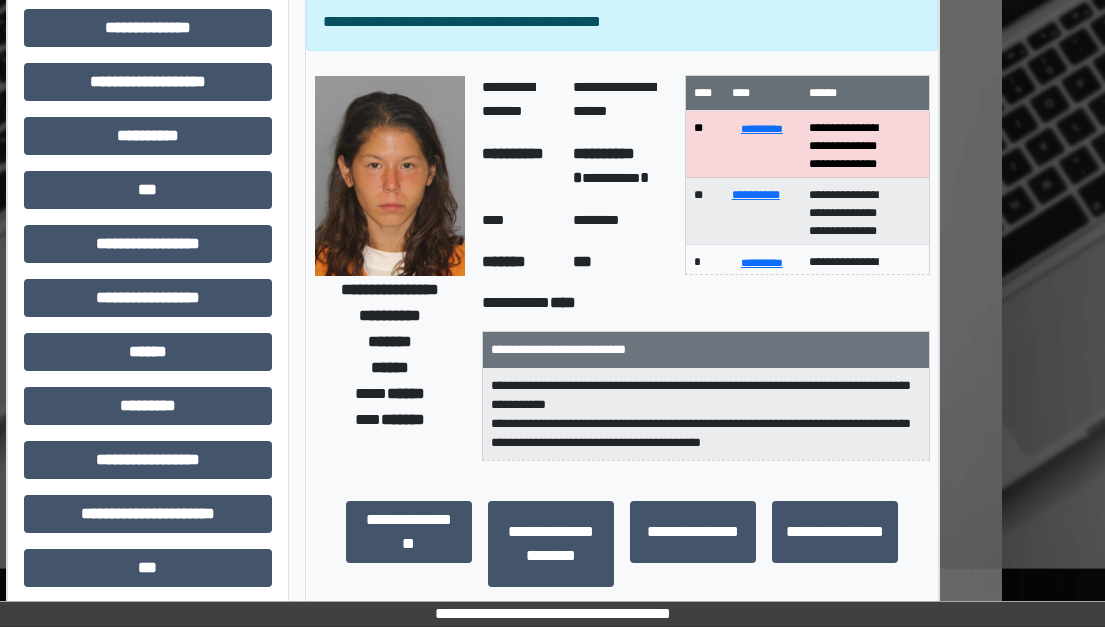 scroll, scrollTop: 0, scrollLeft: 103, axis: horizontal 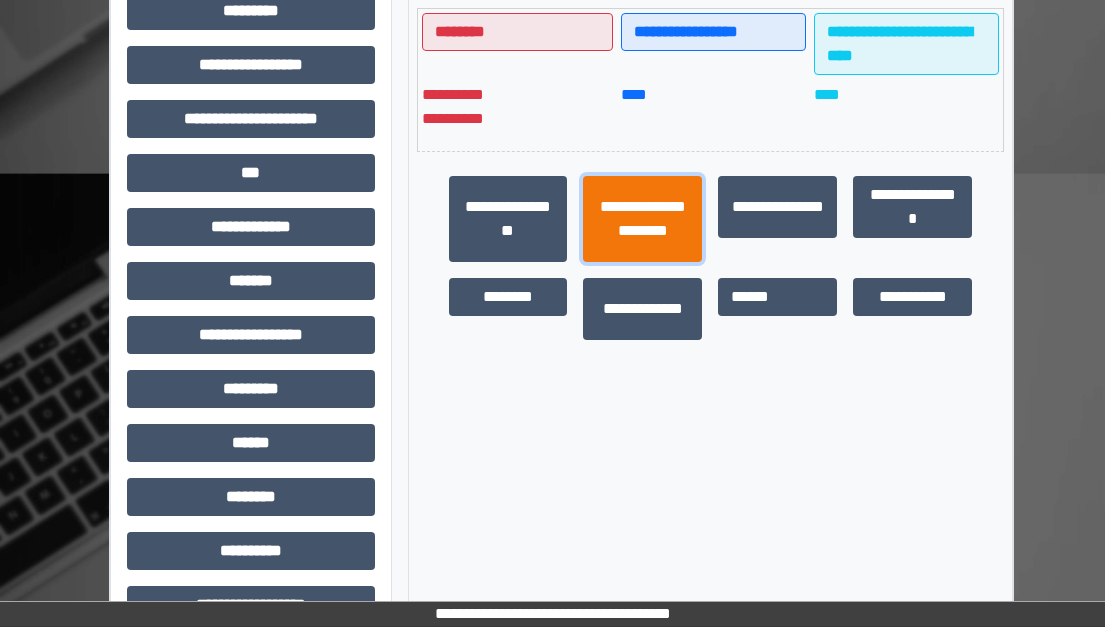 click on "**********" at bounding box center [642, 219] 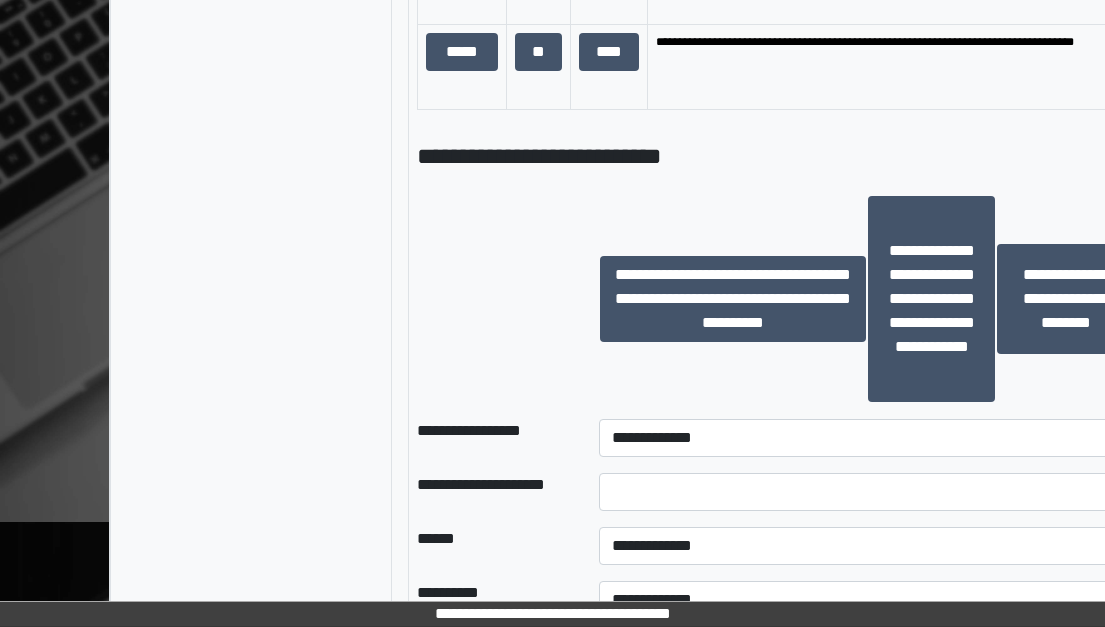 scroll, scrollTop: 1600, scrollLeft: 0, axis: vertical 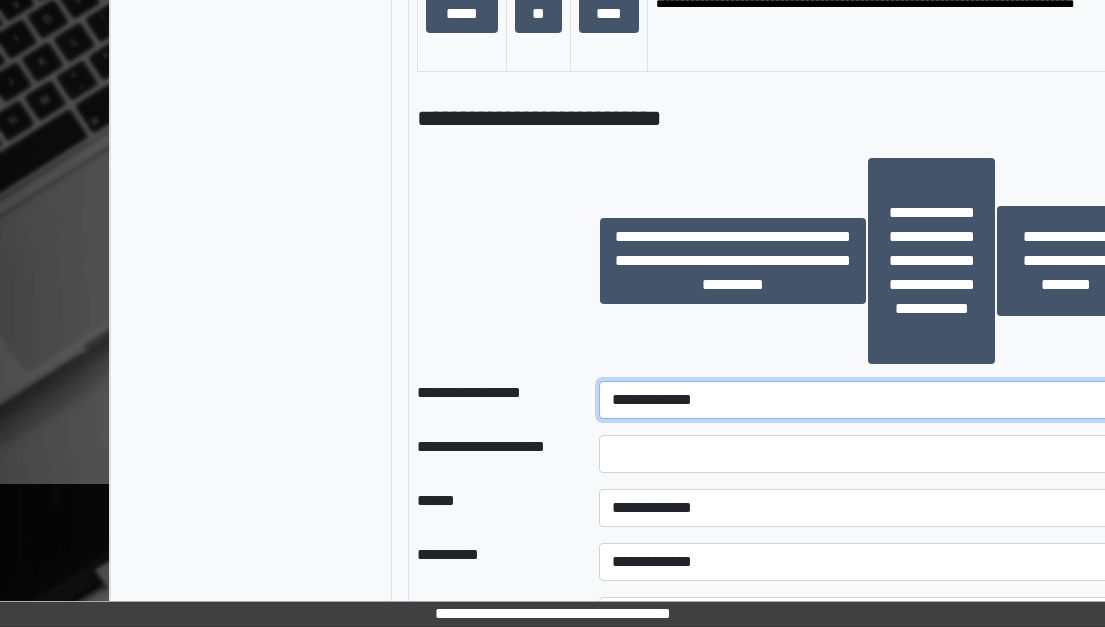click on "**********" at bounding box center (867, 400) 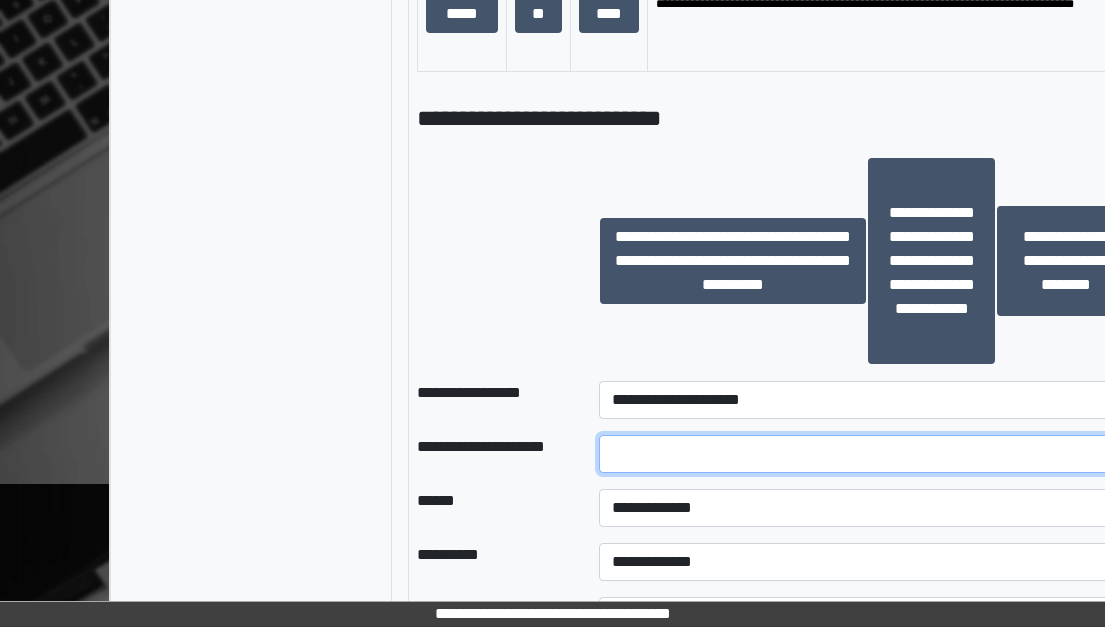 click at bounding box center (867, 454) 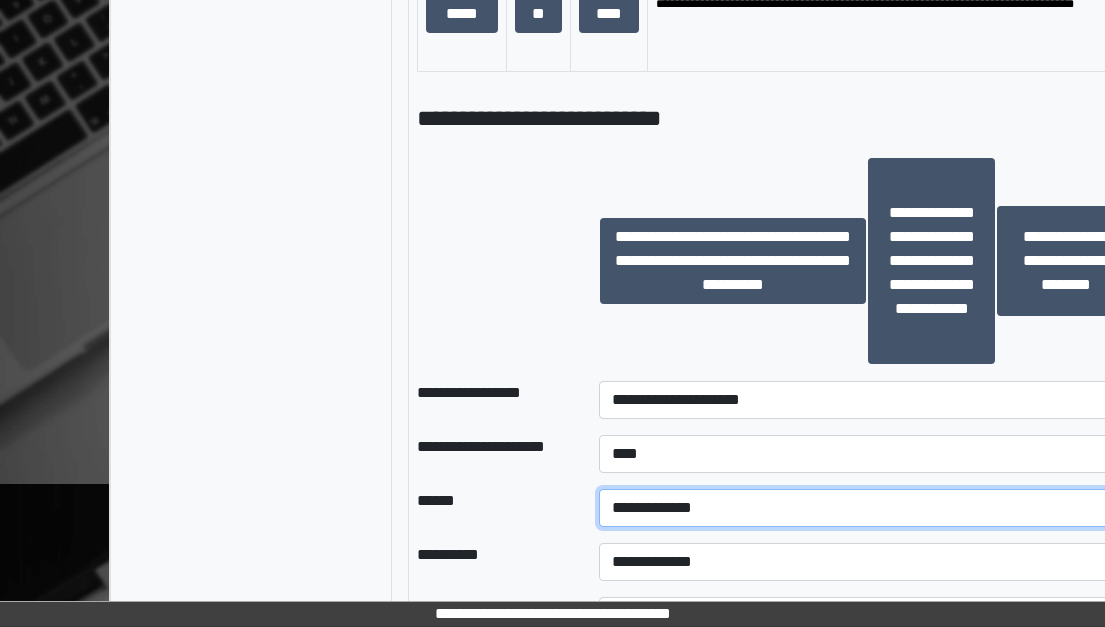 click on "**********" at bounding box center [867, 508] 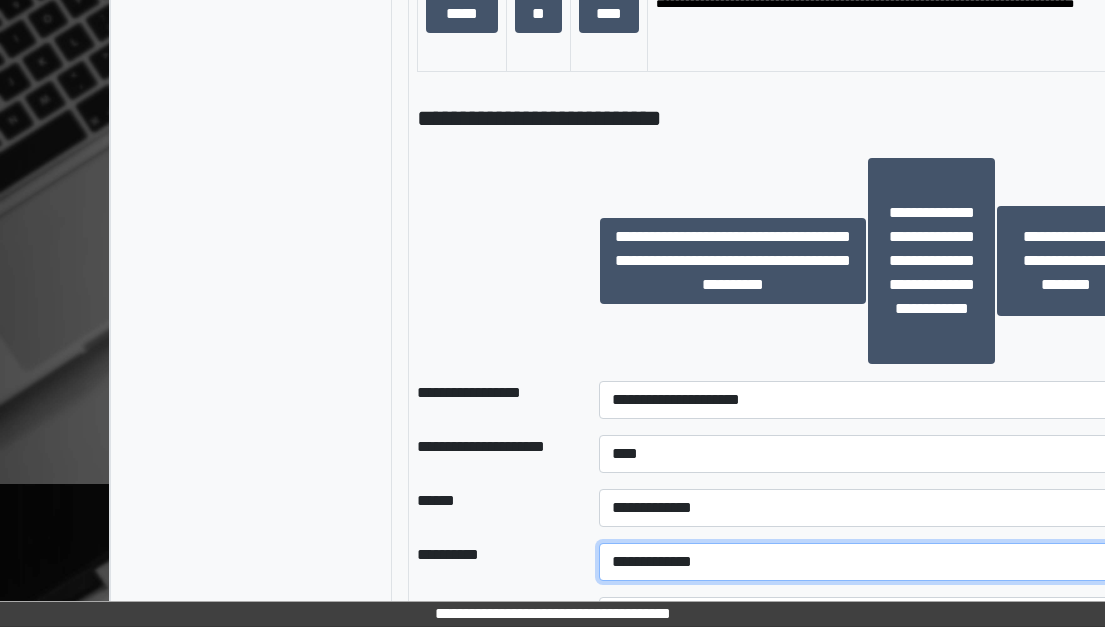 click on "**********" at bounding box center [867, 562] 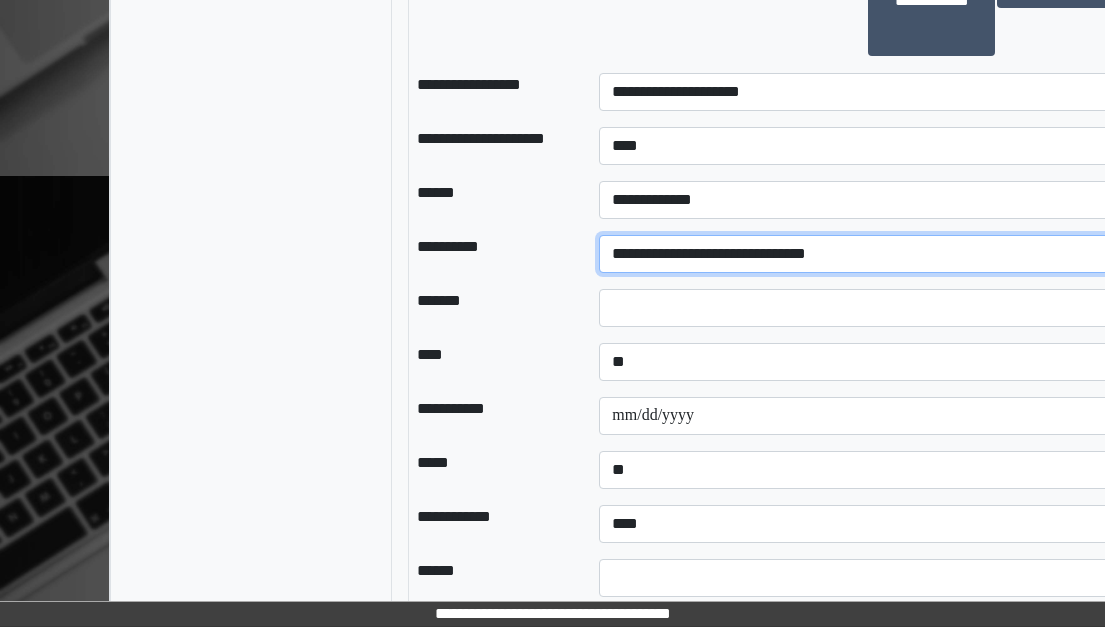 scroll, scrollTop: 1992, scrollLeft: 0, axis: vertical 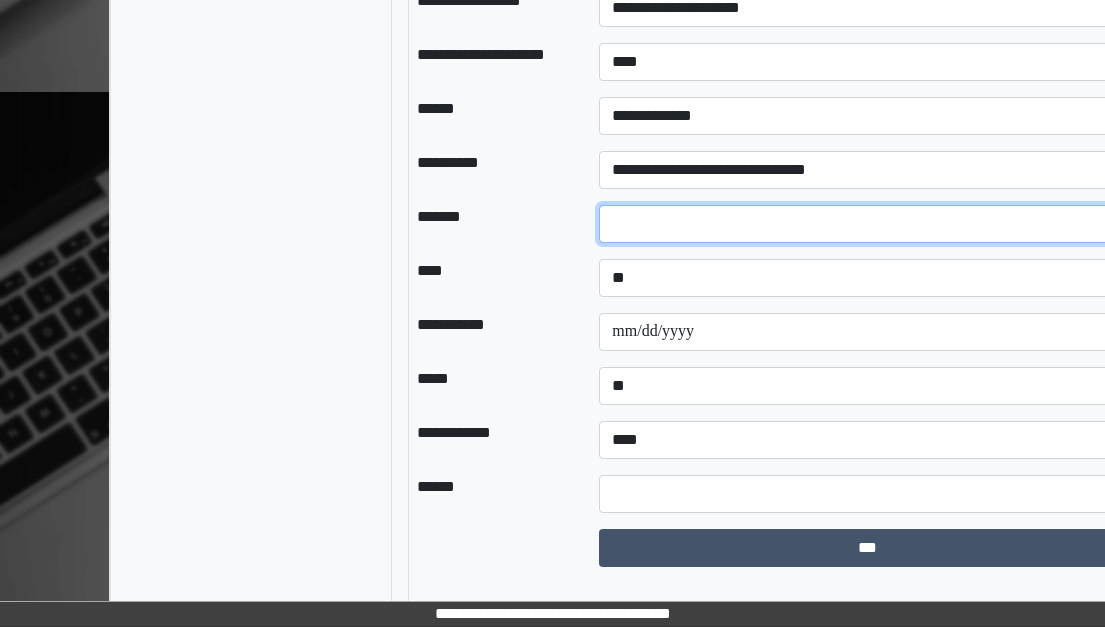 click at bounding box center (867, 224) 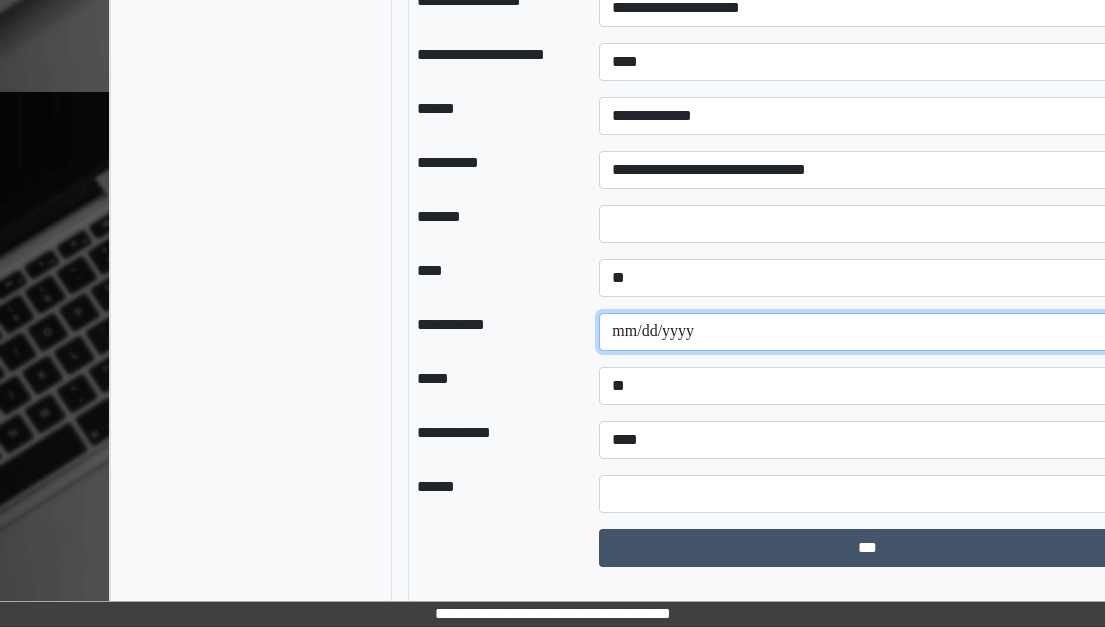 click at bounding box center (867, 332) 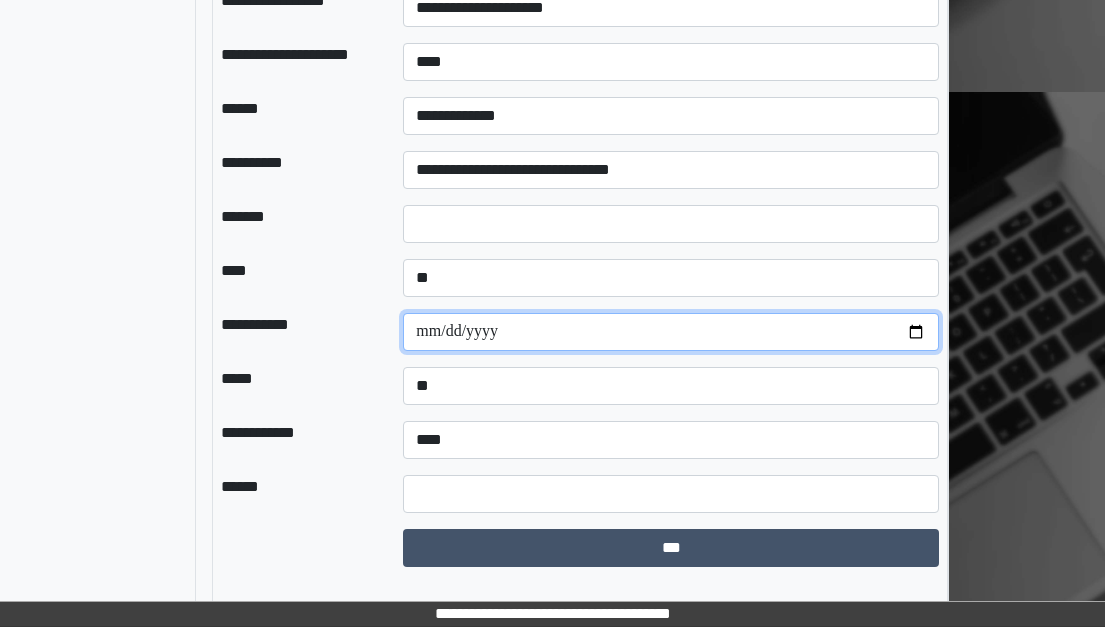 scroll, scrollTop: 1992, scrollLeft: 224, axis: both 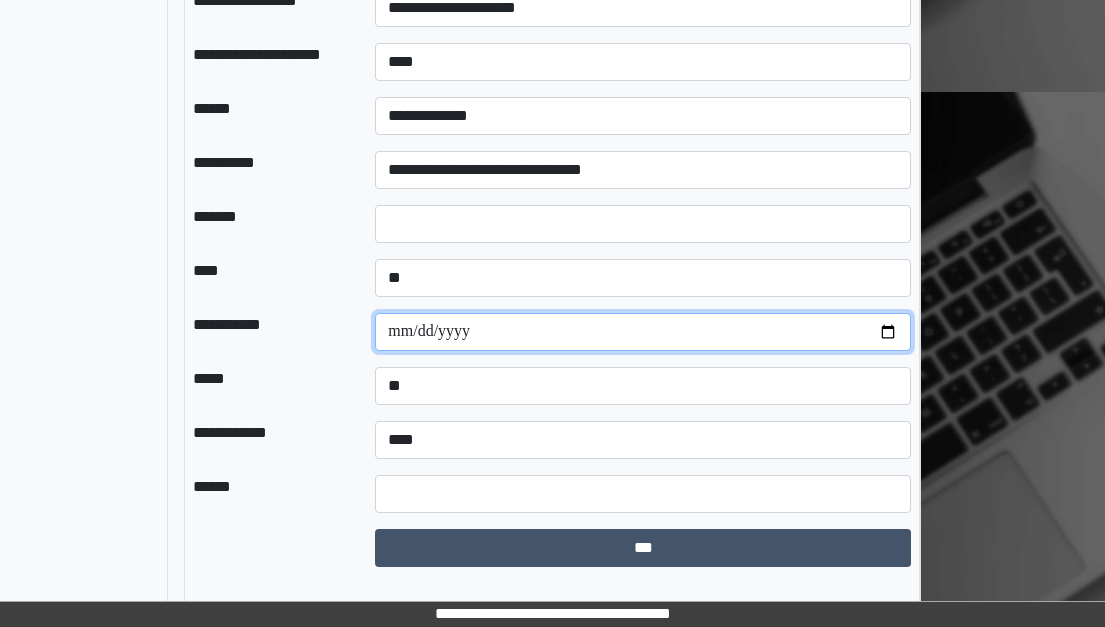 click at bounding box center (643, 332) 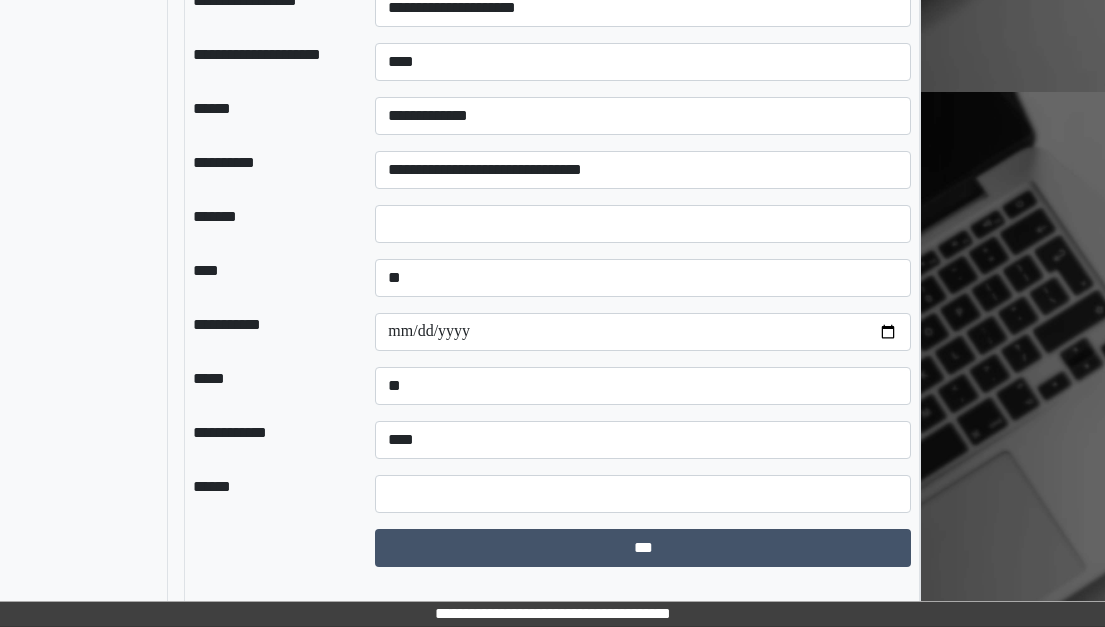 click on "***" at bounding box center [643, 548] 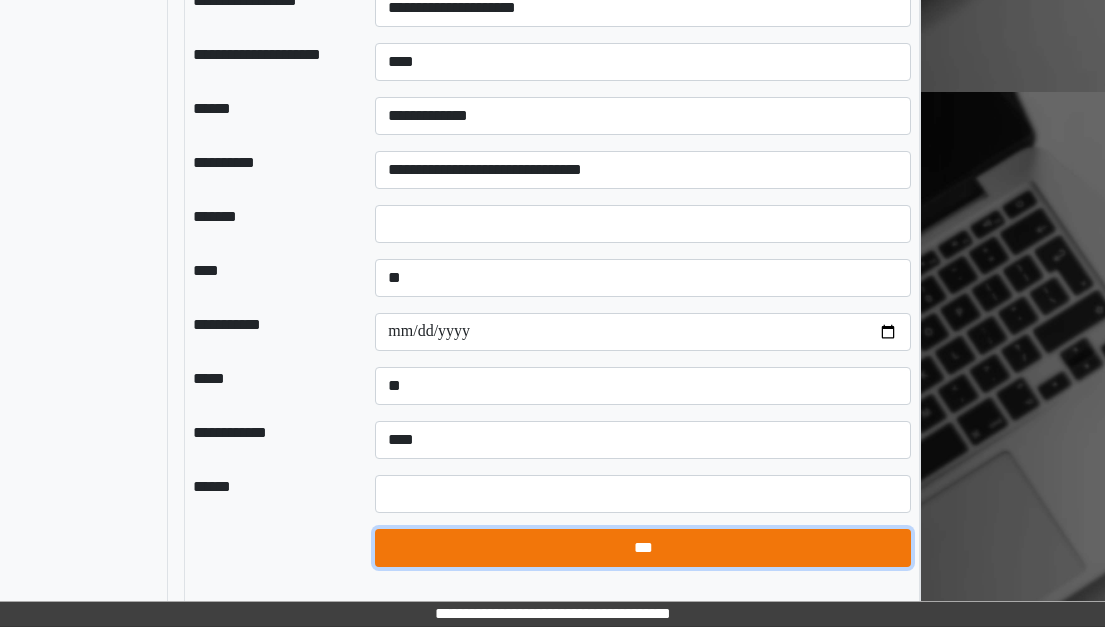 drag, startPoint x: 643, startPoint y: 565, endPoint x: 643, endPoint y: 553, distance: 12 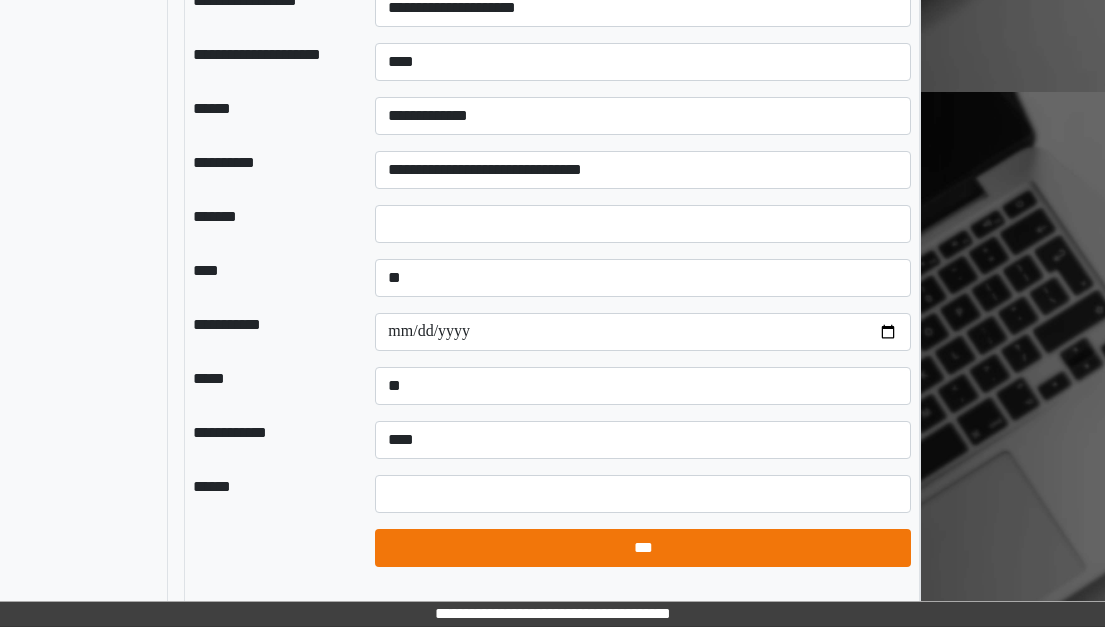 select on "*" 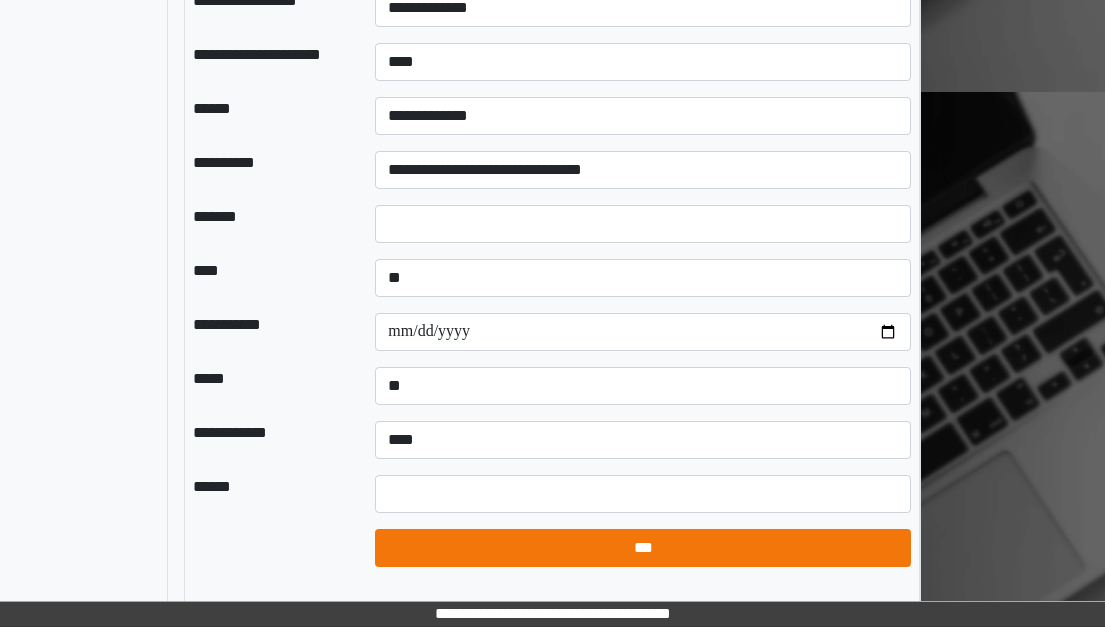 type 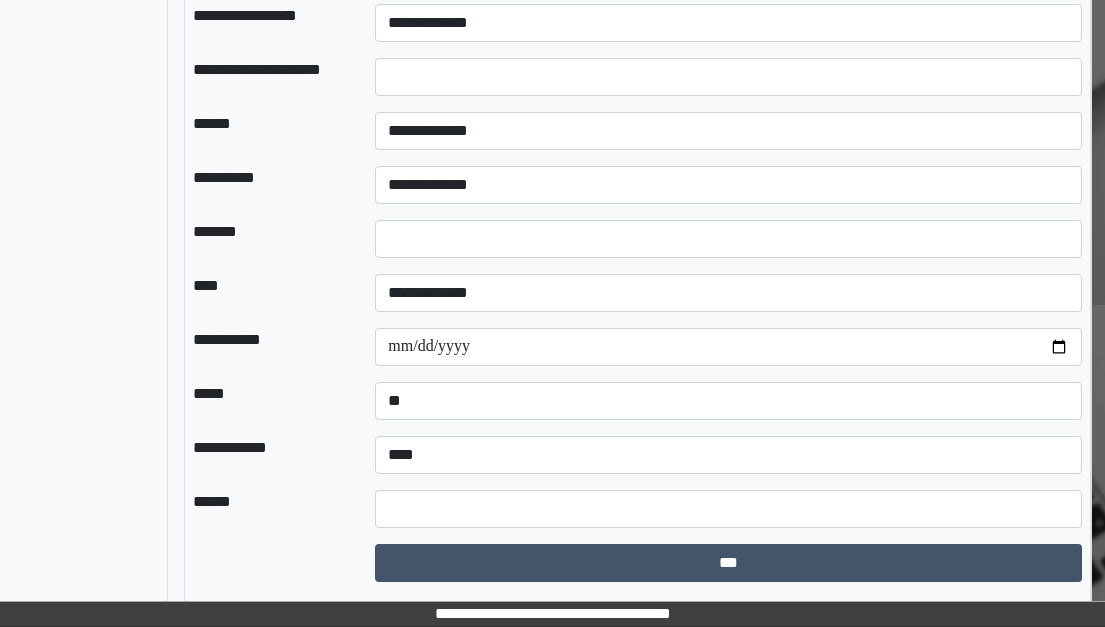 scroll, scrollTop: 1779, scrollLeft: 224, axis: both 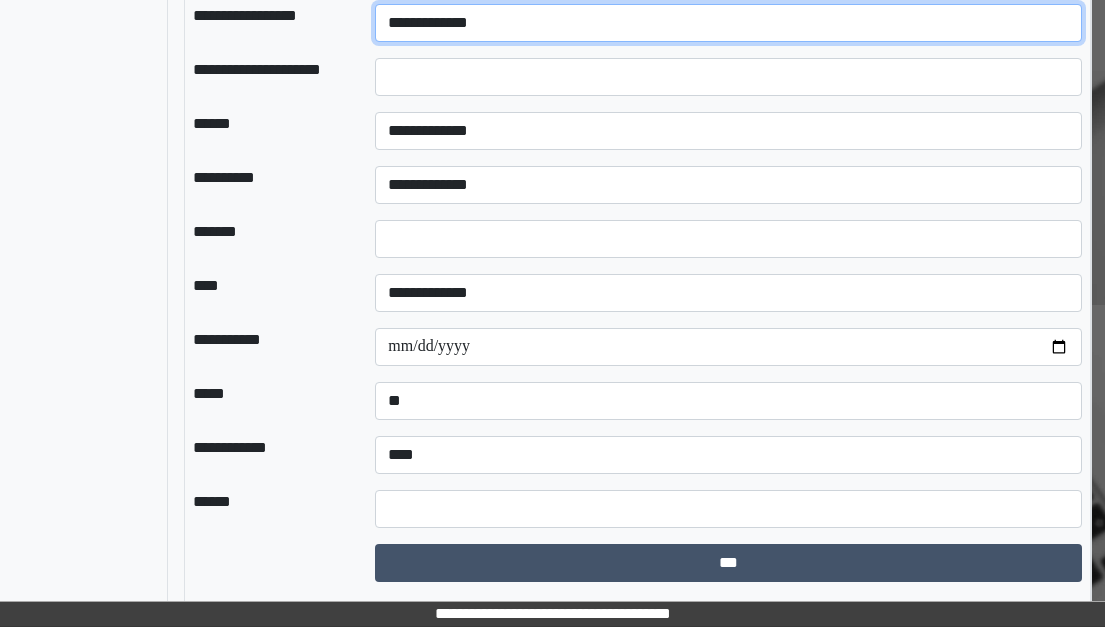 click on "**********" at bounding box center (728, 23) 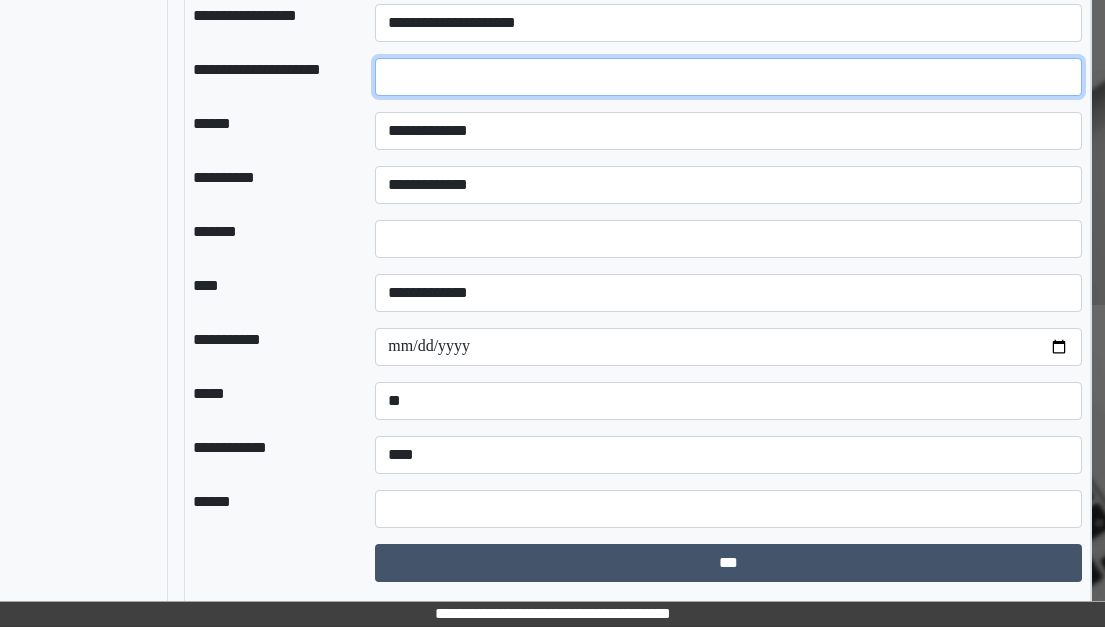 click at bounding box center [728, 77] 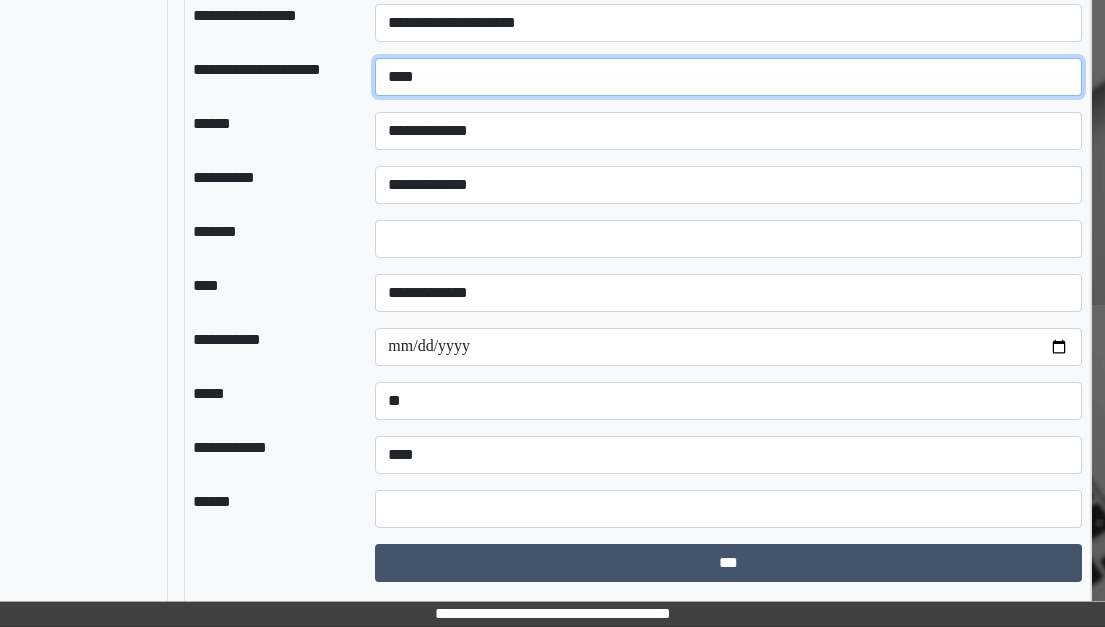 type on "****" 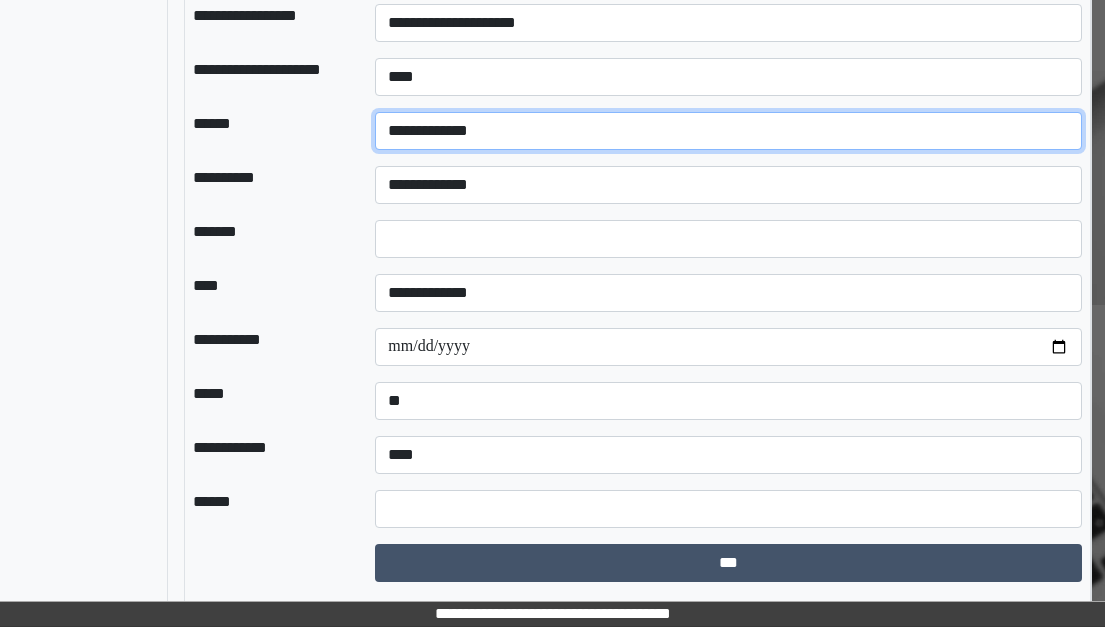 click on "**********" at bounding box center [728, 131] 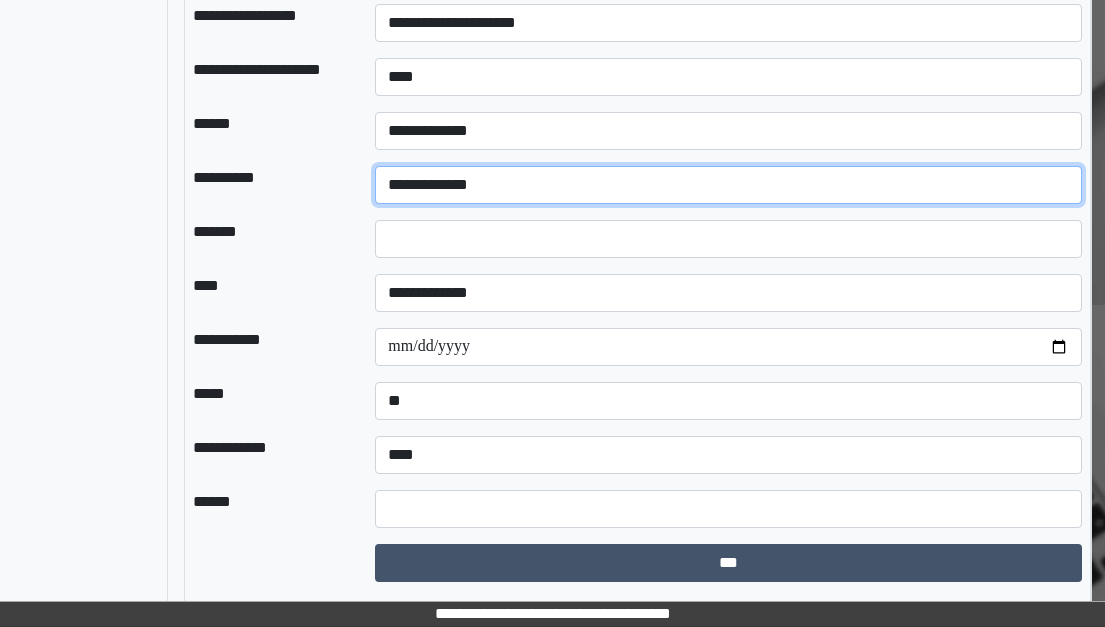 click on "**********" at bounding box center (728, 185) 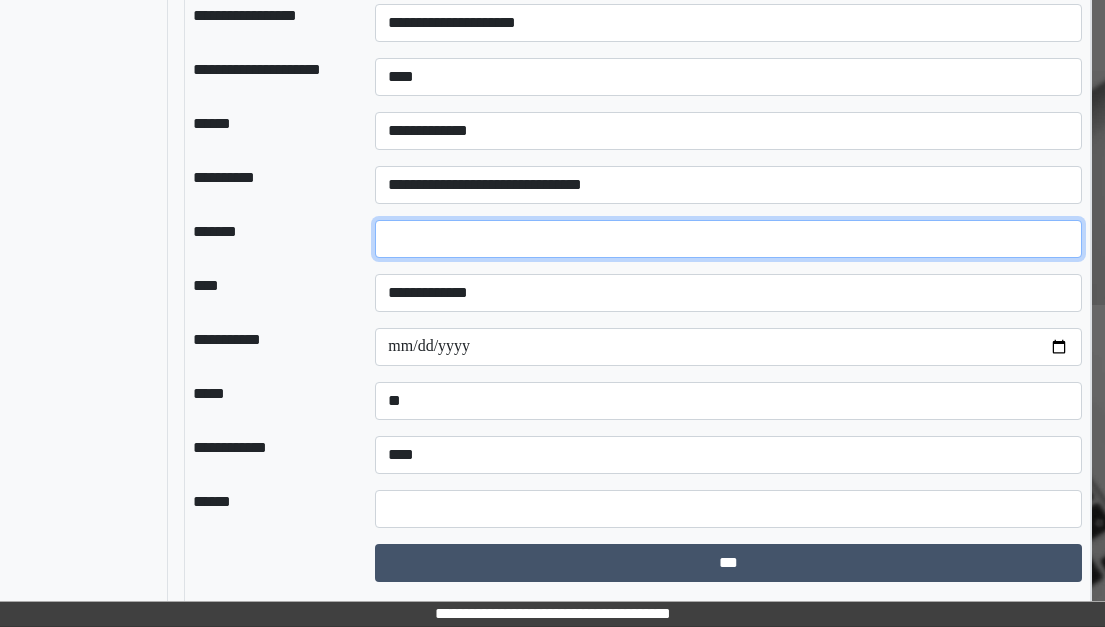 click on "*" at bounding box center (728, 239) 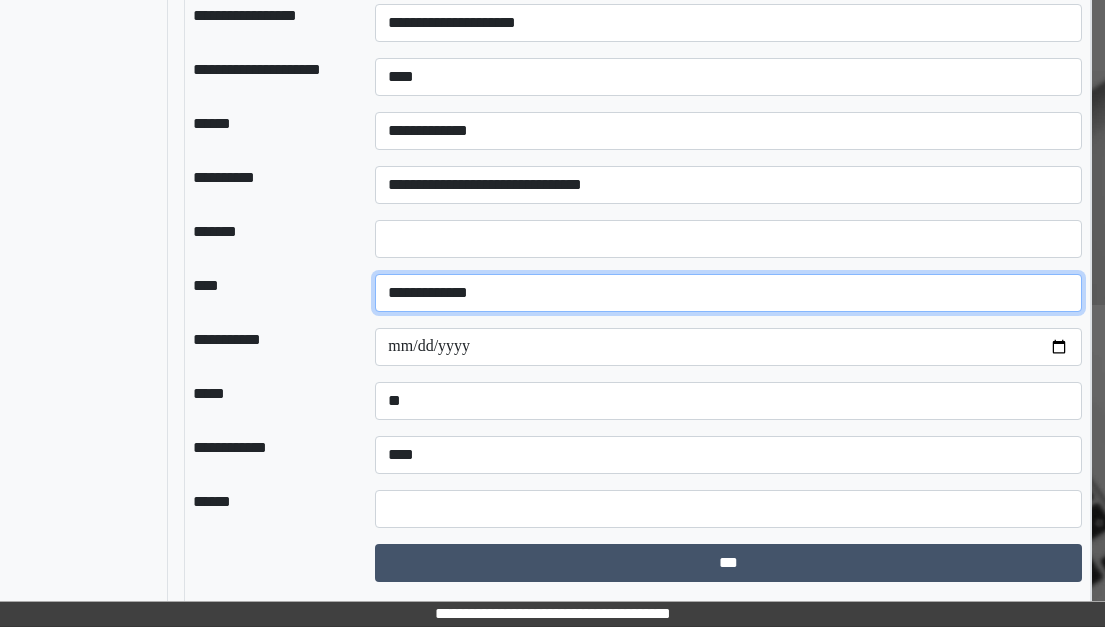 click on "**********" at bounding box center (728, 293) 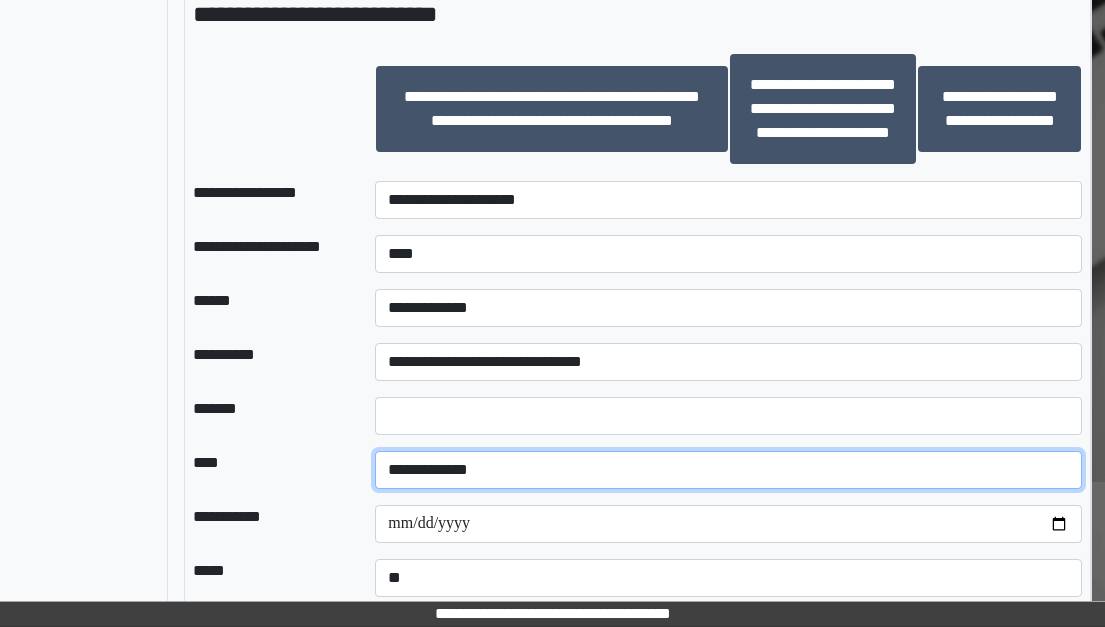 scroll, scrollTop: 1779, scrollLeft: 224, axis: both 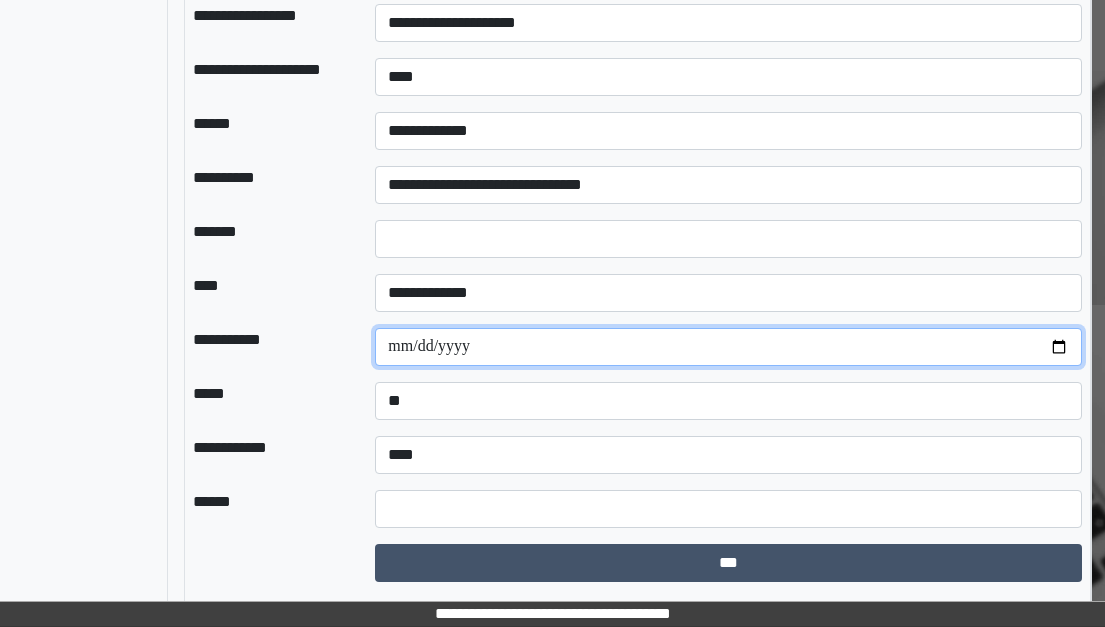 click on "**********" at bounding box center [728, 347] 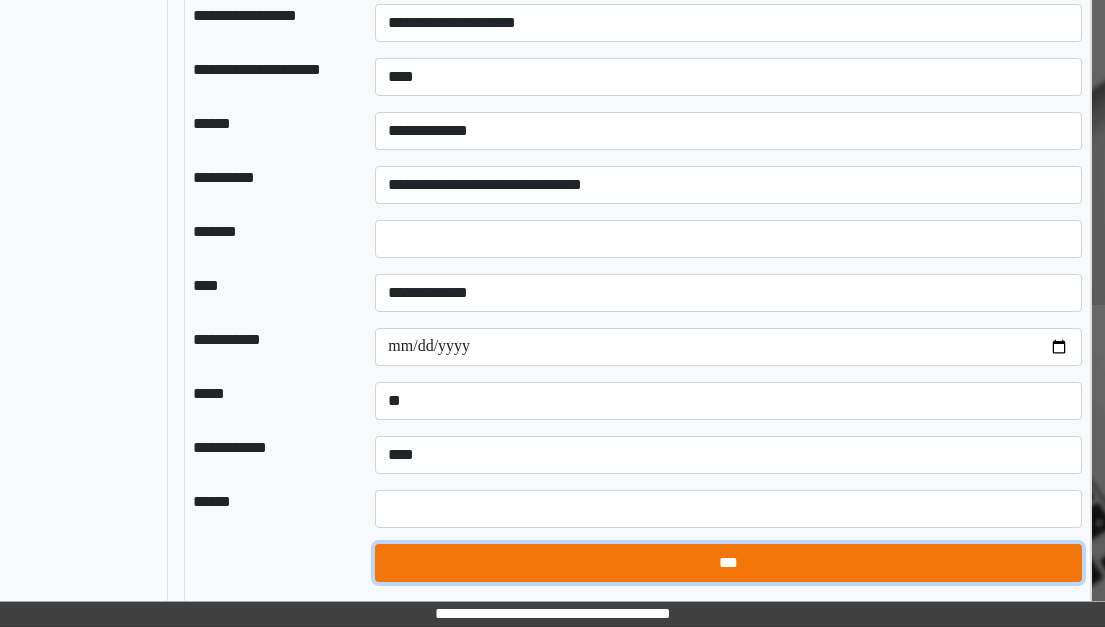 click on "***" at bounding box center [728, 563] 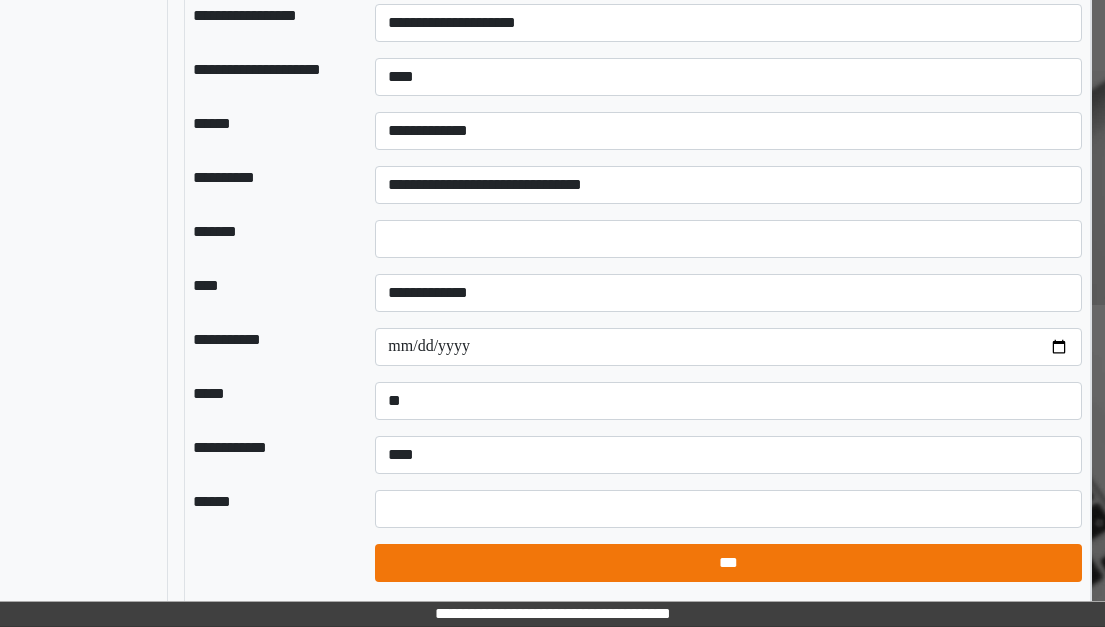 select on "*" 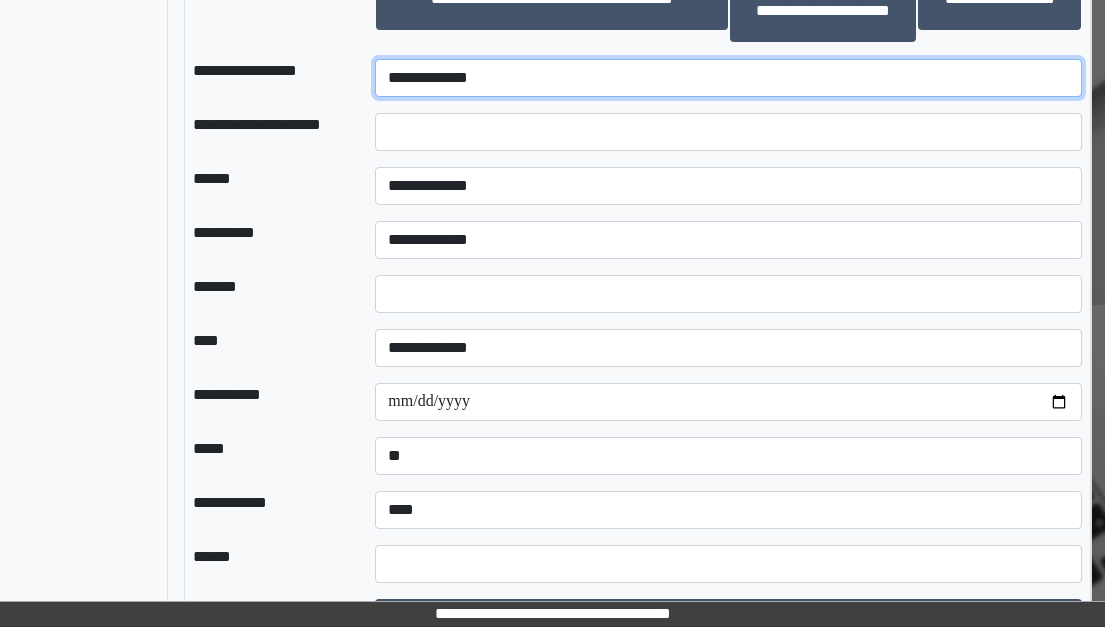 click on "**********" at bounding box center [728, 78] 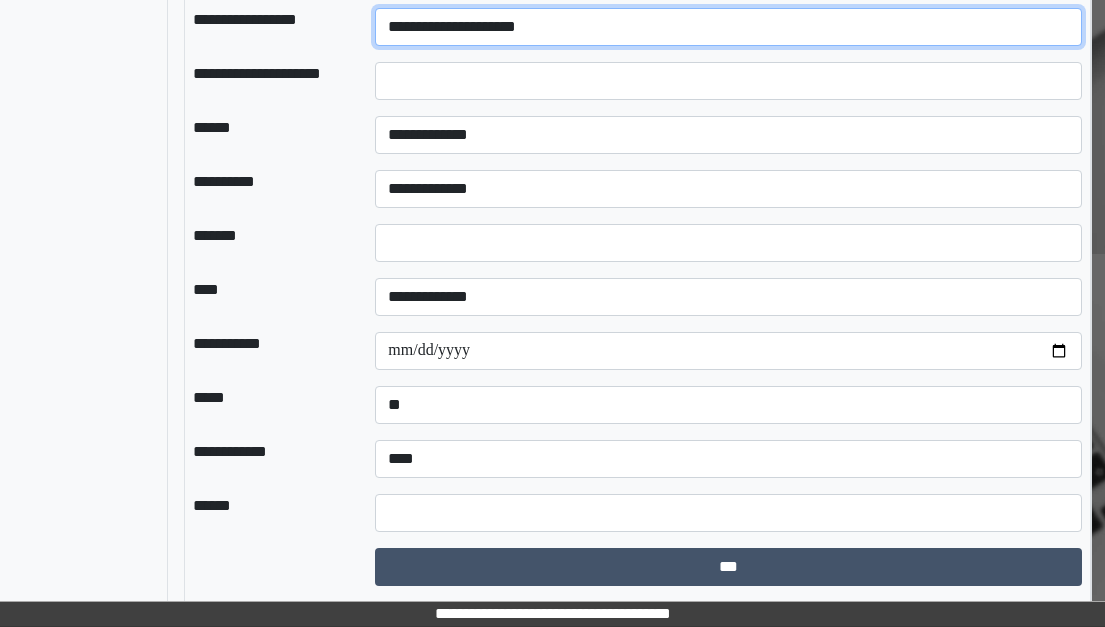 scroll, scrollTop: 1836, scrollLeft: 224, axis: both 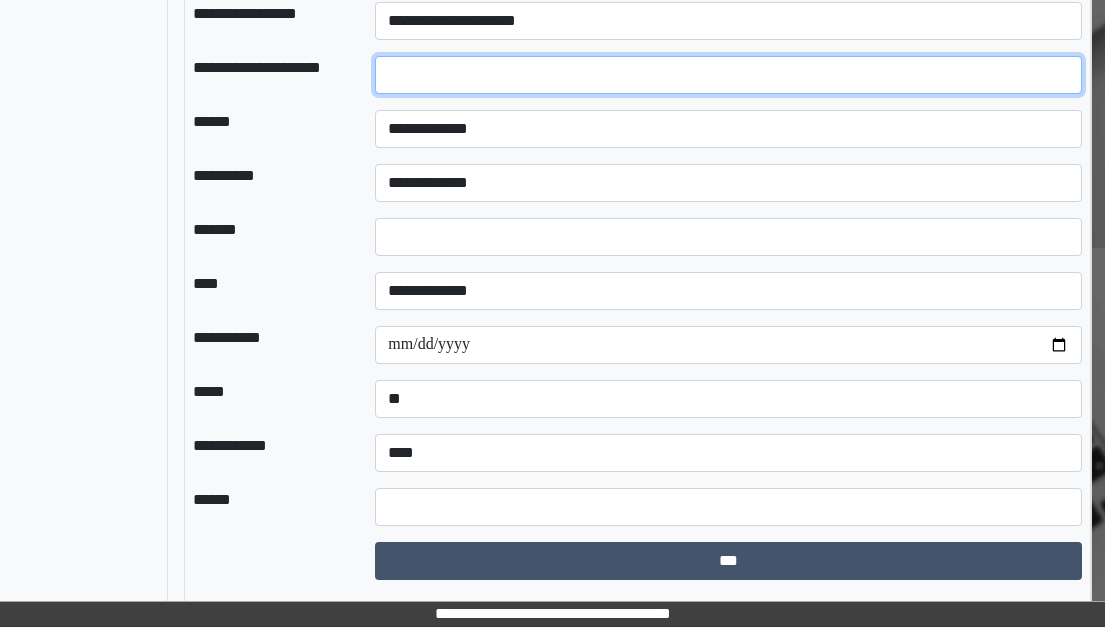 click at bounding box center (728, 75) 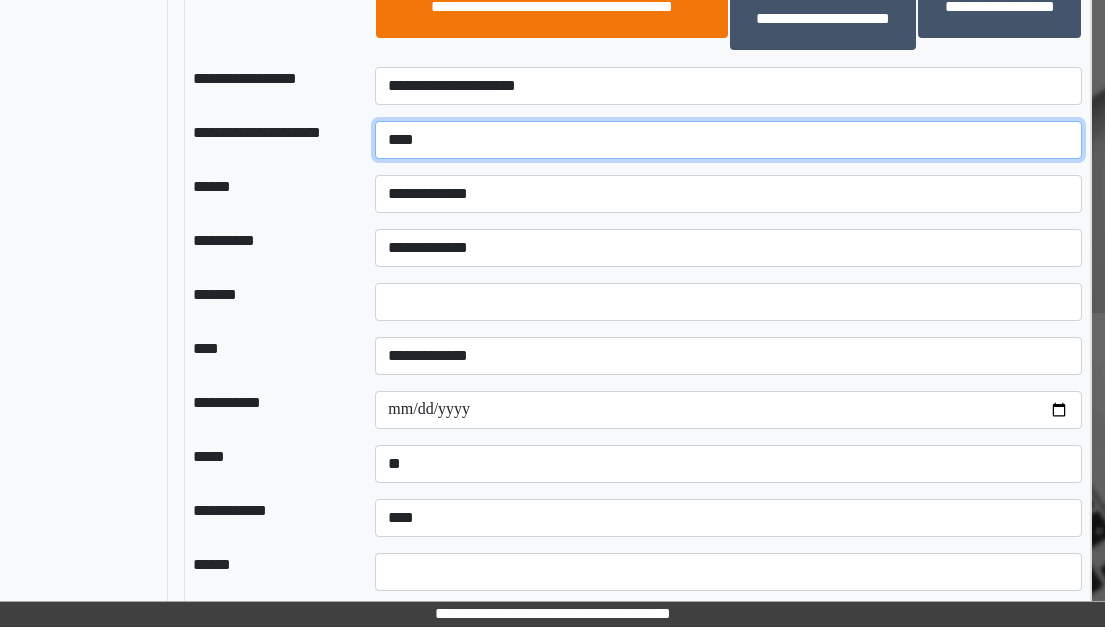 scroll, scrollTop: 1736, scrollLeft: 224, axis: both 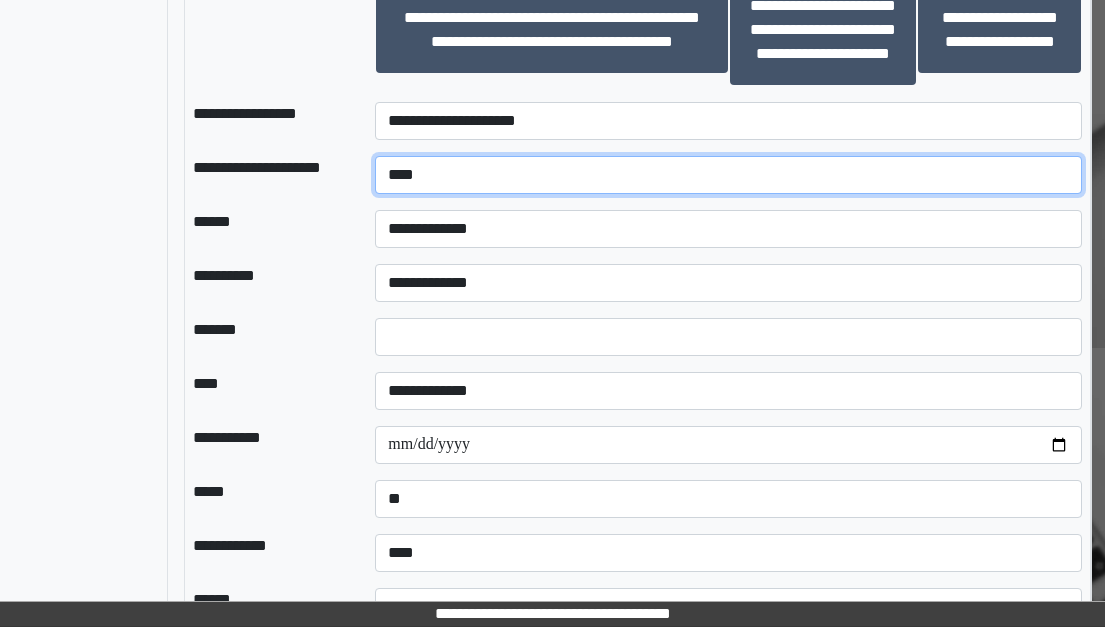 type on "****" 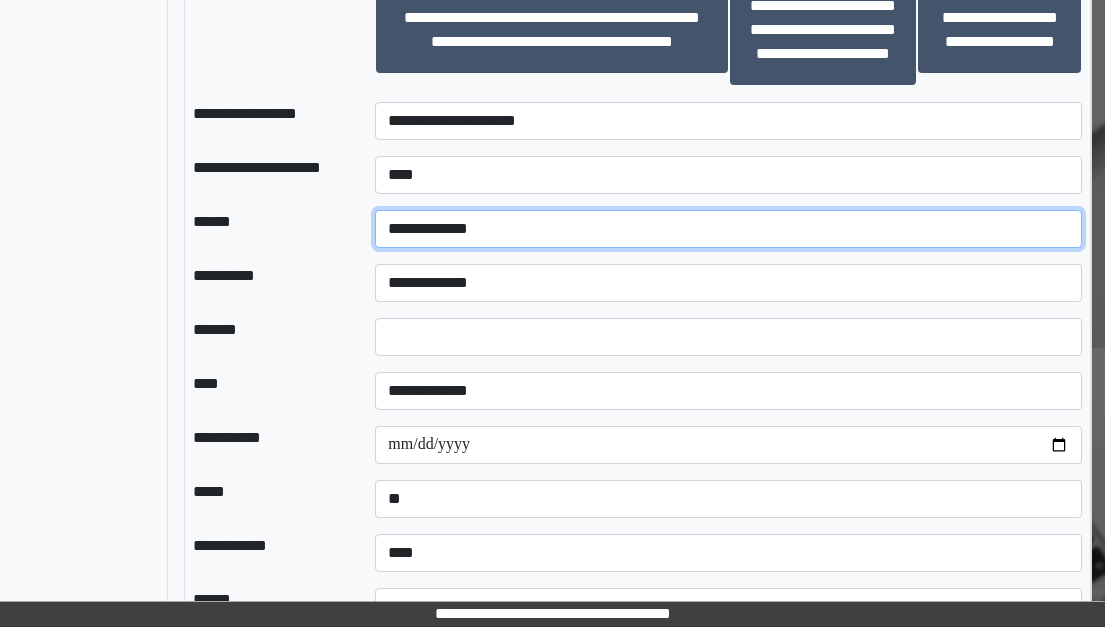 click on "**********" at bounding box center (728, 229) 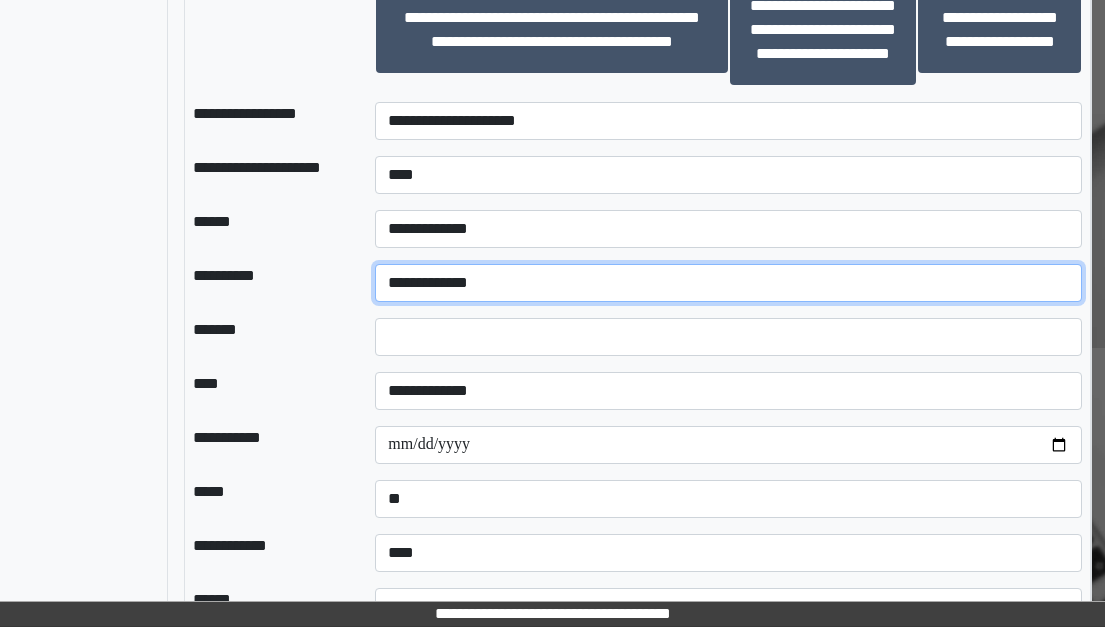 click on "**********" at bounding box center [728, 283] 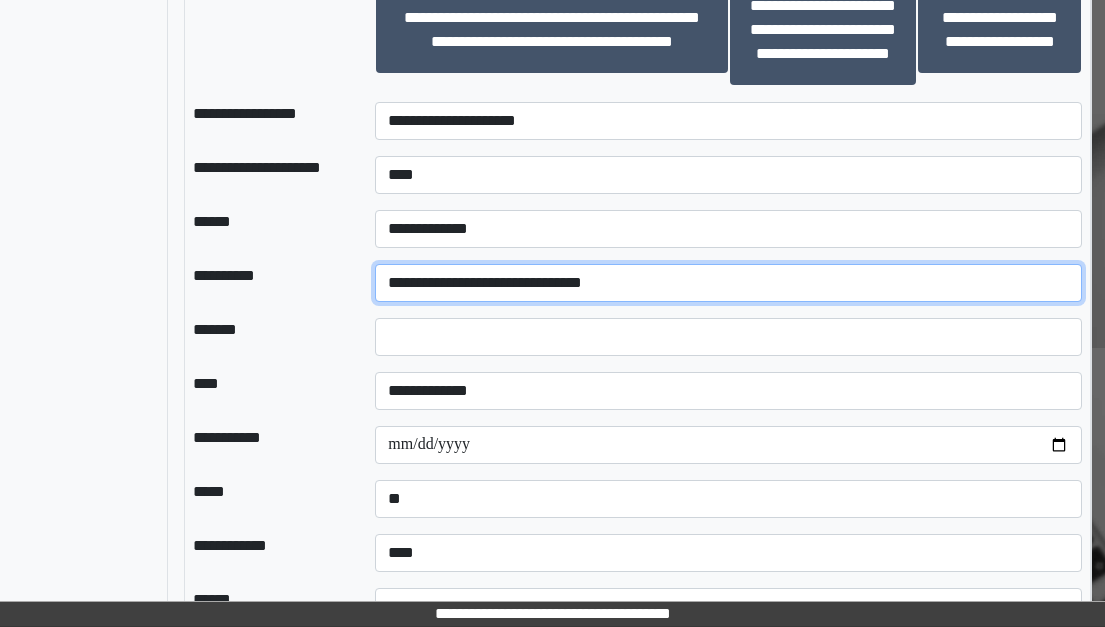 click on "**********" at bounding box center (728, 283) 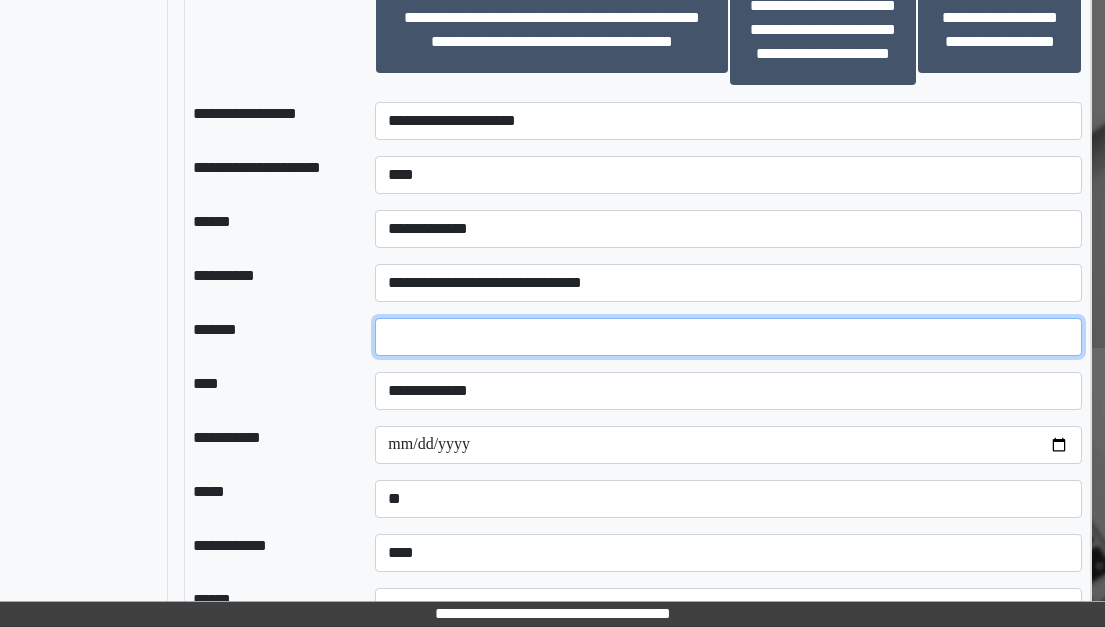 click on "*" at bounding box center (728, 337) 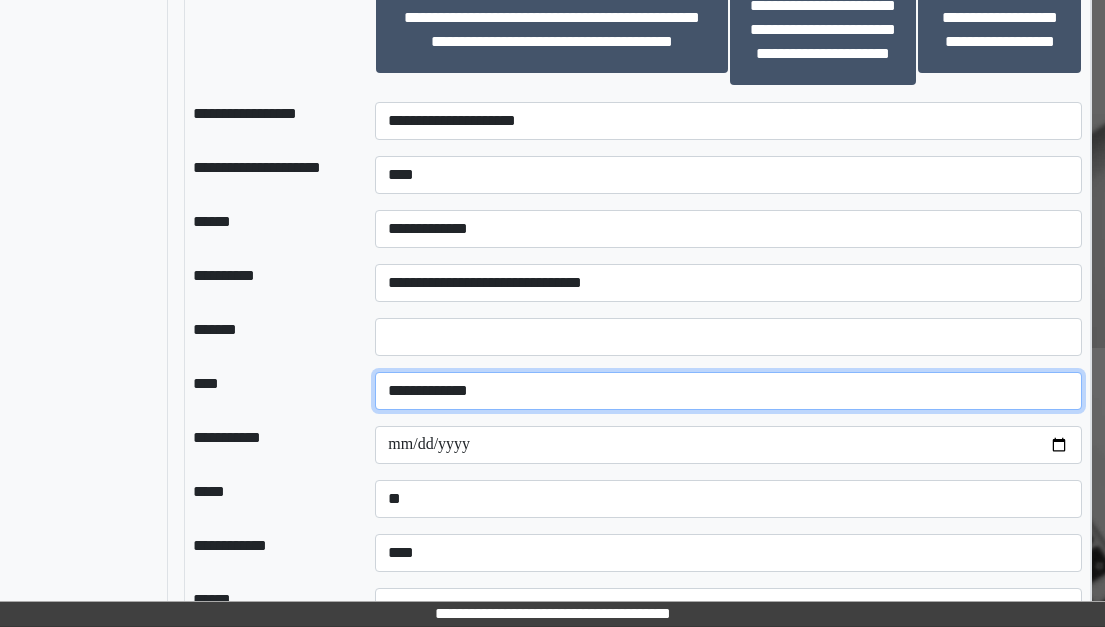 click on "**********" at bounding box center (728, 391) 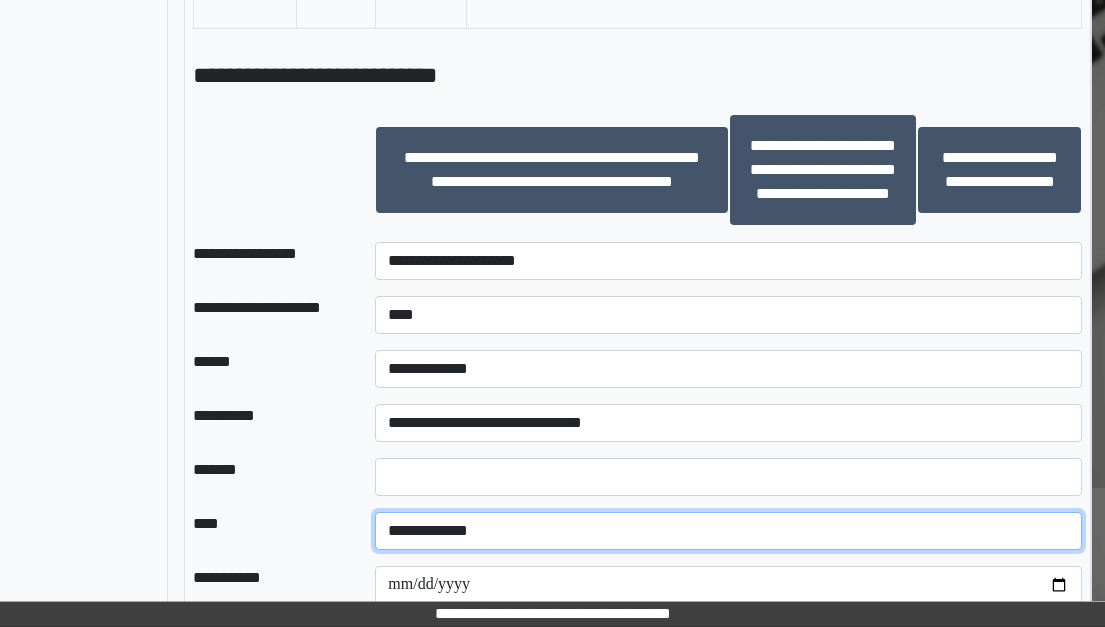 scroll, scrollTop: 1836, scrollLeft: 224, axis: both 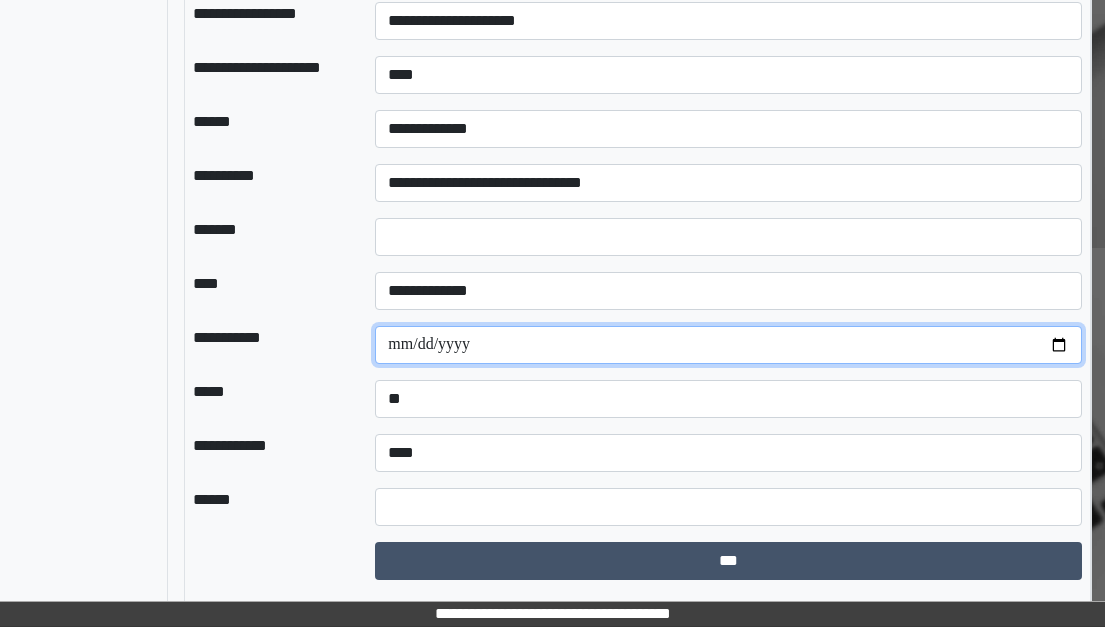 drag, startPoint x: 1060, startPoint y: 351, endPoint x: 1021, endPoint y: 353, distance: 39.051247 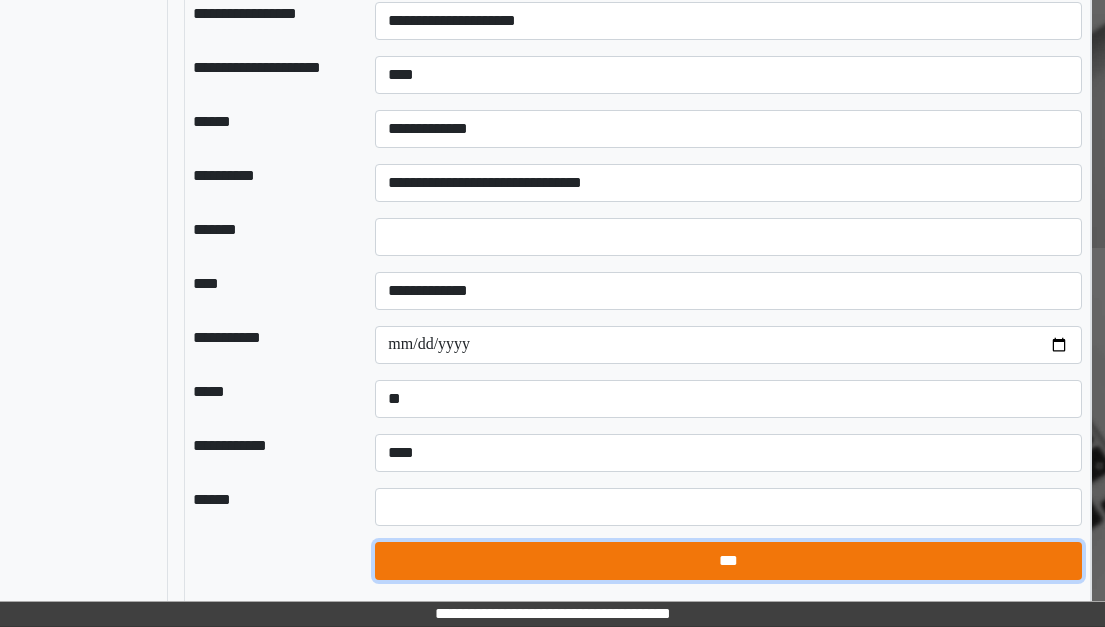 click on "***" at bounding box center [728, 561] 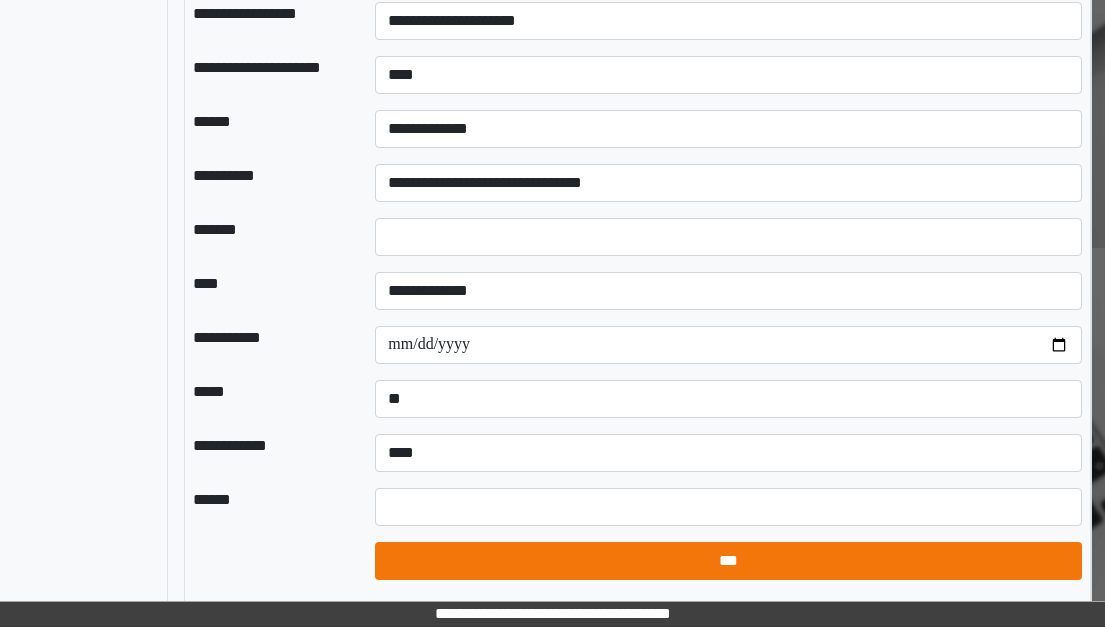 select on "*" 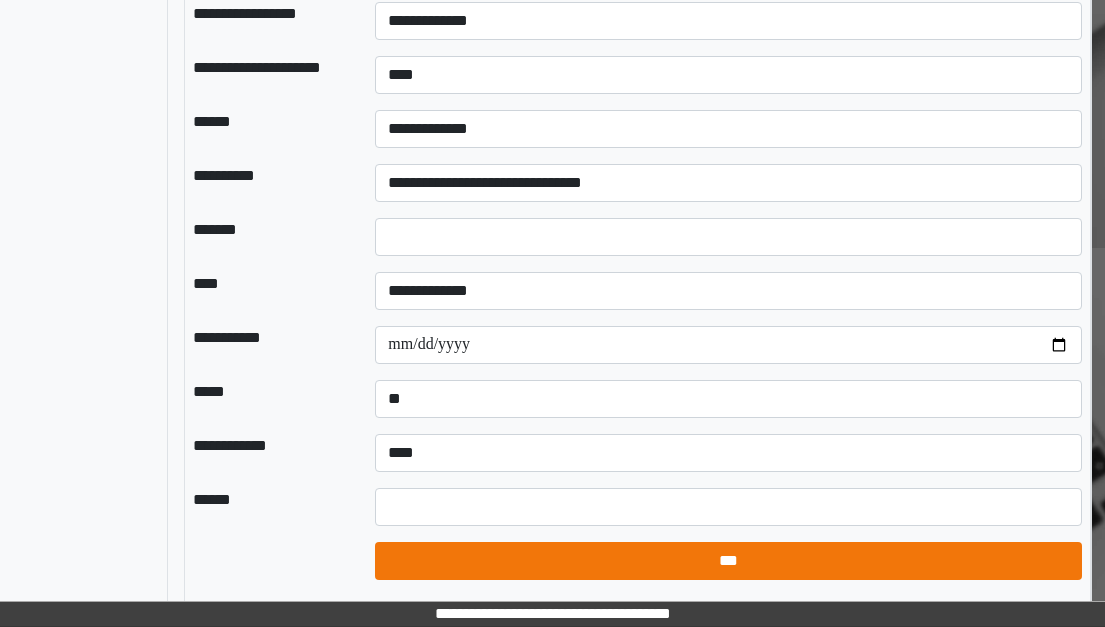 type 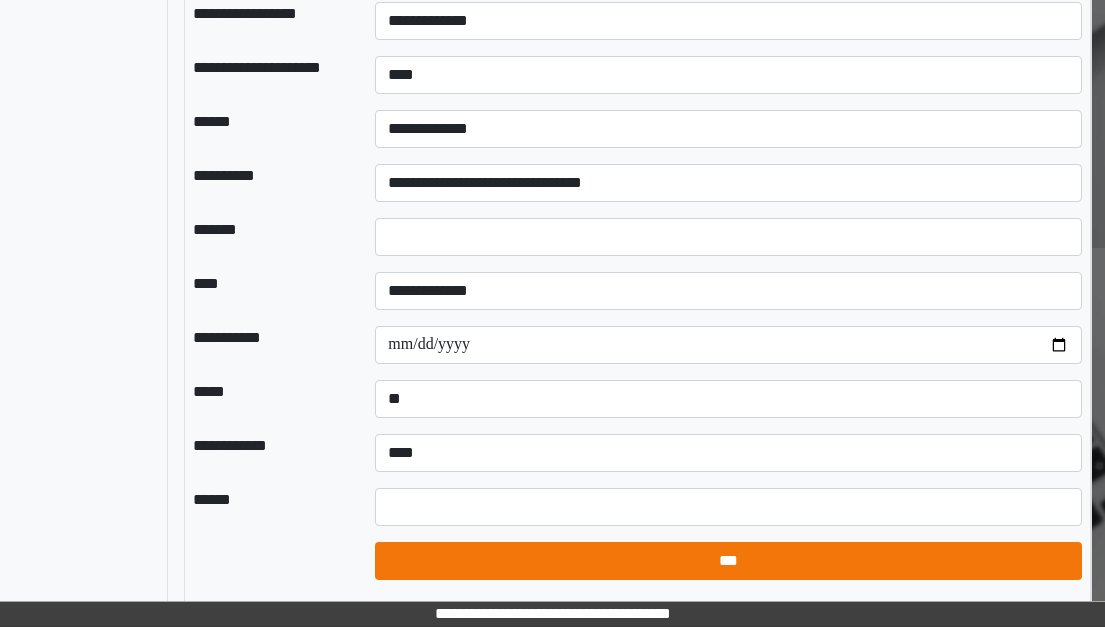 select on "*" 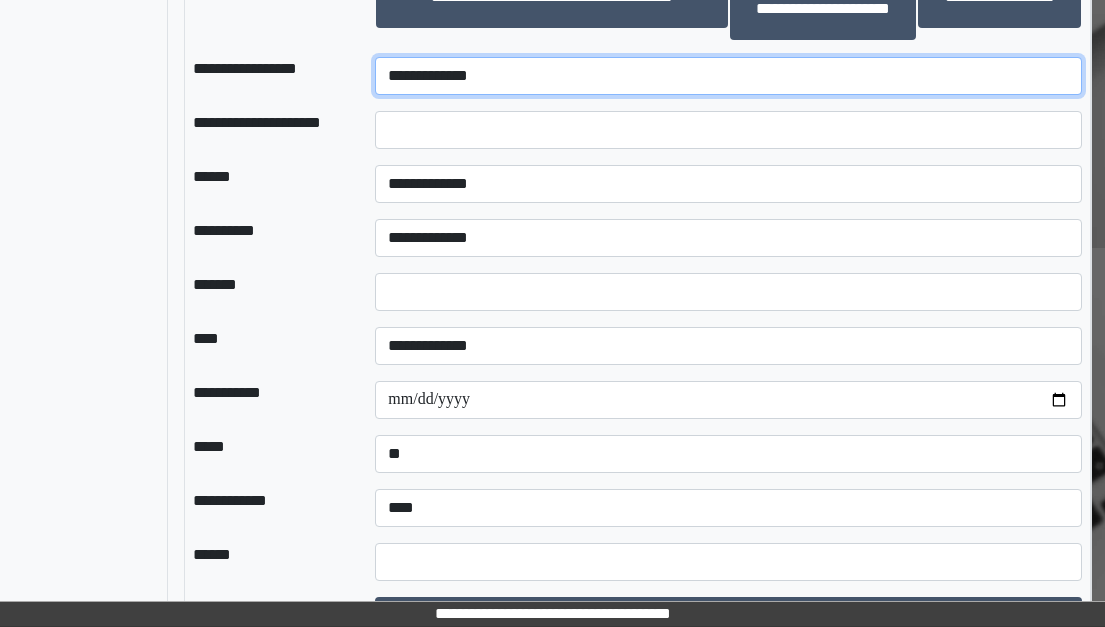 click on "**********" at bounding box center [728, 76] 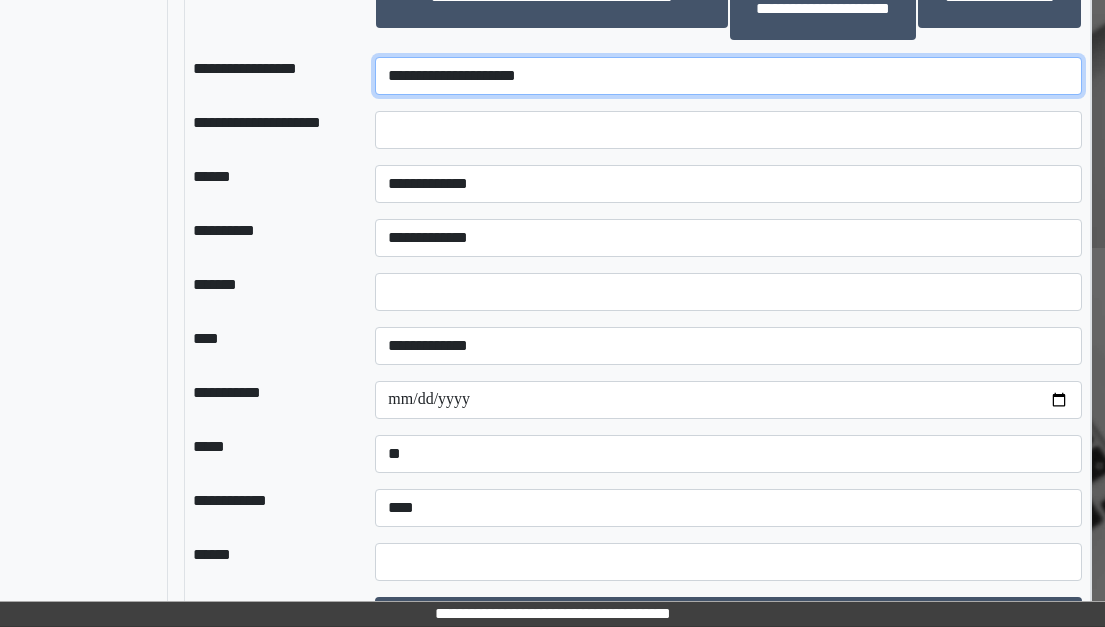 click on "**********" at bounding box center (728, 76) 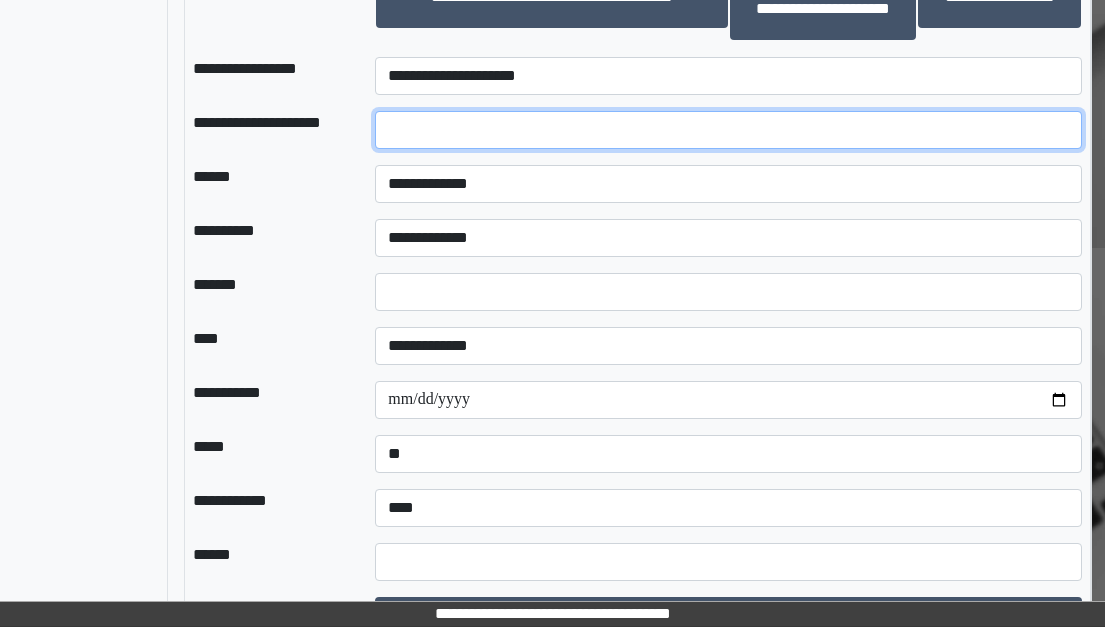 click at bounding box center [728, 130] 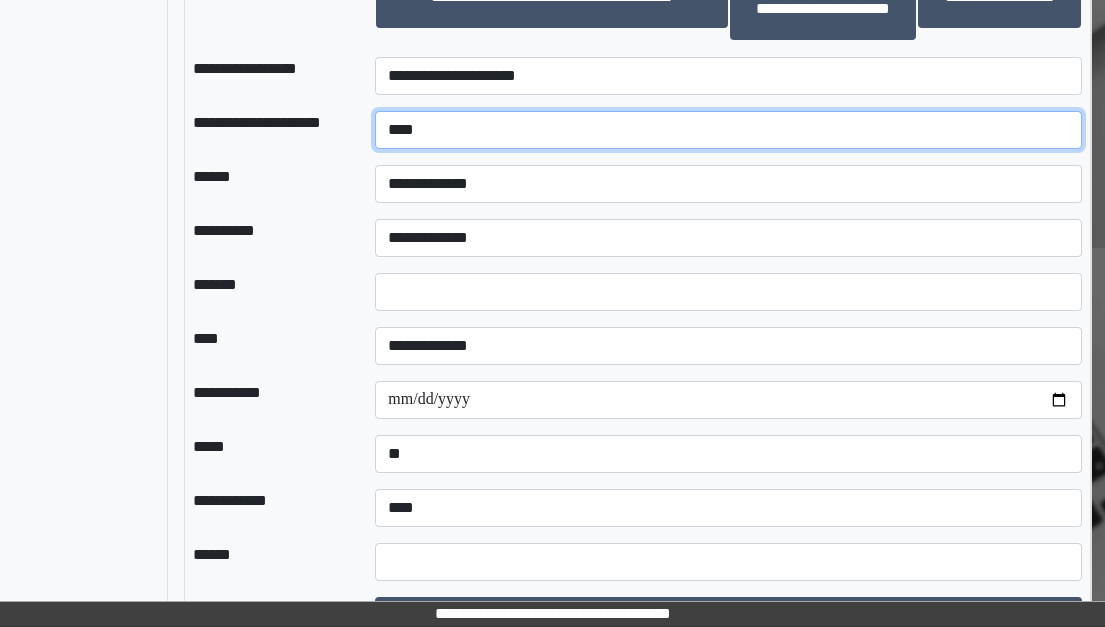click on "***" at bounding box center [728, 130] 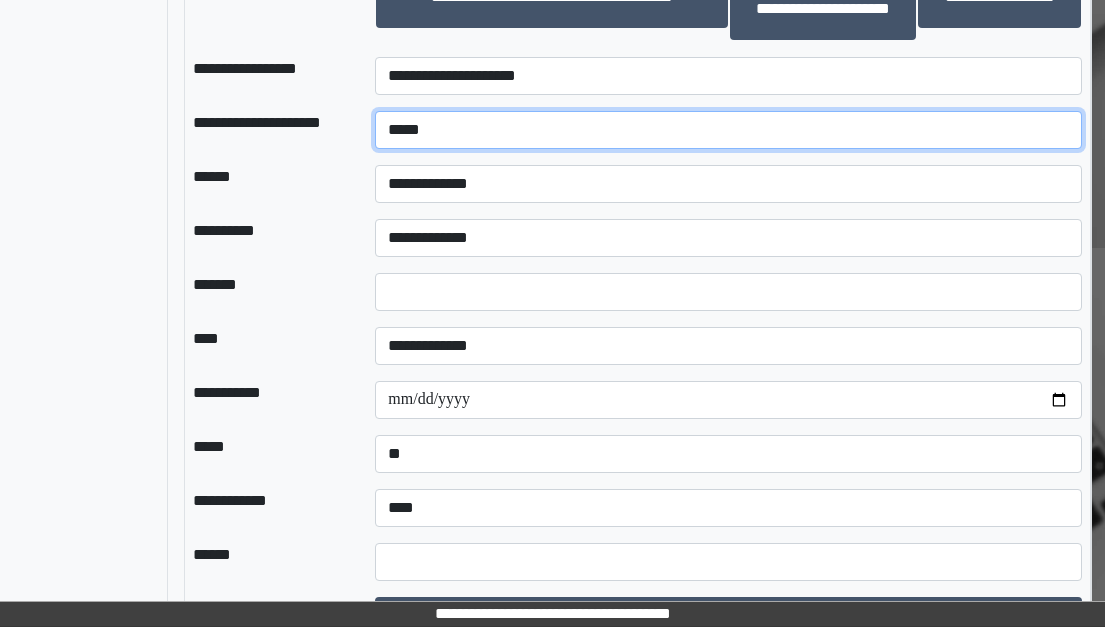 type on "****" 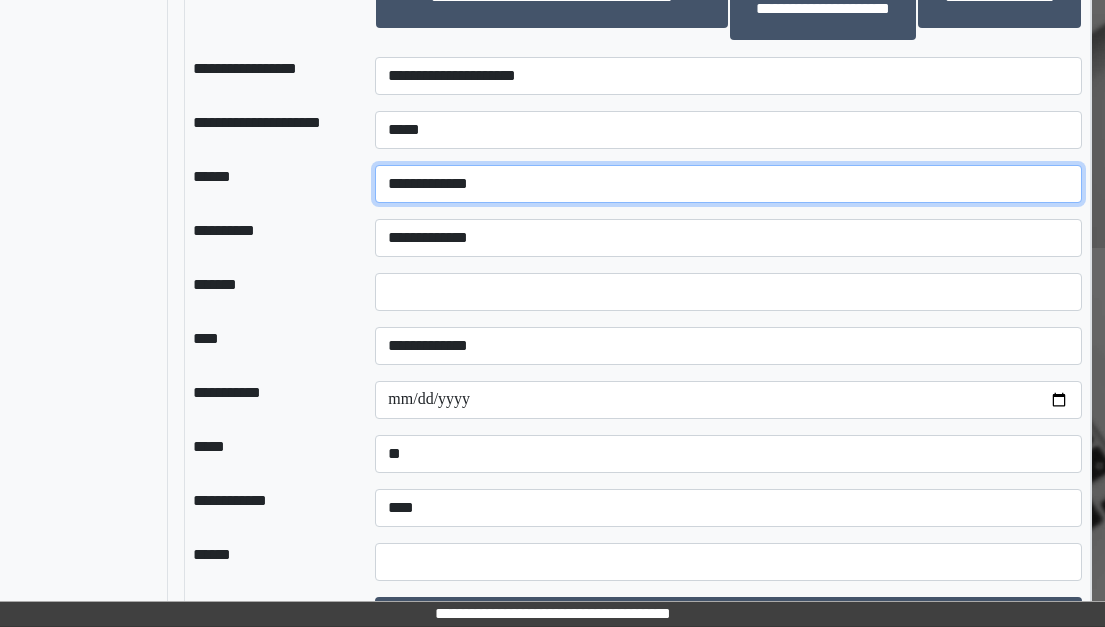 click on "**********" at bounding box center [728, 184] 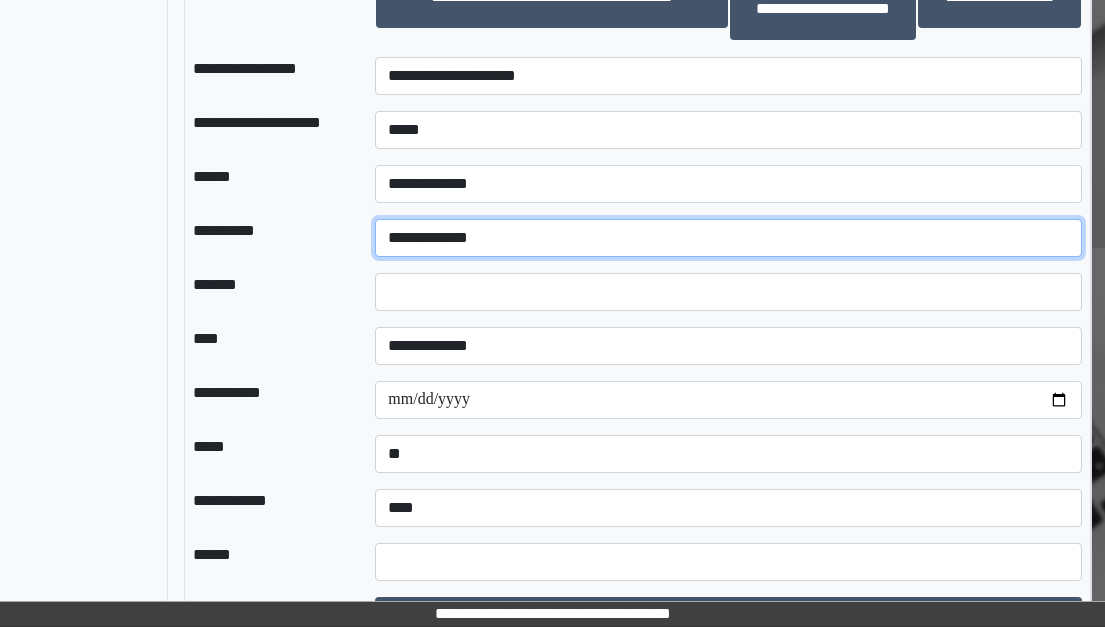 click on "**********" at bounding box center (728, 238) 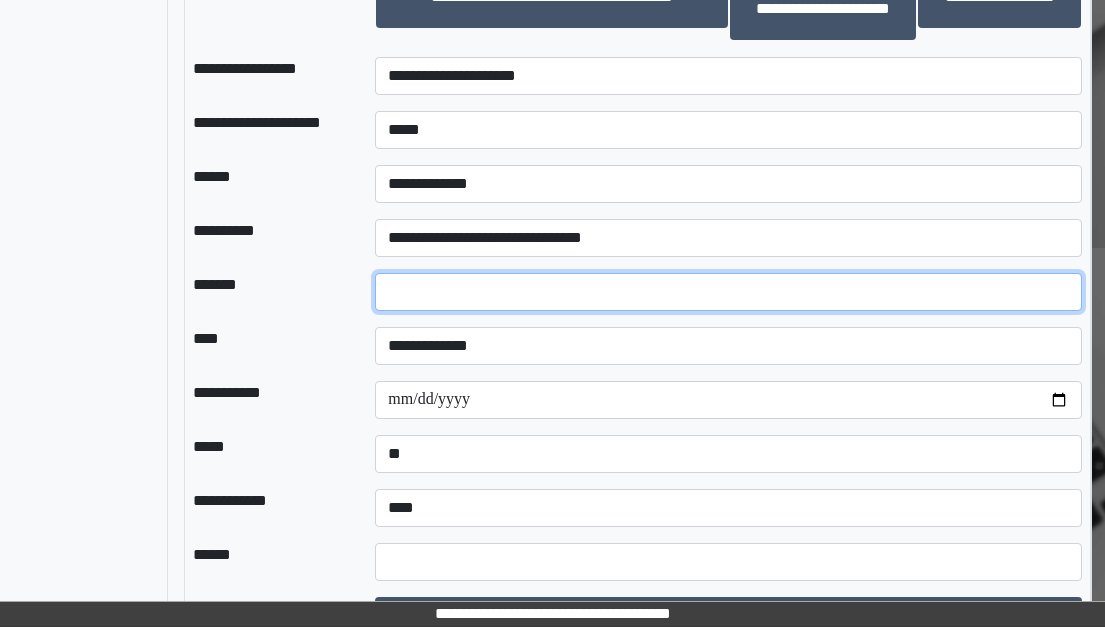 click on "*" at bounding box center [728, 292] 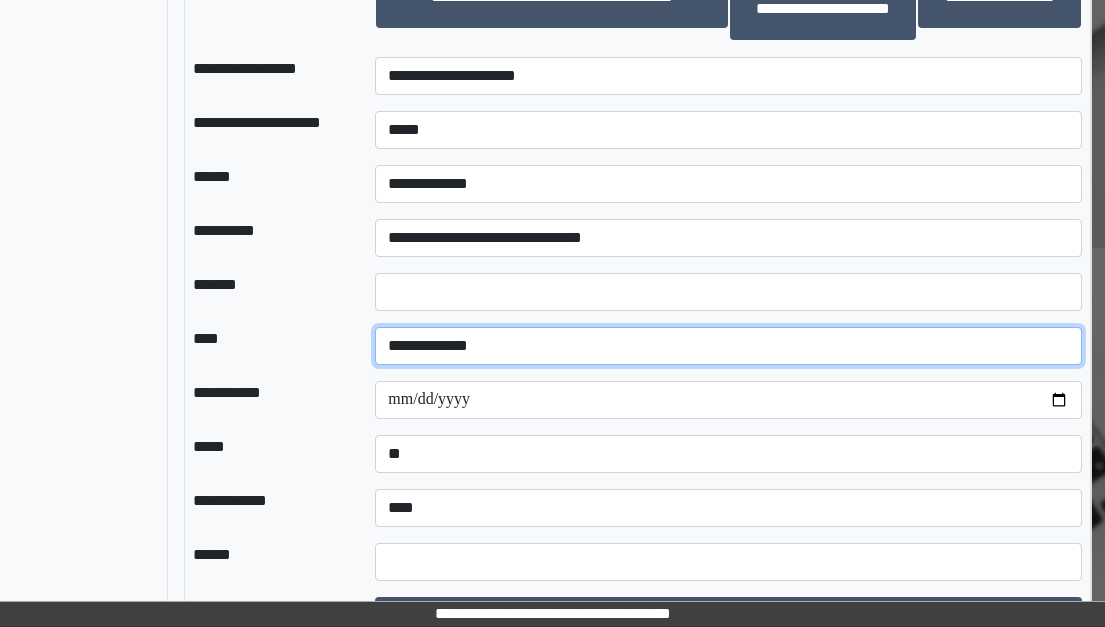 click on "**********" at bounding box center [728, 346] 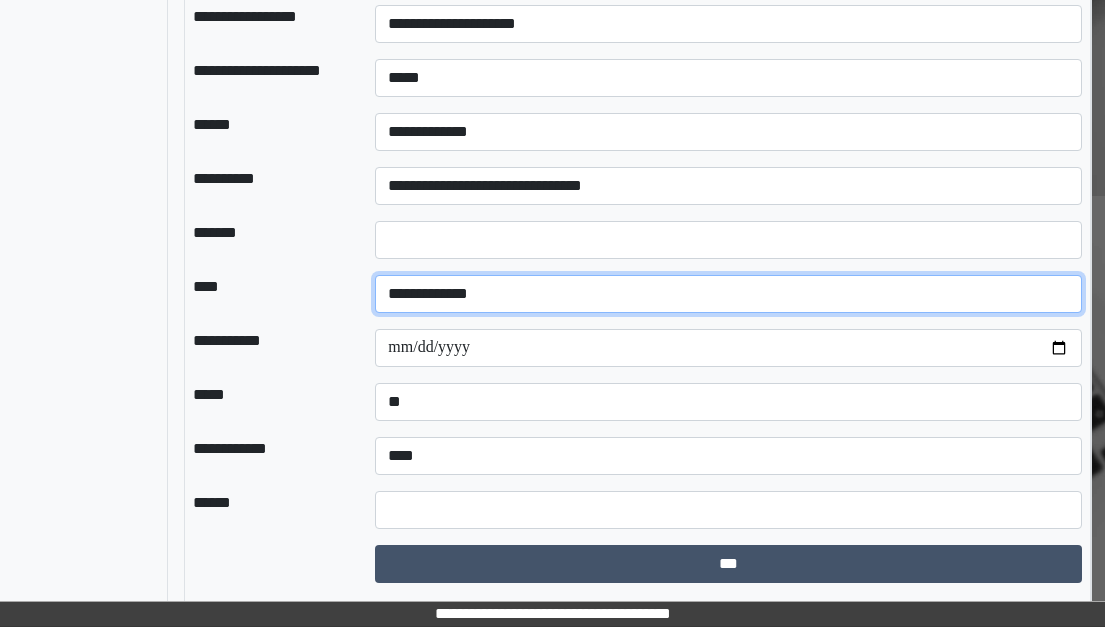 scroll, scrollTop: 1894, scrollLeft: 224, axis: both 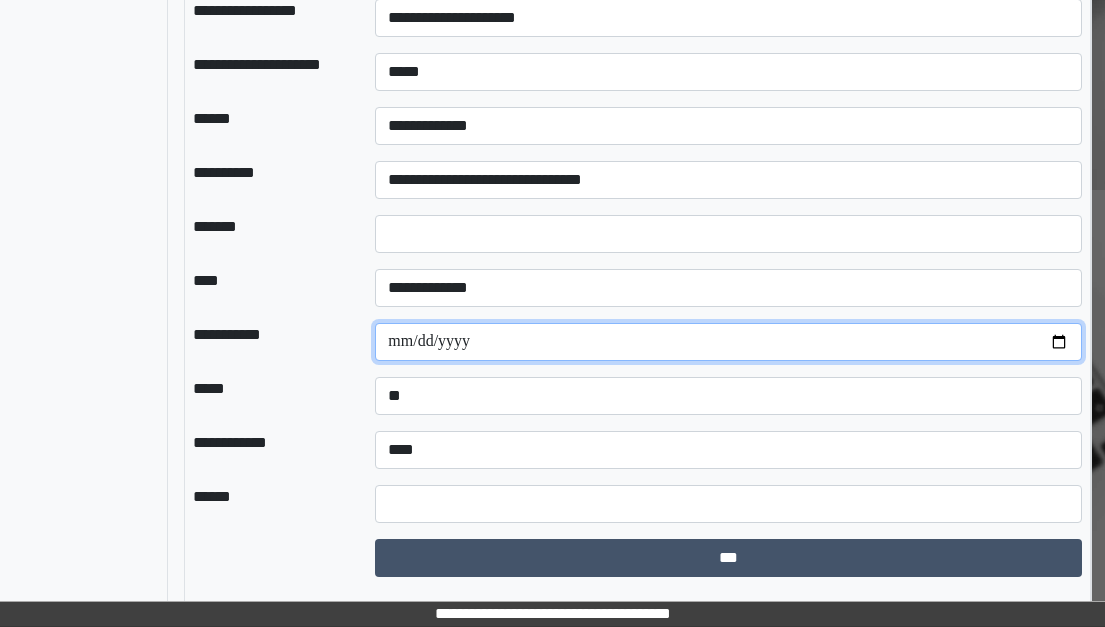 click on "**********" at bounding box center [728, 342] 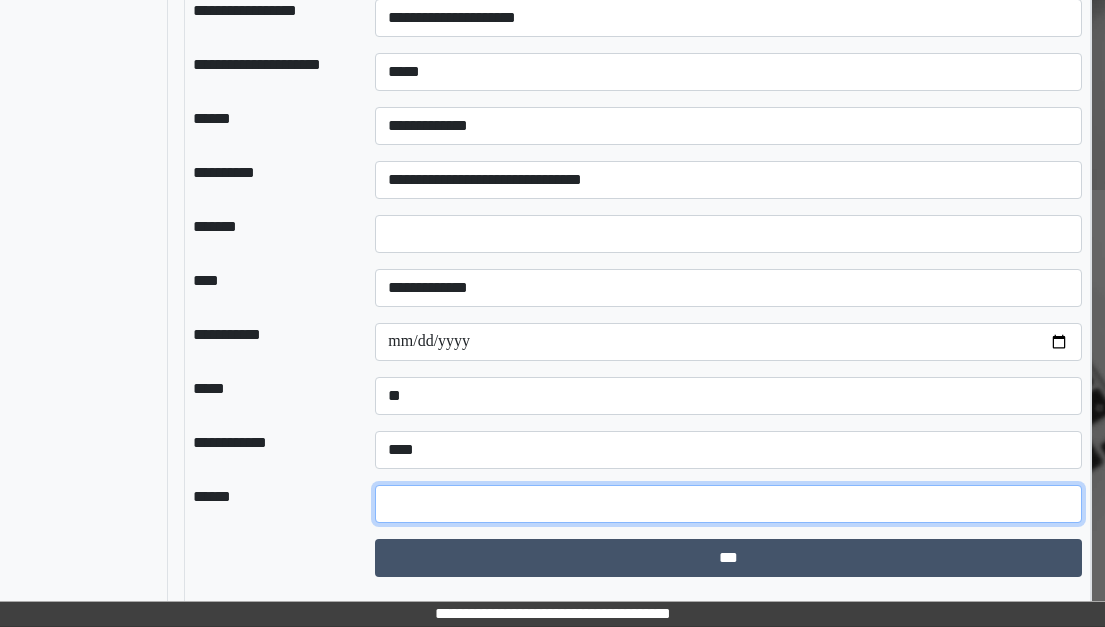 click at bounding box center [728, 504] 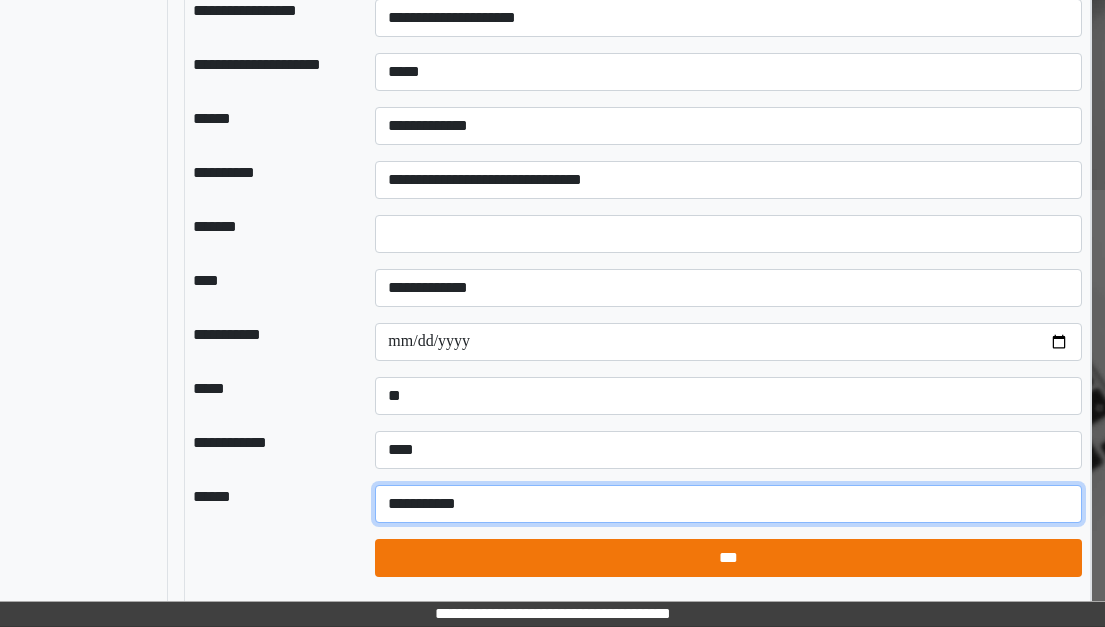 type on "**********" 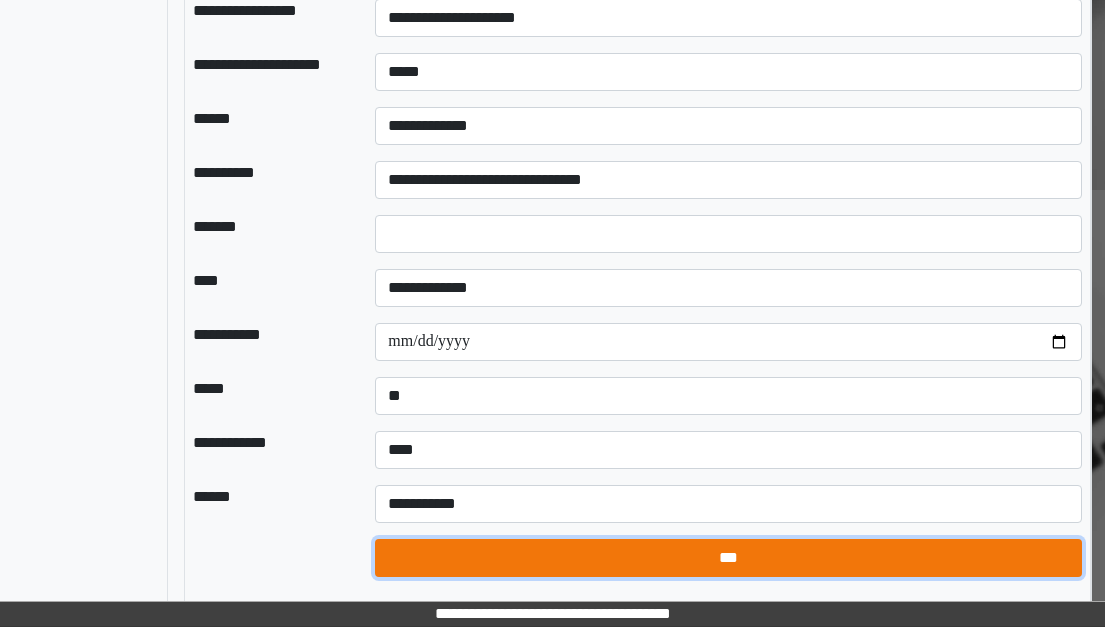click on "***" at bounding box center (728, 558) 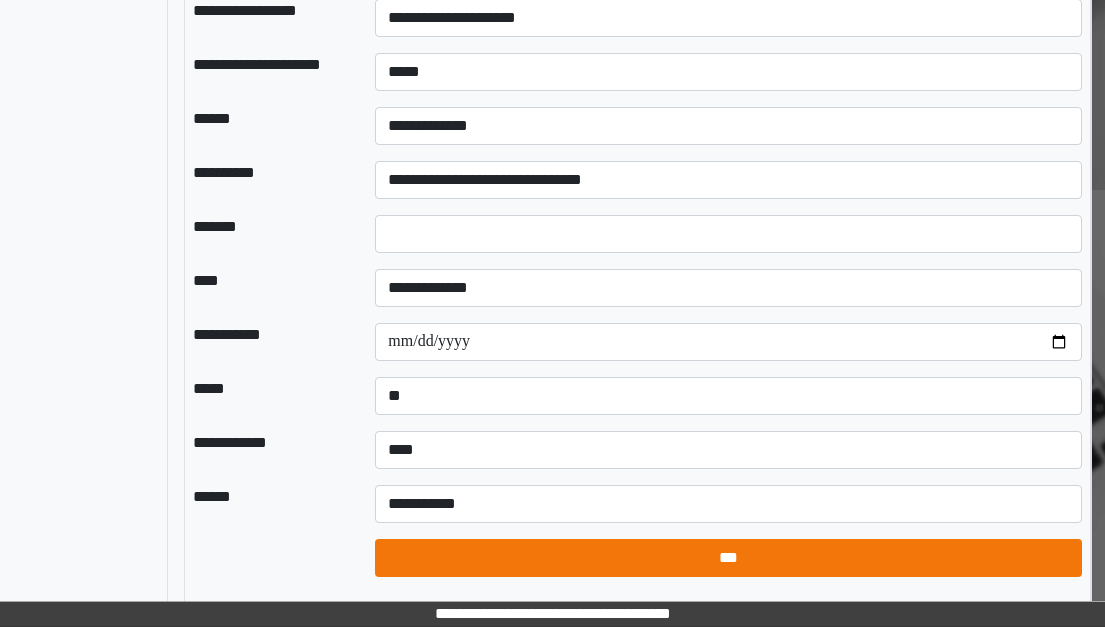 select on "*" 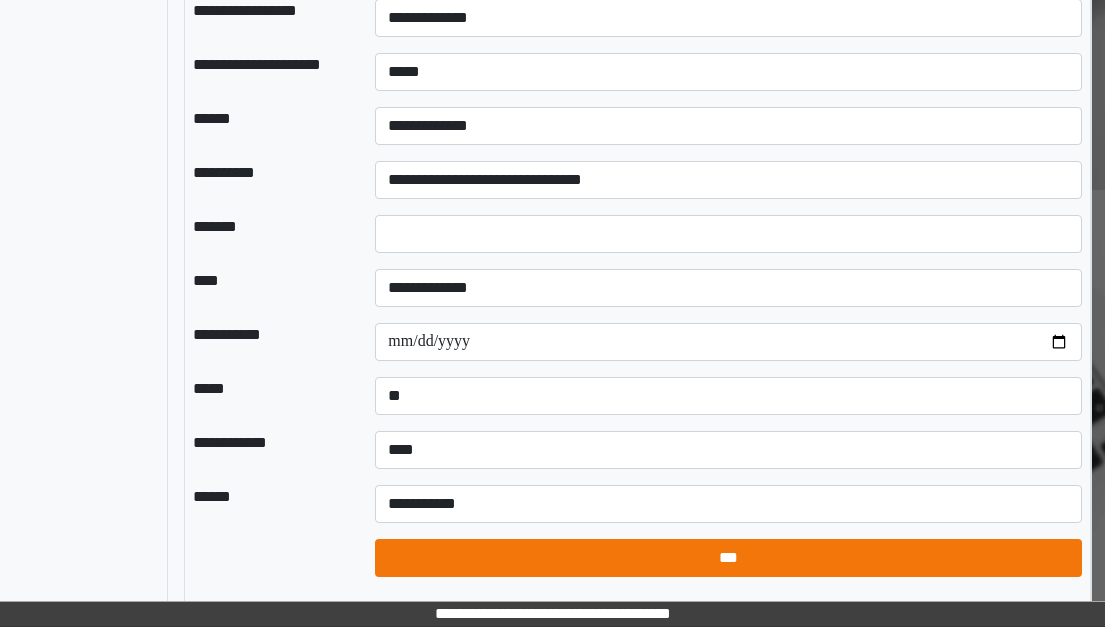 type 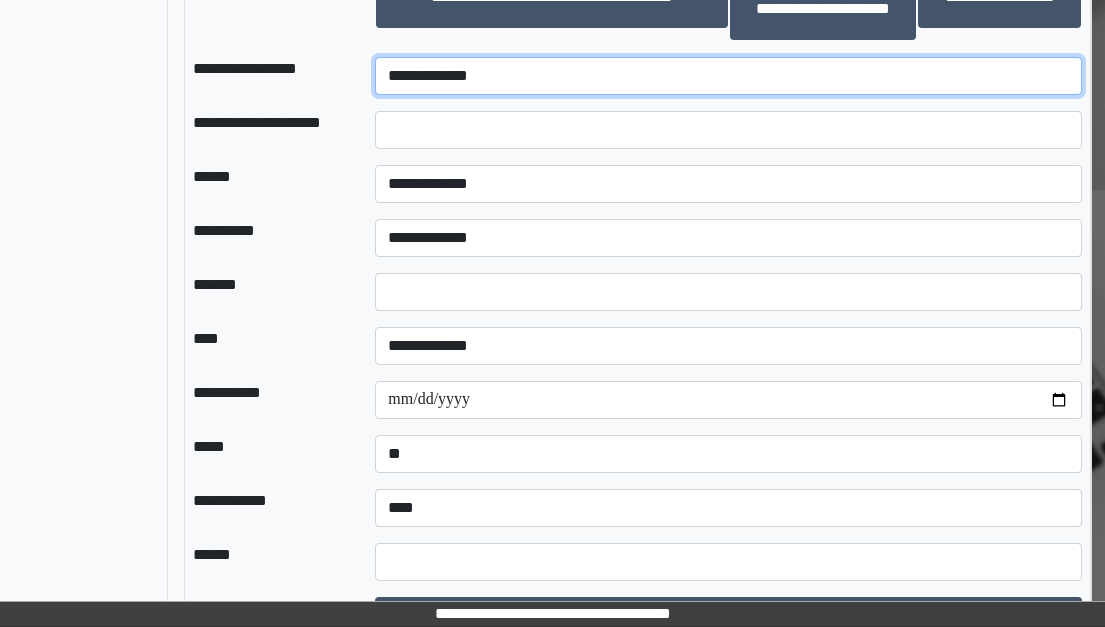 click on "**********" at bounding box center (728, 76) 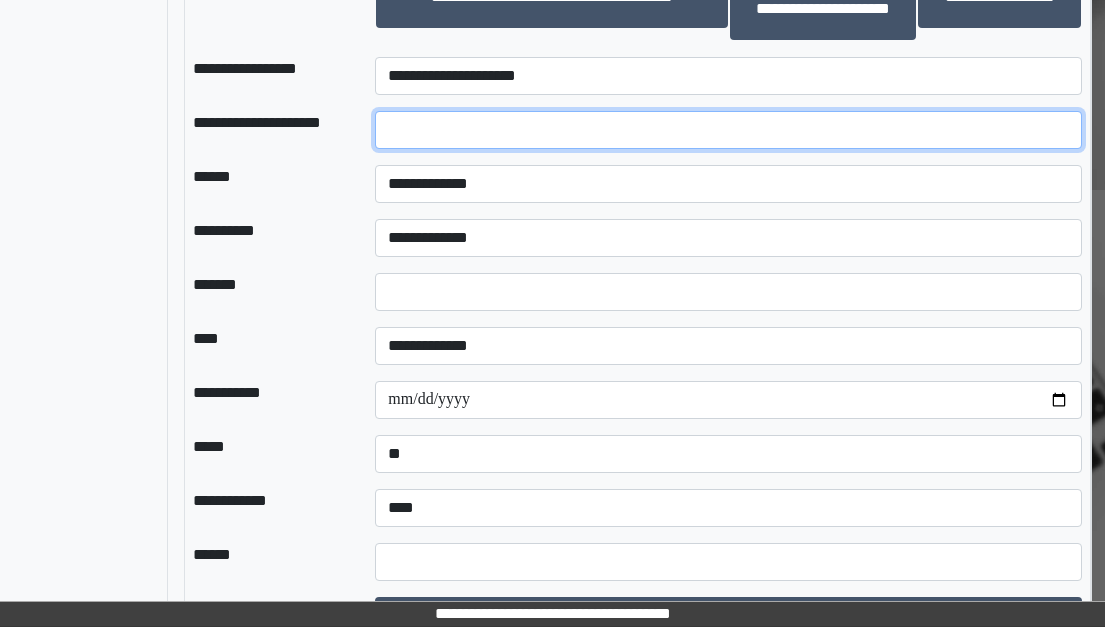 click at bounding box center (728, 130) 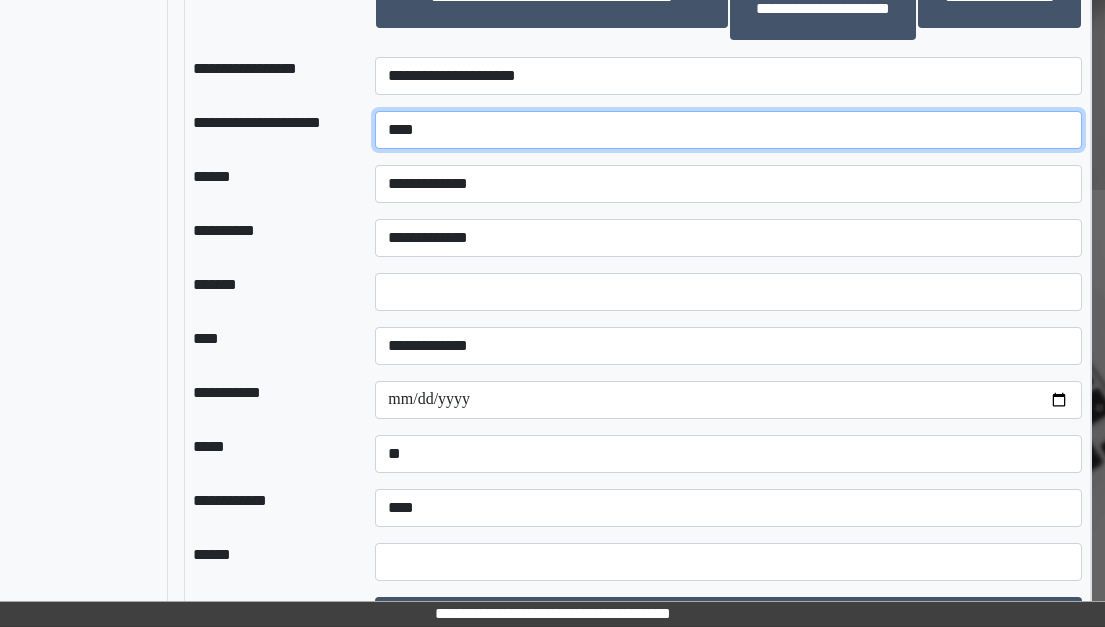 type on "****" 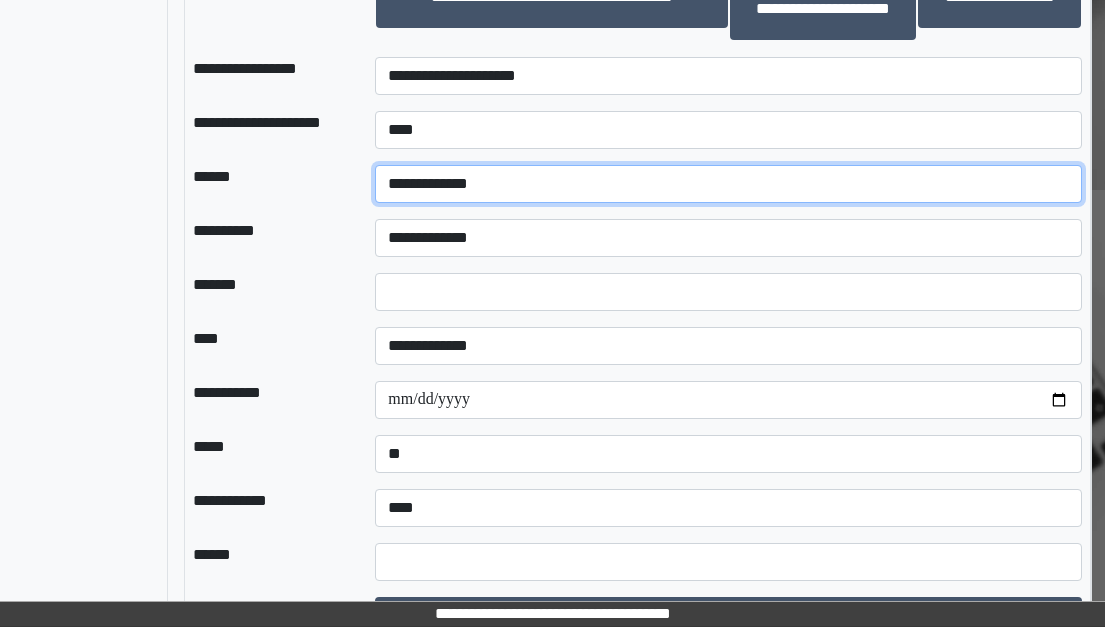 click on "**********" at bounding box center [728, 184] 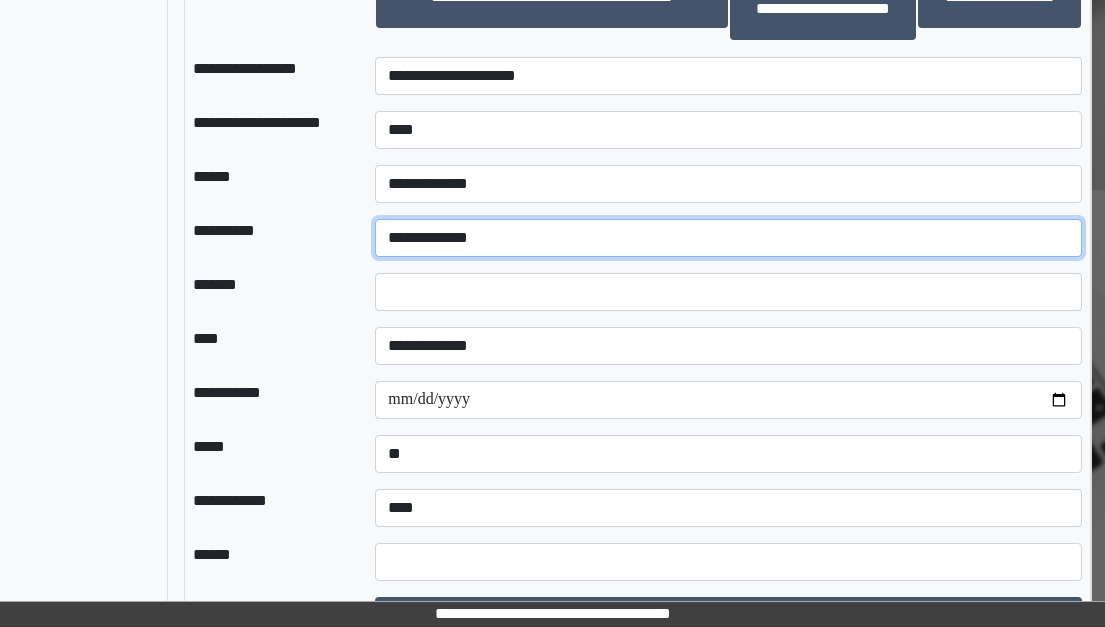 click on "**********" at bounding box center [728, 238] 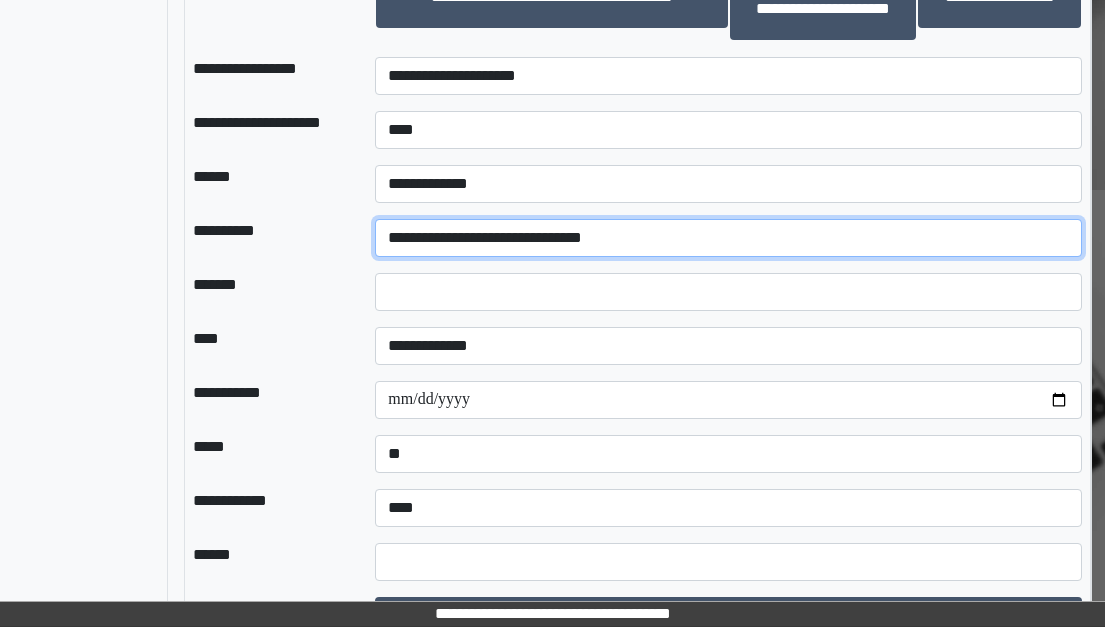 click on "**********" at bounding box center (728, 238) 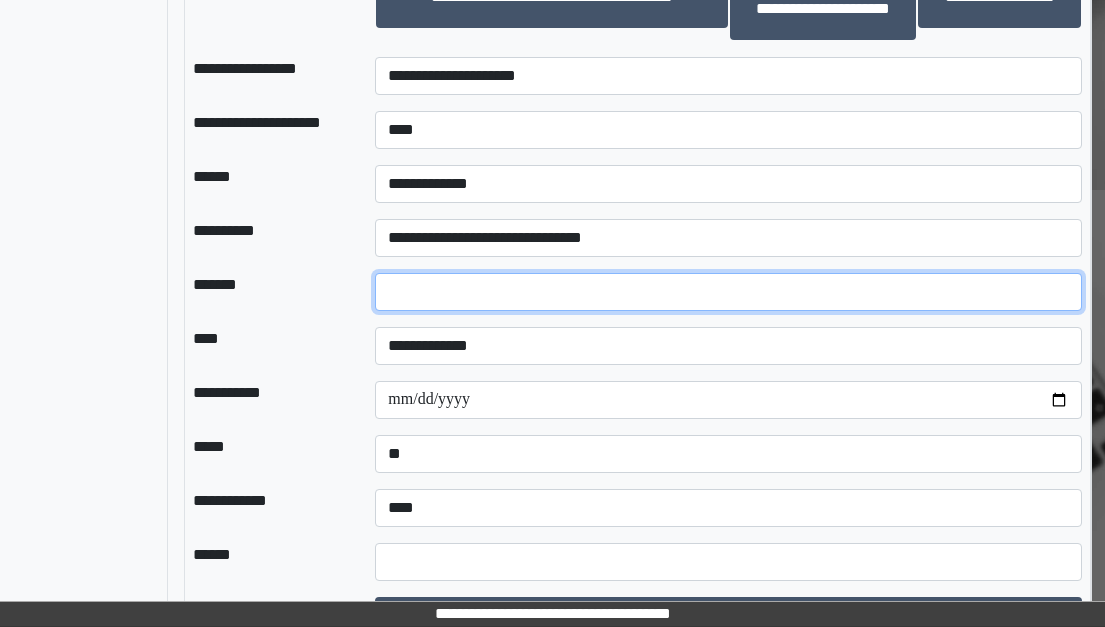click on "*" at bounding box center (728, 292) 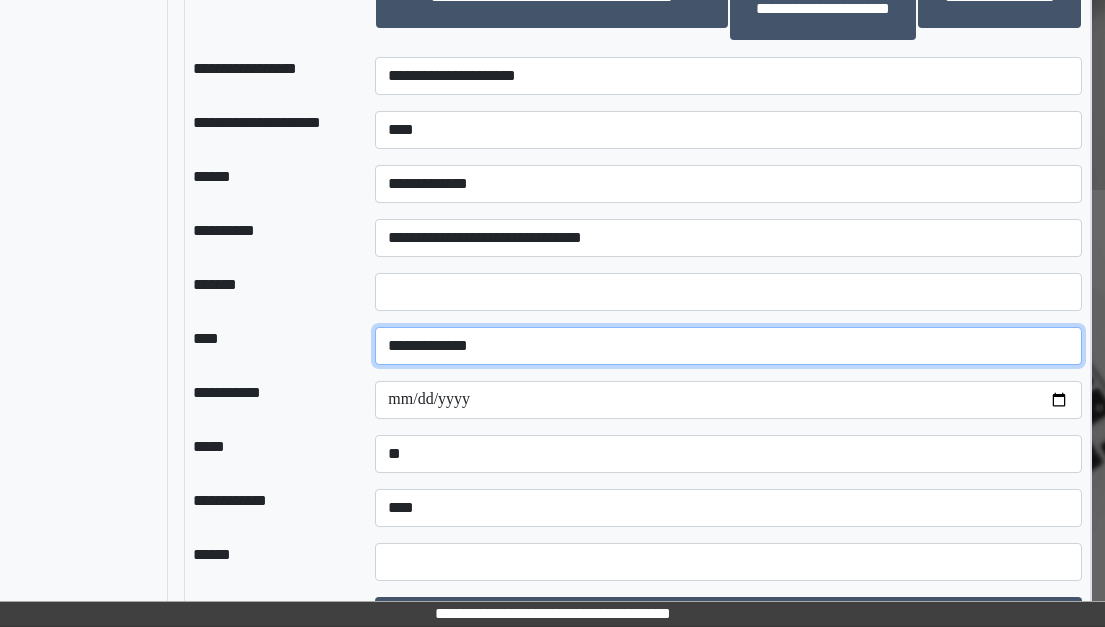 click on "**********" at bounding box center (728, 346) 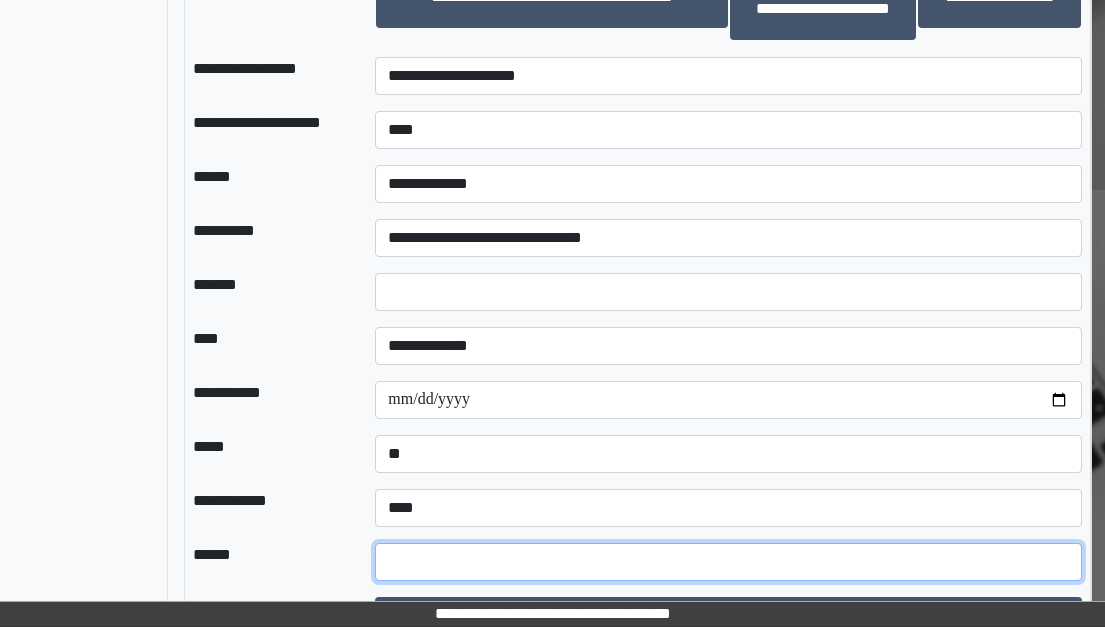 click at bounding box center [728, 562] 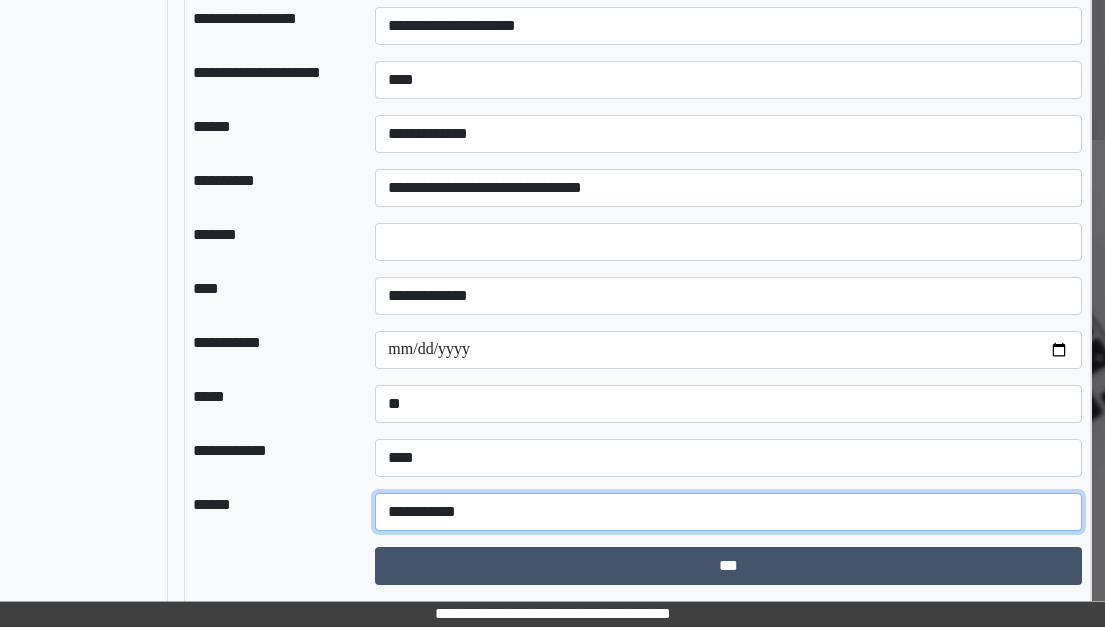 scroll, scrollTop: 1972, scrollLeft: 224, axis: both 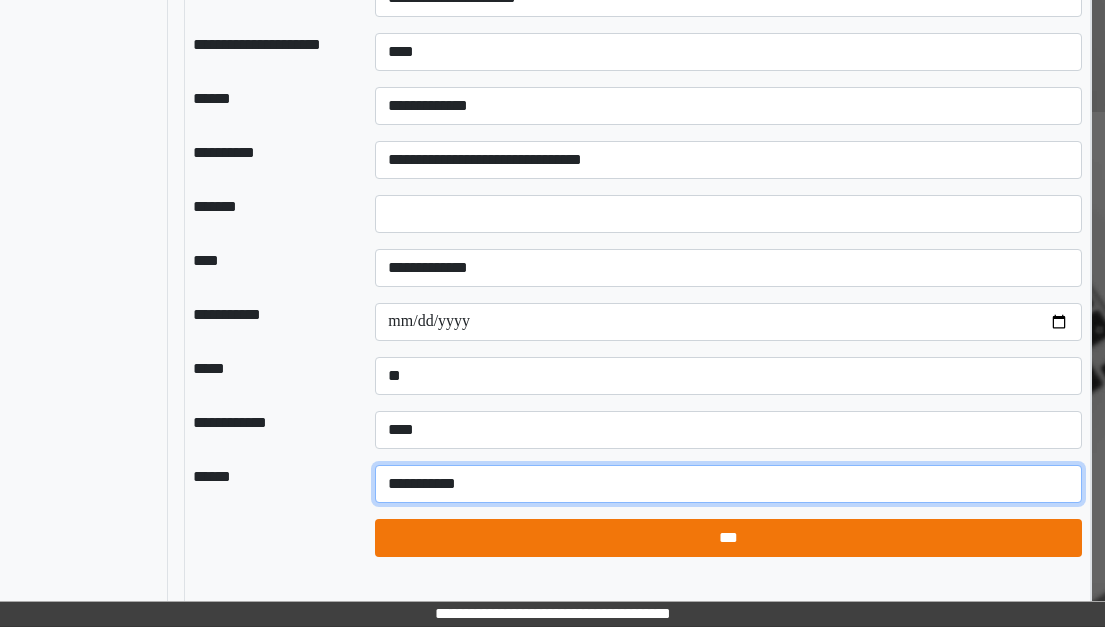 type on "**********" 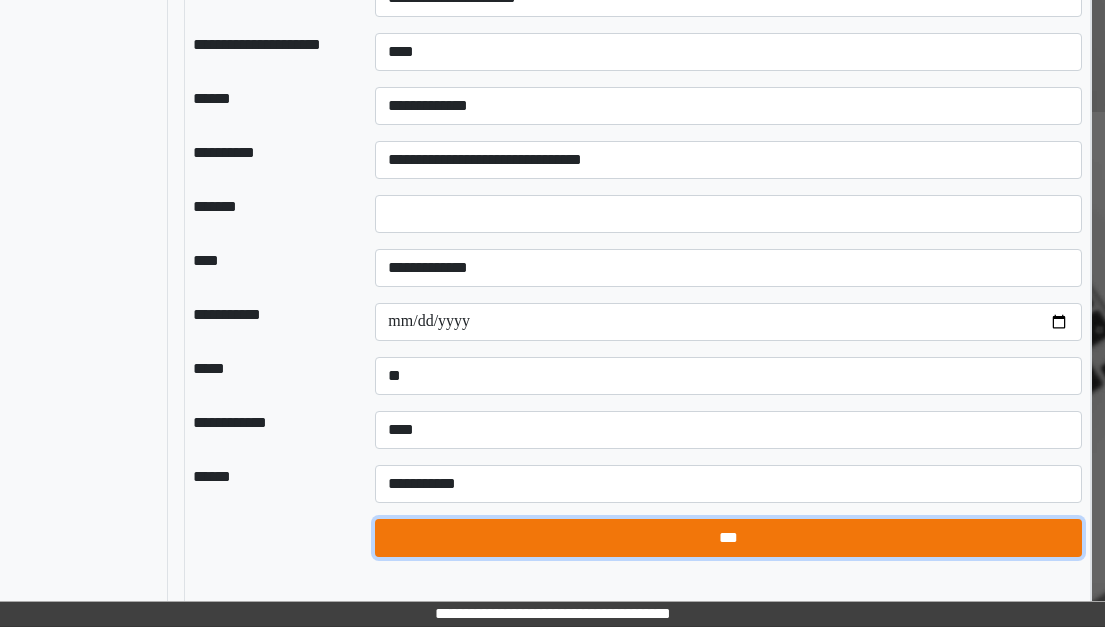 click on "***" at bounding box center (728, 538) 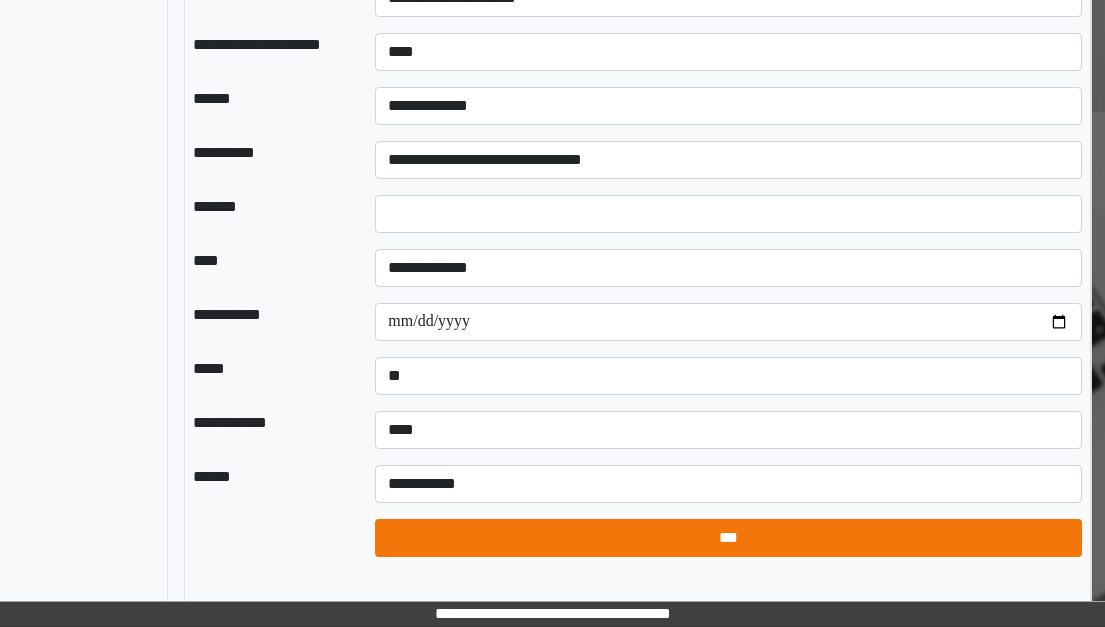 select on "*" 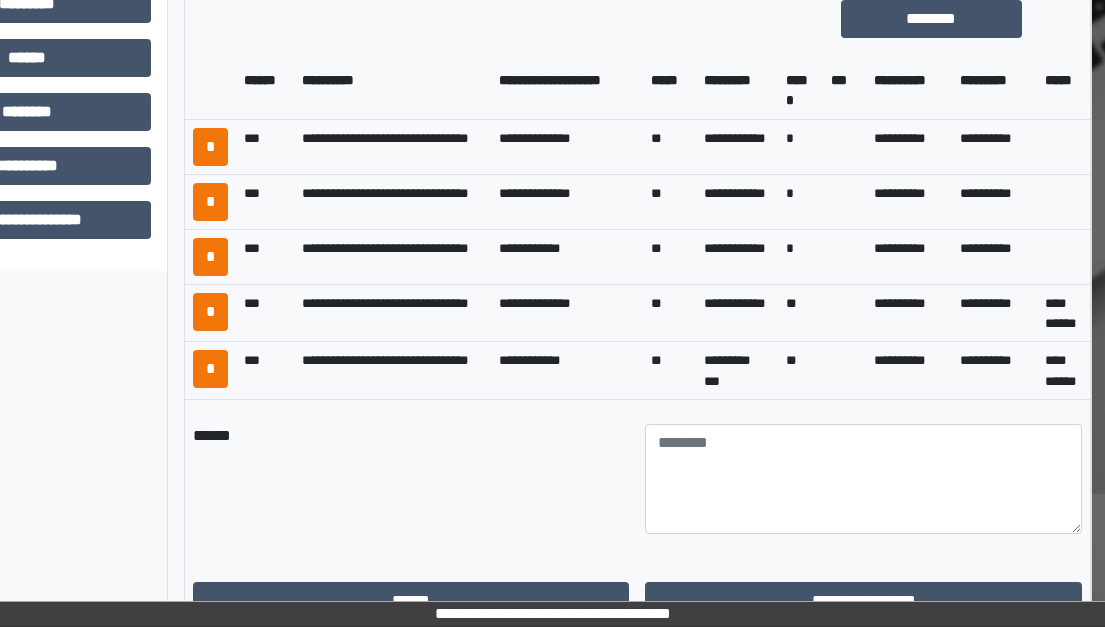 scroll, scrollTop: 772, scrollLeft: 224, axis: both 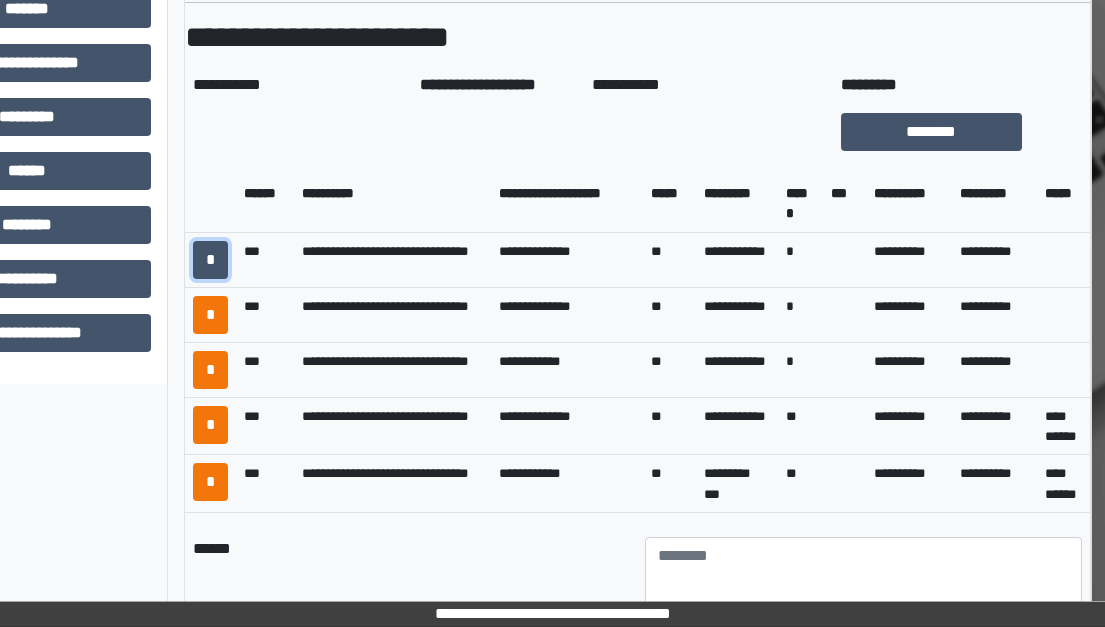 click on "*" at bounding box center [210, 260] 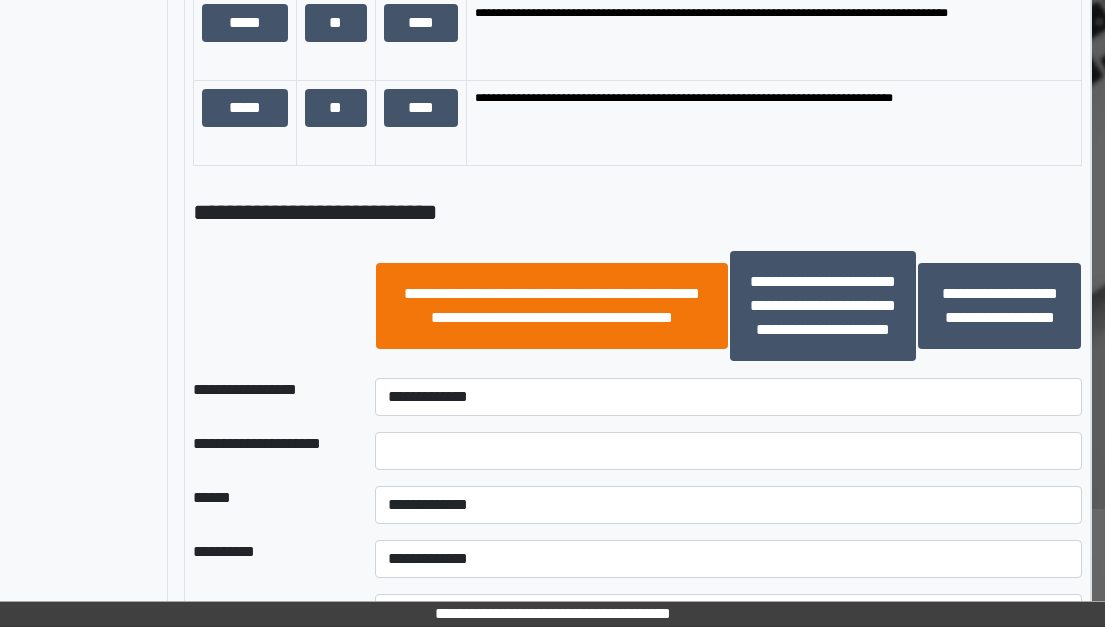 scroll, scrollTop: 1772, scrollLeft: 224, axis: both 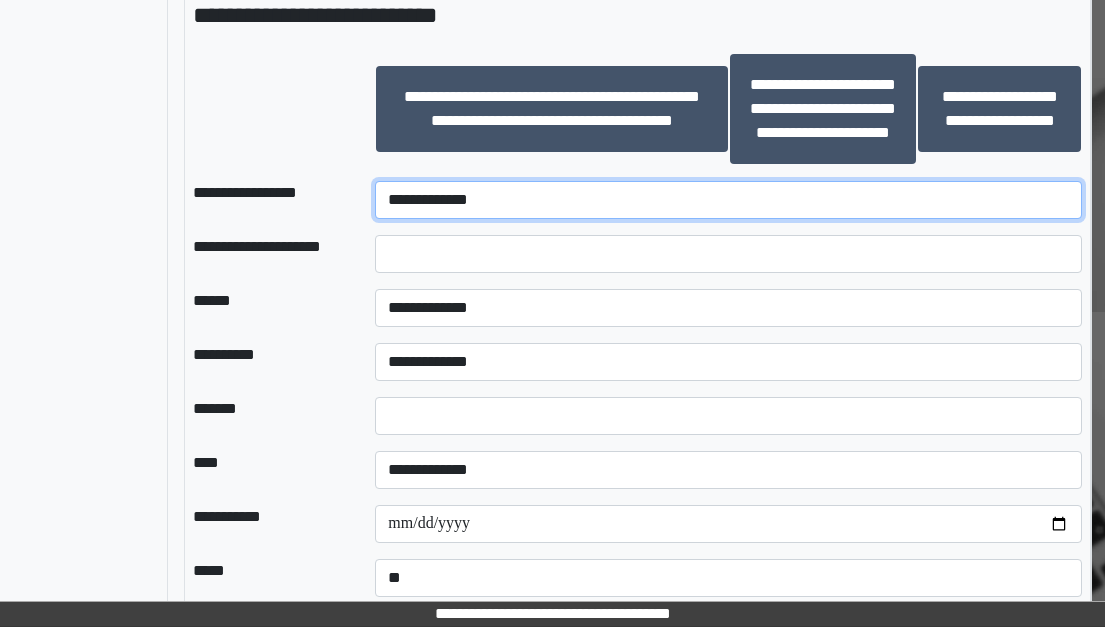click on "**********" at bounding box center [728, 200] 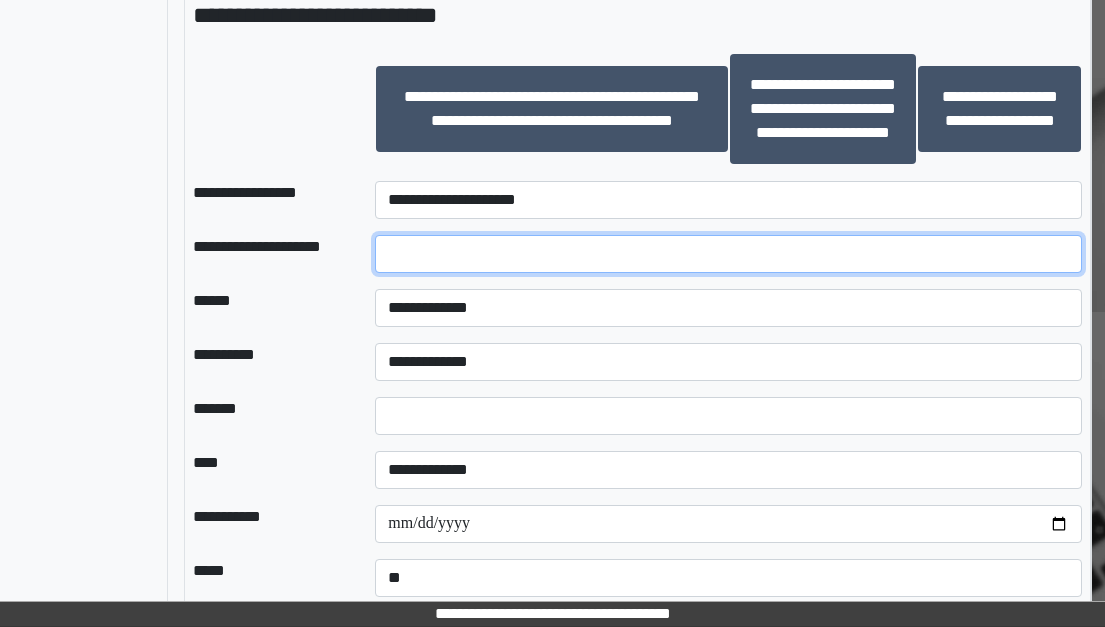 click at bounding box center [728, 254] 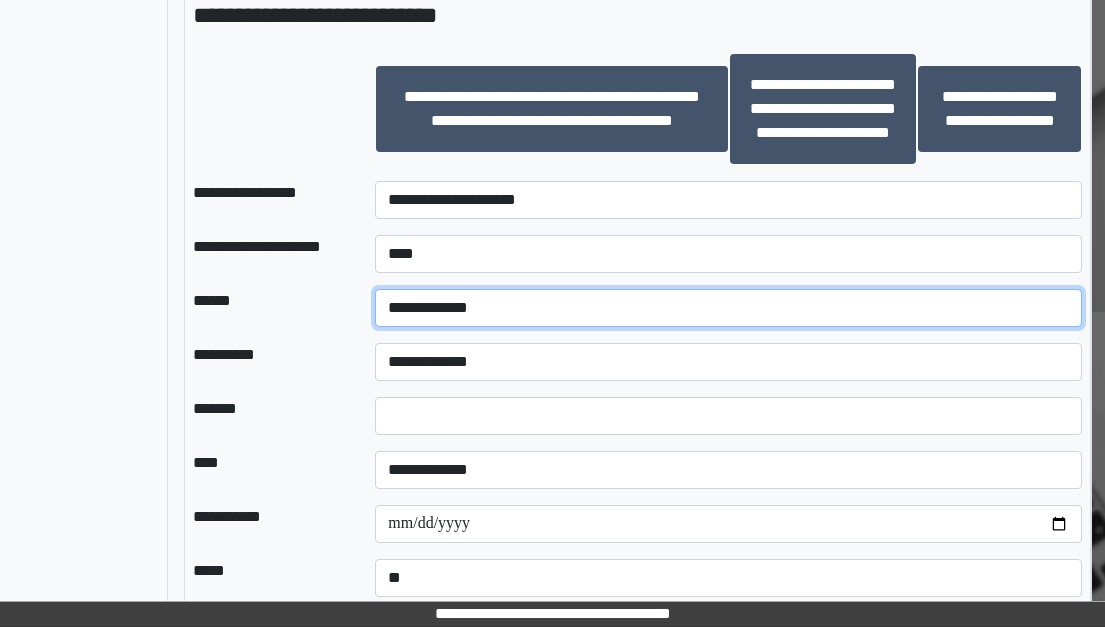 click on "**********" at bounding box center (728, 308) 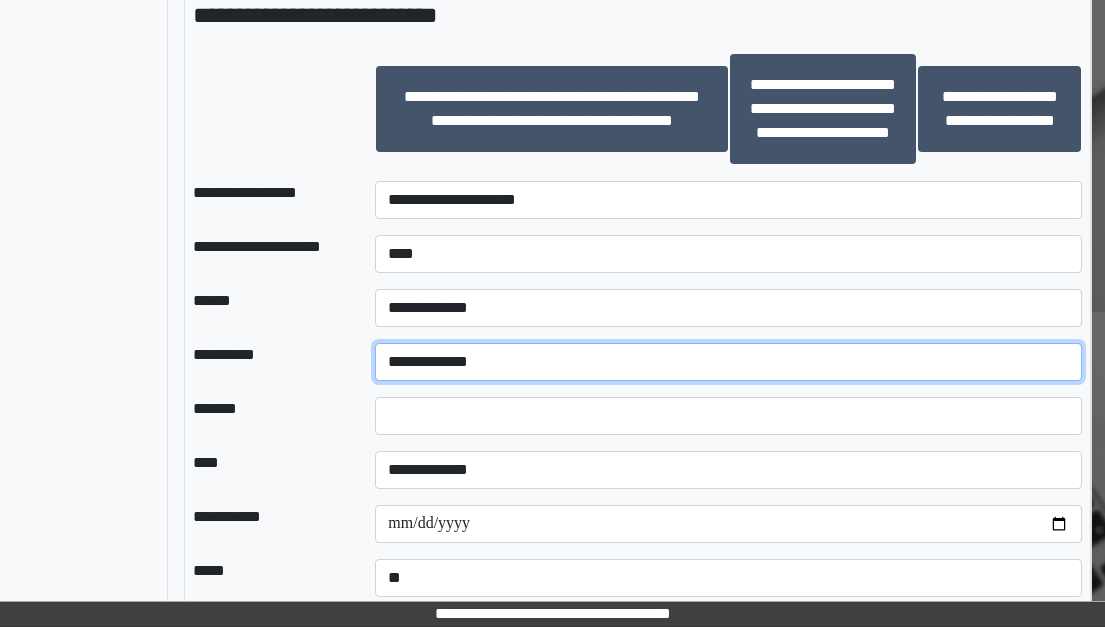 click on "**********" at bounding box center [728, 362] 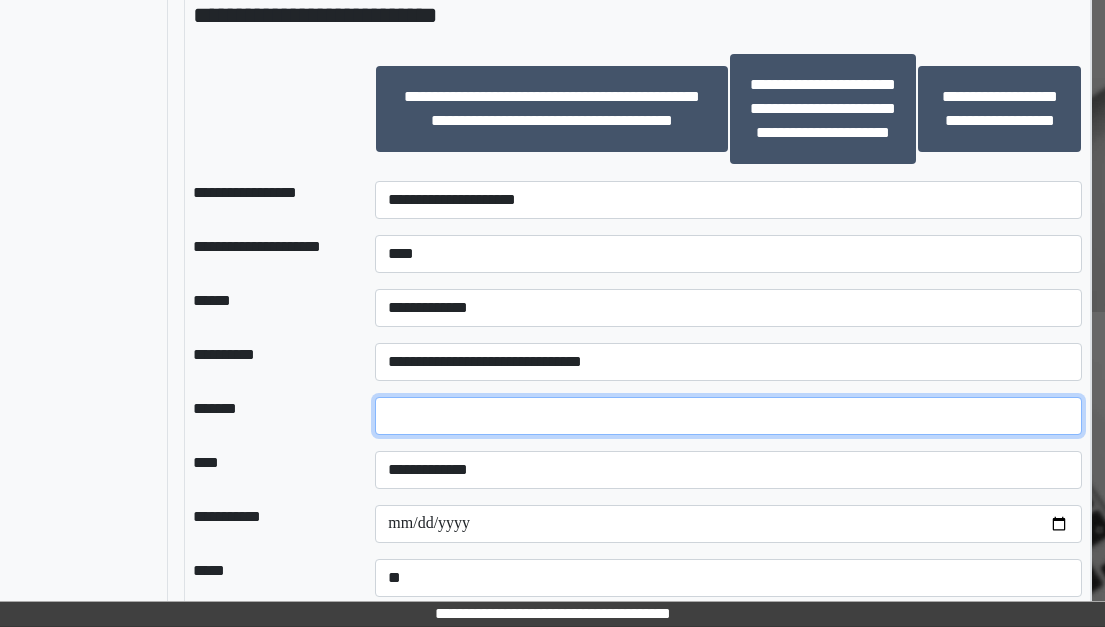 click on "*" at bounding box center [728, 416] 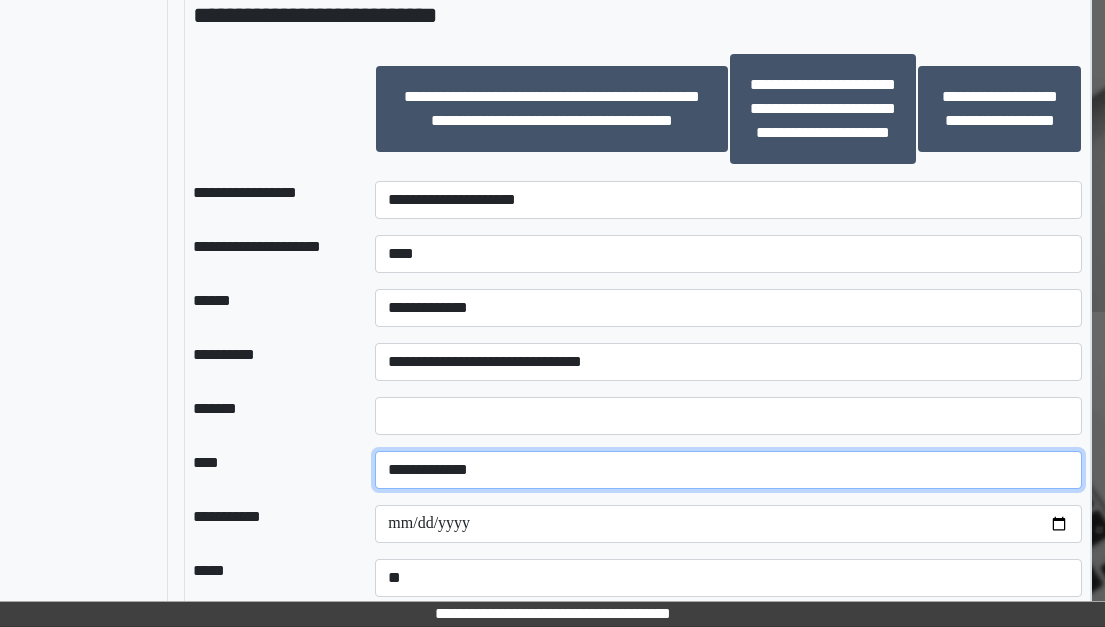 click on "**********" at bounding box center (728, 470) 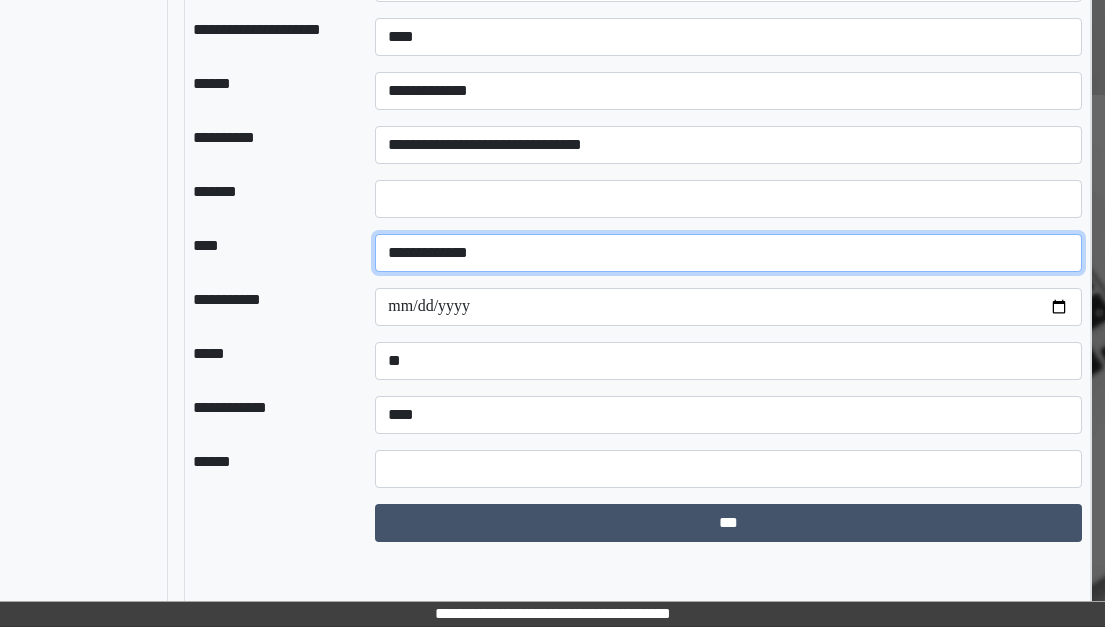 scroll, scrollTop: 1993, scrollLeft: 224, axis: both 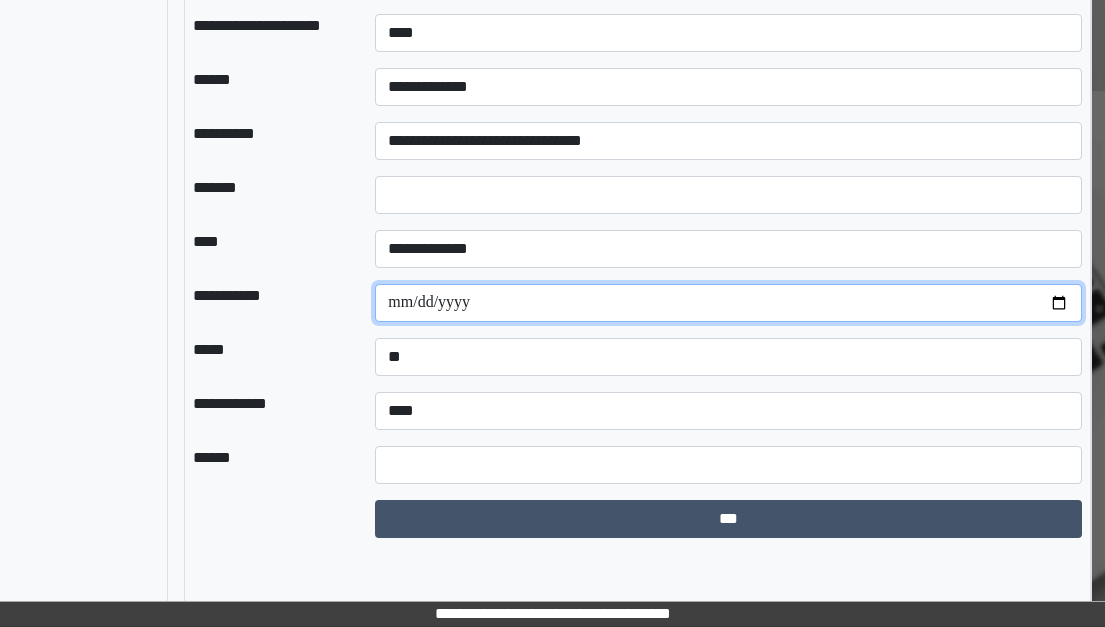 click on "**********" at bounding box center (728, 303) 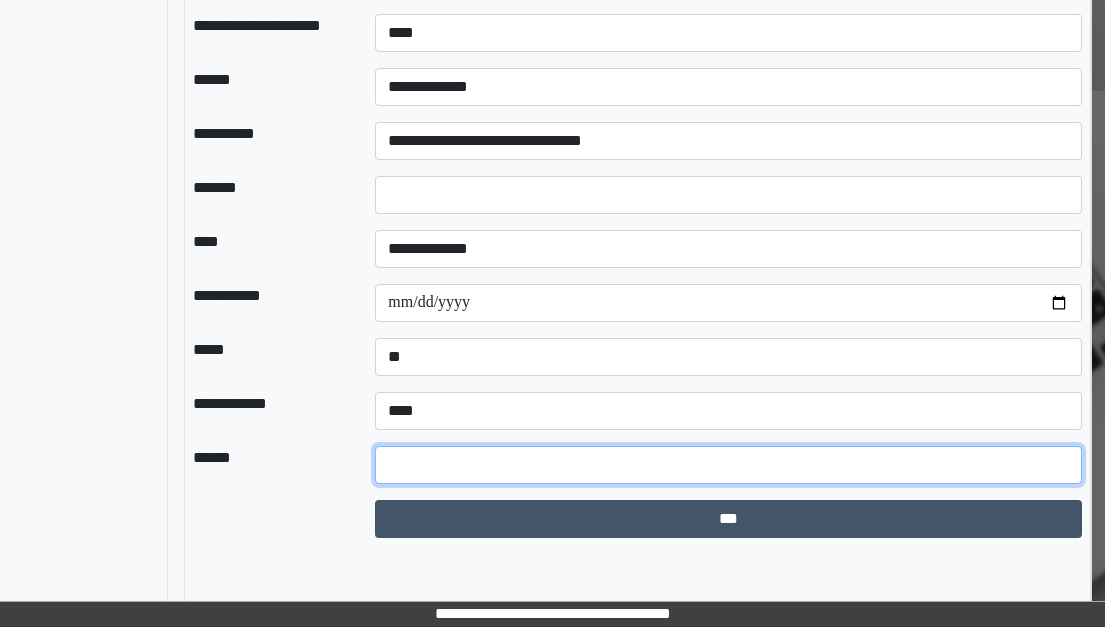 click at bounding box center (728, 465) 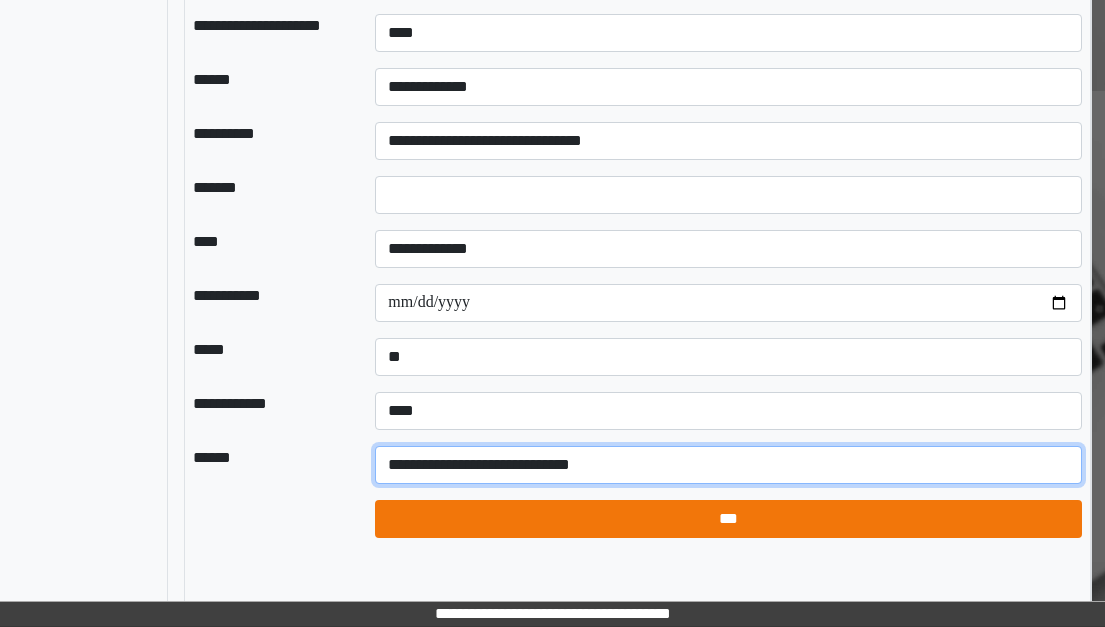 type on "**********" 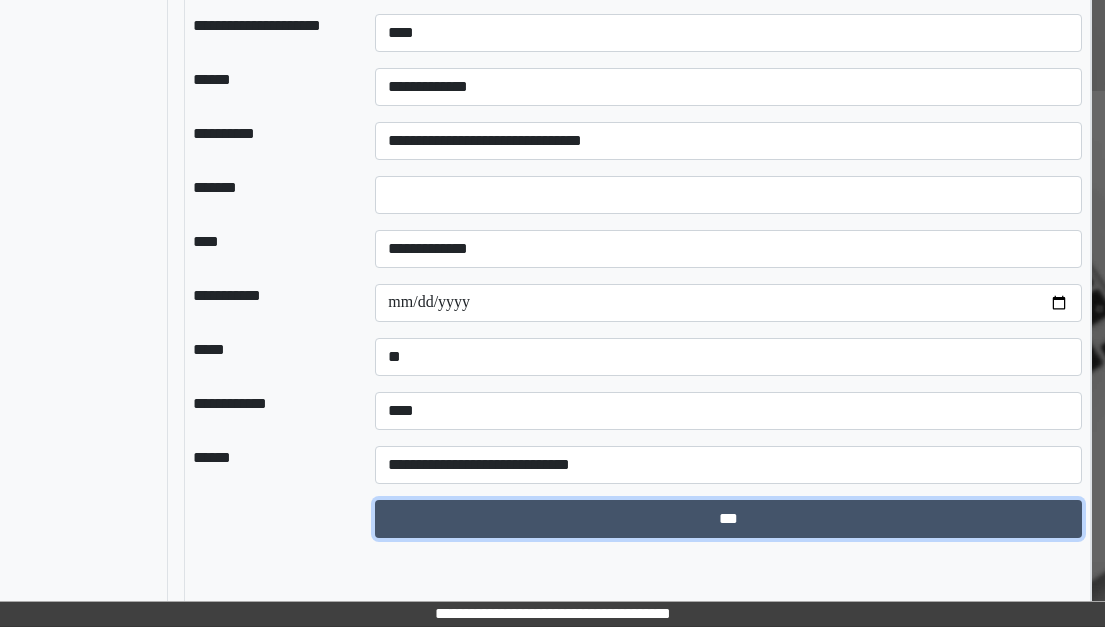 drag, startPoint x: 759, startPoint y: 571, endPoint x: 769, endPoint y: 529, distance: 43.174065 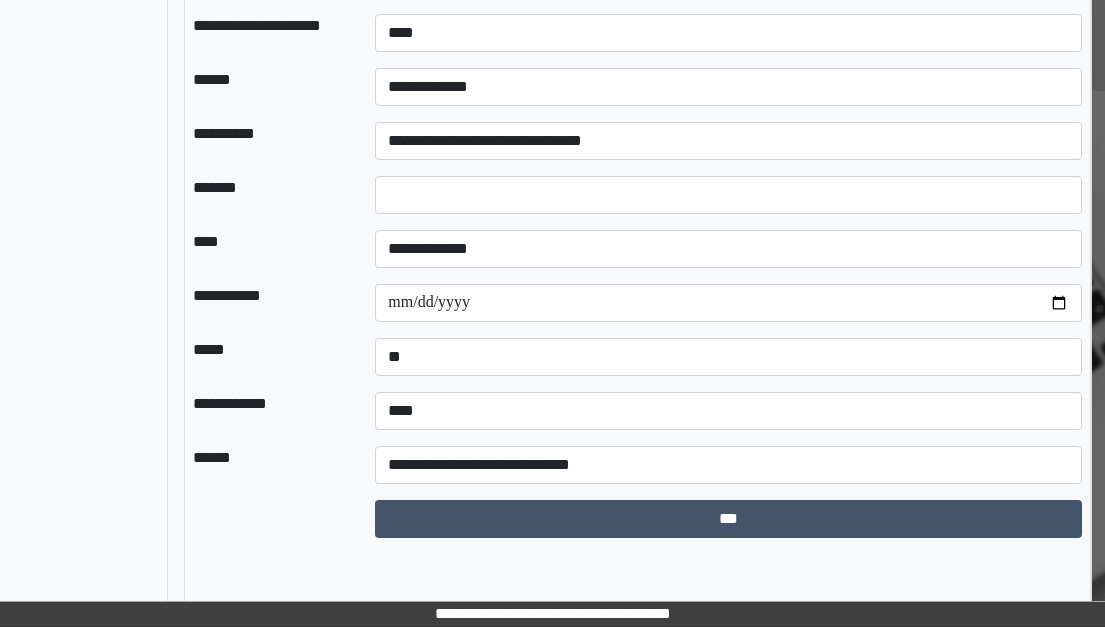 select on "*" 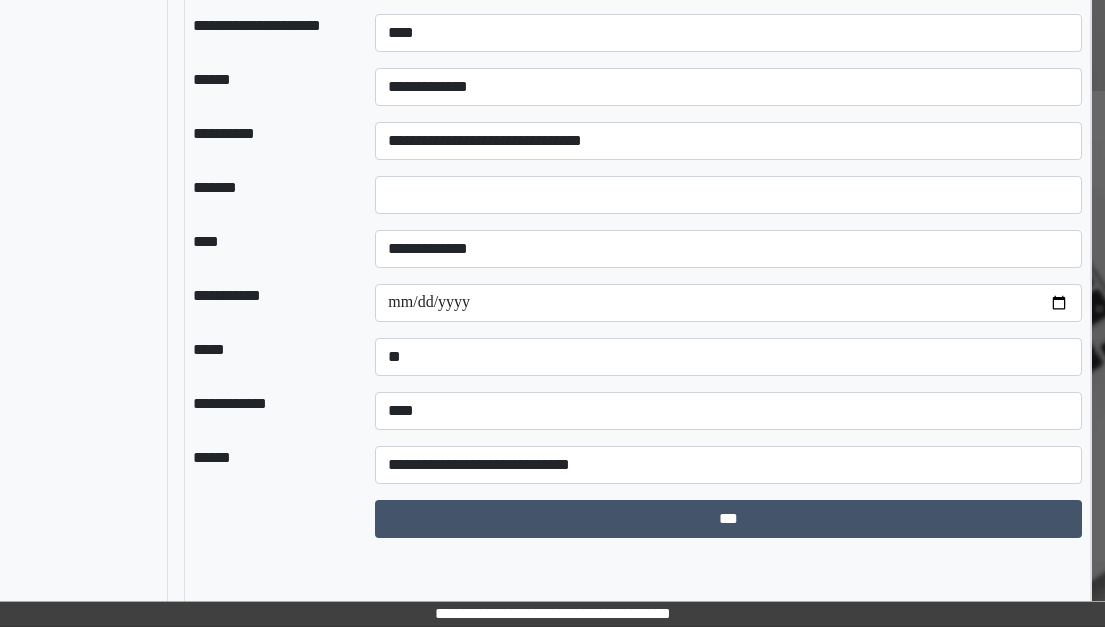 type 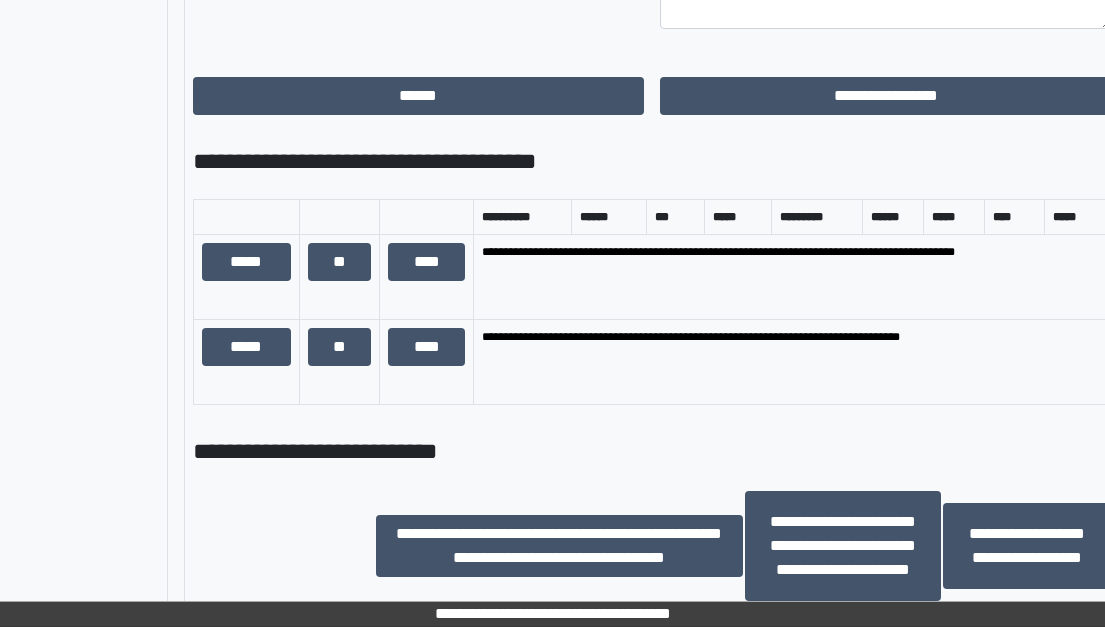 scroll, scrollTop: 1393, scrollLeft: 224, axis: both 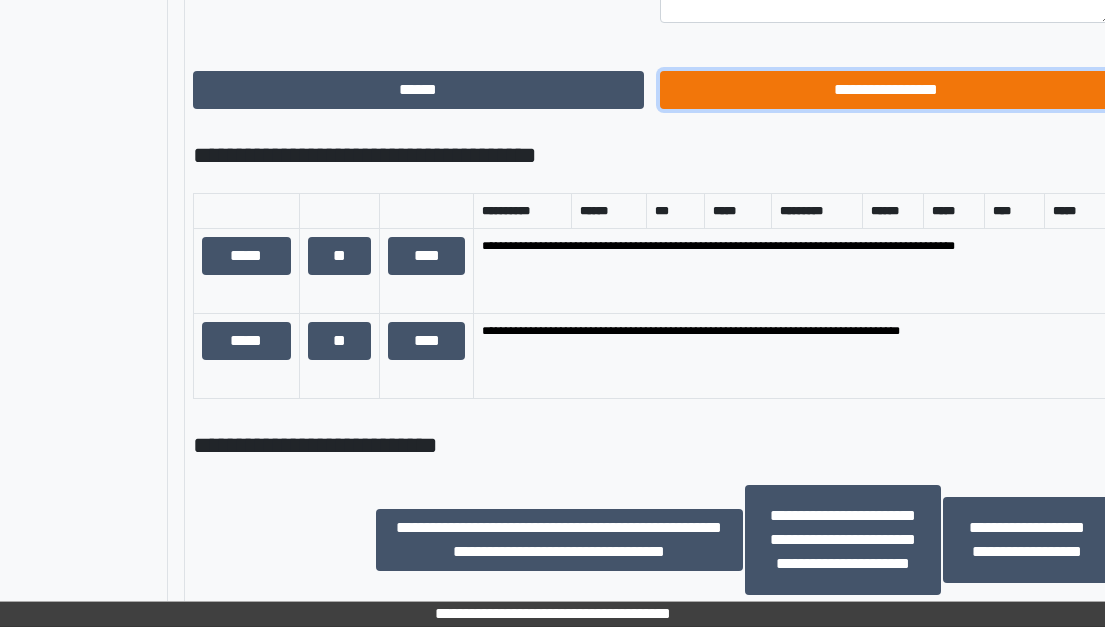 click on "**********" at bounding box center [886, 90] 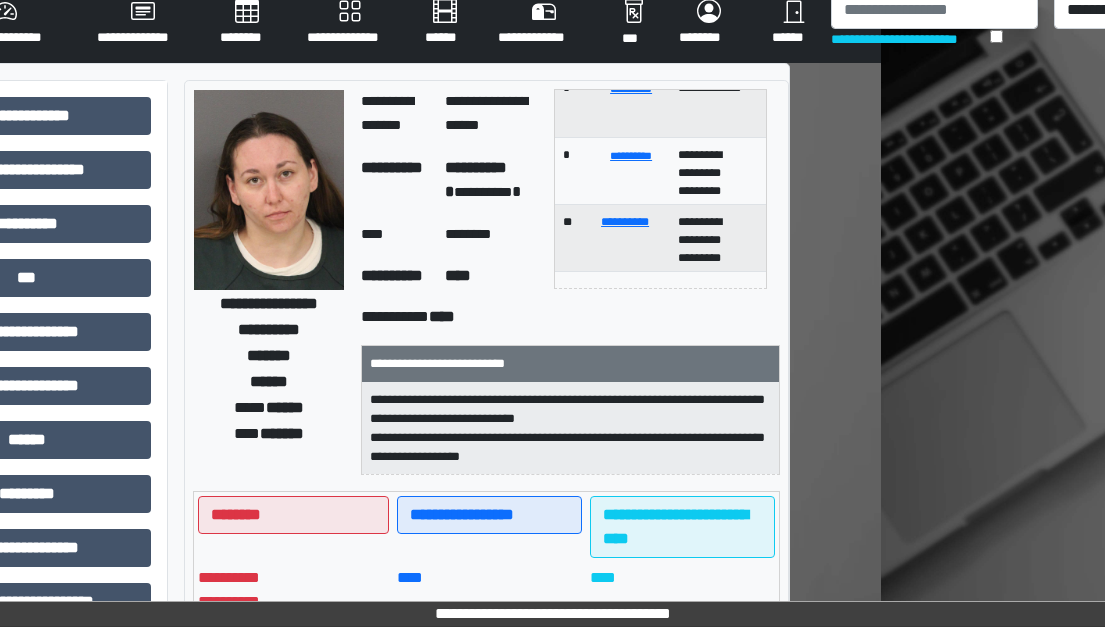 scroll, scrollTop: 0, scrollLeft: 224, axis: horizontal 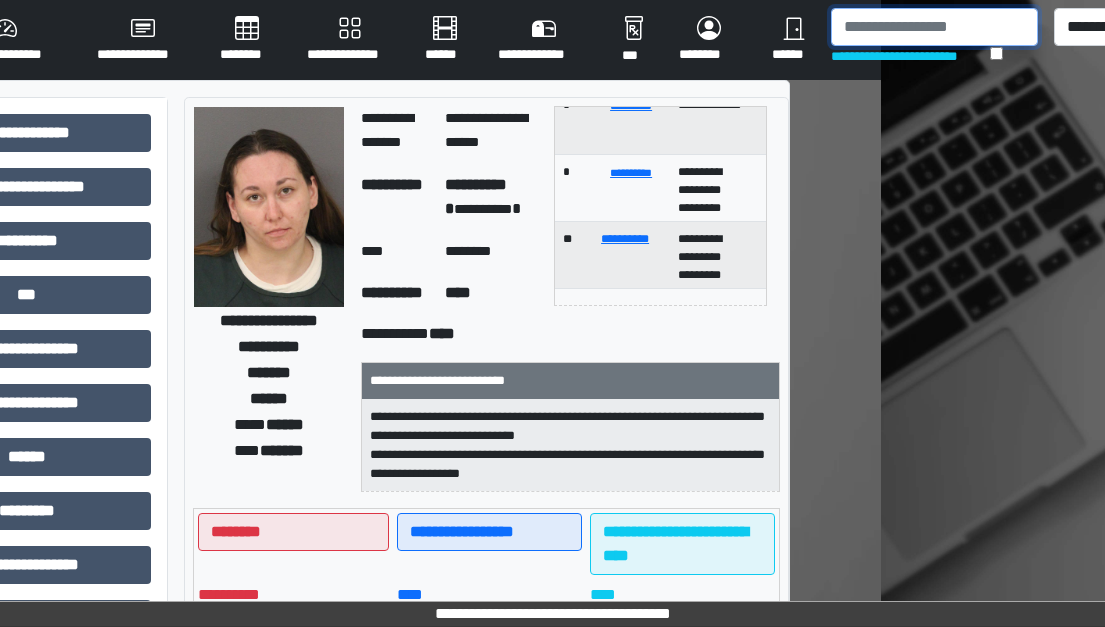 click at bounding box center (934, 27) 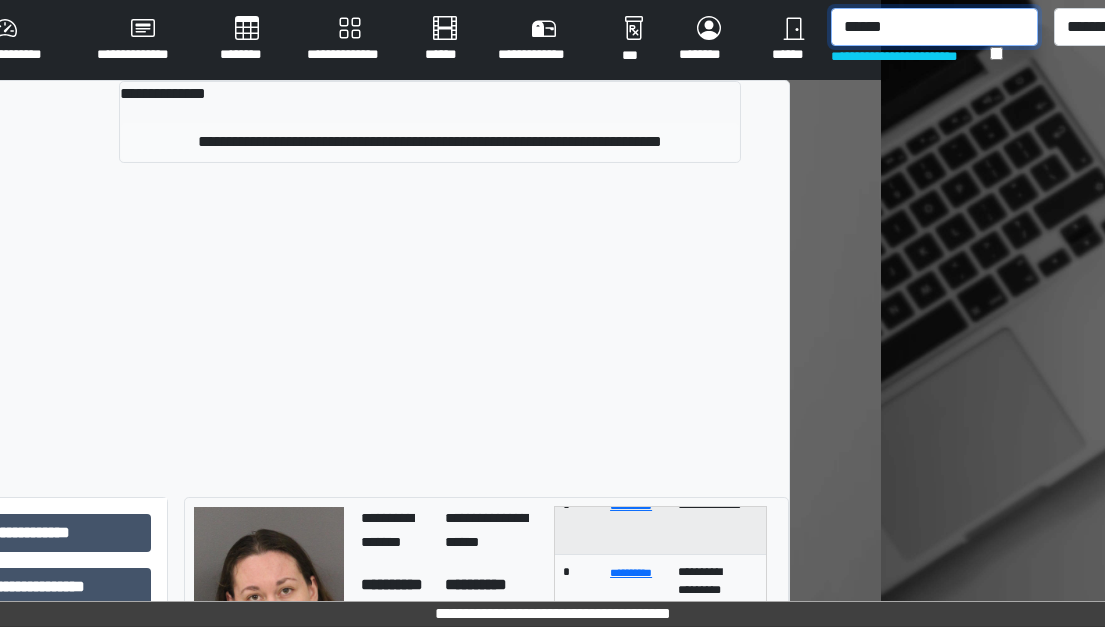 type on "******" 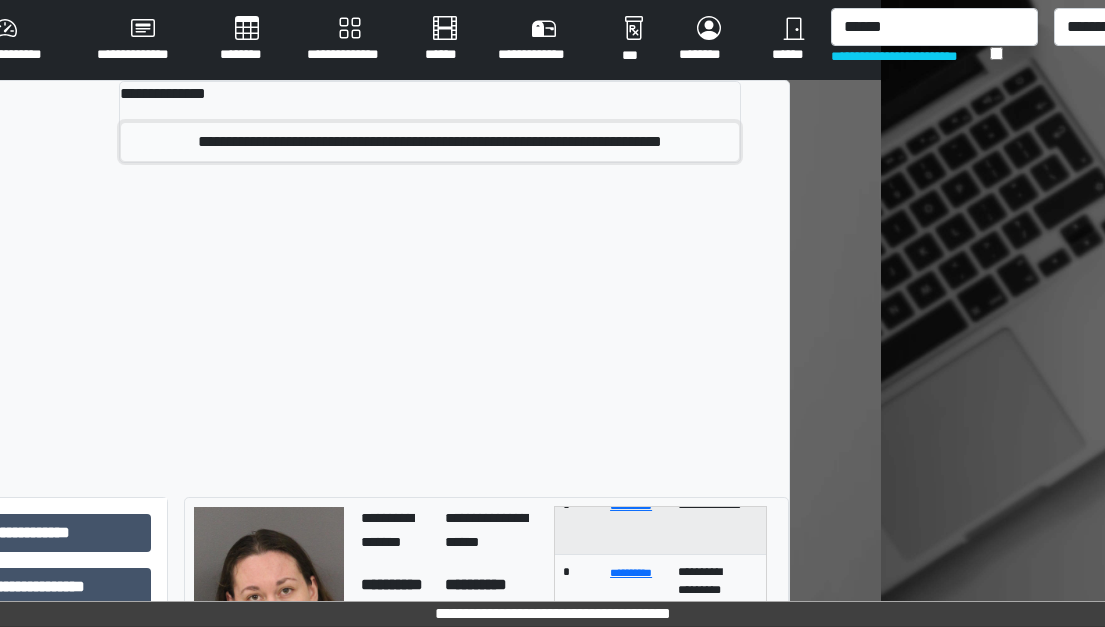 click on "**********" at bounding box center (430, 142) 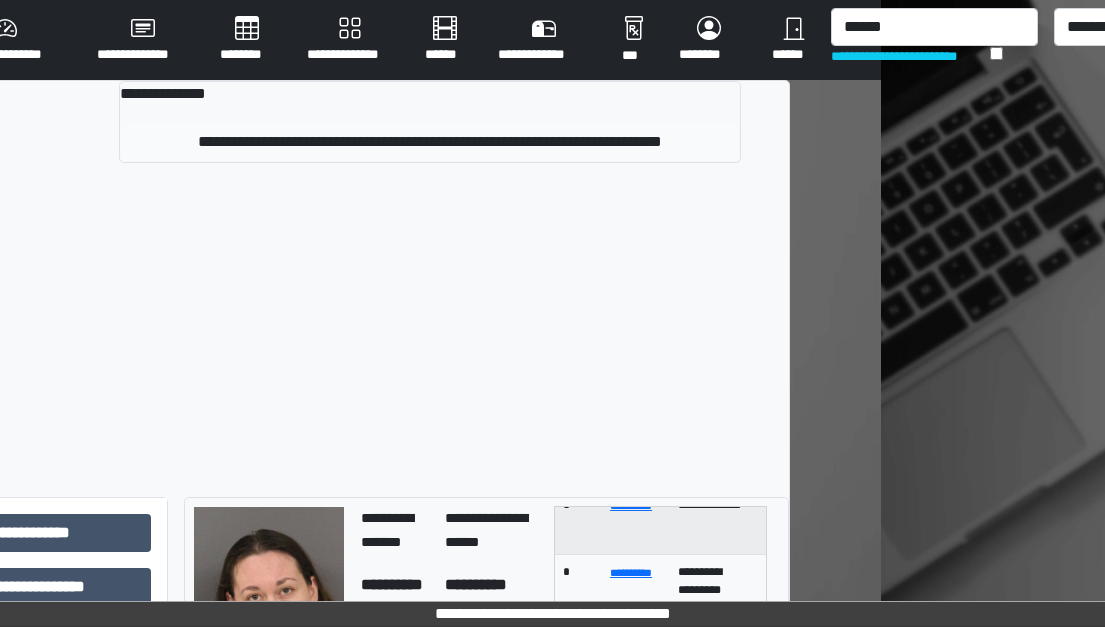 type 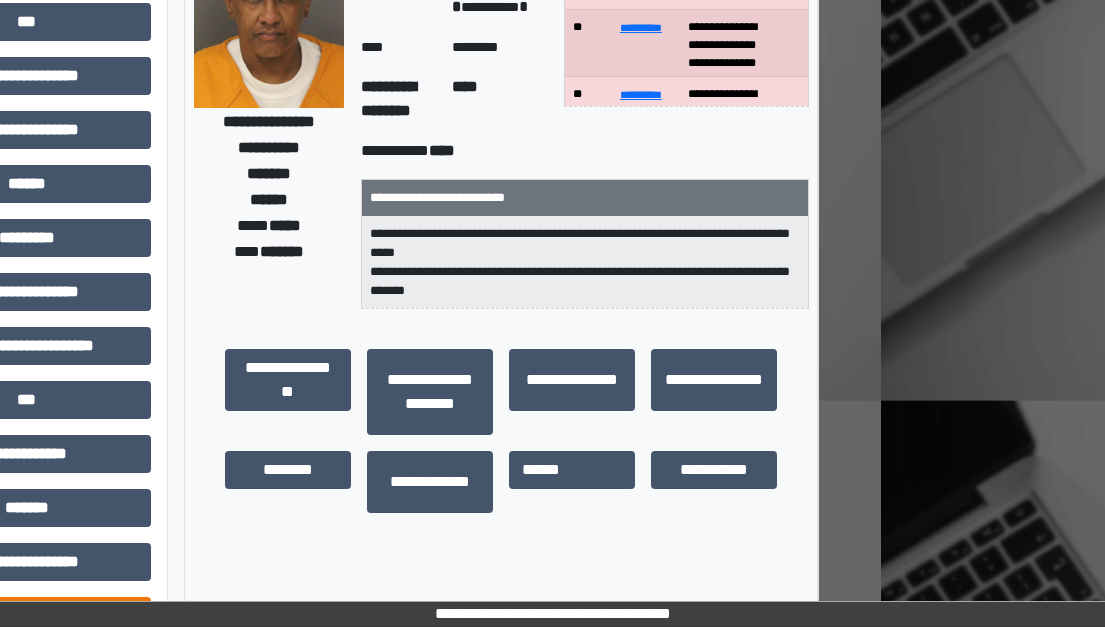 scroll, scrollTop: 500, scrollLeft: 224, axis: both 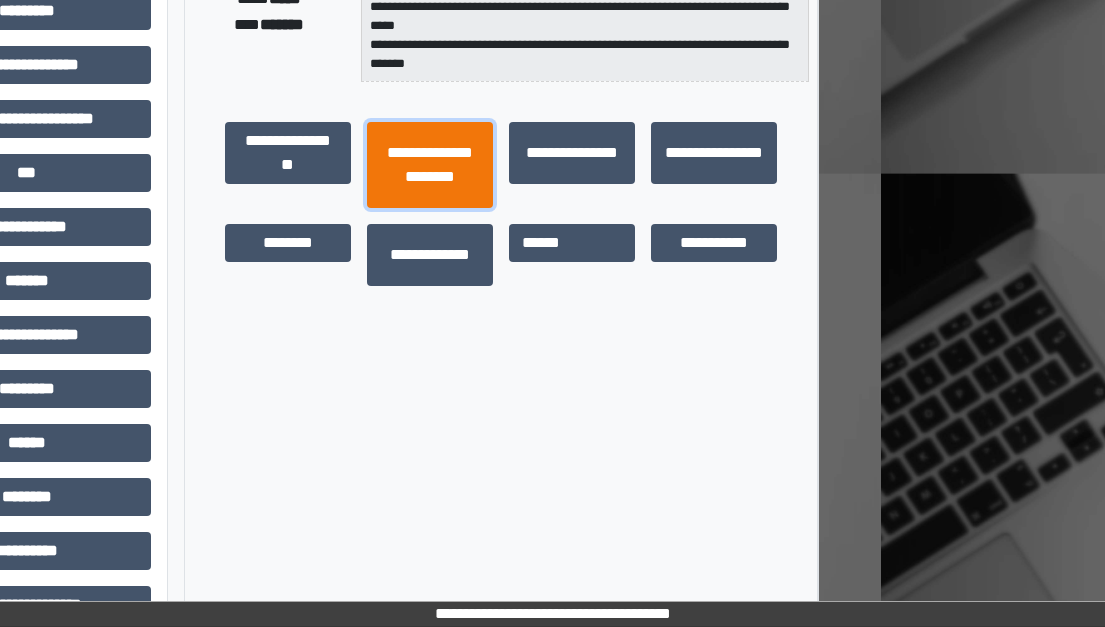 click on "**********" at bounding box center (430, 165) 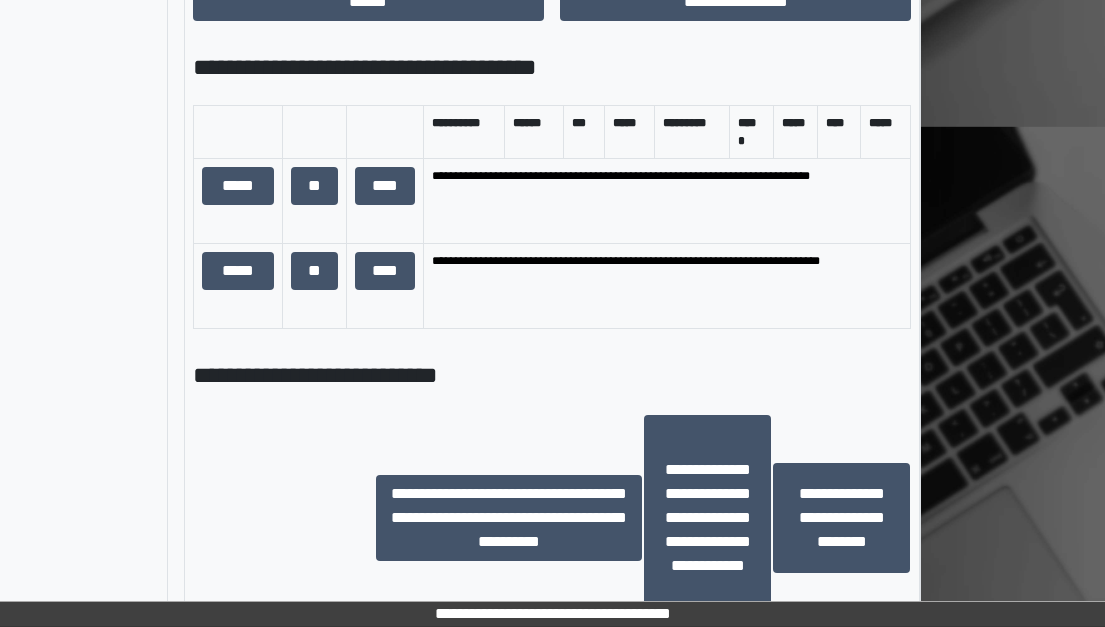 scroll, scrollTop: 1500, scrollLeft: 224, axis: both 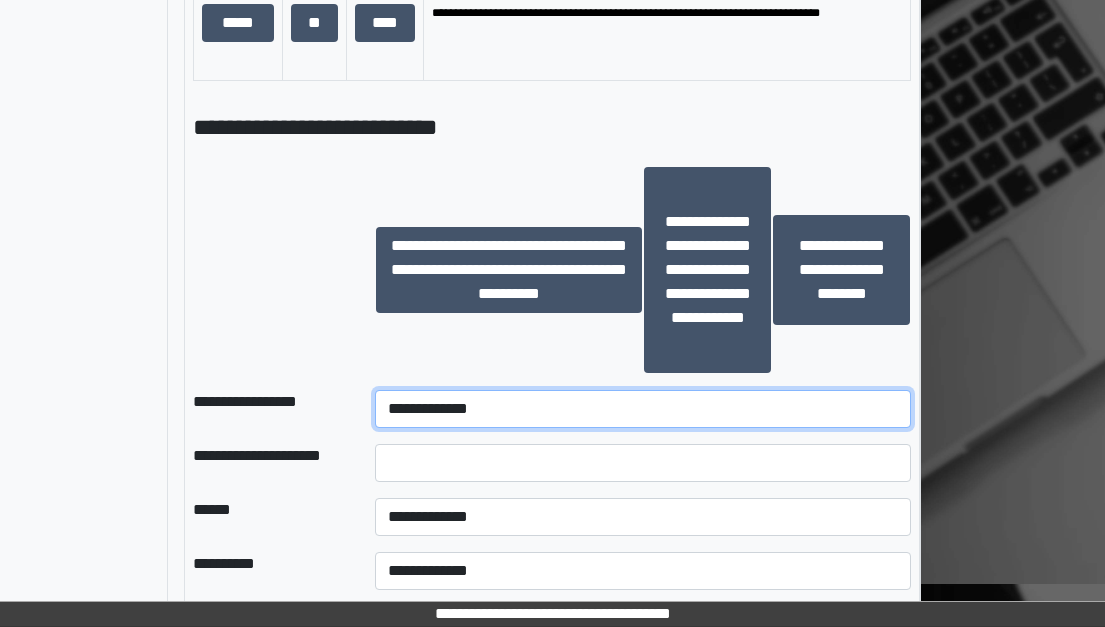 click on "**********" at bounding box center [643, 409] 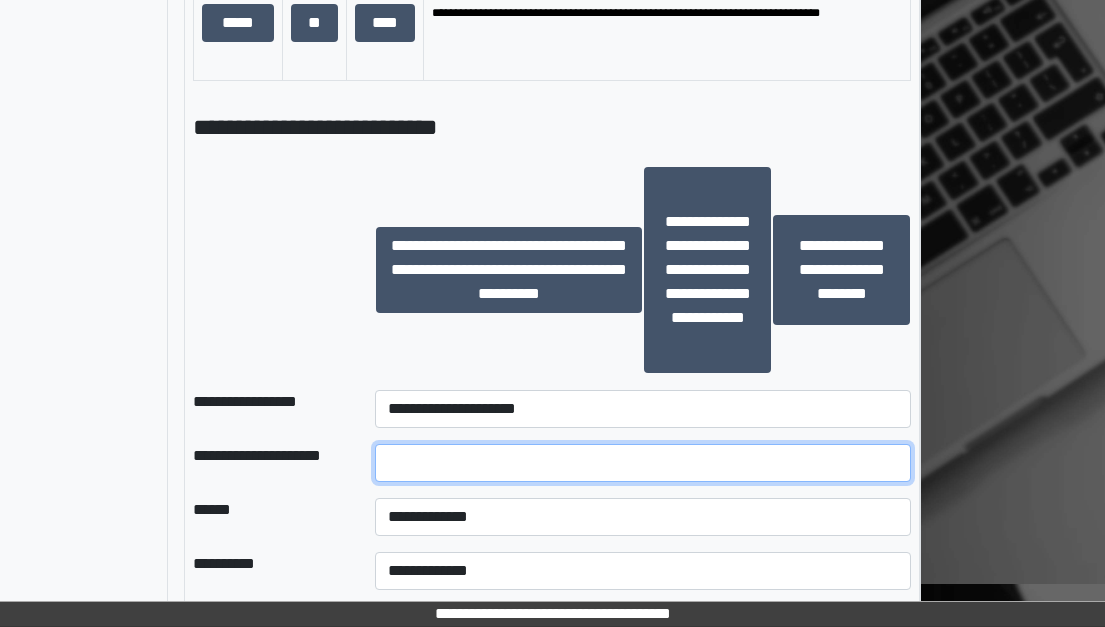 click at bounding box center (643, 463) 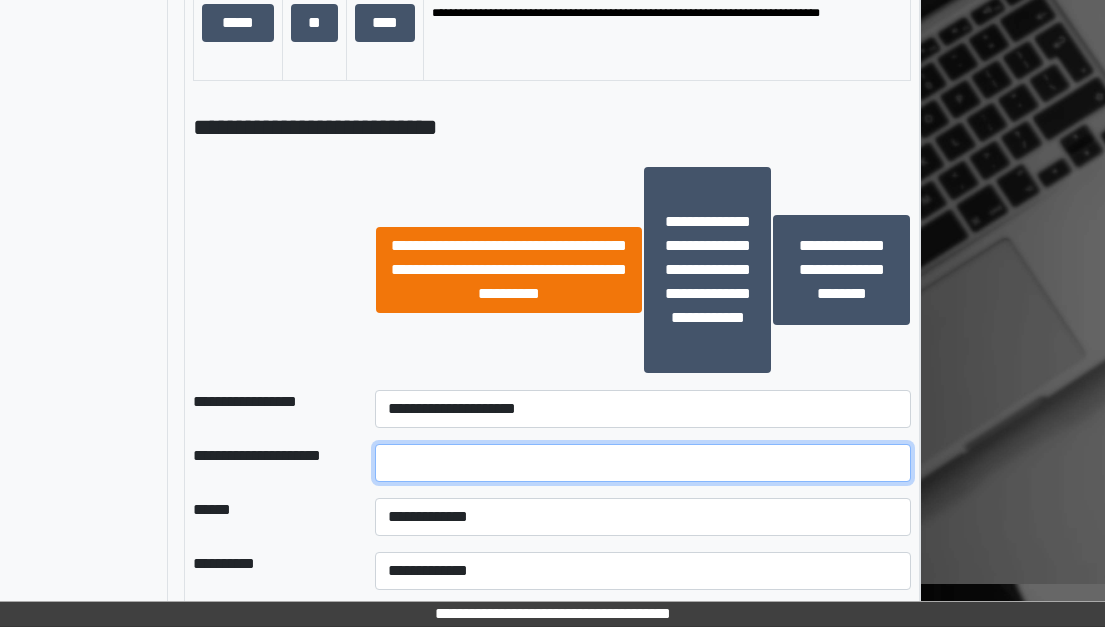 type on "*" 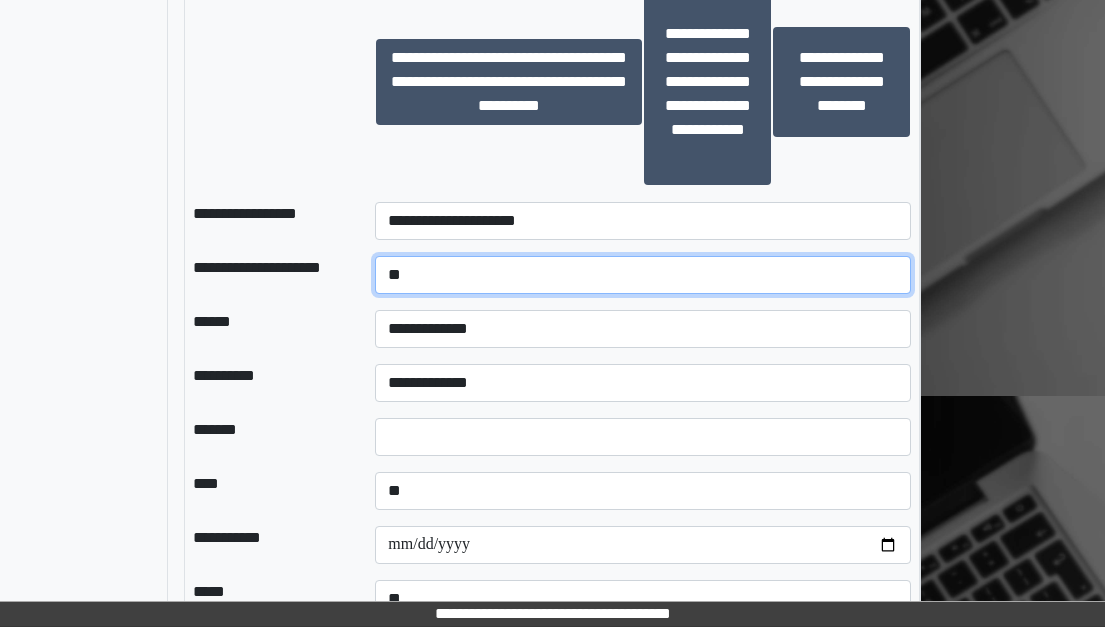 scroll, scrollTop: 1700, scrollLeft: 224, axis: both 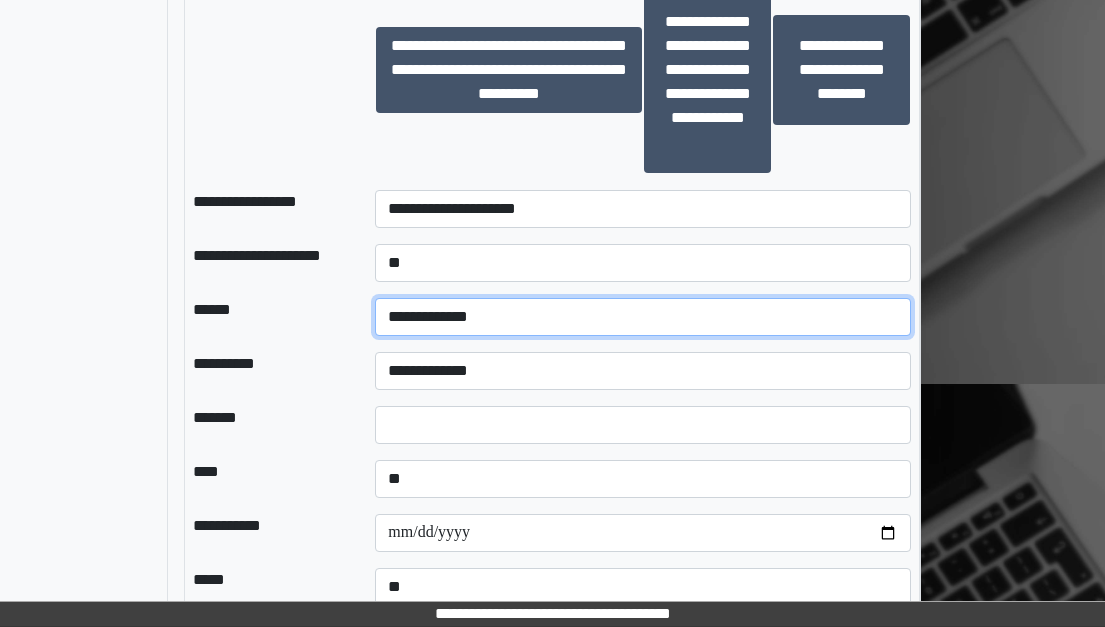 click on "**********" at bounding box center [643, 317] 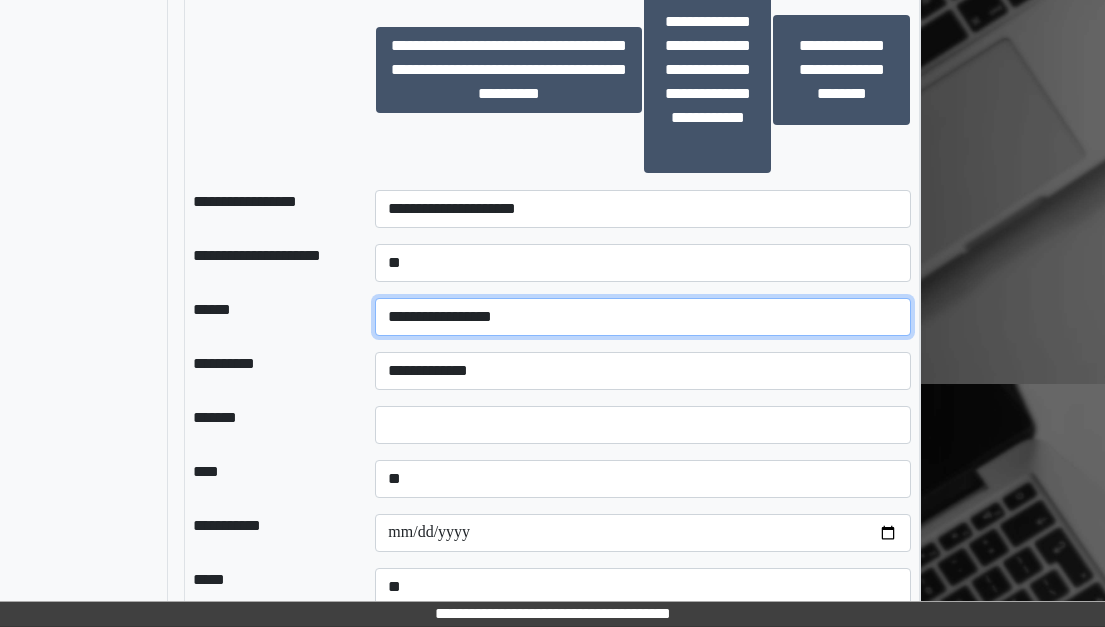 click on "**********" at bounding box center [643, 317] 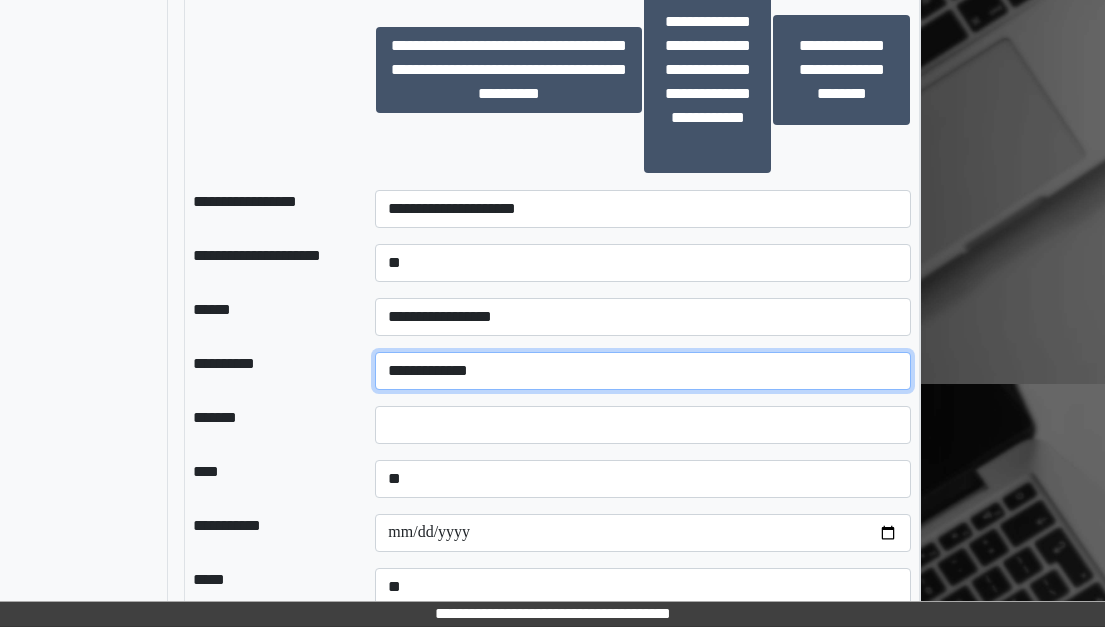 click on "**********" at bounding box center (643, 371) 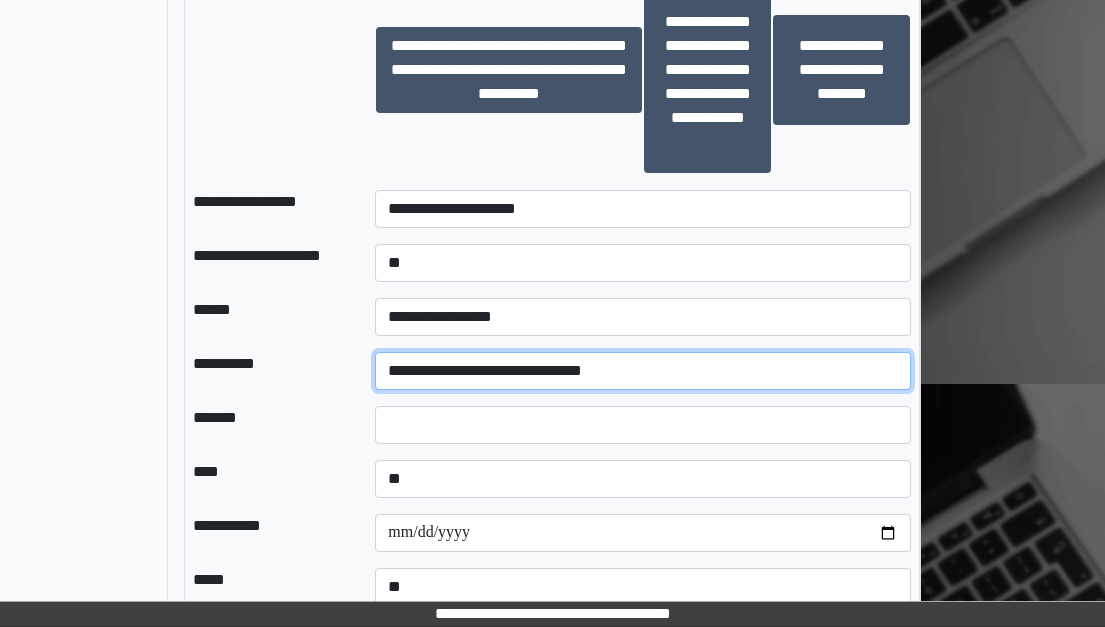 click on "**********" at bounding box center [643, 371] 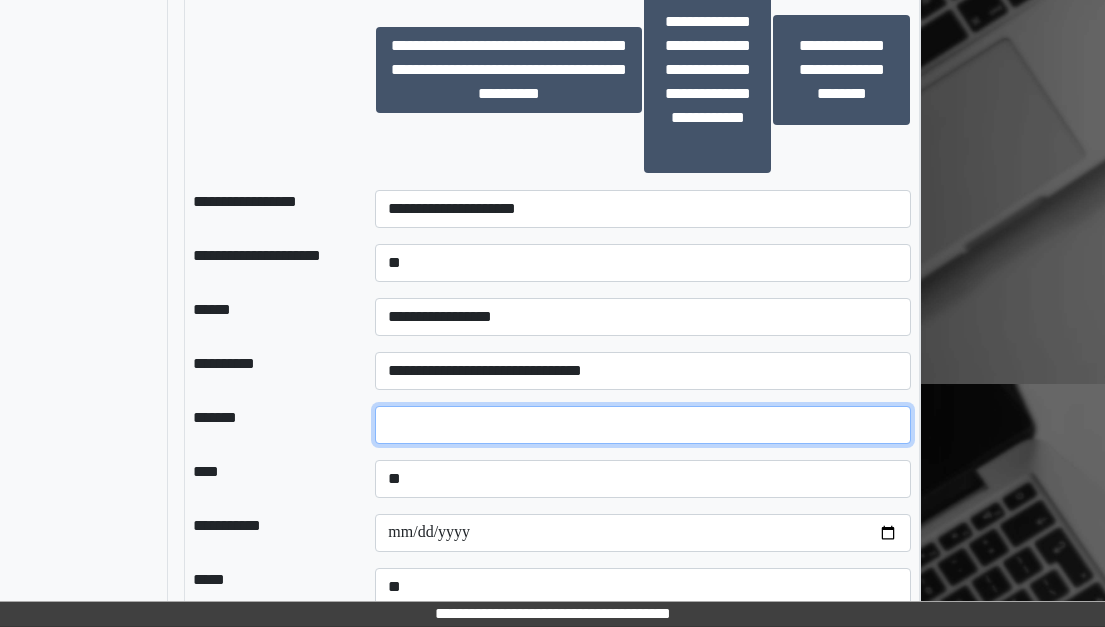 click at bounding box center [643, 425] 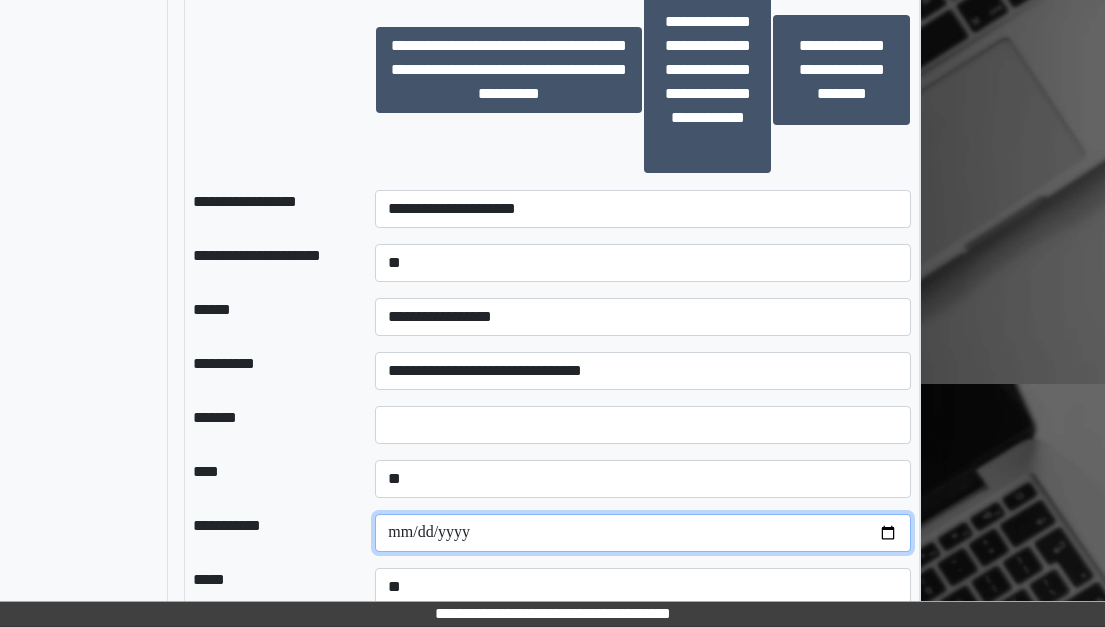 click at bounding box center (643, 533) 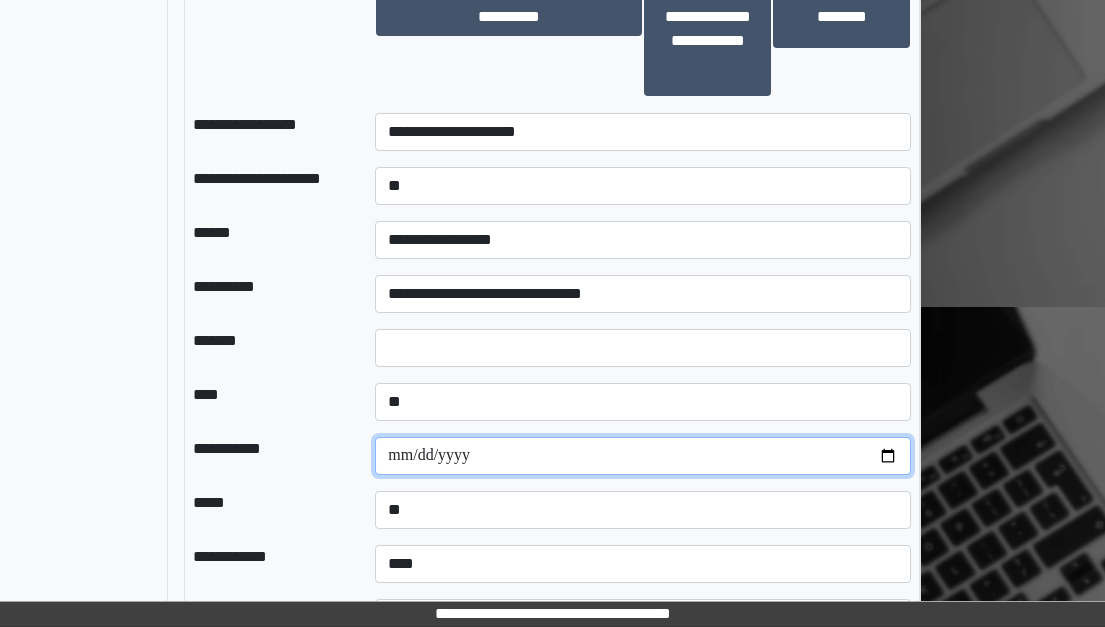 scroll, scrollTop: 1883, scrollLeft: 224, axis: both 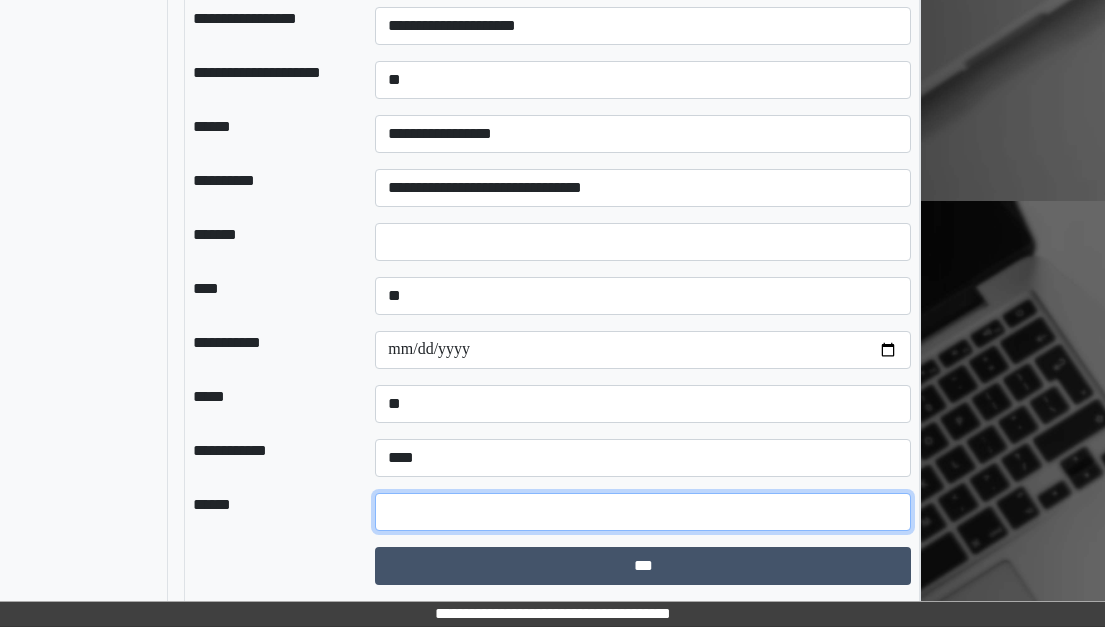 click at bounding box center [643, 512] 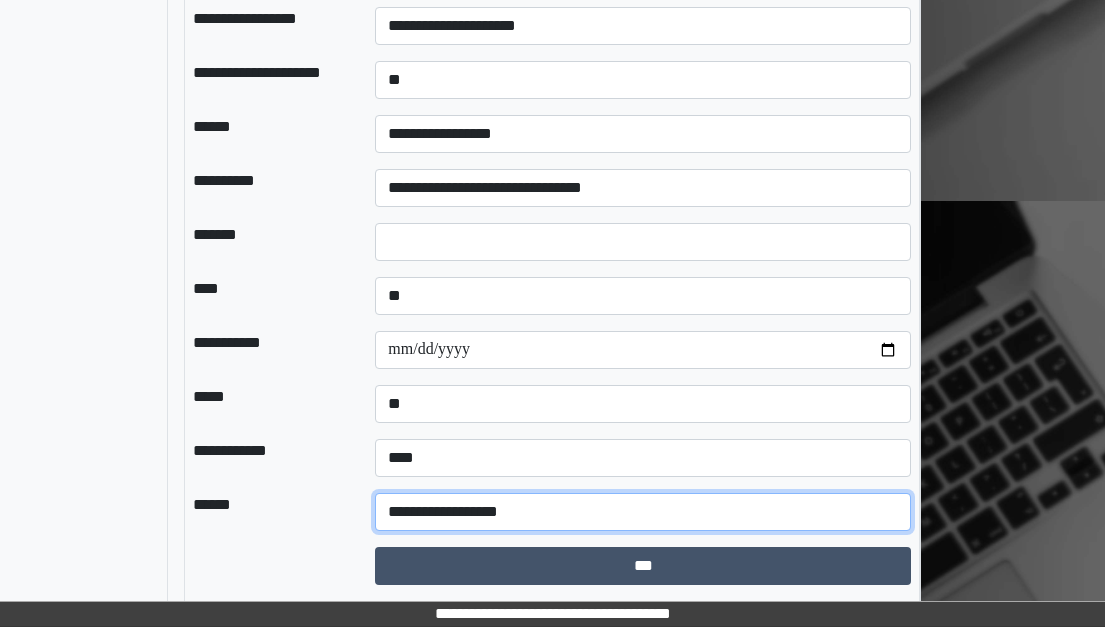 click on "**********" at bounding box center [643, 512] 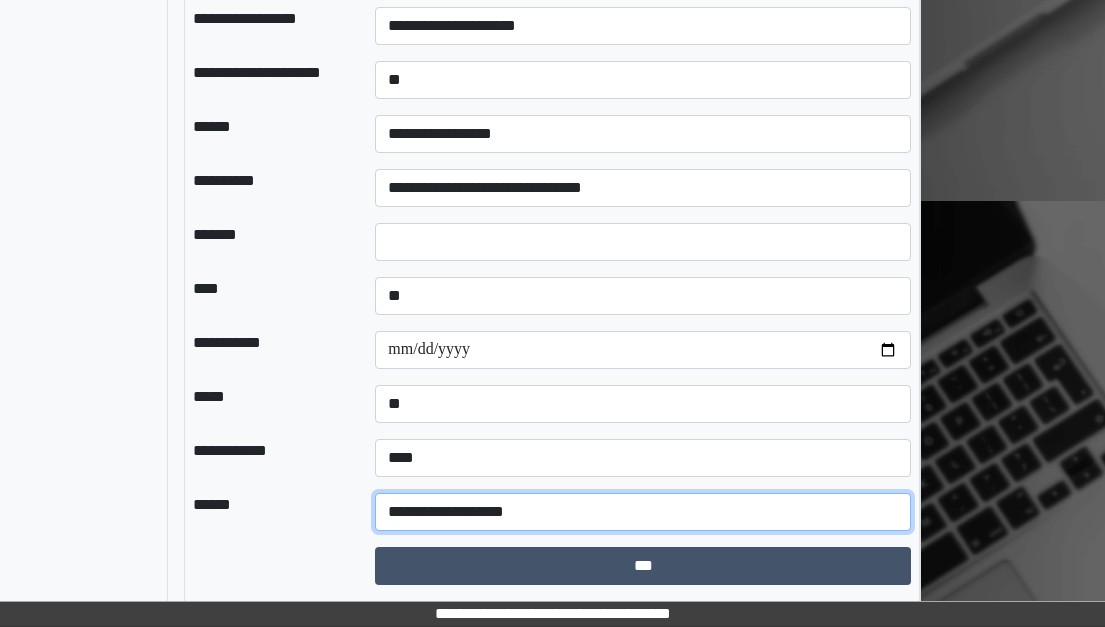 click on "**********" at bounding box center [643, 512] 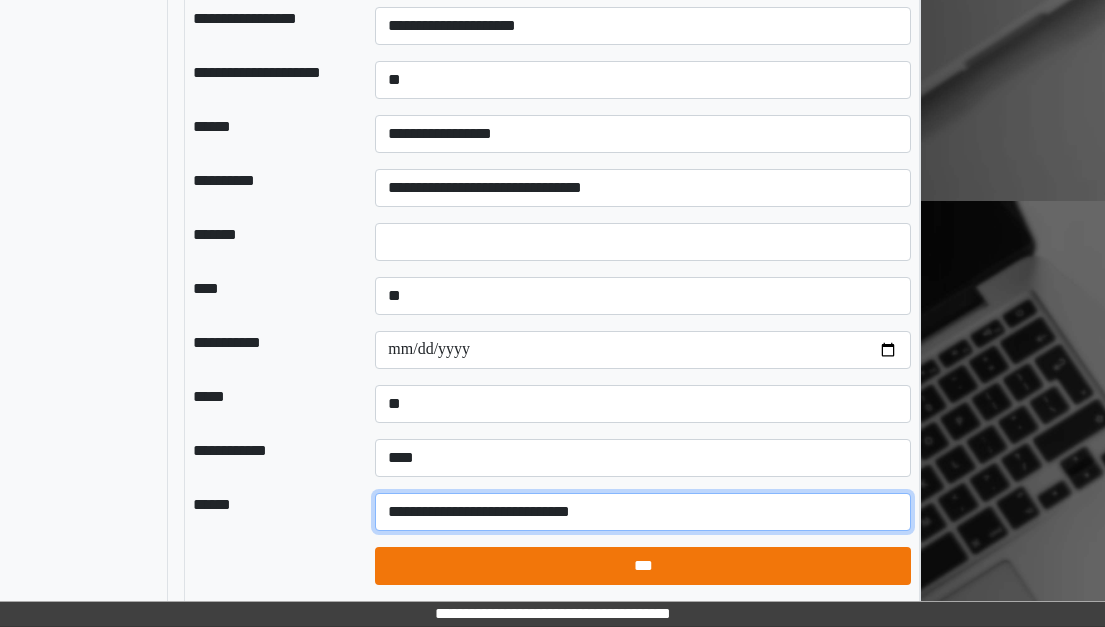 type on "**********" 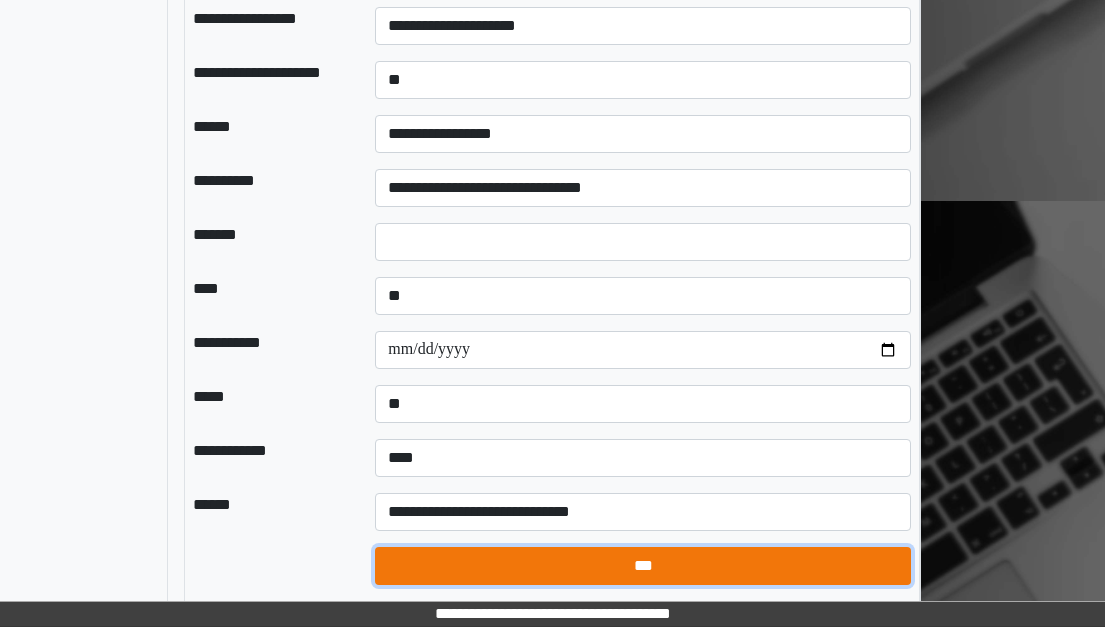 click on "***" at bounding box center [643, 566] 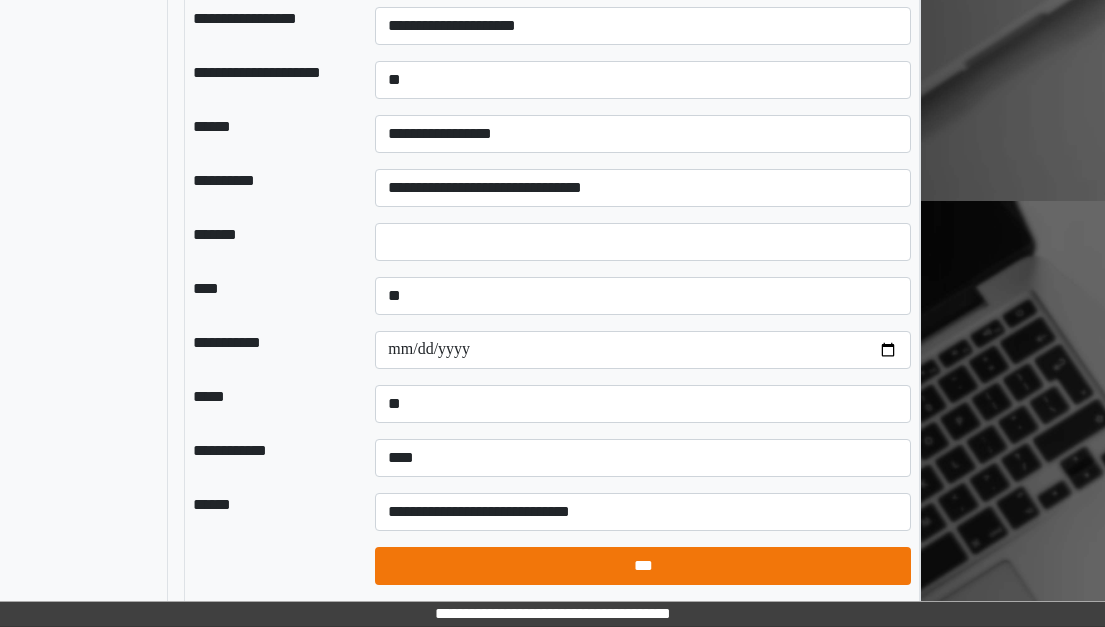 select on "*" 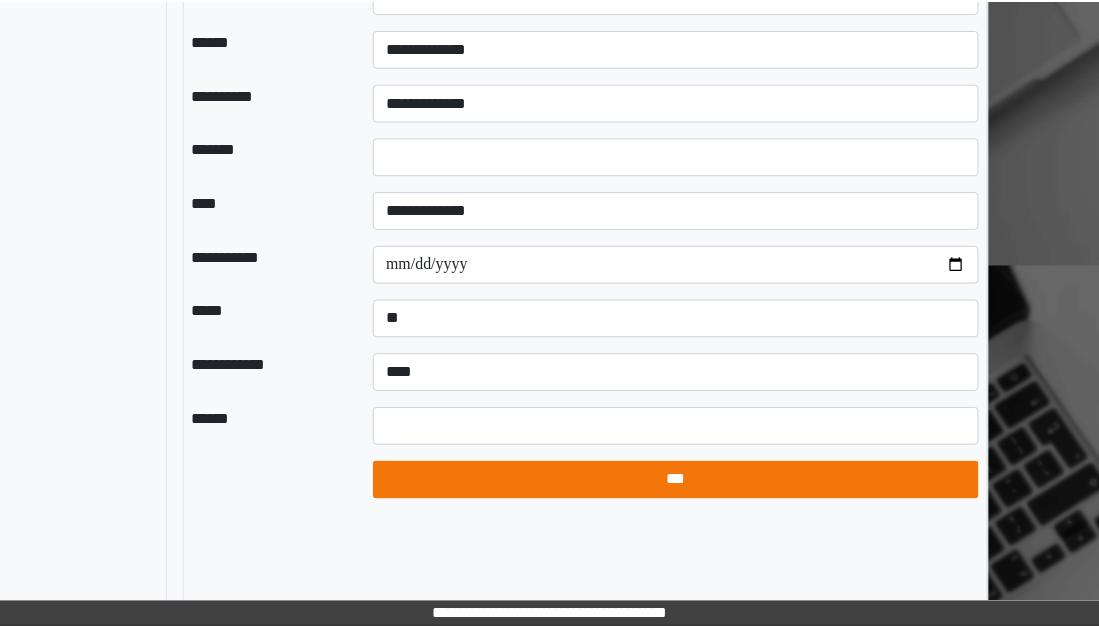scroll, scrollTop: 1819, scrollLeft: 224, axis: both 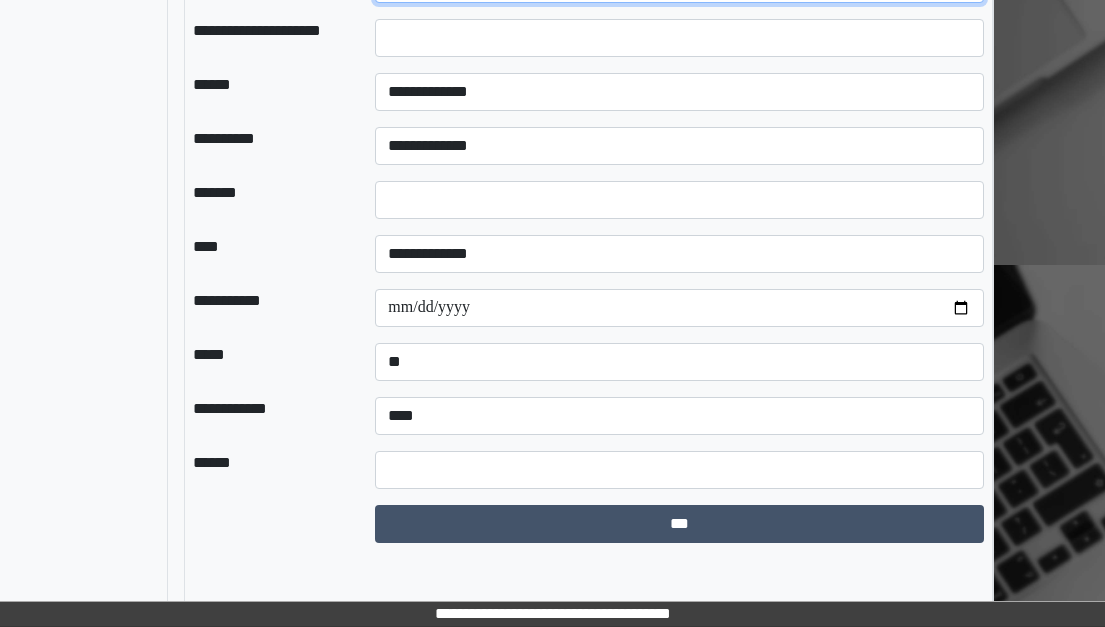 click on "**********" at bounding box center [679, -16] 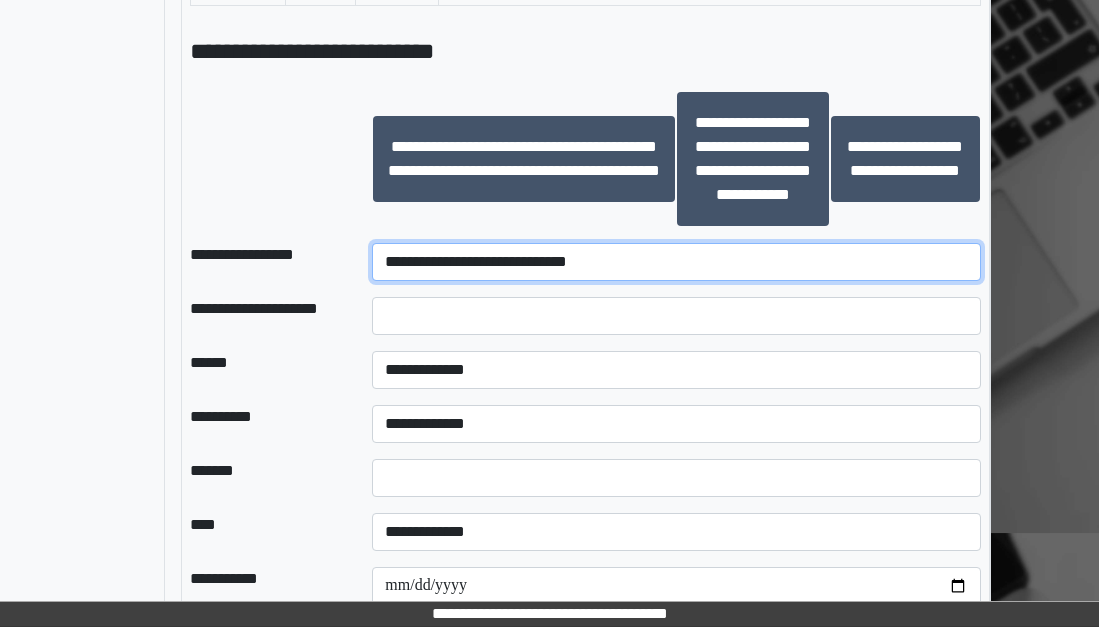 scroll, scrollTop: 1599, scrollLeft: 224, axis: both 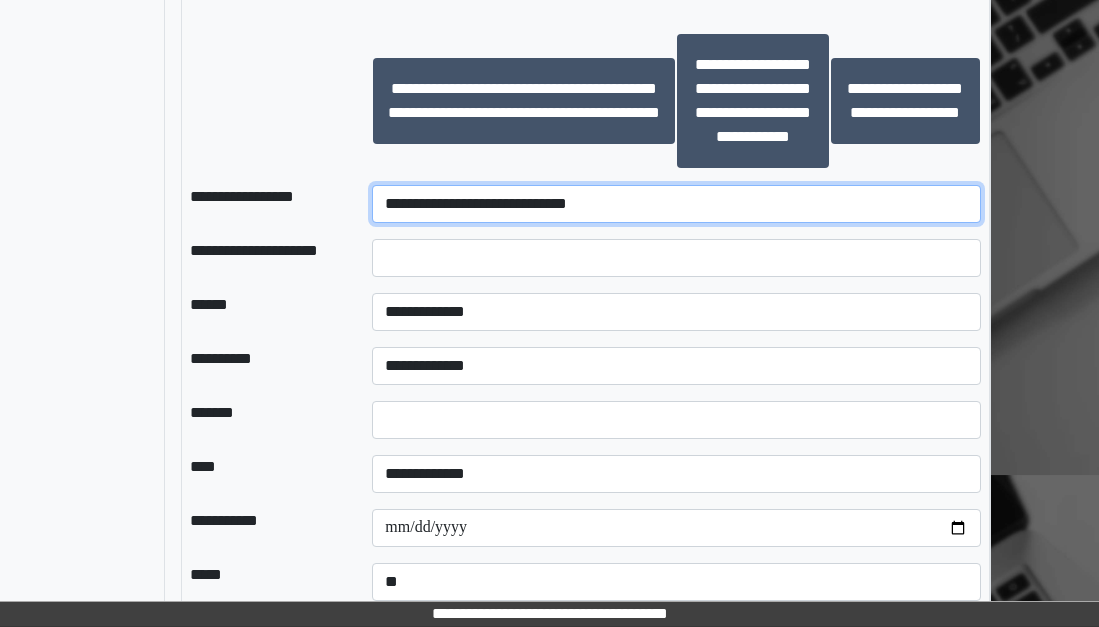 click on "**********" at bounding box center [676, 204] 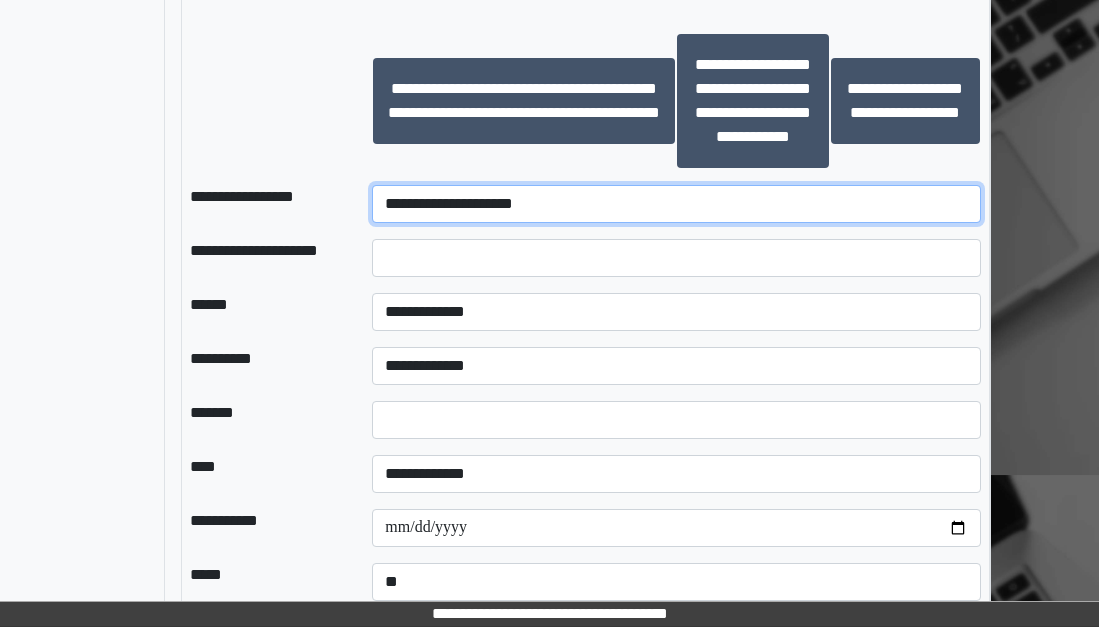 click on "**********" at bounding box center [676, 204] 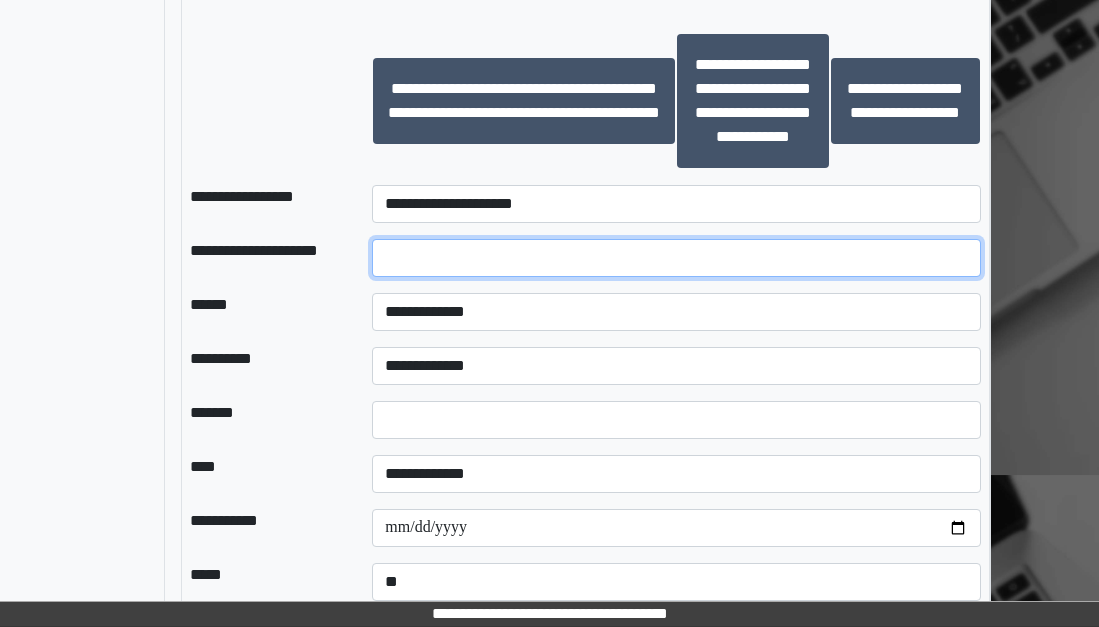 click at bounding box center (676, 258) 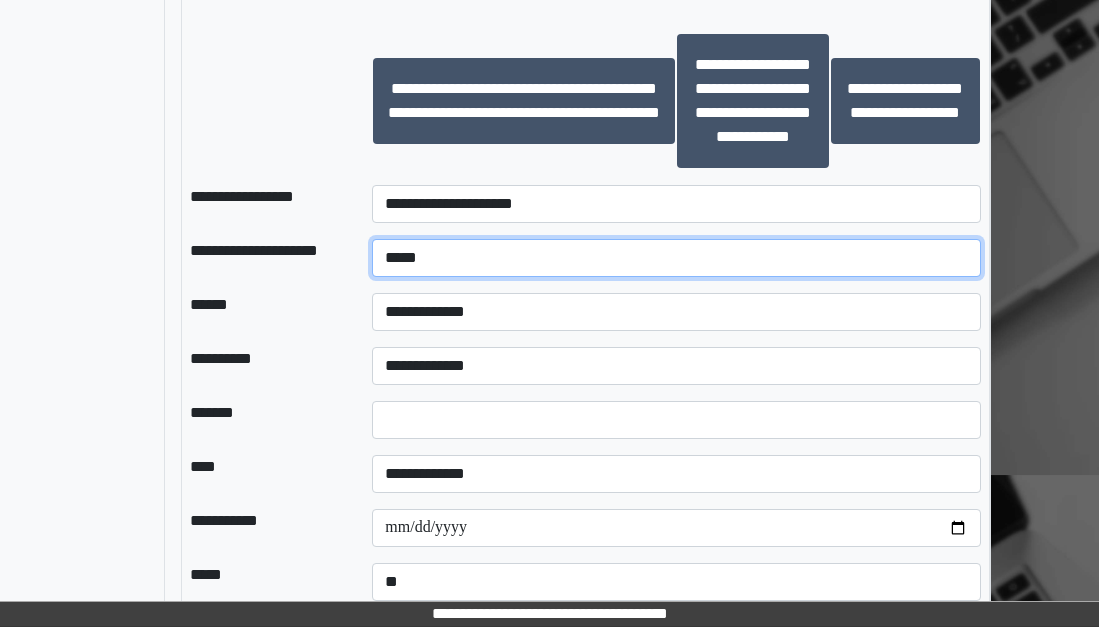 type on "*****" 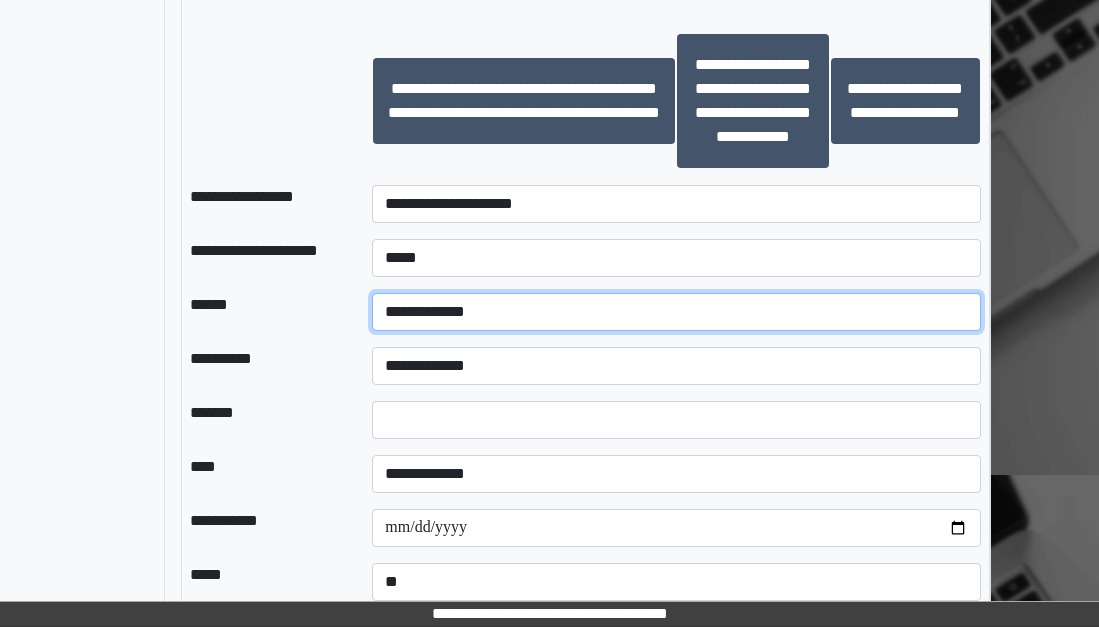 click on "**********" at bounding box center (676, 312) 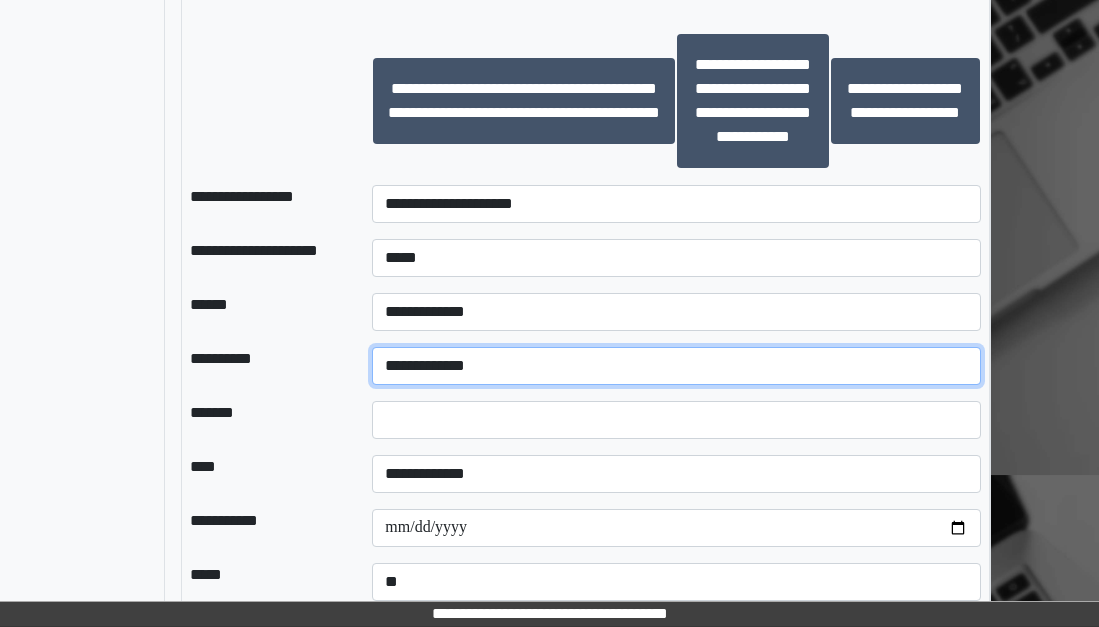 click on "**********" at bounding box center [676, 366] 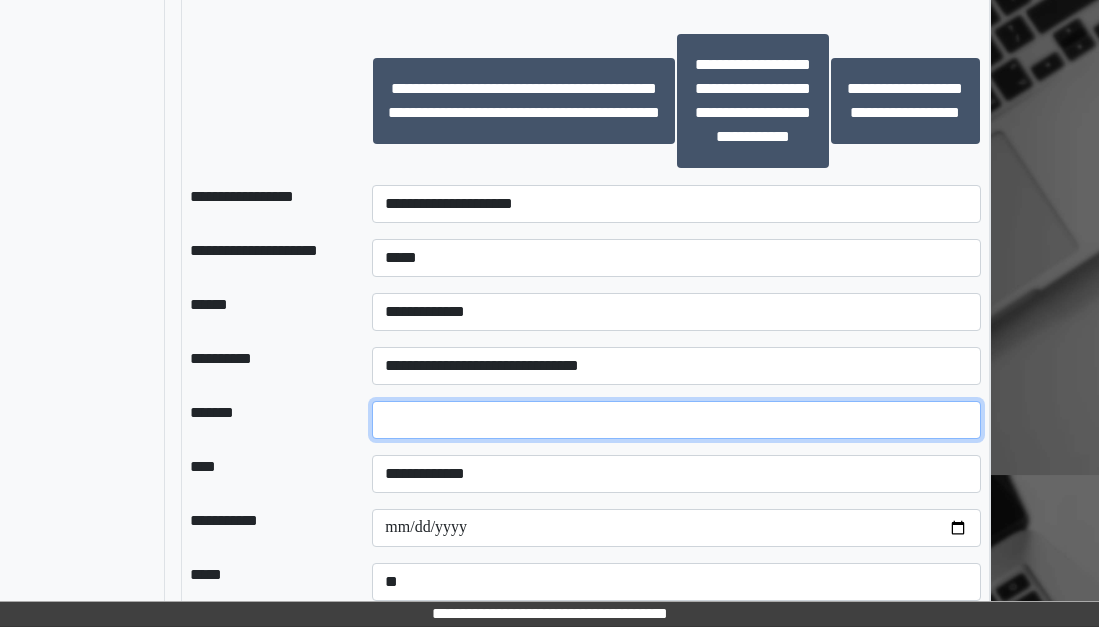 click on "*" at bounding box center [676, 420] 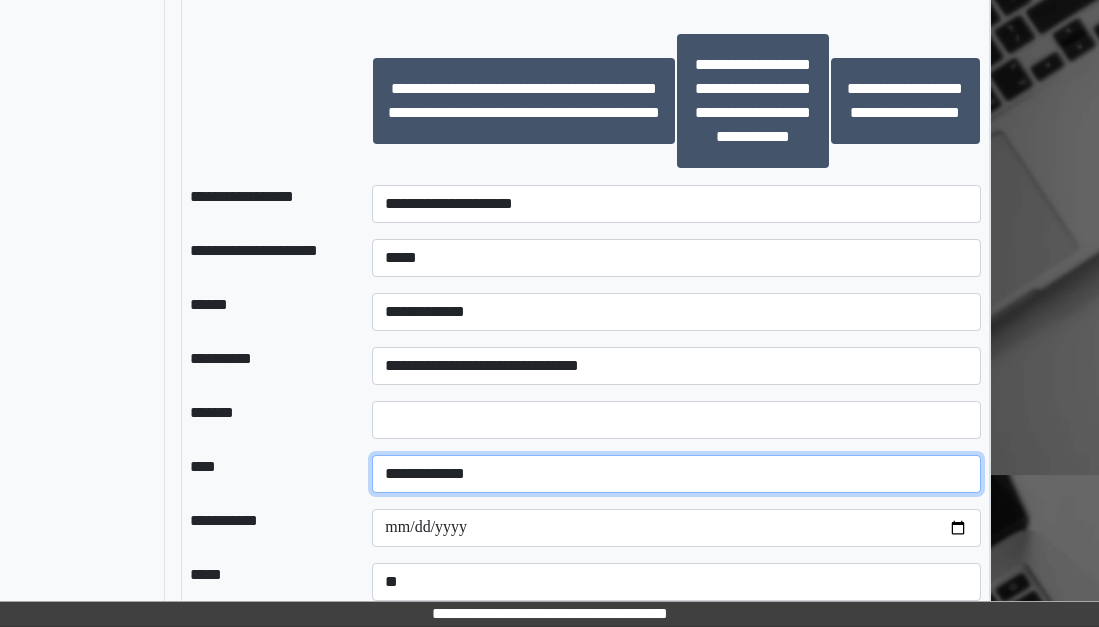 click on "**********" at bounding box center (676, 474) 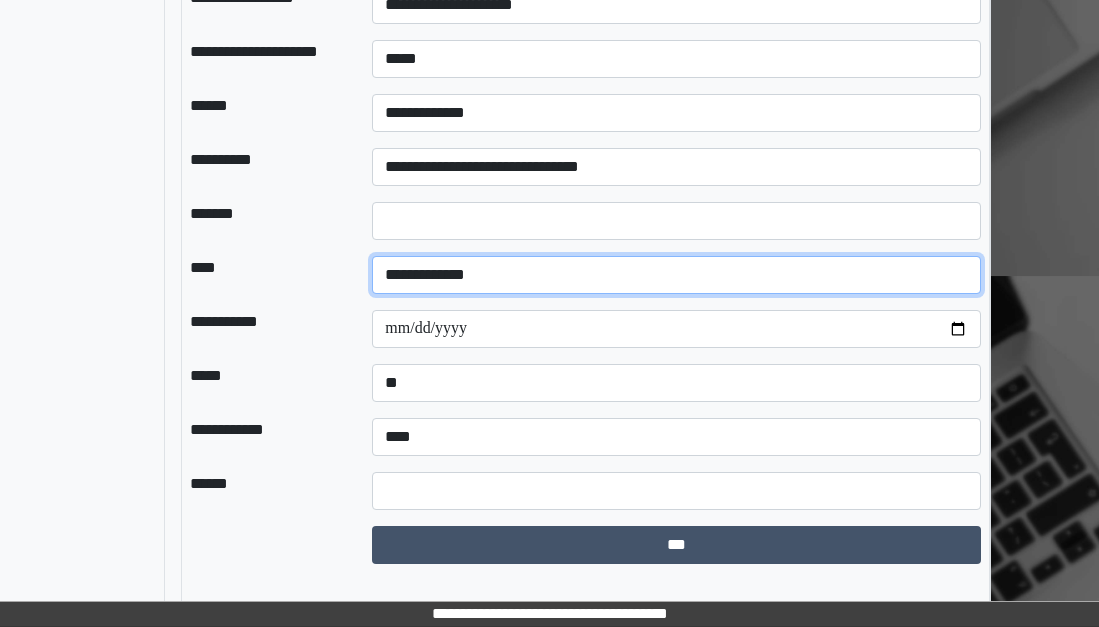 scroll, scrollTop: 1799, scrollLeft: 224, axis: both 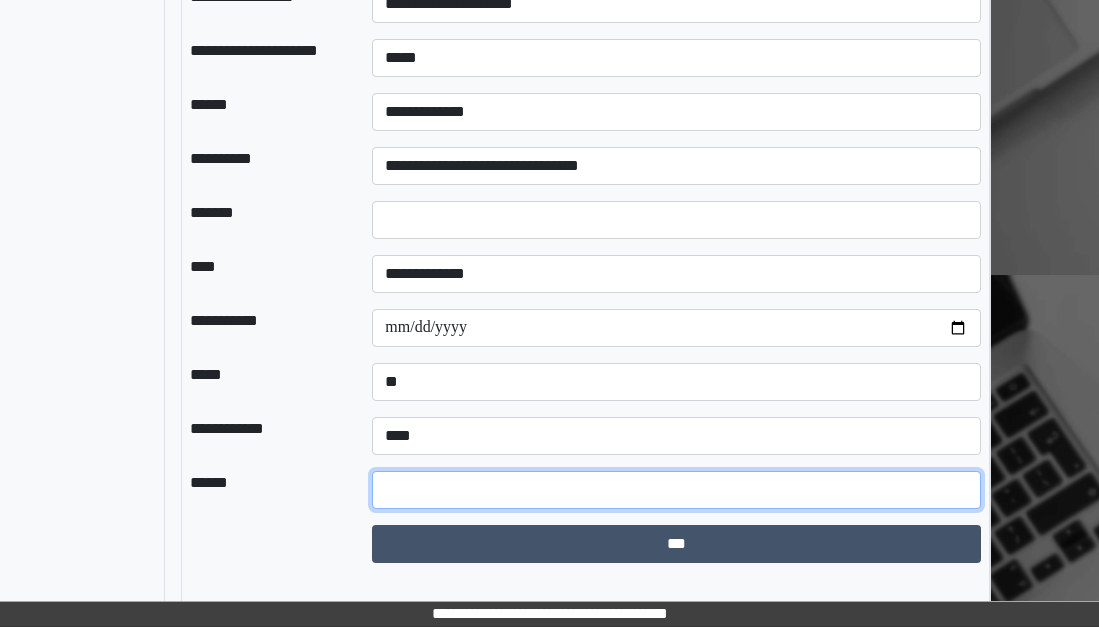 click at bounding box center [676, 490] 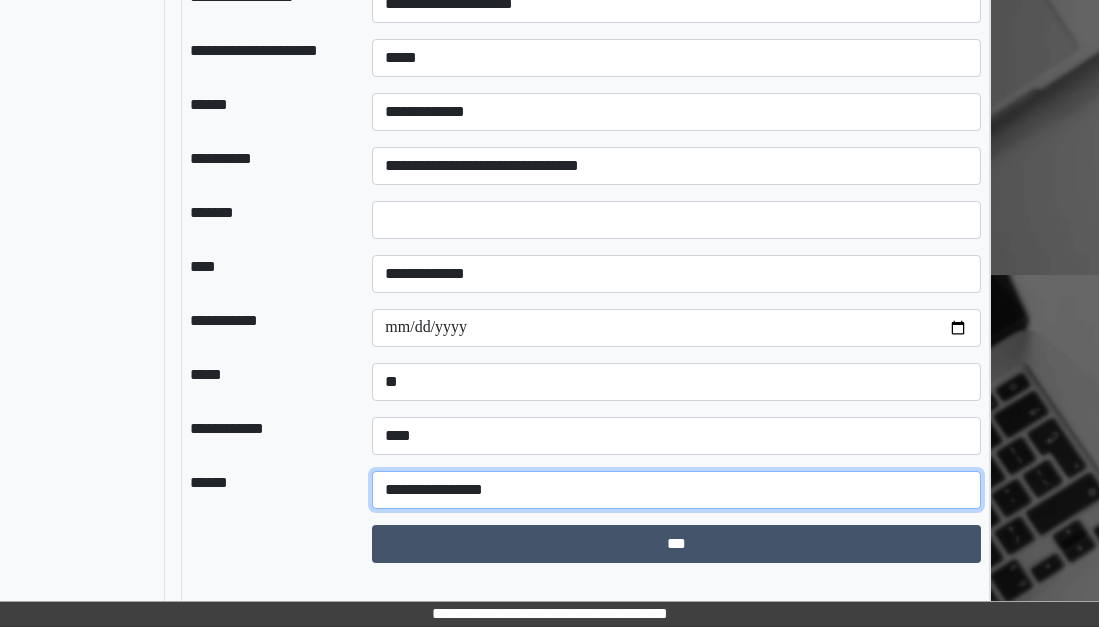 scroll, scrollTop: 1819, scrollLeft: 224, axis: both 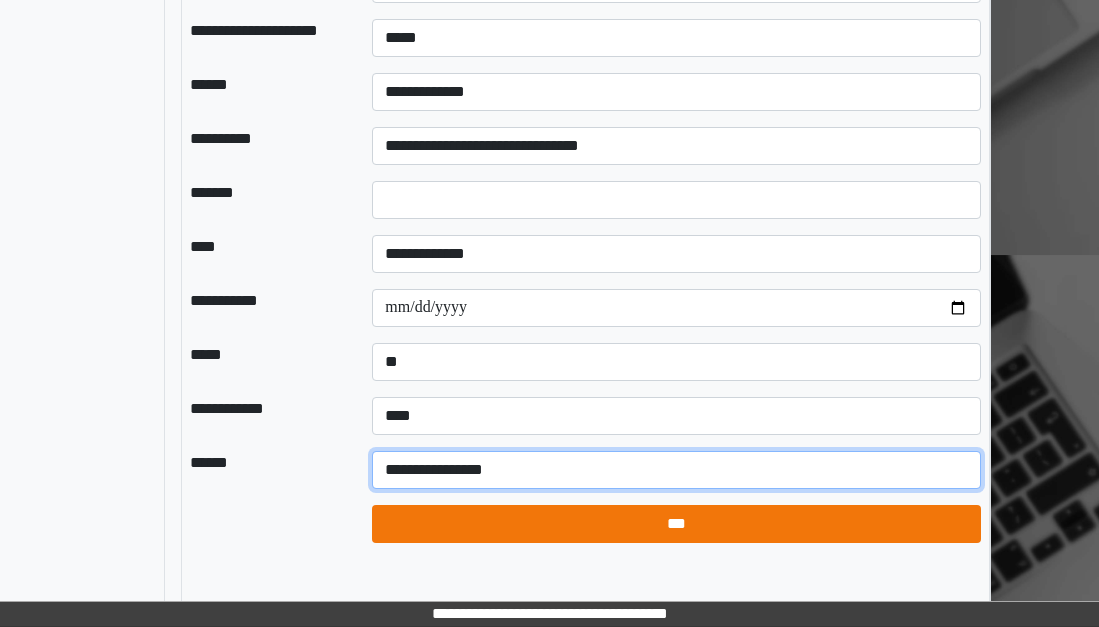 type on "**********" 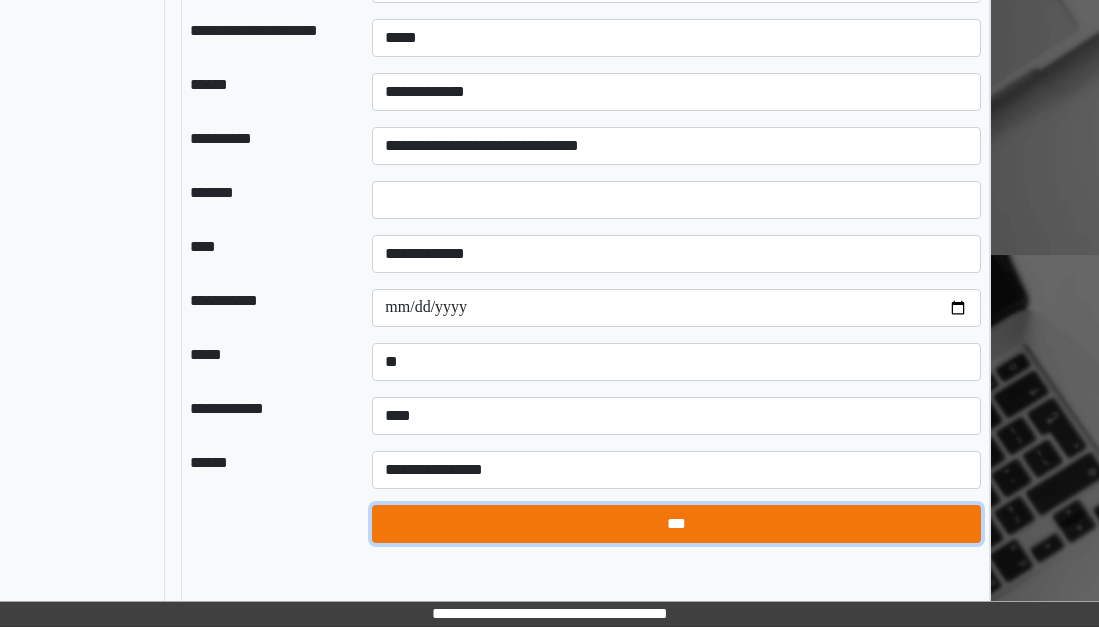 click on "***" at bounding box center (676, 524) 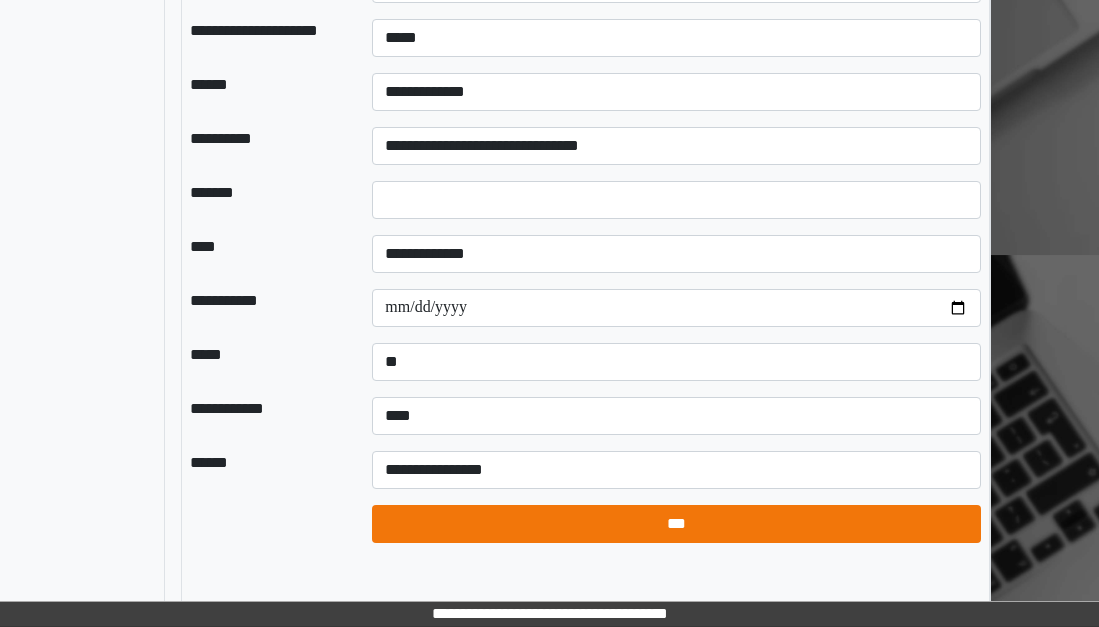 select on "*" 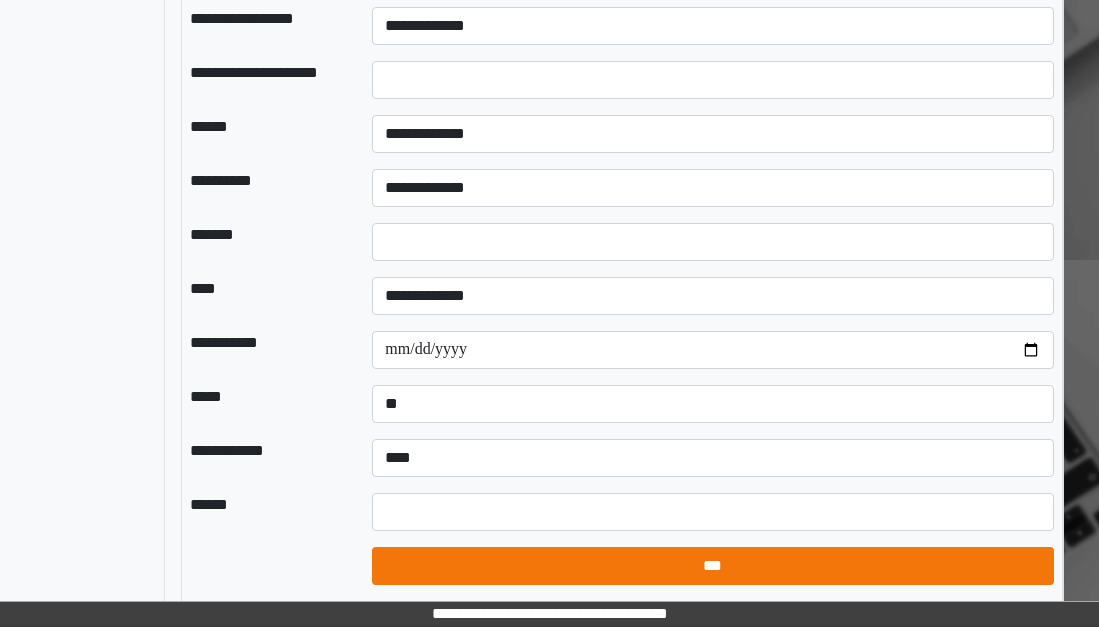 scroll, scrollTop: 1814, scrollLeft: 224, axis: both 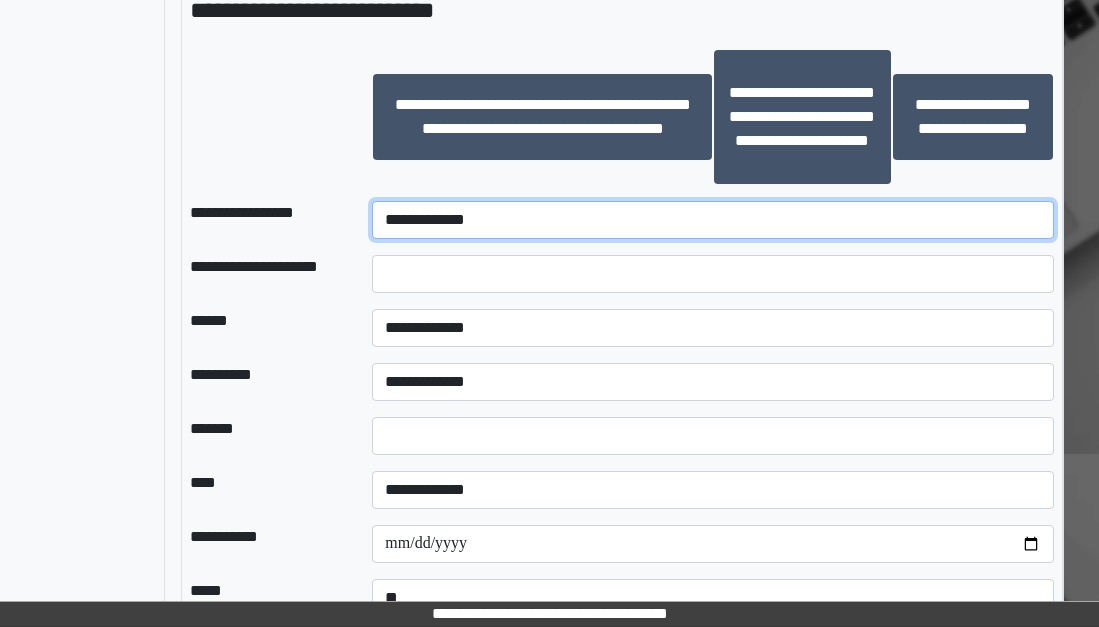 click on "**********" at bounding box center [712, 220] 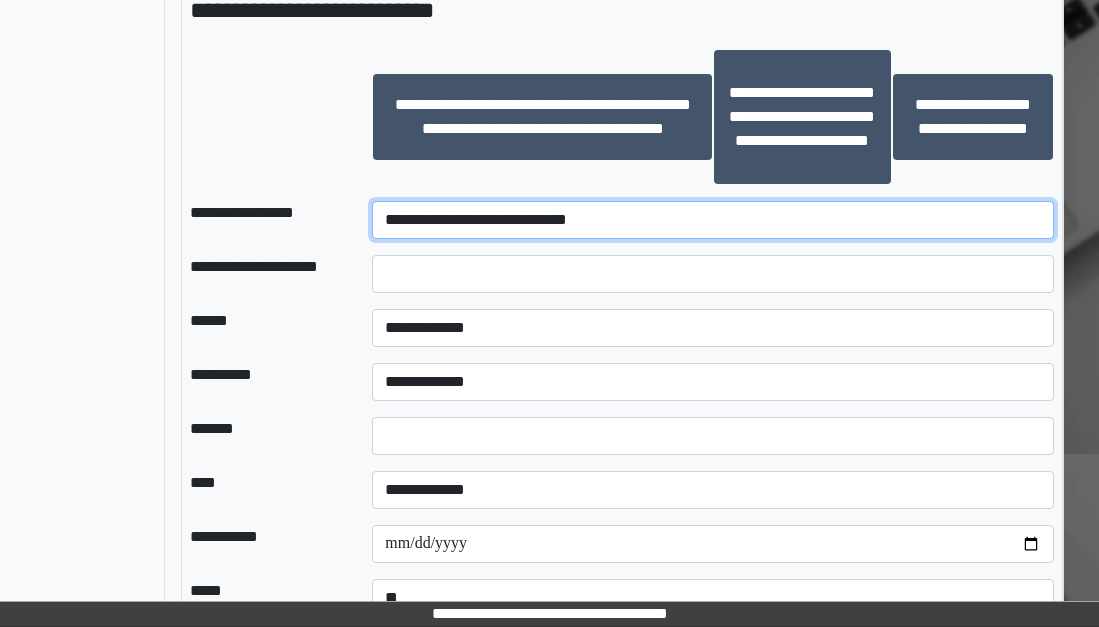 select on "********" 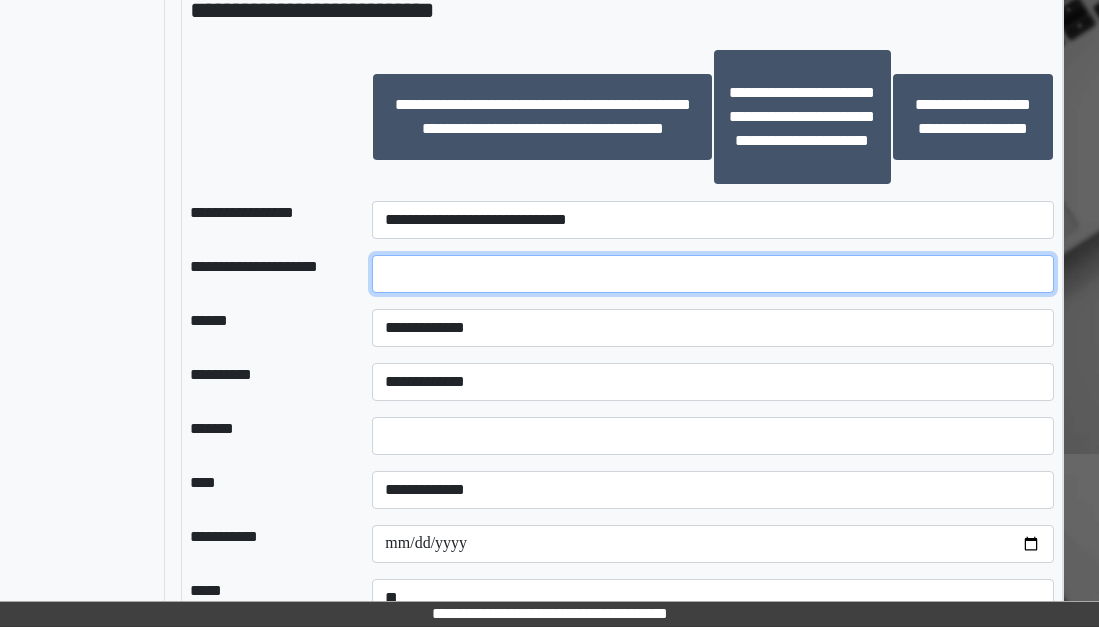 click at bounding box center [712, 274] 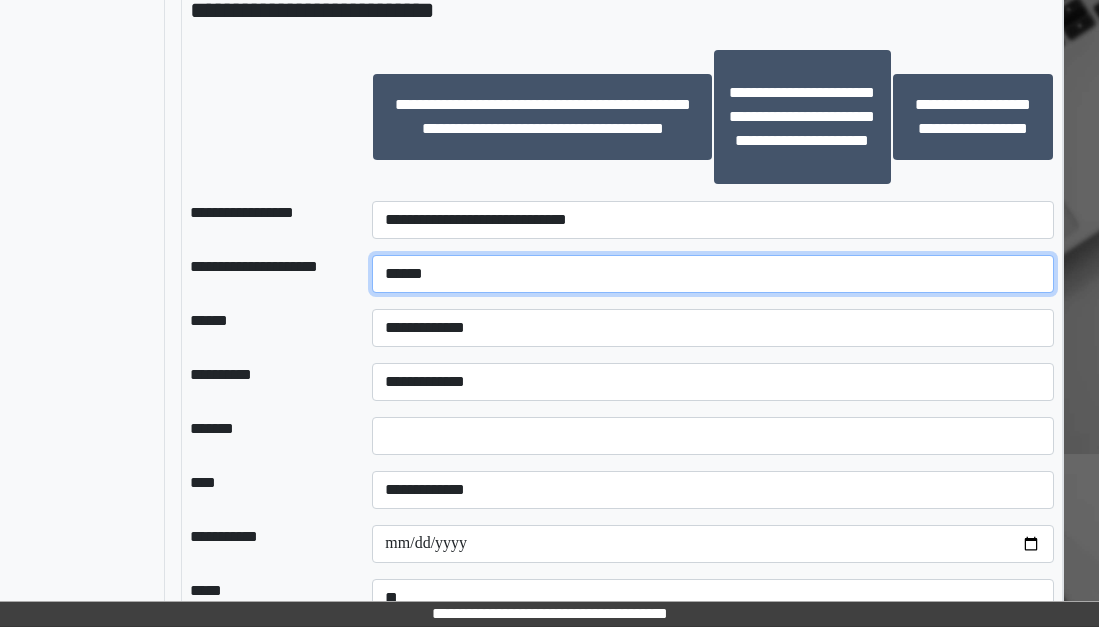 type on "*****" 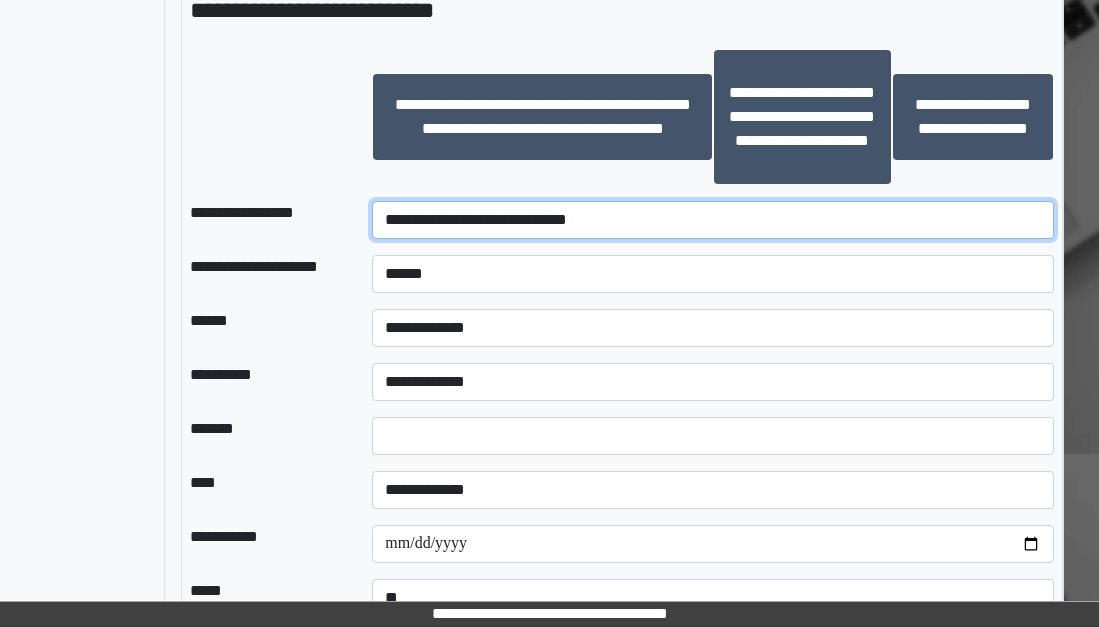 click on "**********" at bounding box center (712, 220) 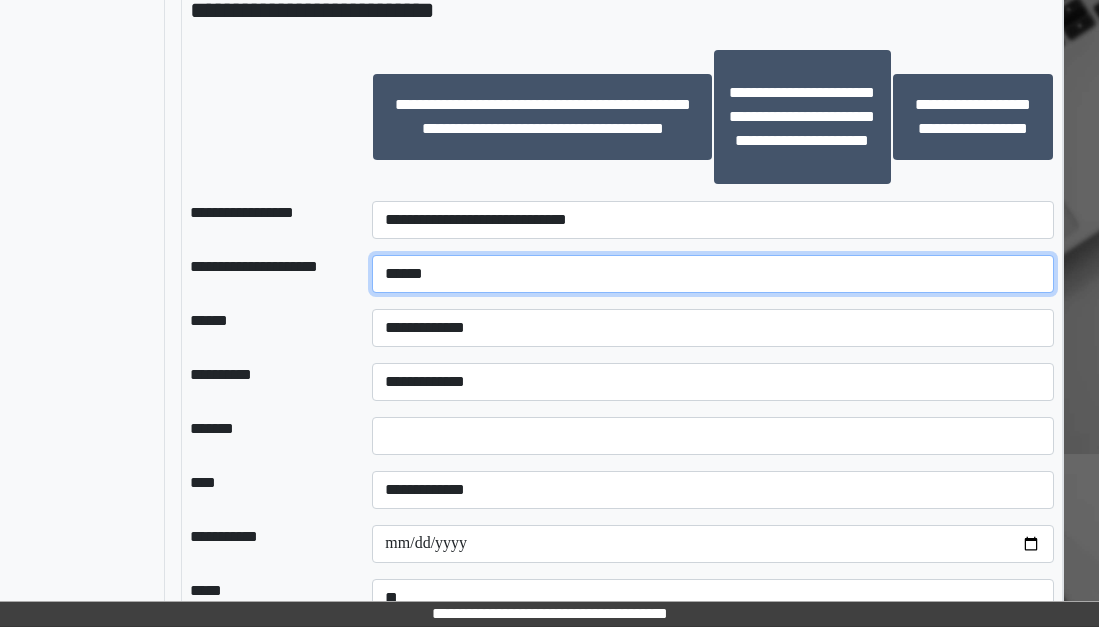 click on "*****" at bounding box center (712, 274) 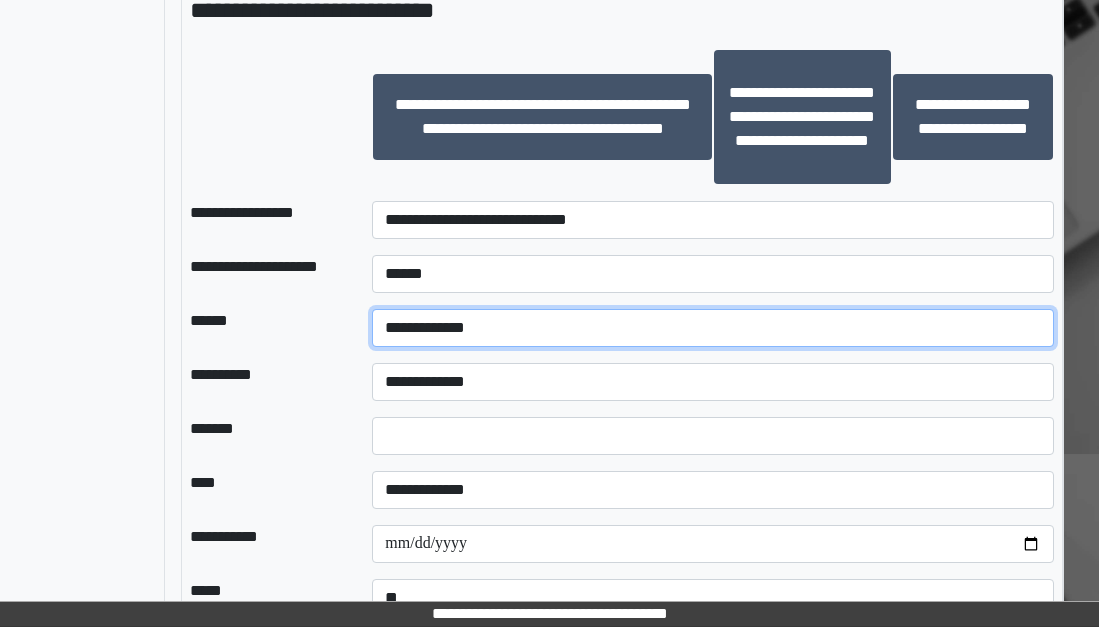 click on "**********" at bounding box center [712, 328] 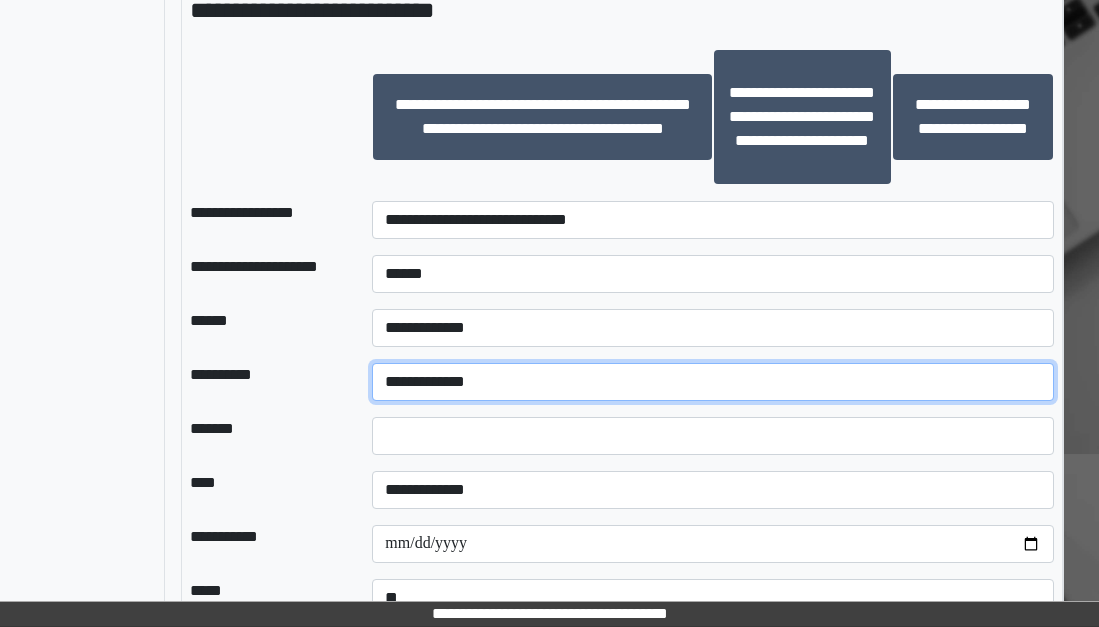 click on "**********" at bounding box center (712, 382) 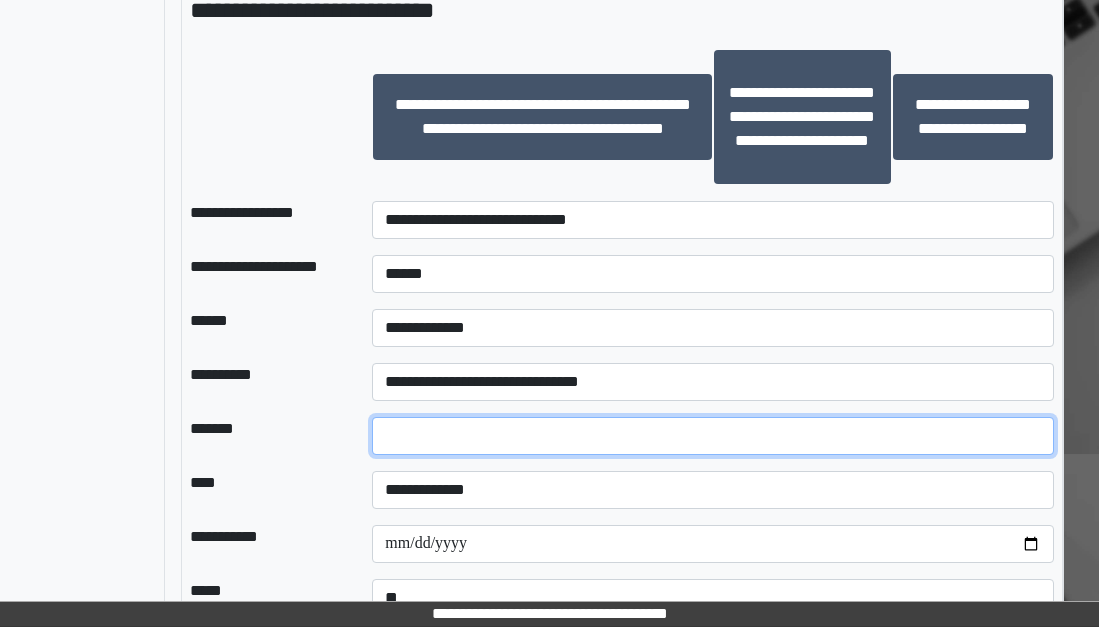 click on "*" at bounding box center [712, 436] 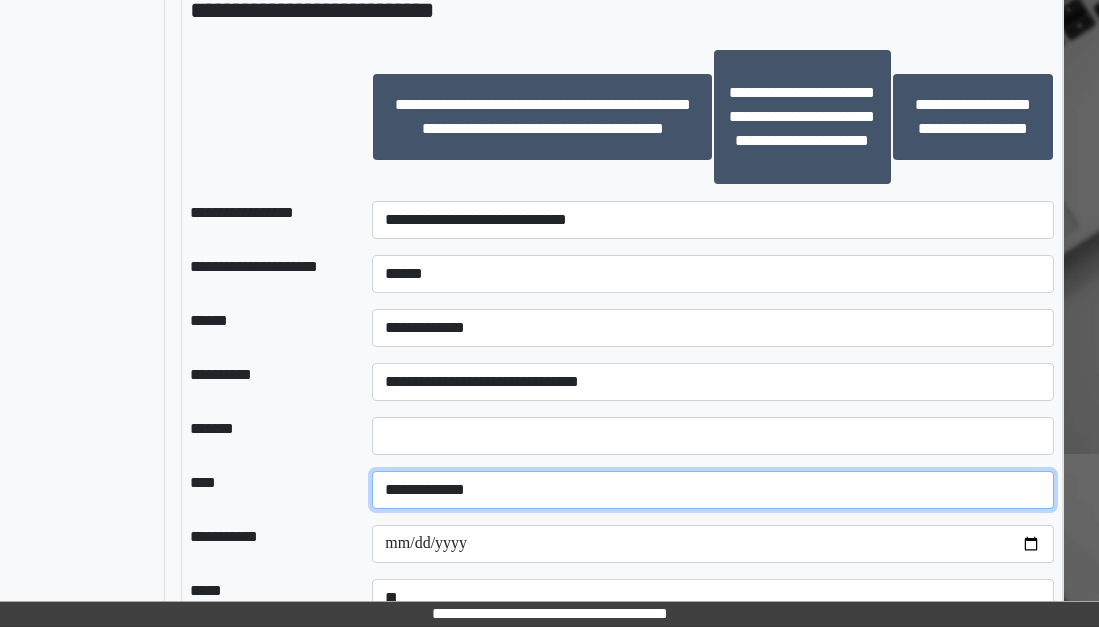 click on "**********" at bounding box center (712, 490) 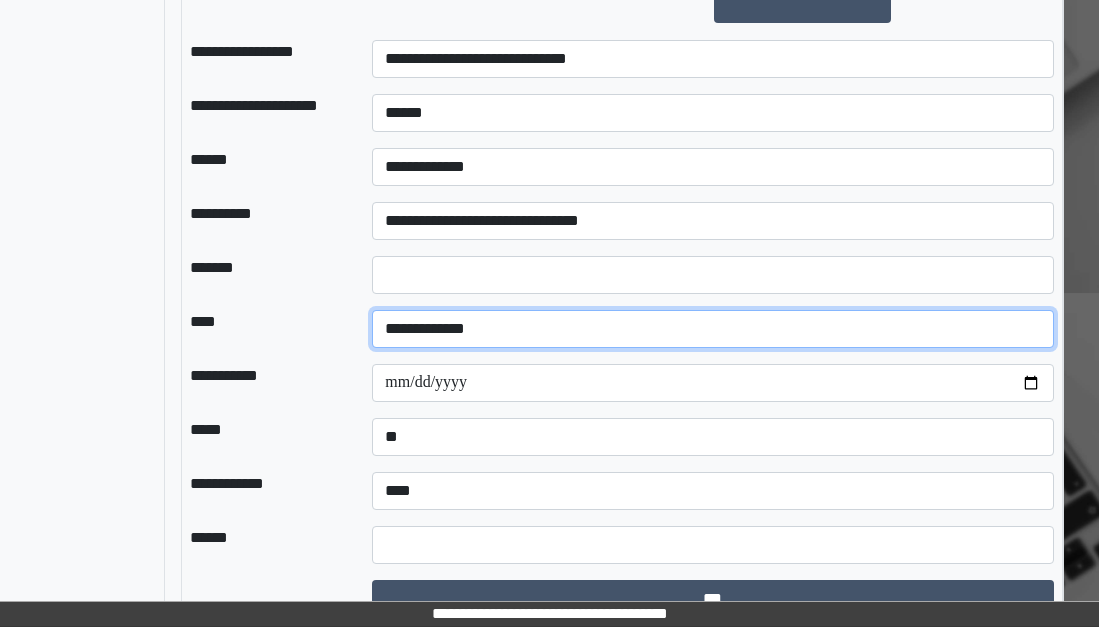scroll, scrollTop: 1814, scrollLeft: 224, axis: both 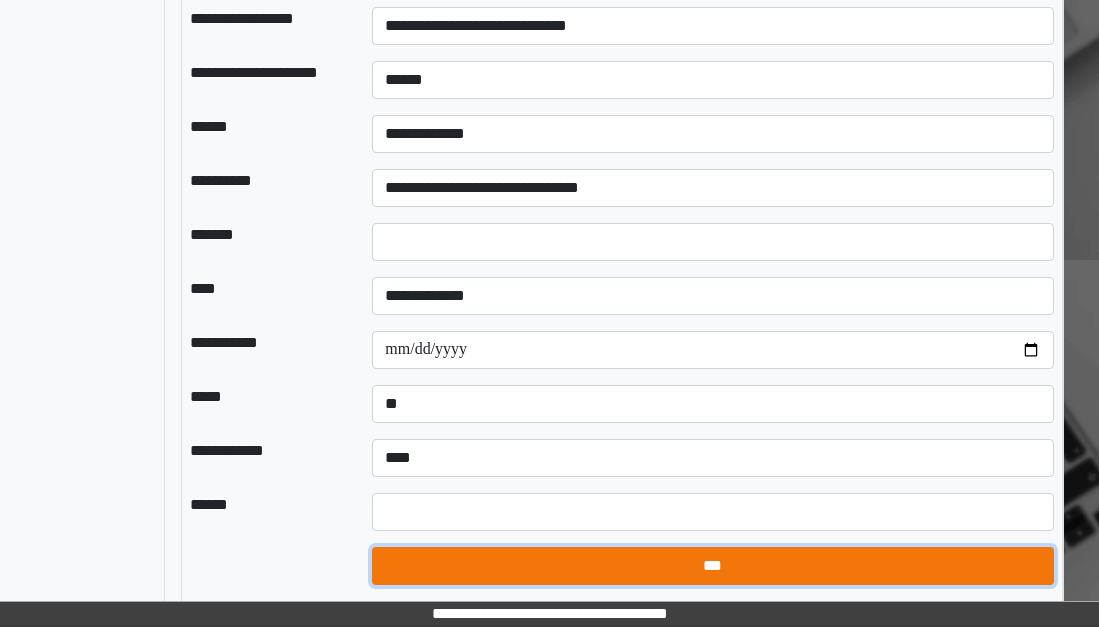 click on "***" at bounding box center [712, 566] 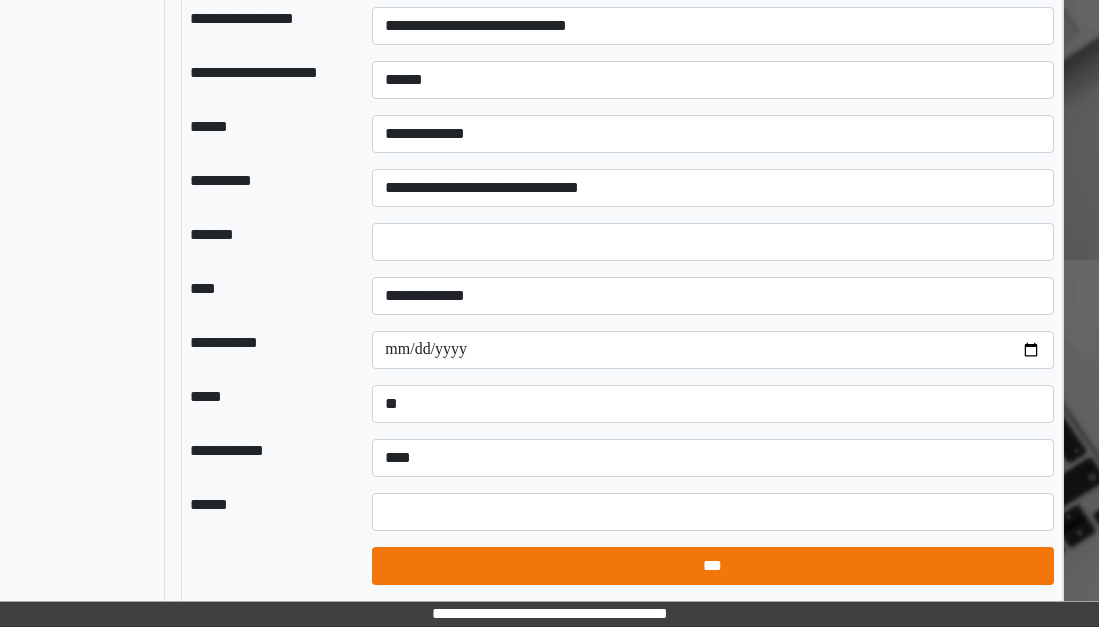 select on "*" 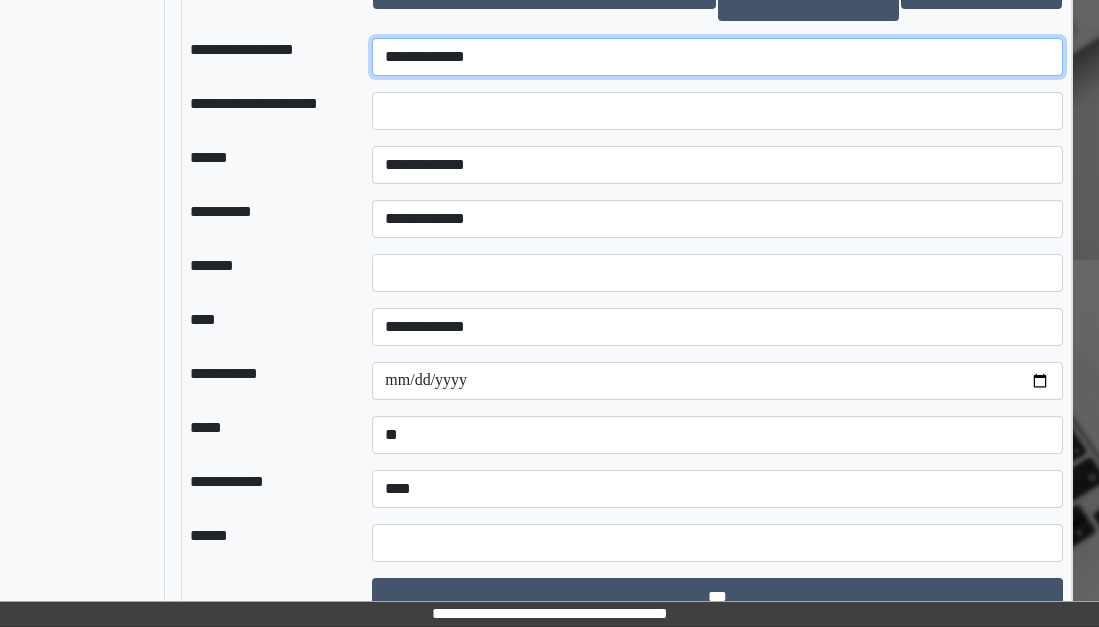 click on "**********" at bounding box center (717, 57) 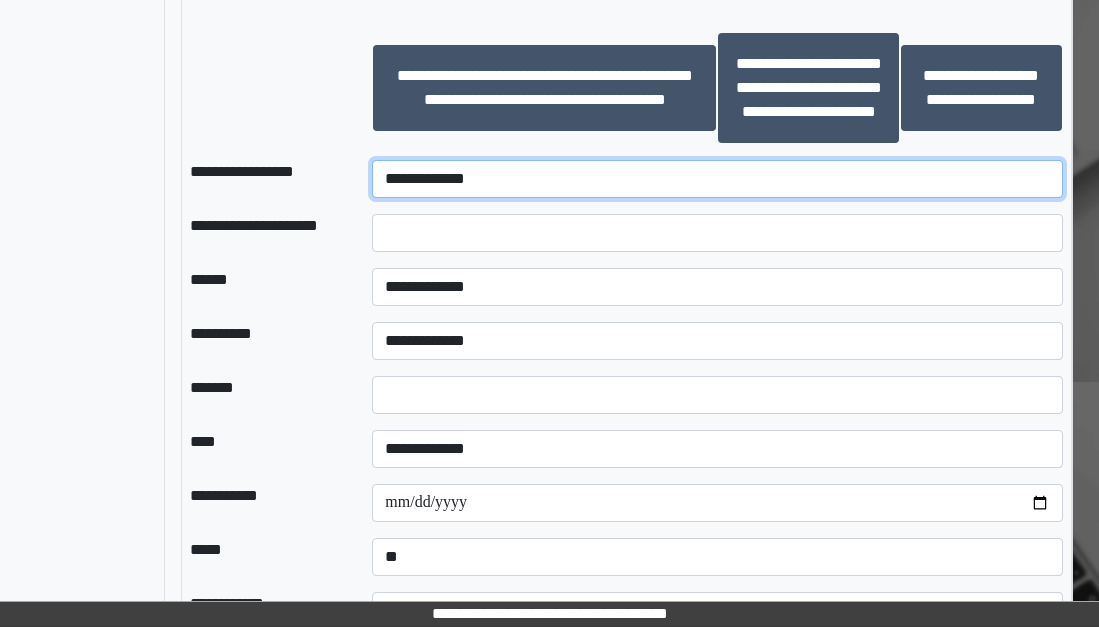 scroll, scrollTop: 1848, scrollLeft: 224, axis: both 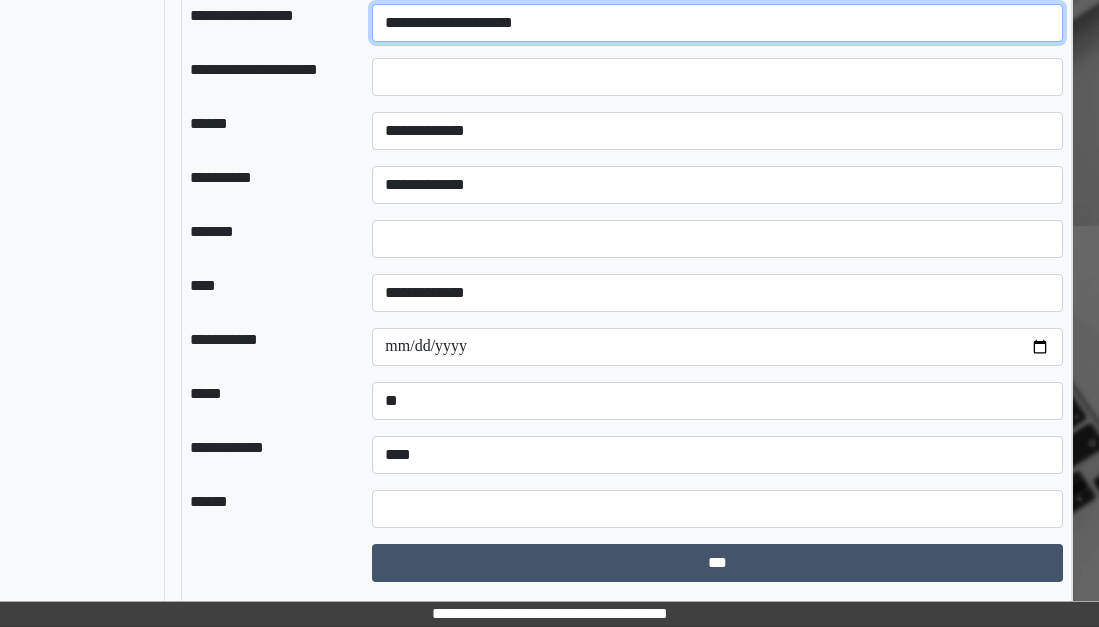 select on "********" 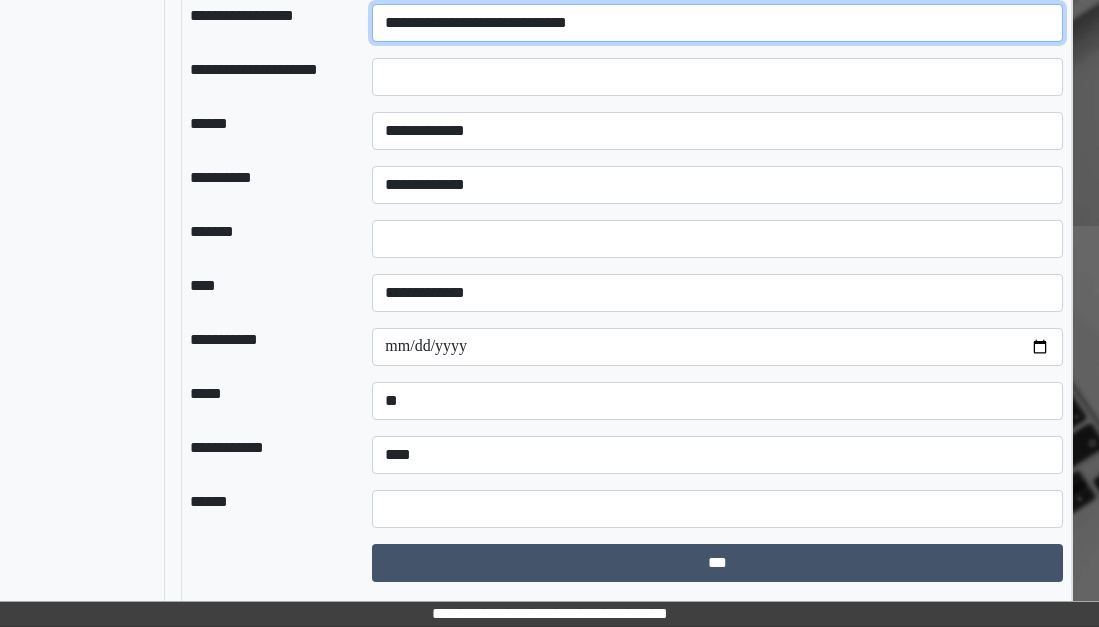 click on "**********" at bounding box center (717, 23) 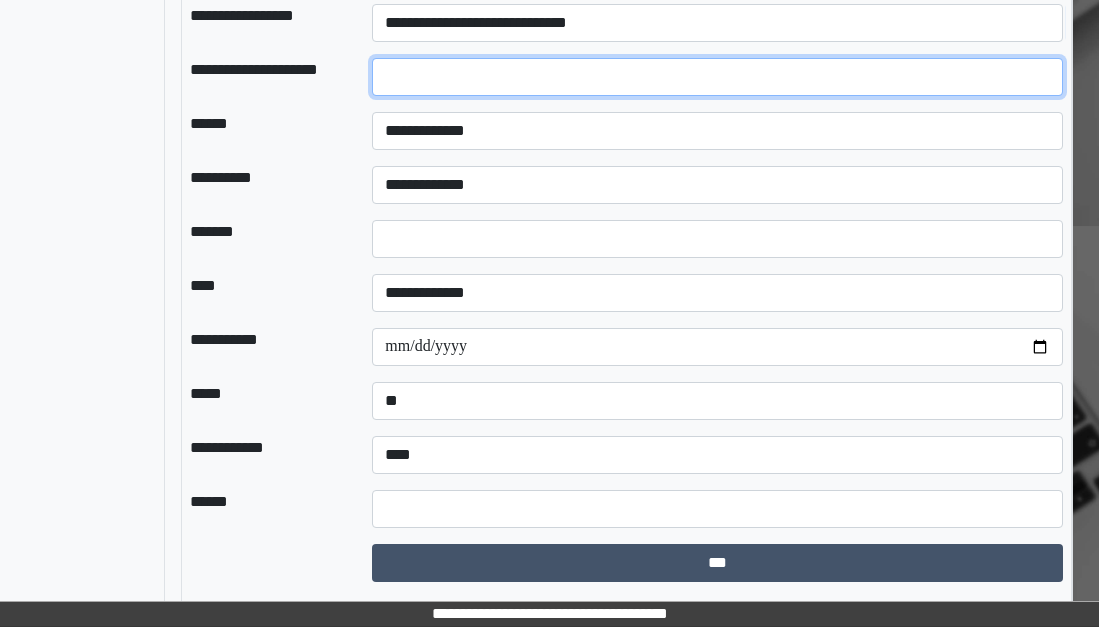 click at bounding box center [717, 77] 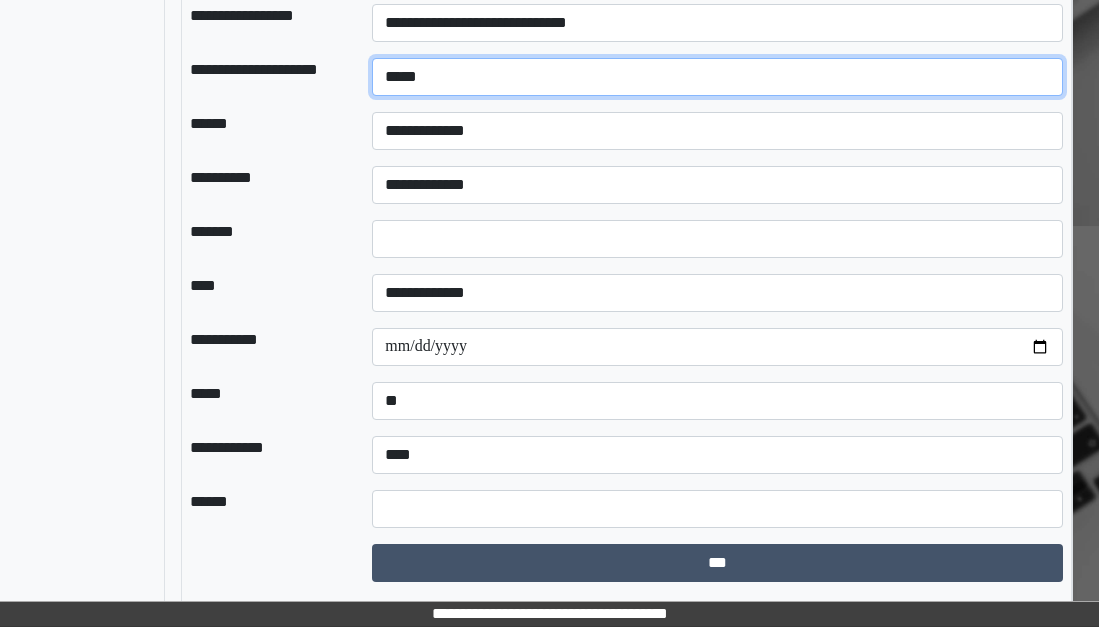 type on "*****" 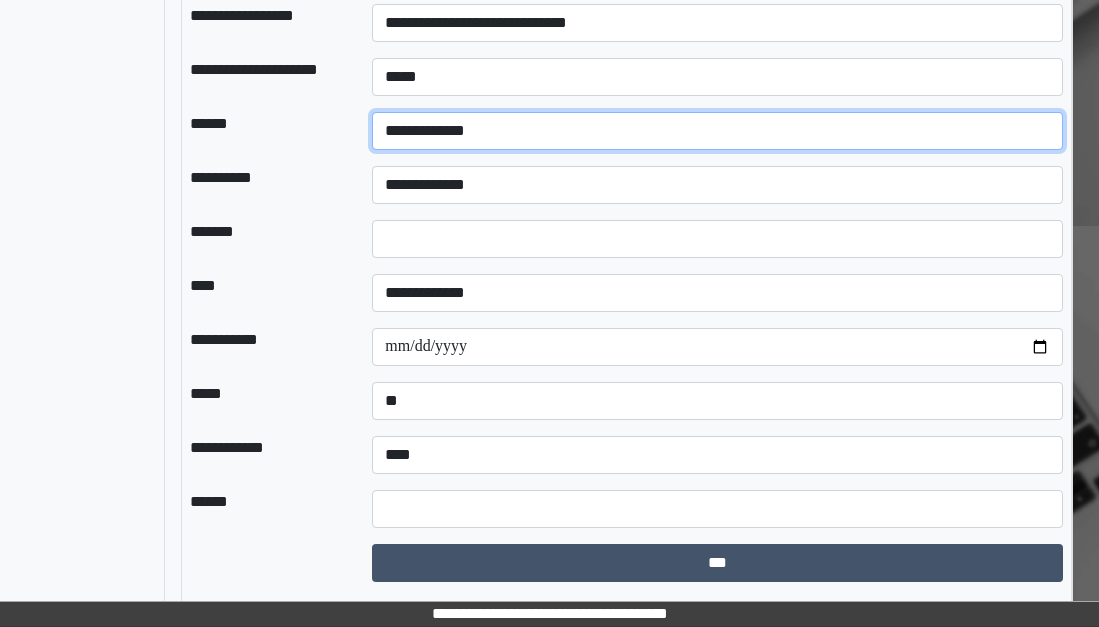 click on "**********" at bounding box center [717, 131] 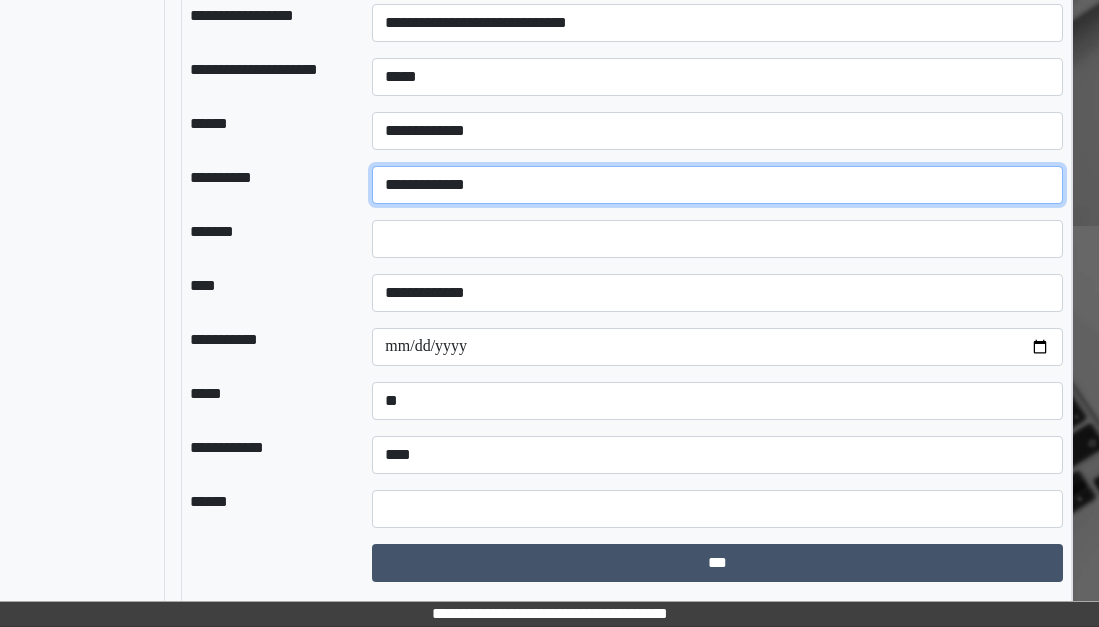 click on "**********" at bounding box center (717, 185) 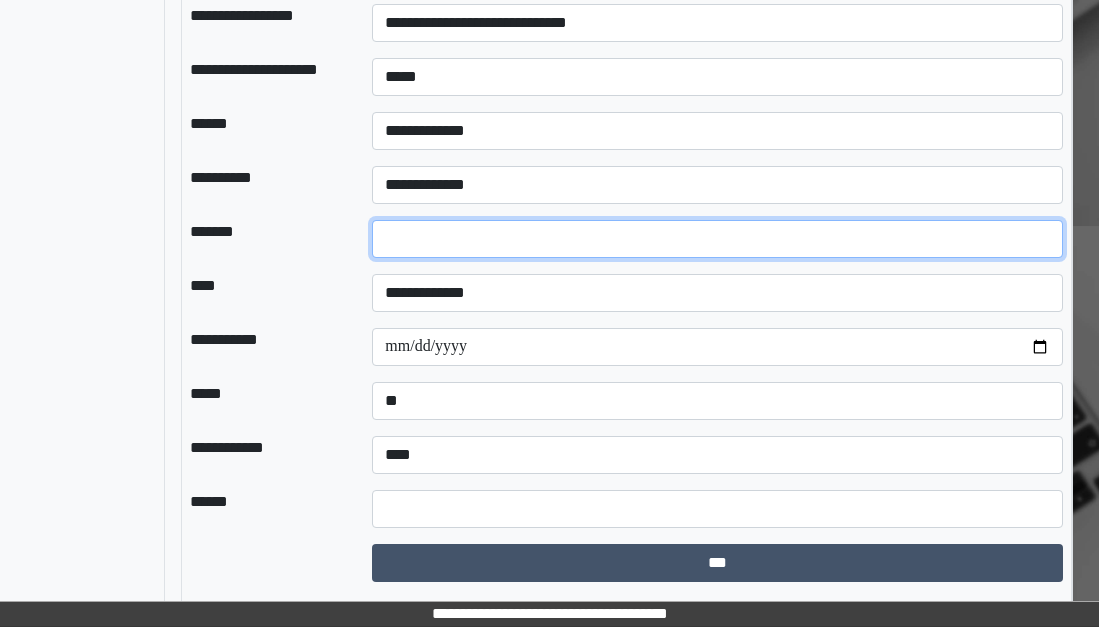 click on "*" at bounding box center (717, 239) 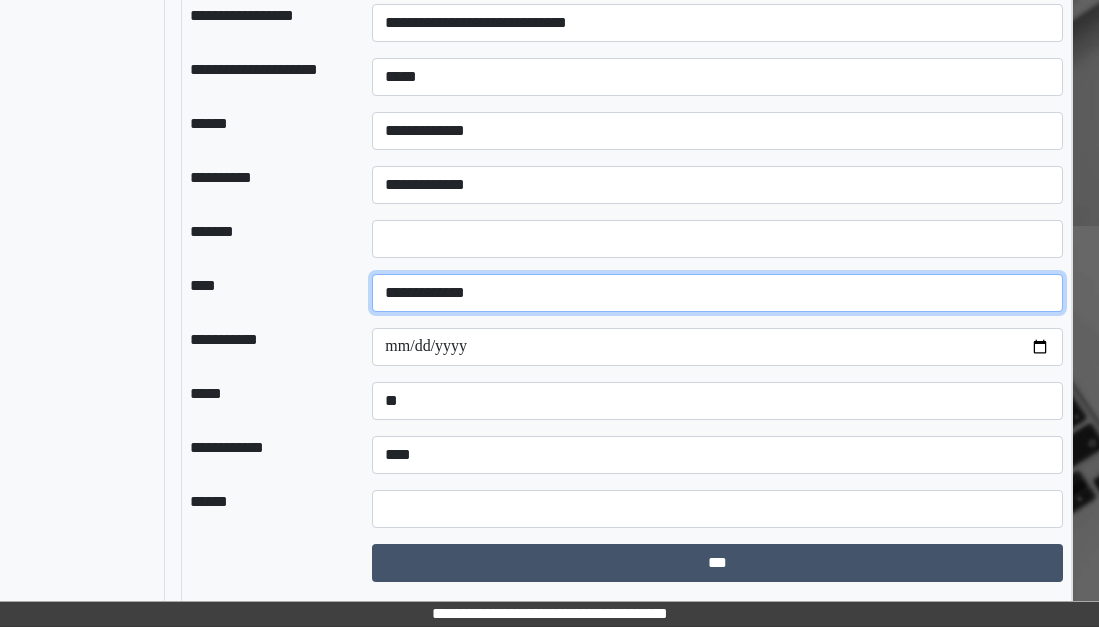 click on "**********" at bounding box center [717, 293] 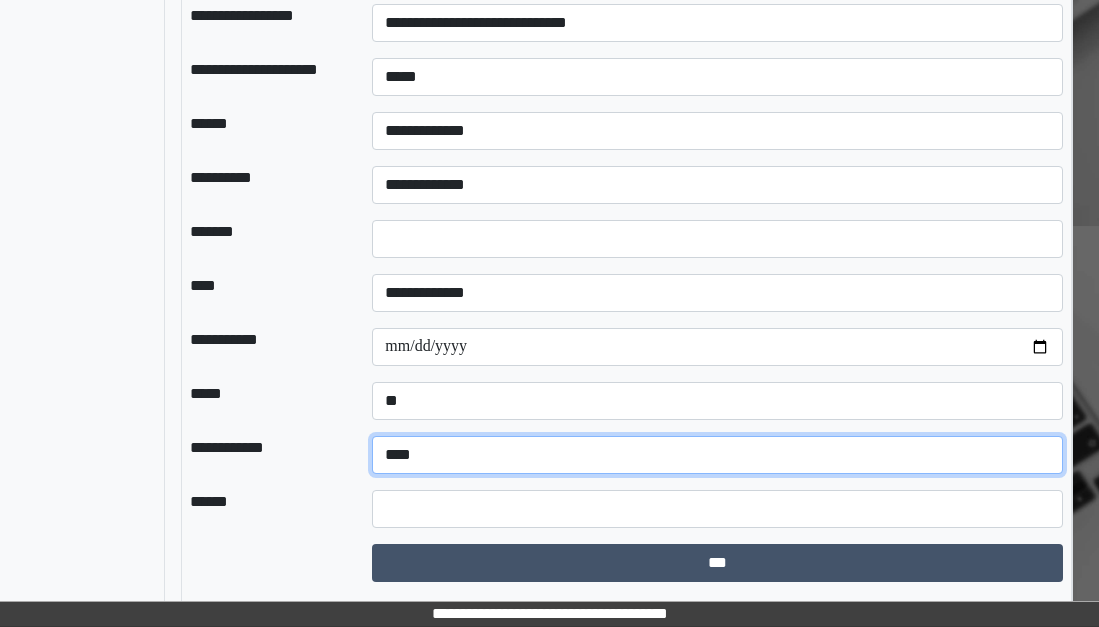 click on "**********" at bounding box center [717, 455] 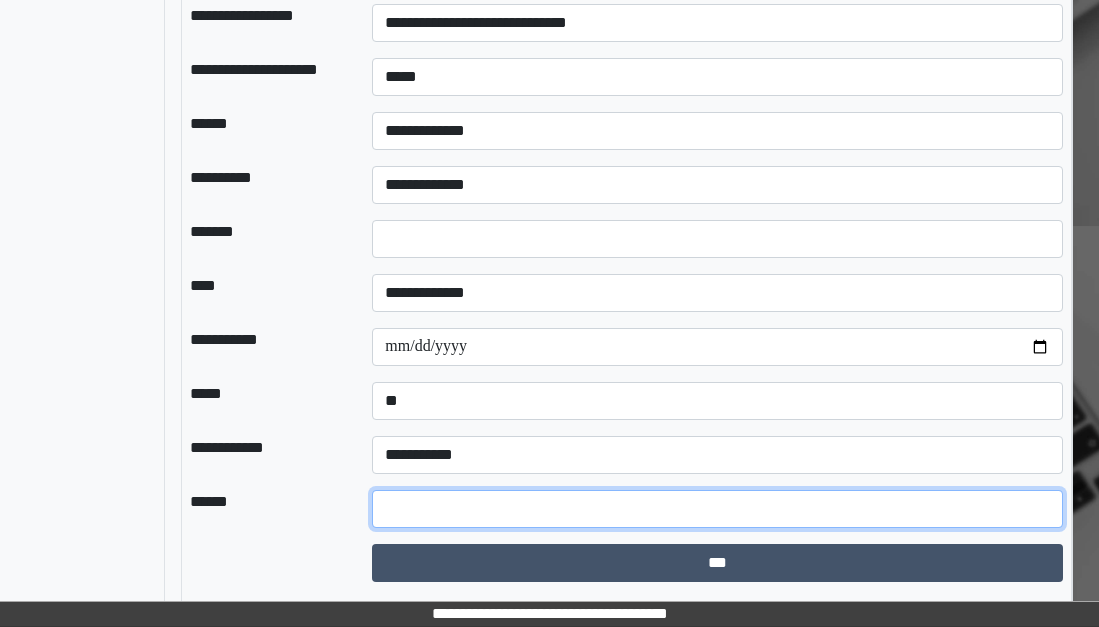 click at bounding box center [717, 509] 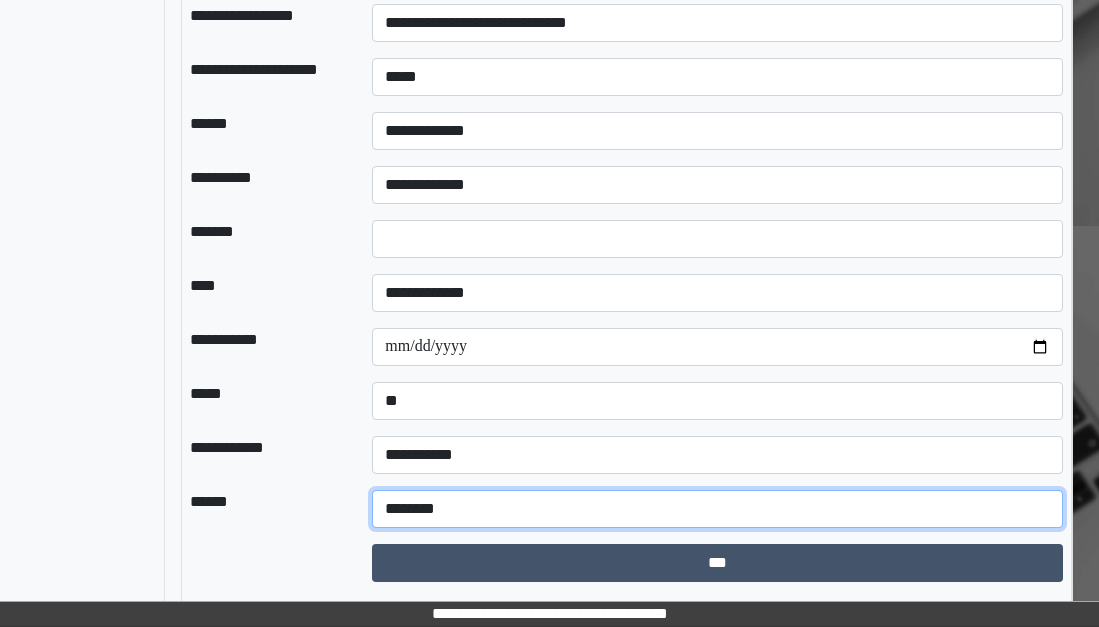 click on "********" at bounding box center (717, 509) 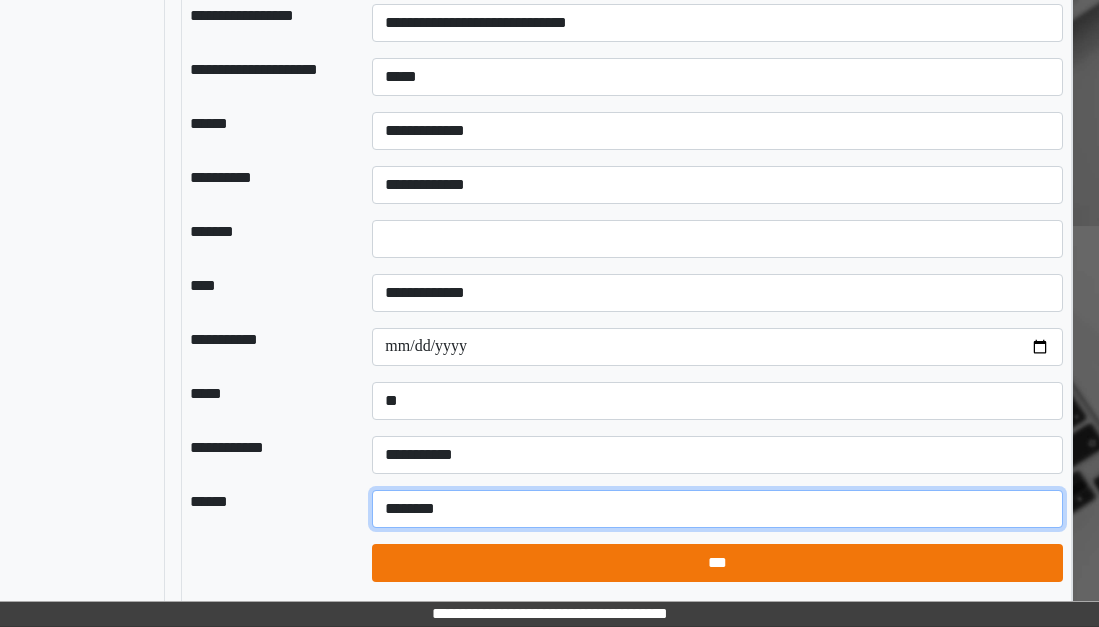 type on "********" 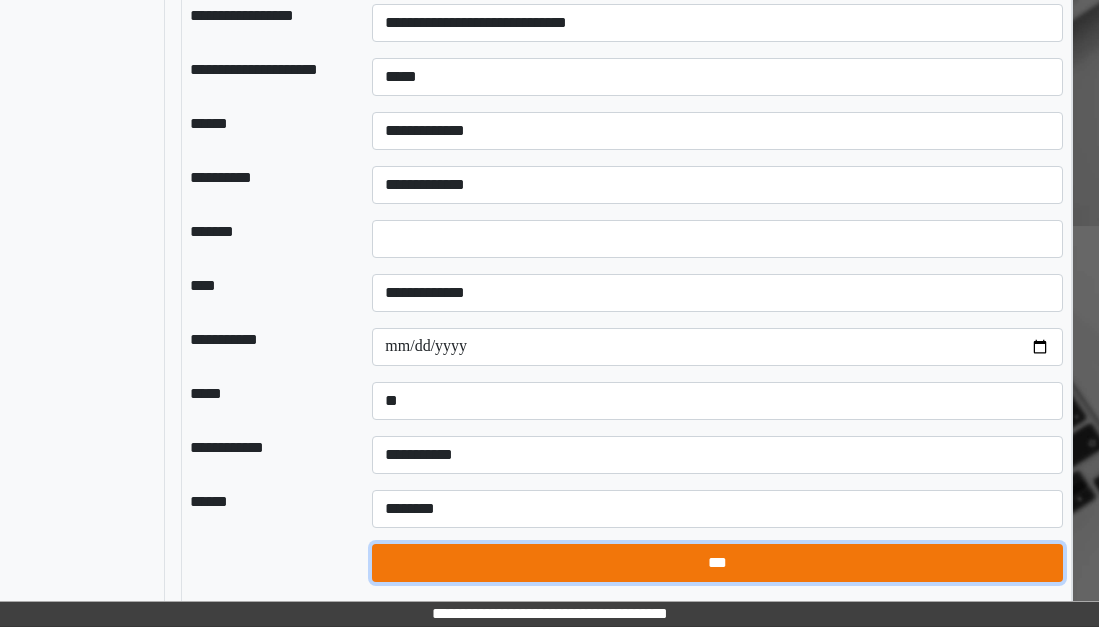 click on "***" at bounding box center (717, 563) 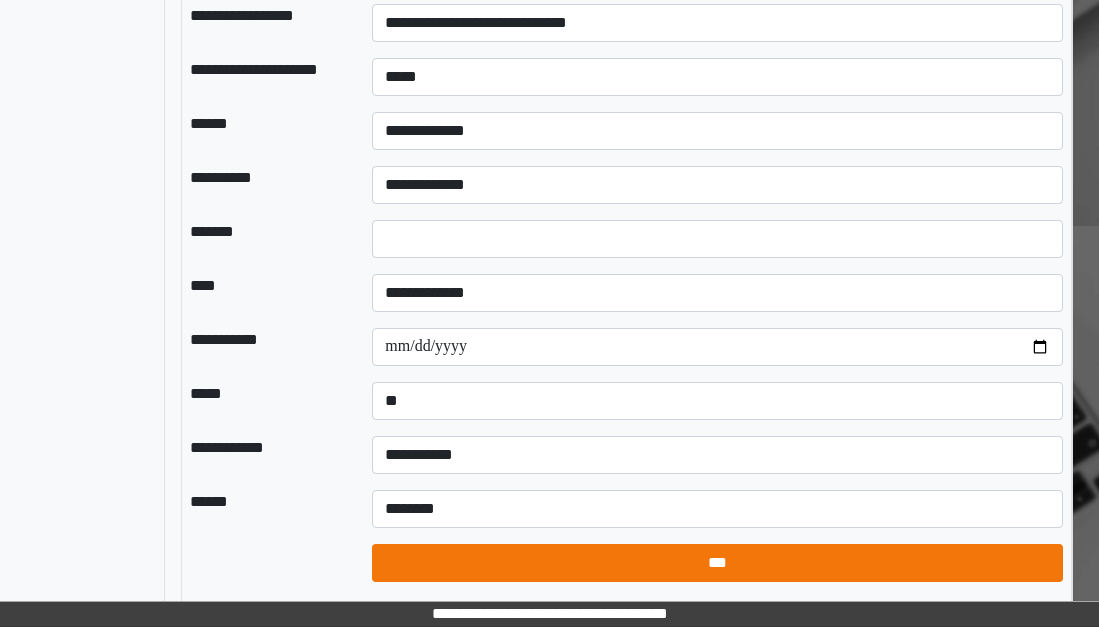 select on "*" 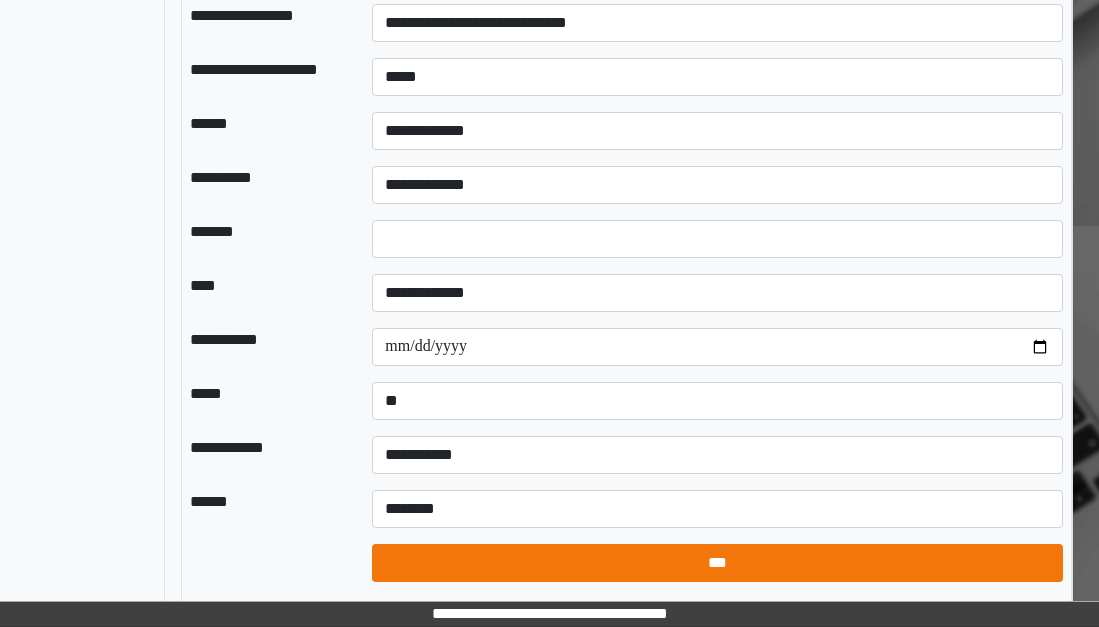 type 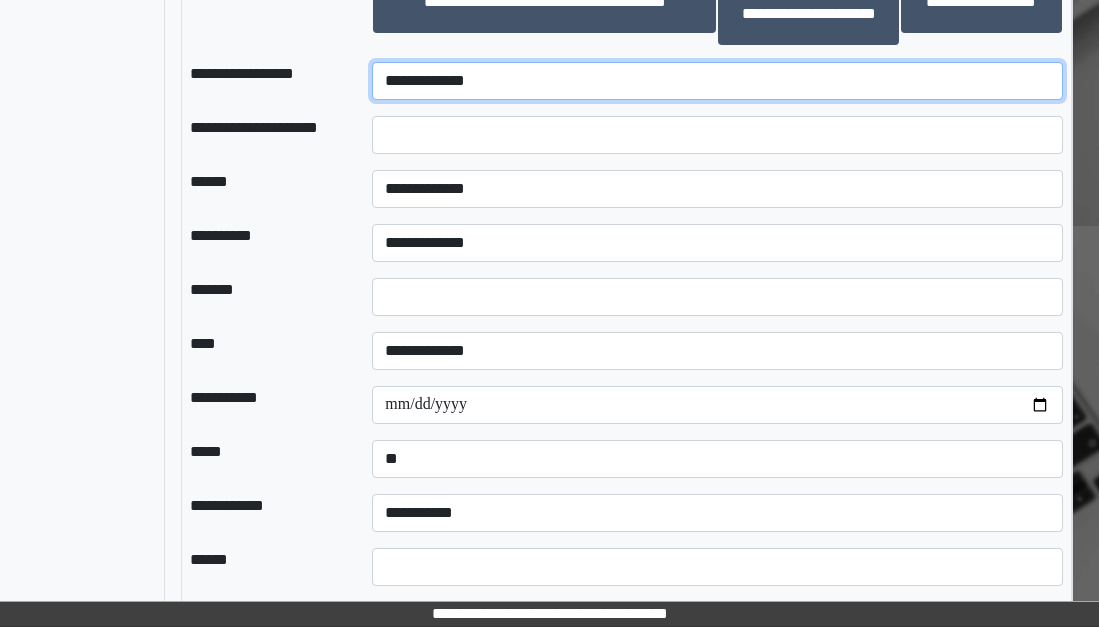 click on "**********" at bounding box center [717, 81] 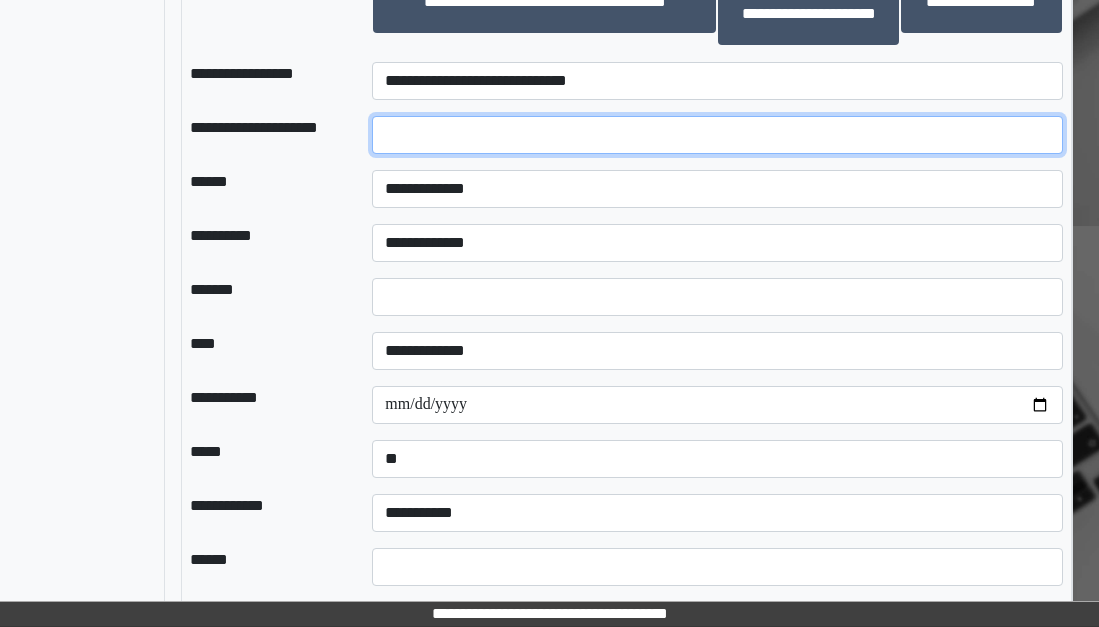 click at bounding box center (717, 135) 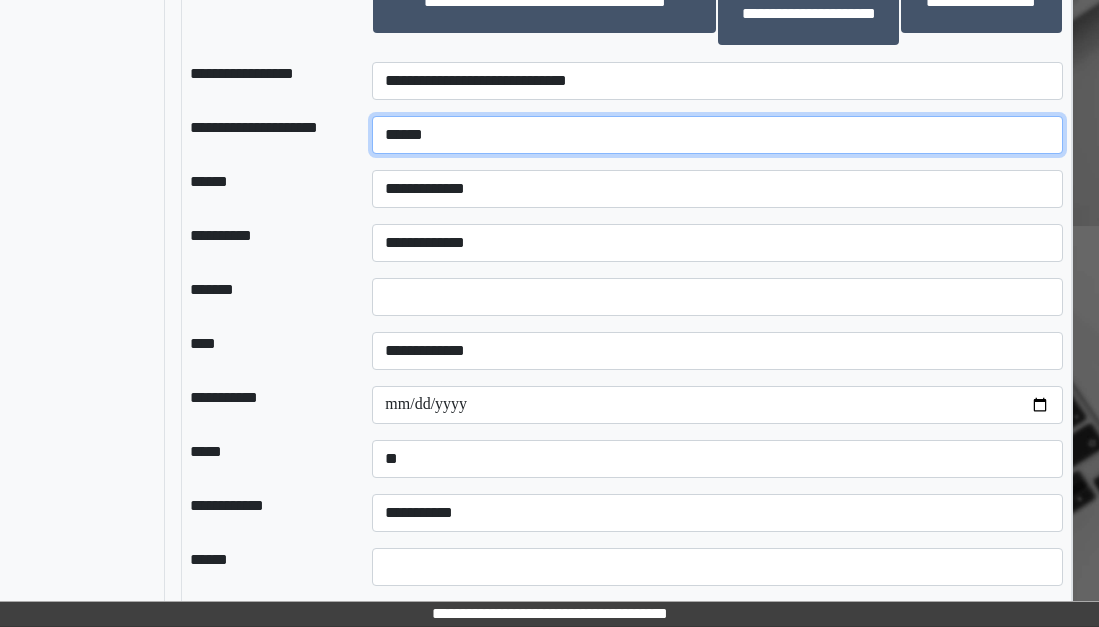 type on "******" 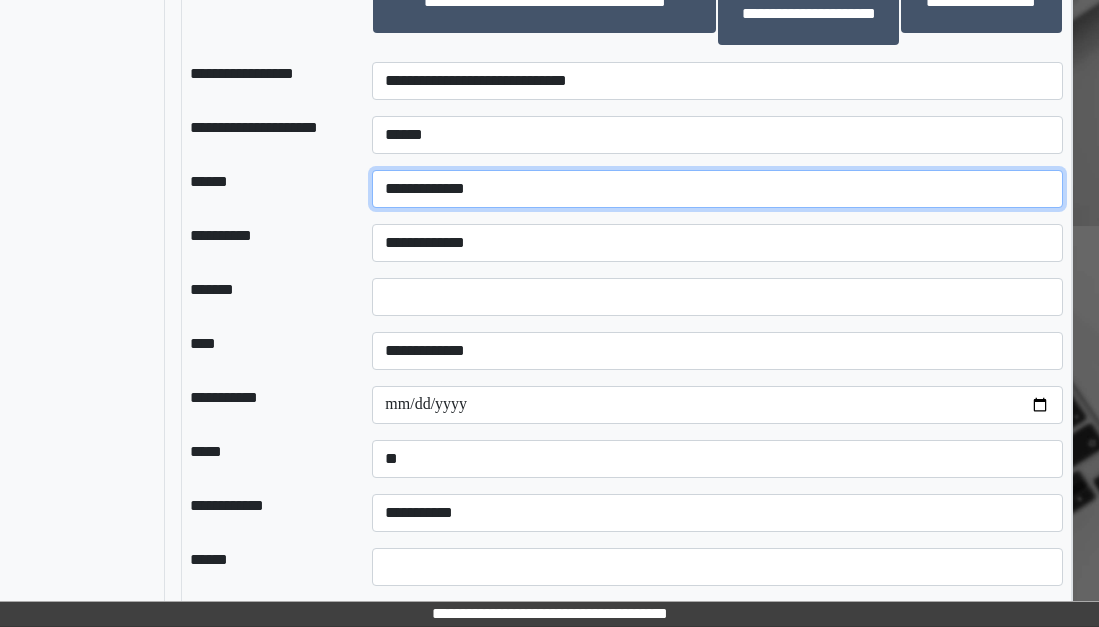 click on "**********" at bounding box center [717, 189] 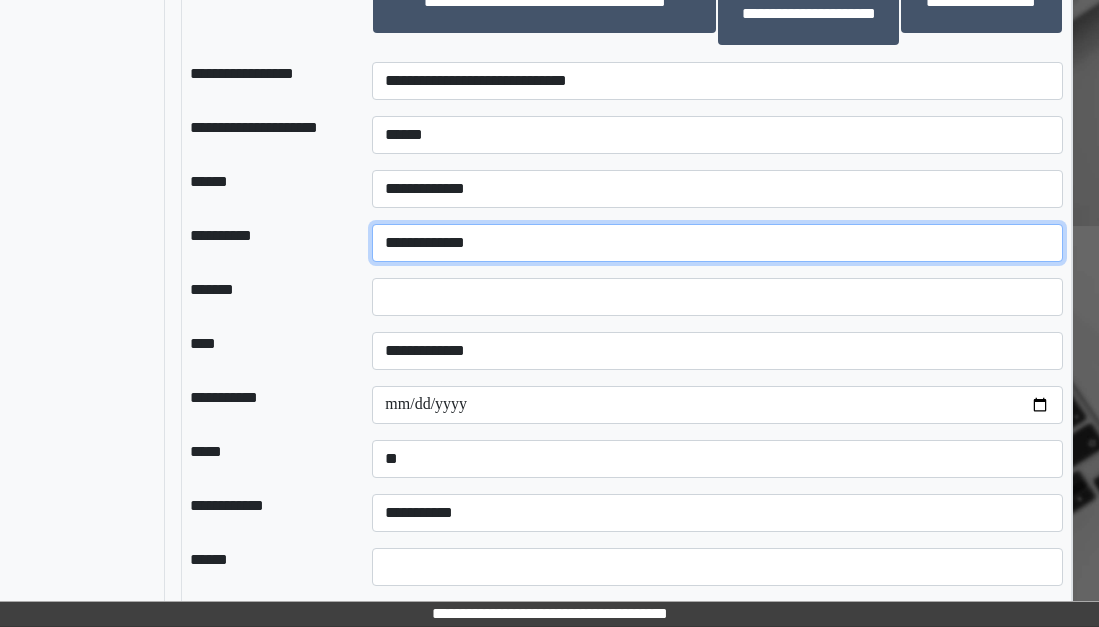 click on "**********" at bounding box center (717, 243) 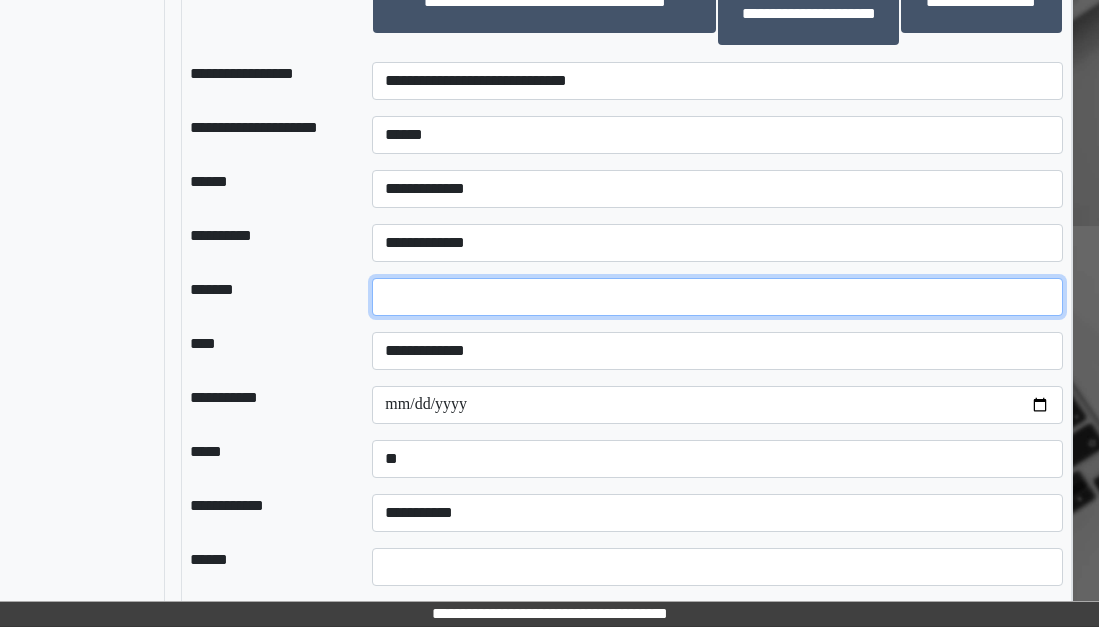 click on "*" at bounding box center (717, 297) 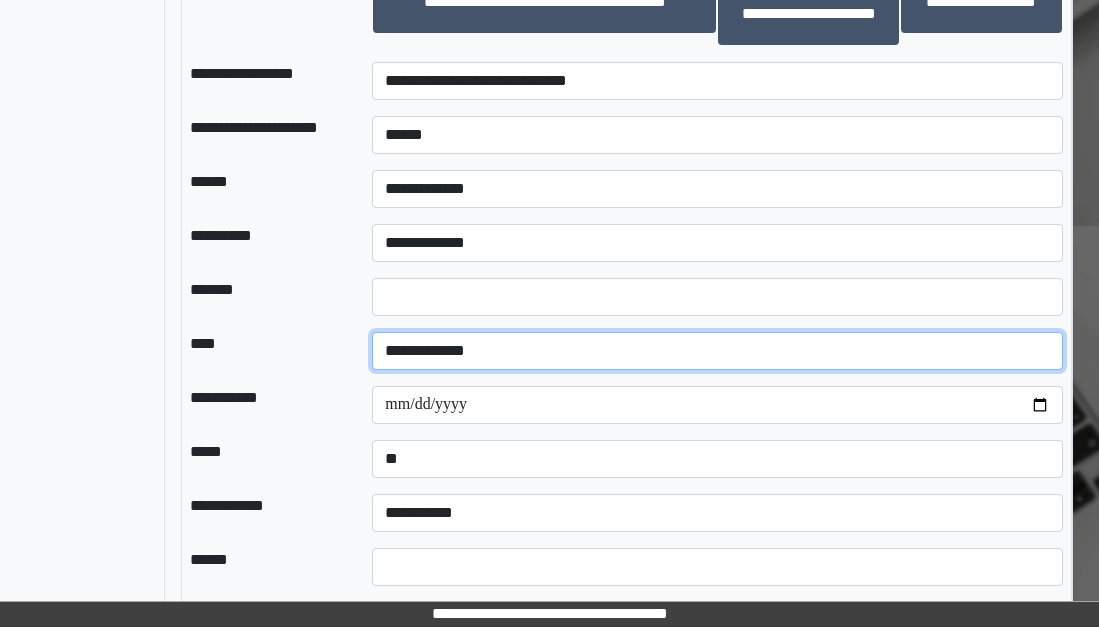 click on "**********" at bounding box center (717, 351) 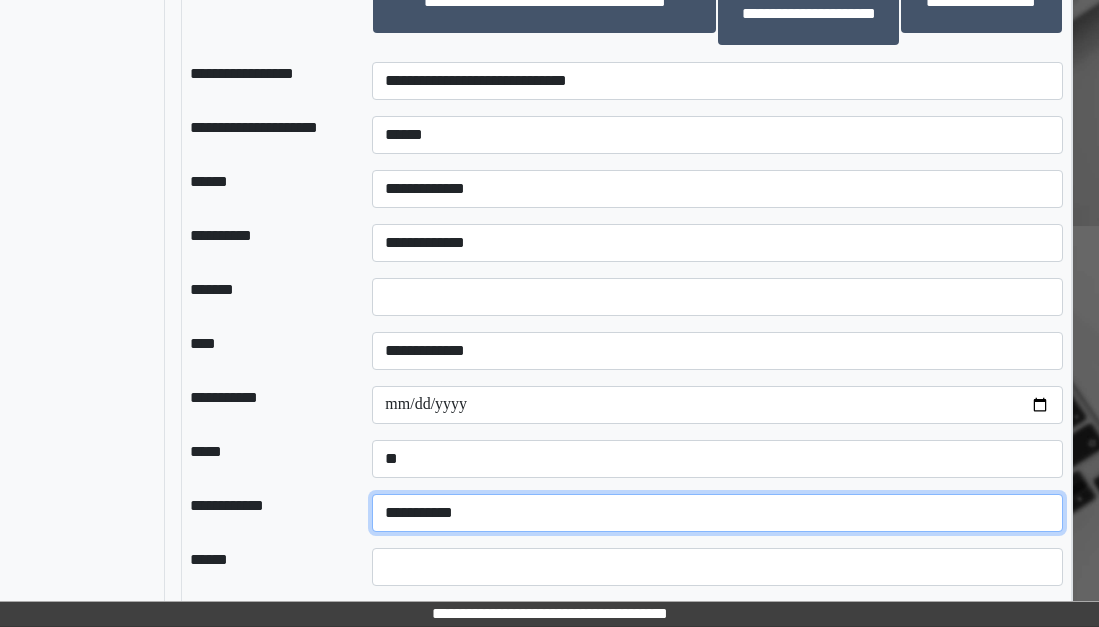 click on "**********" at bounding box center (717, 513) 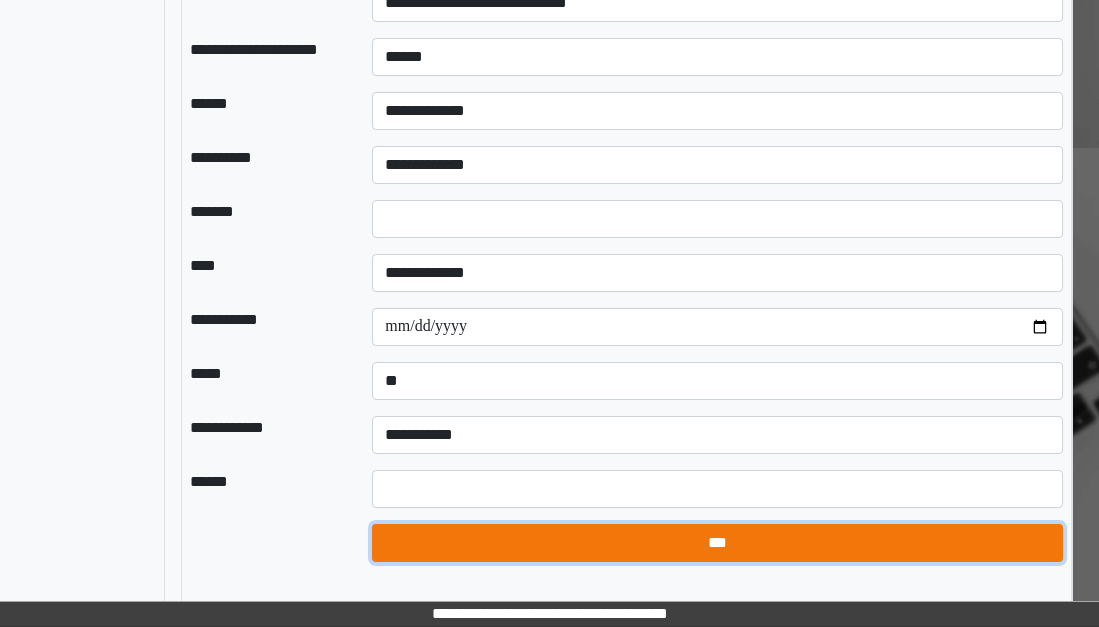 click on "***" at bounding box center [717, 543] 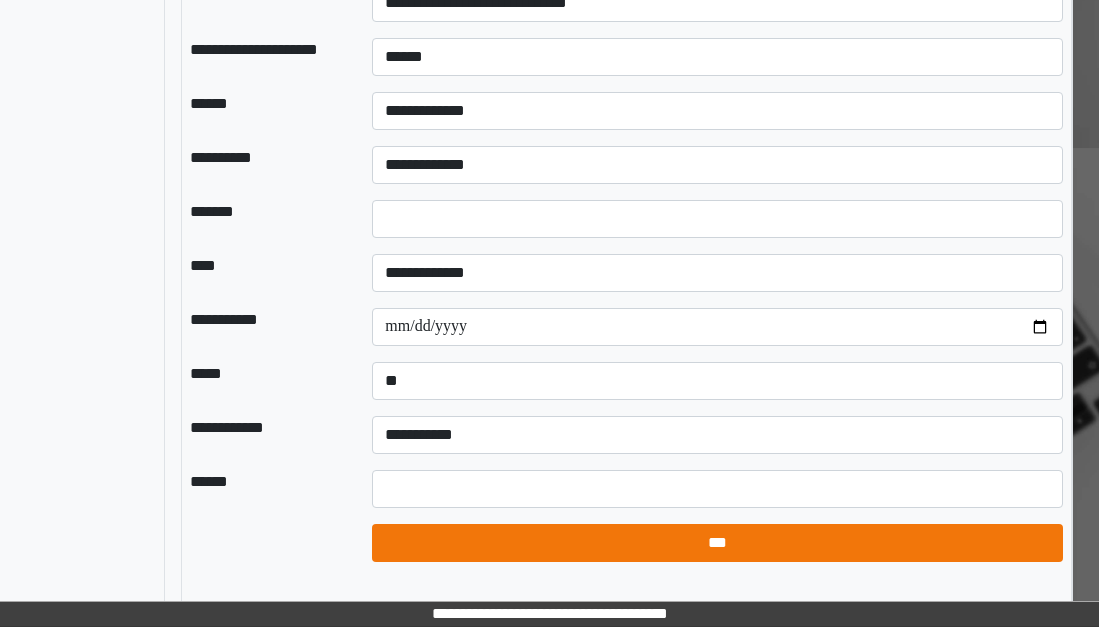 select on "*" 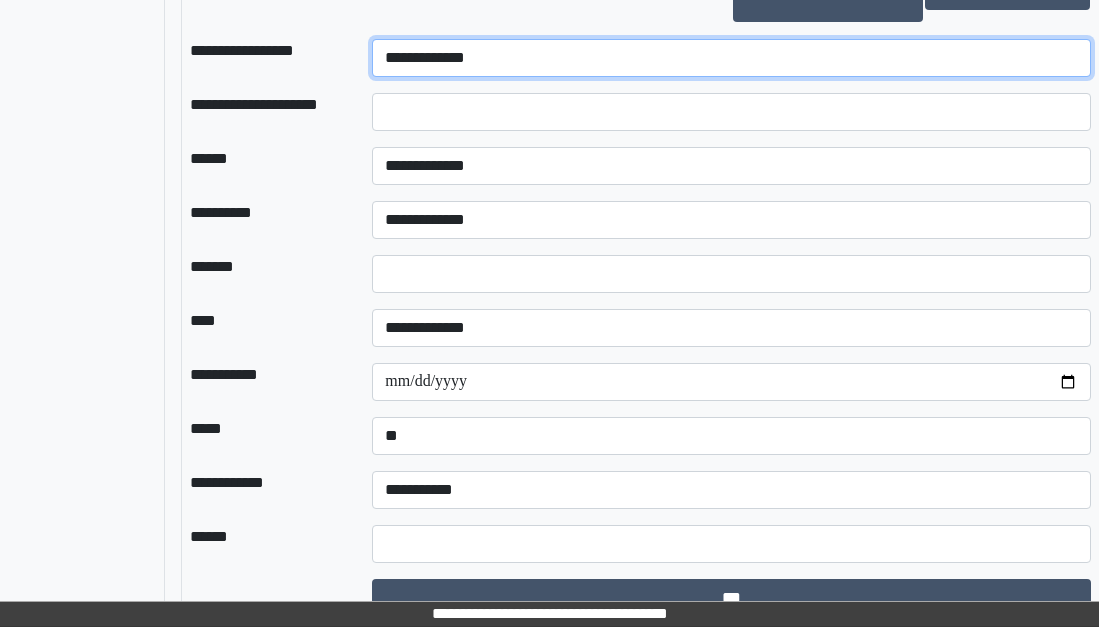 click on "**********" at bounding box center [731, 58] 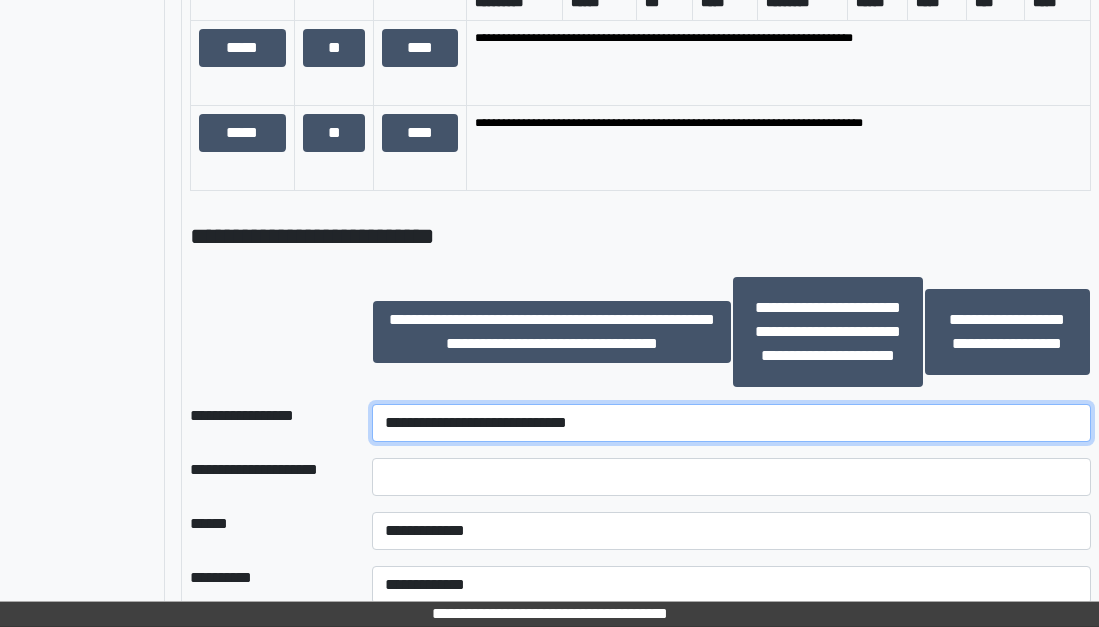 scroll, scrollTop: 1526, scrollLeft: 224, axis: both 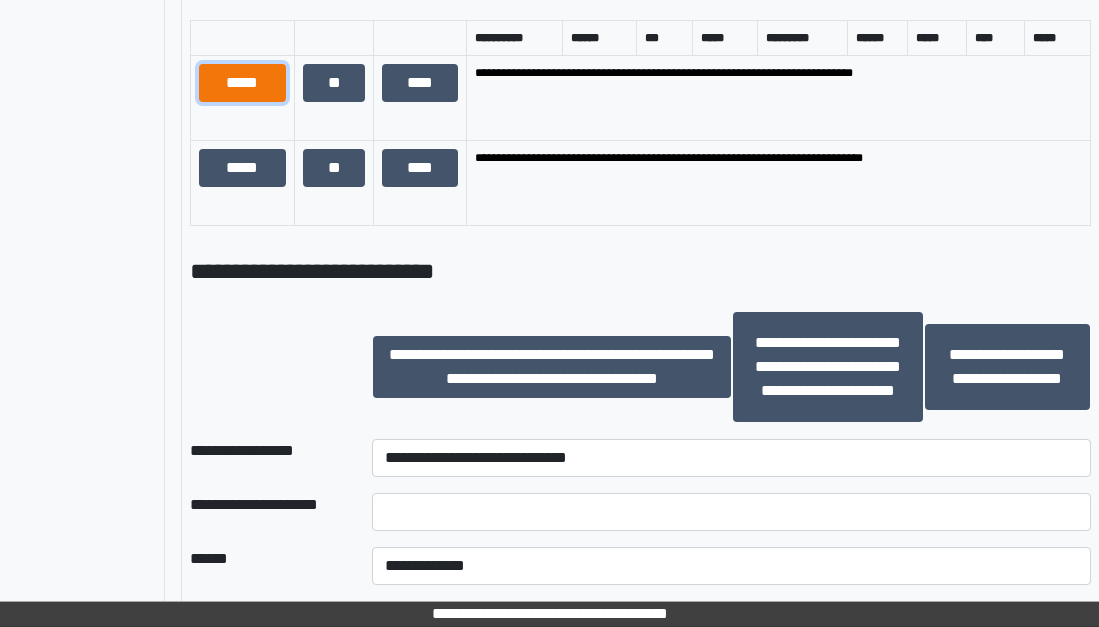 click on "*****" at bounding box center (243, 83) 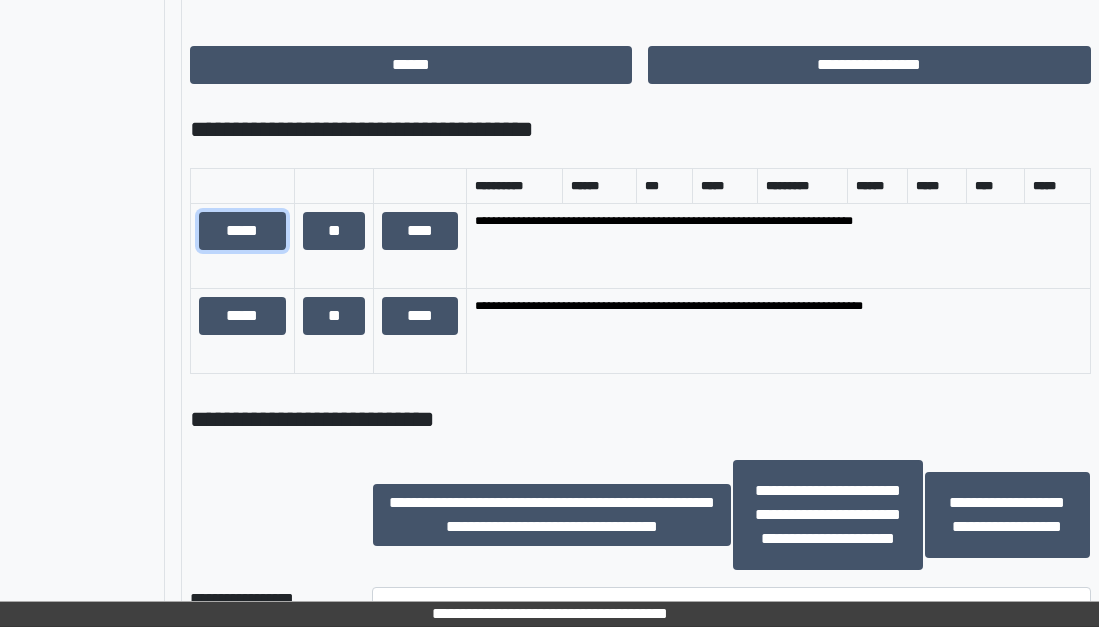 scroll, scrollTop: 1526, scrollLeft: 224, axis: both 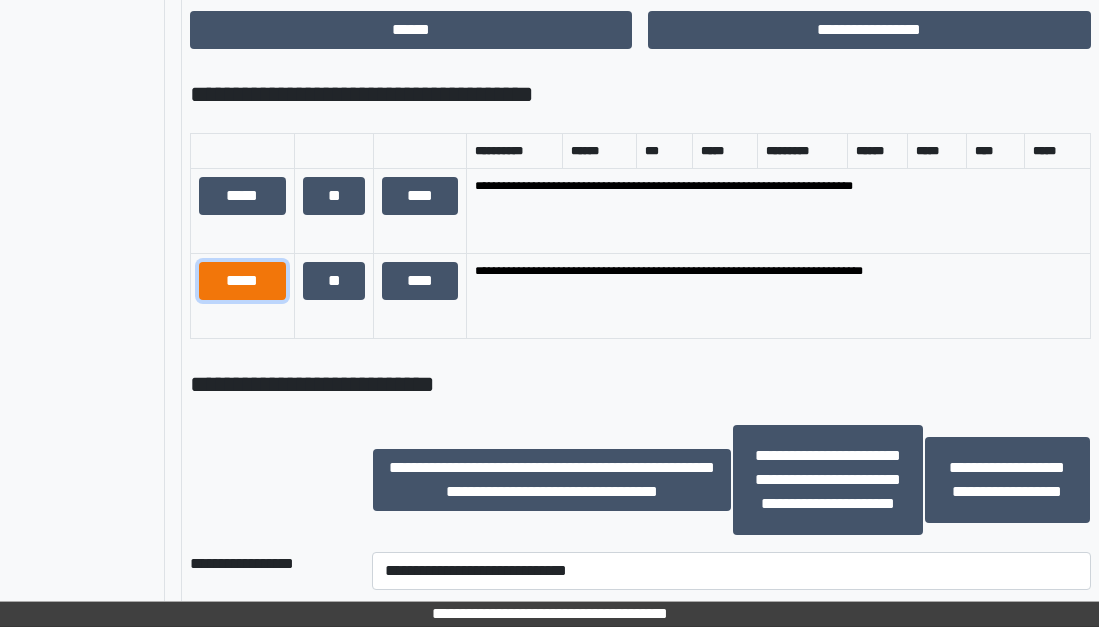 click on "*****" at bounding box center (243, 281) 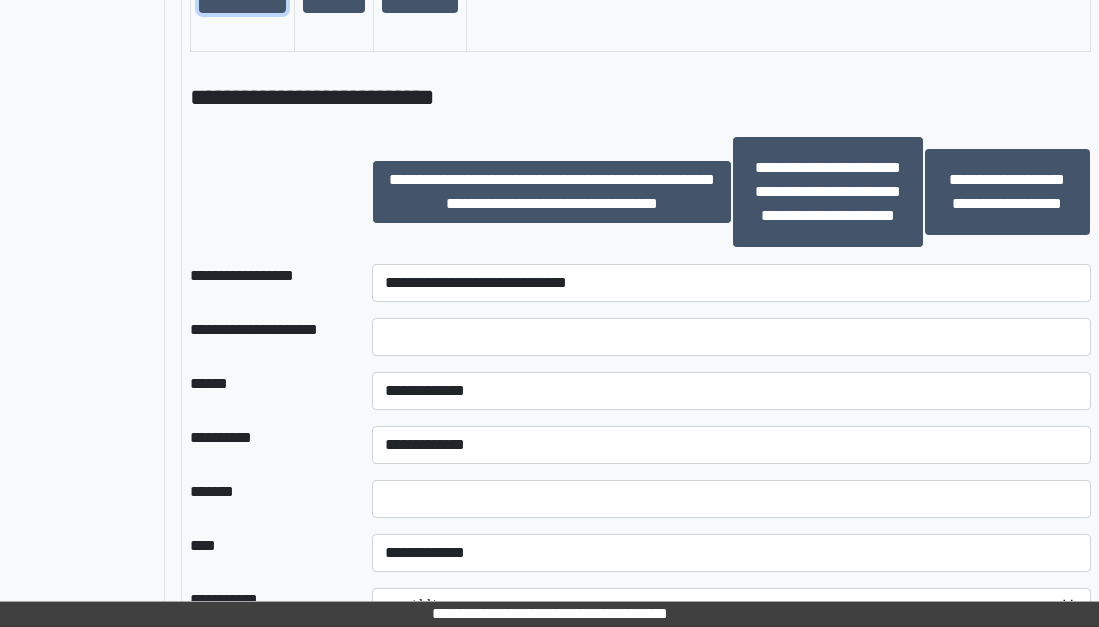 scroll, scrollTop: 1826, scrollLeft: 224, axis: both 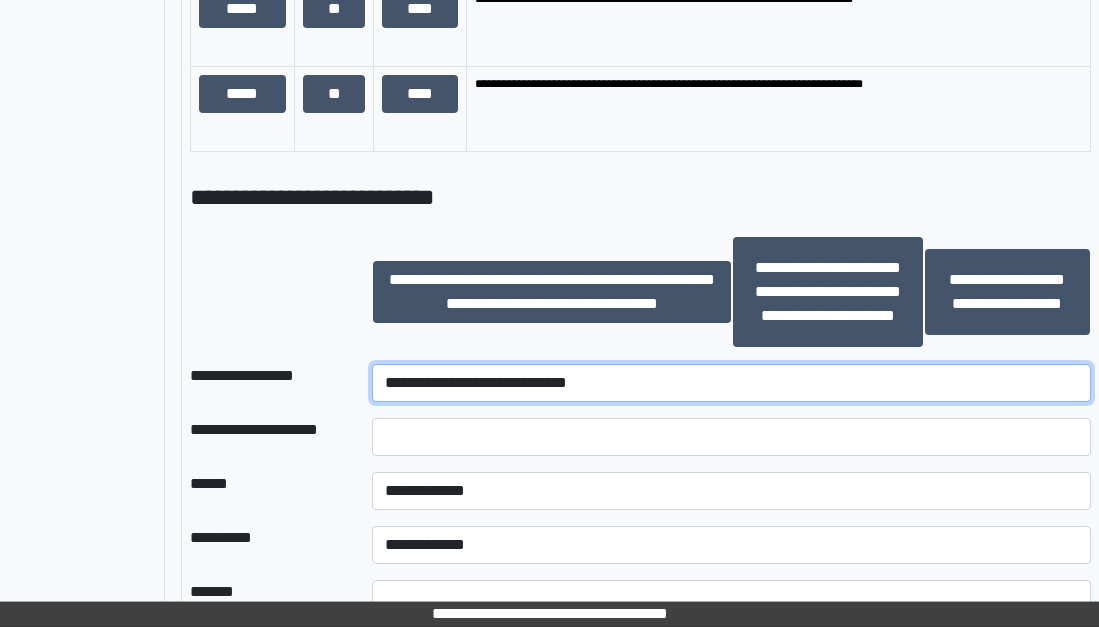 click on "**********" at bounding box center (731, 383) 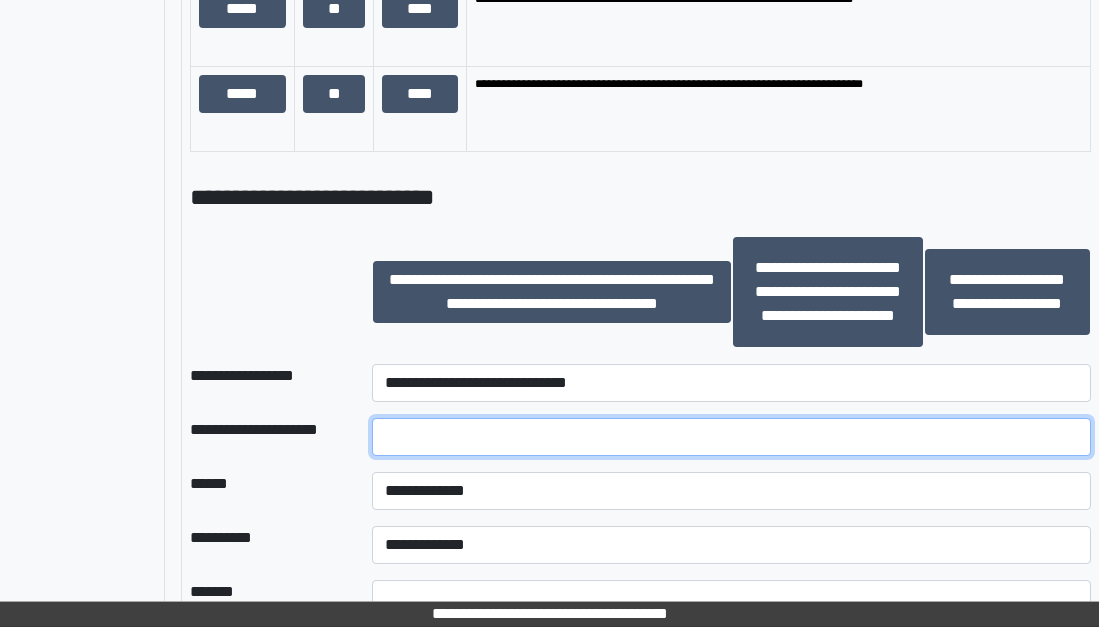 click at bounding box center (731, 437) 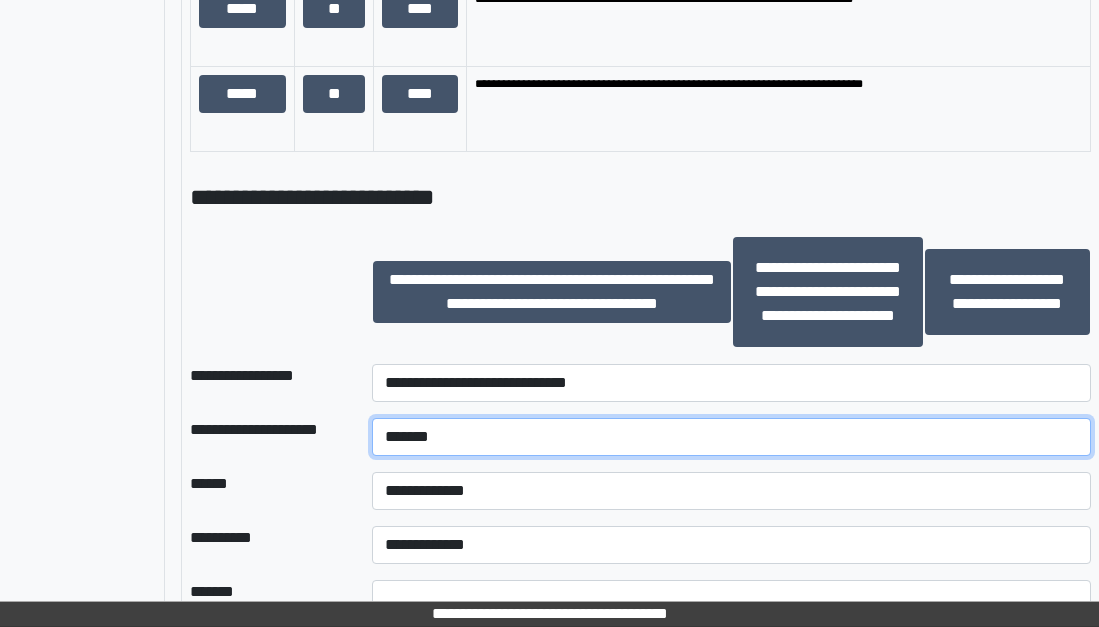 type on "*******" 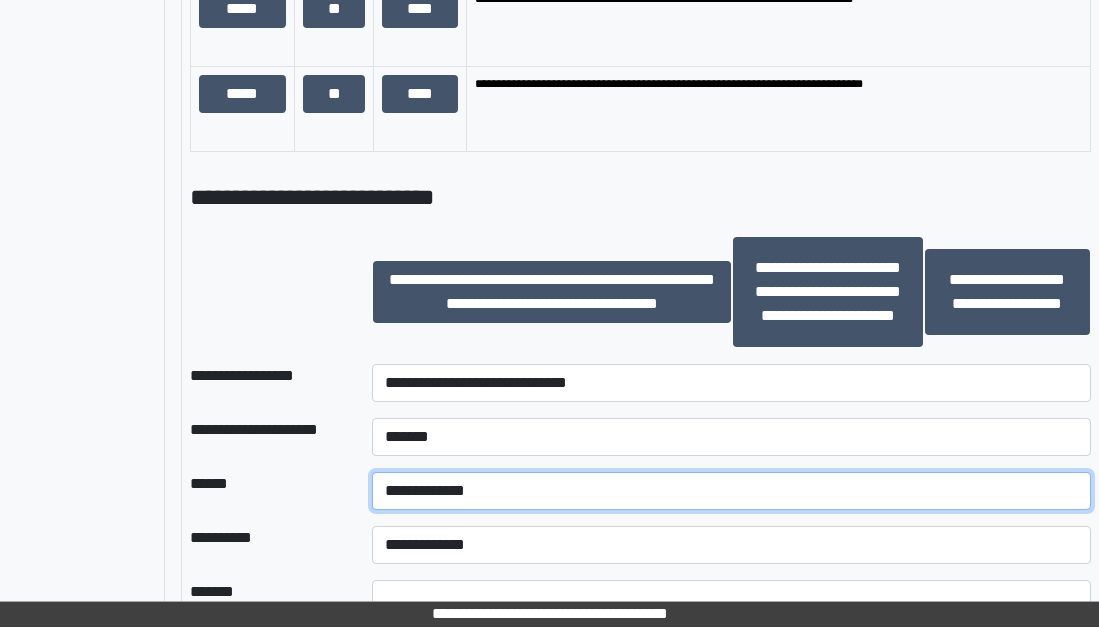 click on "**********" at bounding box center [731, 491] 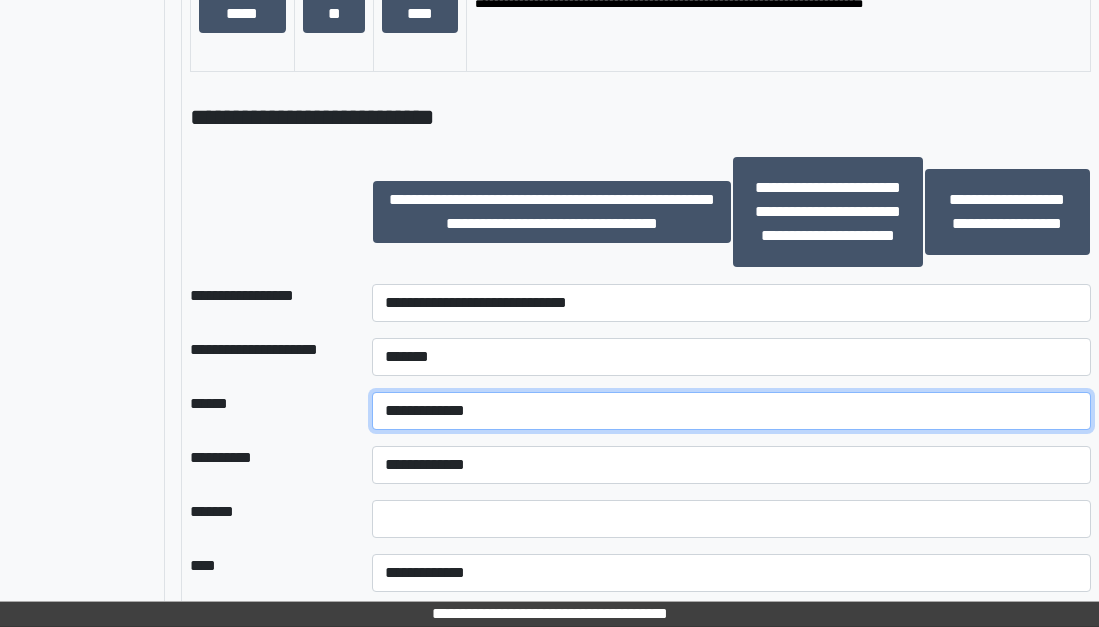 scroll, scrollTop: 2026, scrollLeft: 224, axis: both 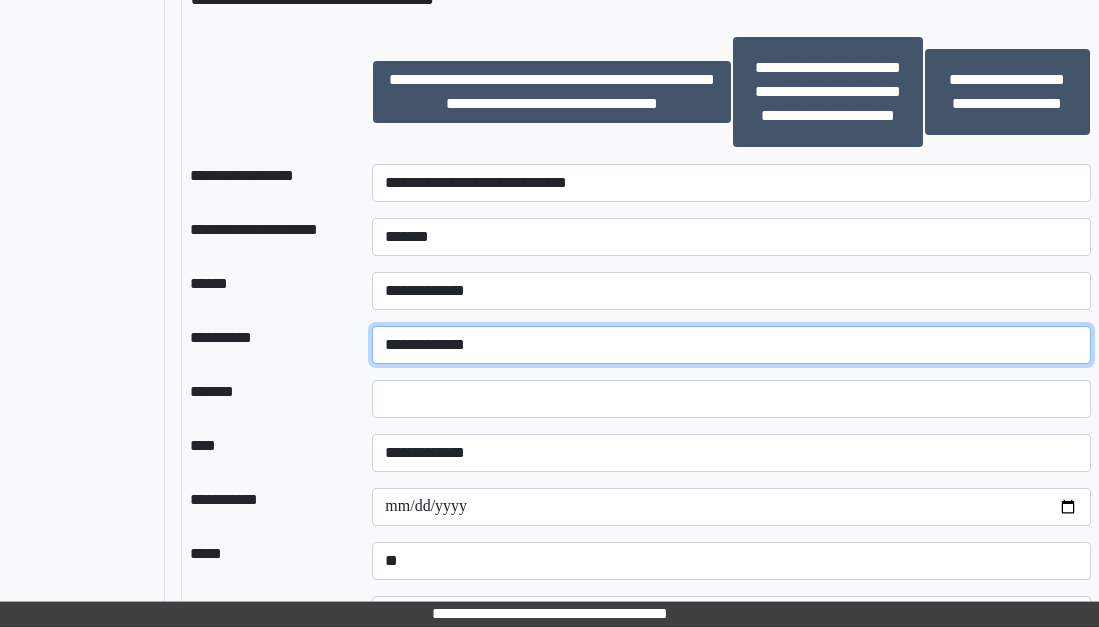 click on "**********" at bounding box center [731, 345] 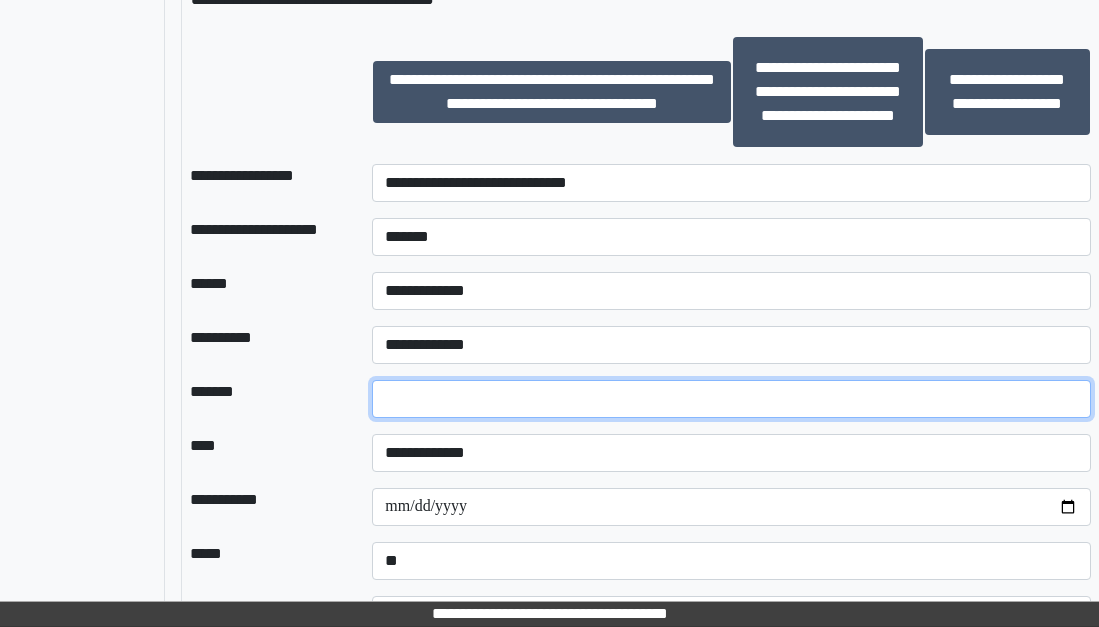 click on "*" at bounding box center [731, 399] 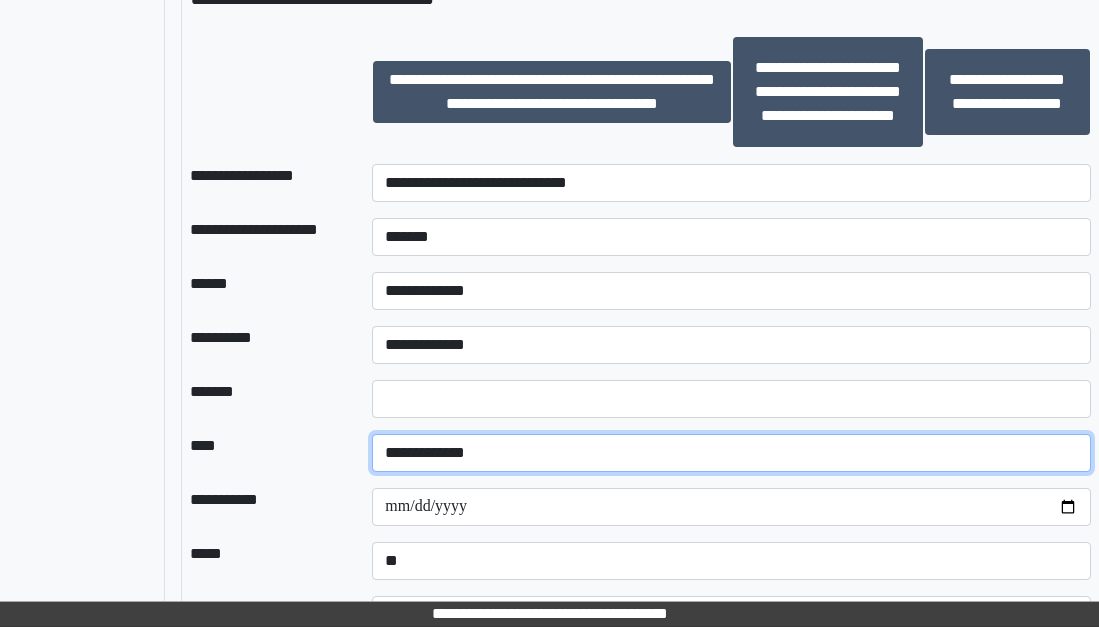 click on "**********" at bounding box center (731, 453) 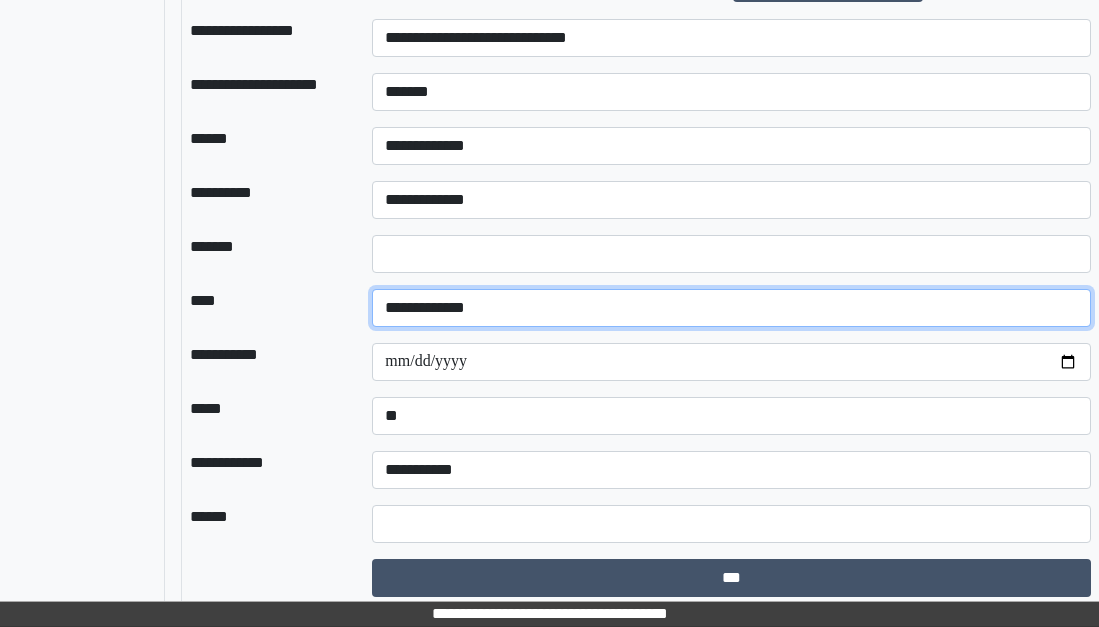 scroll, scrollTop: 2195, scrollLeft: 224, axis: both 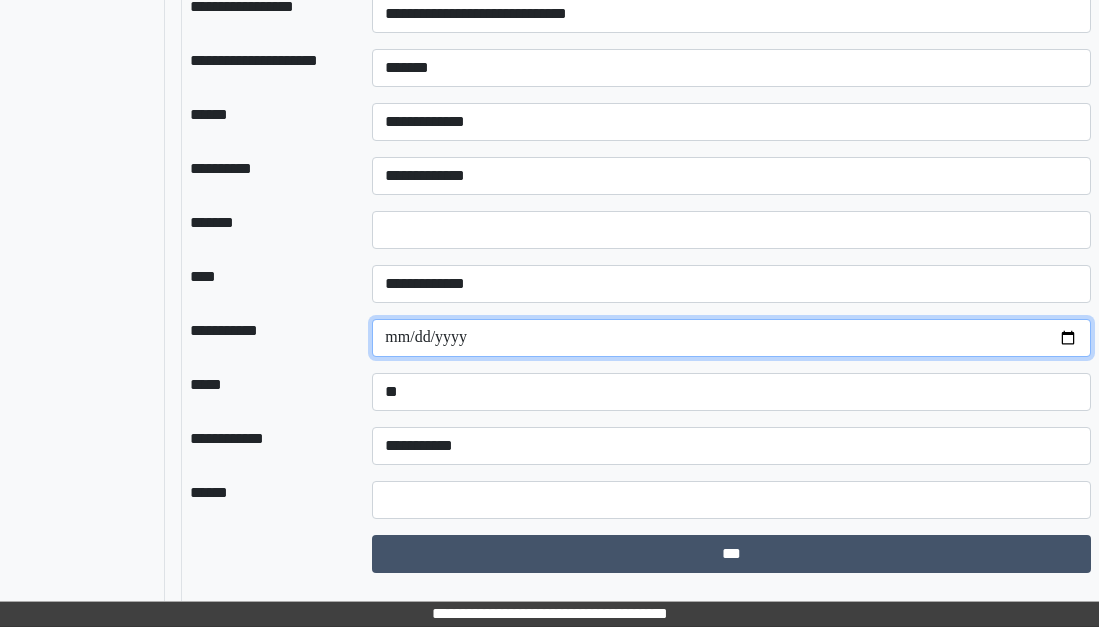 click on "**********" at bounding box center [731, 338] 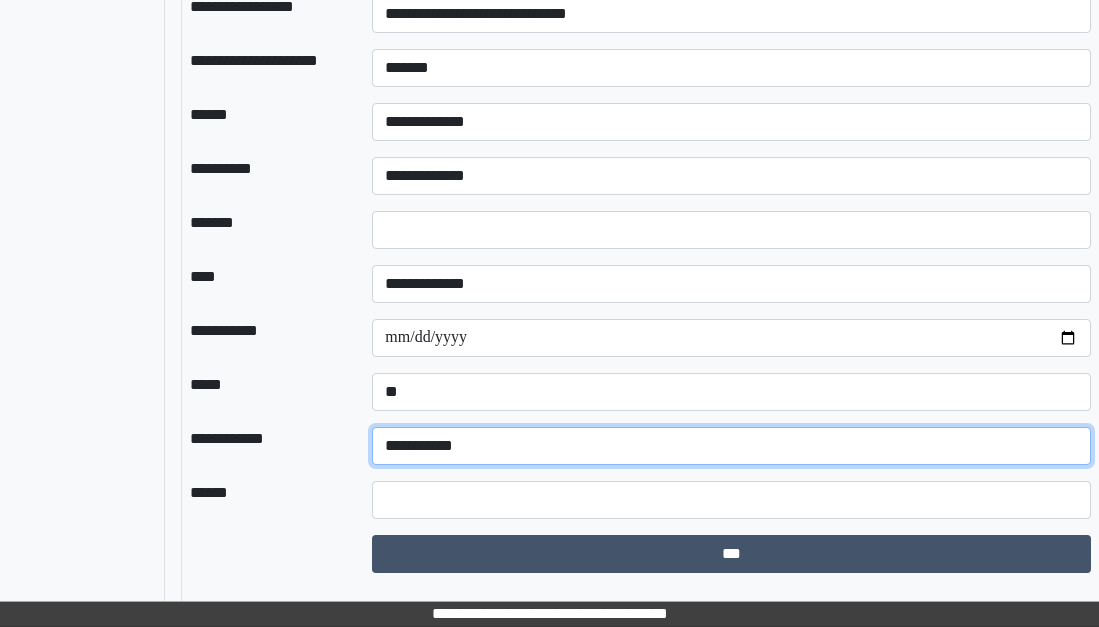 click on "**********" at bounding box center [731, 446] 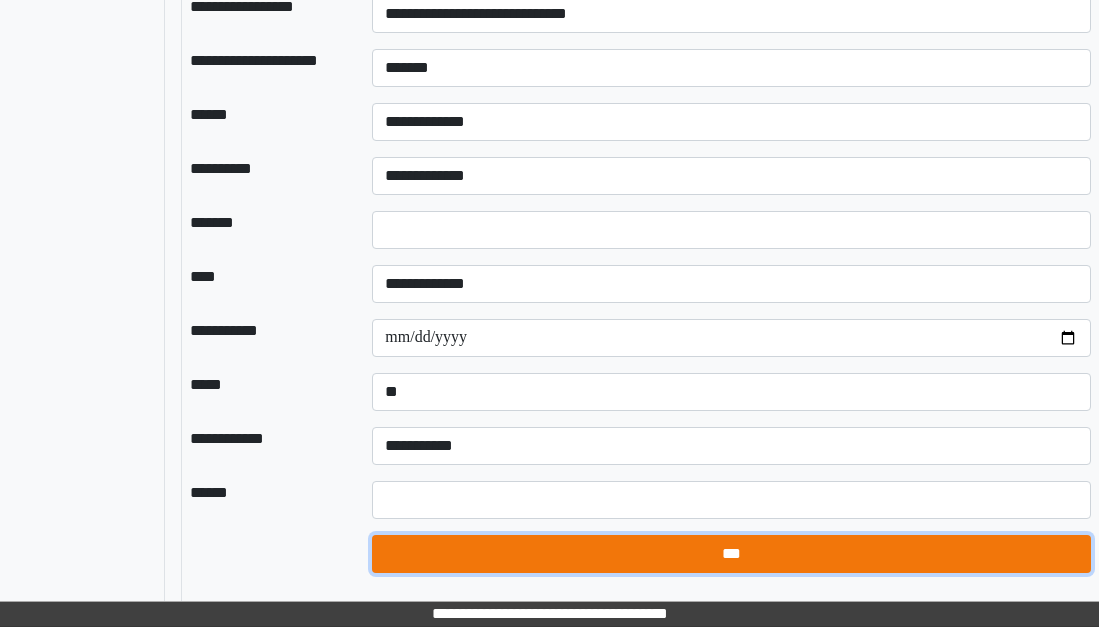 click on "***" at bounding box center (731, 554) 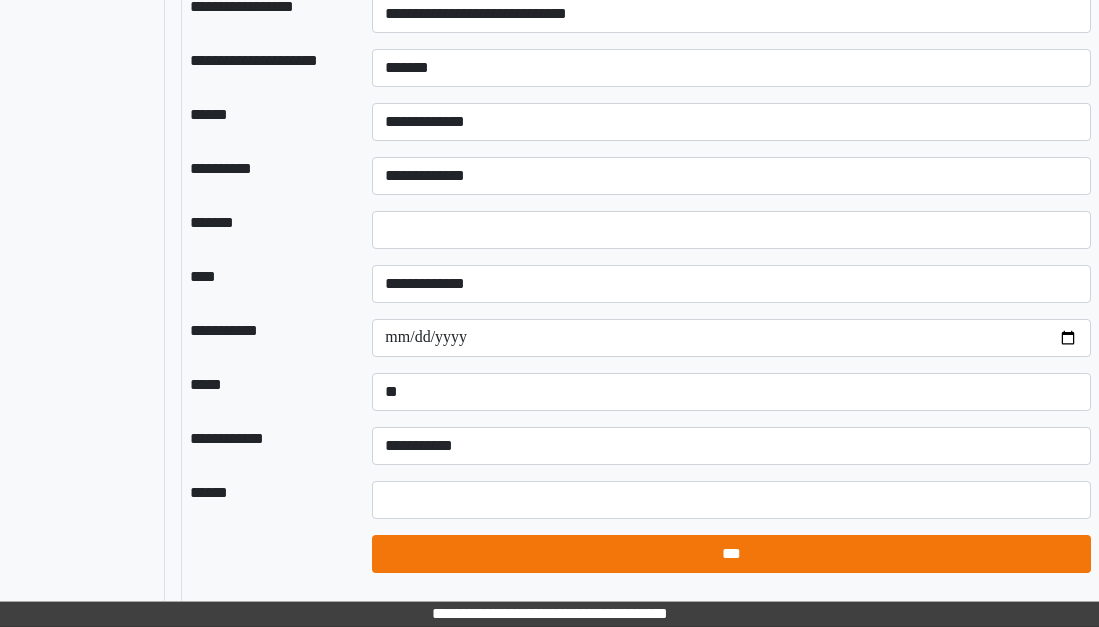 select on "*" 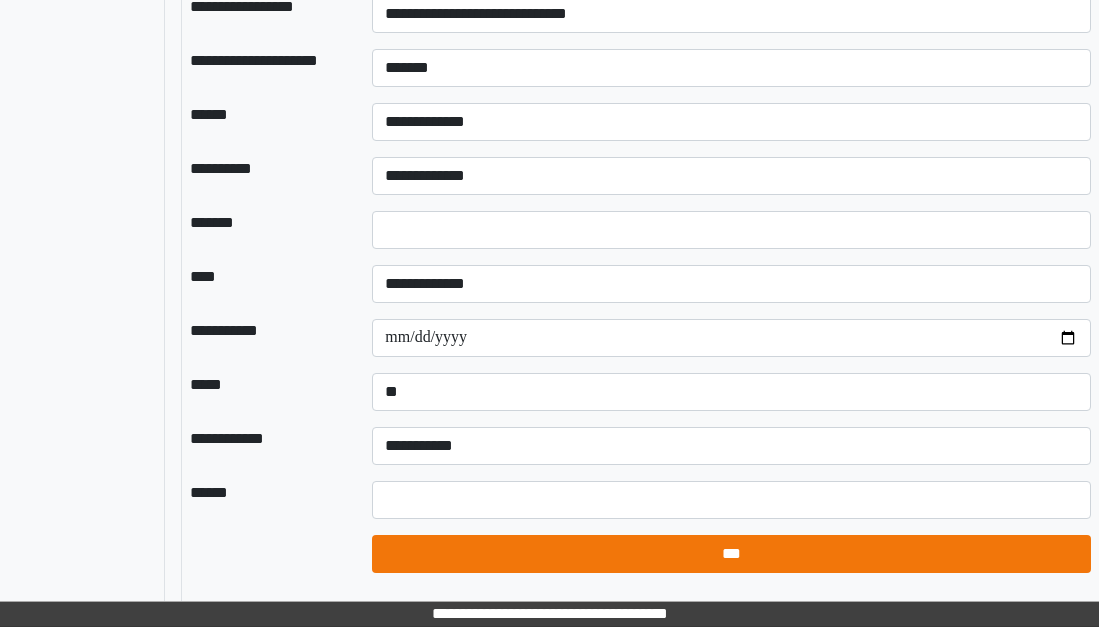 type 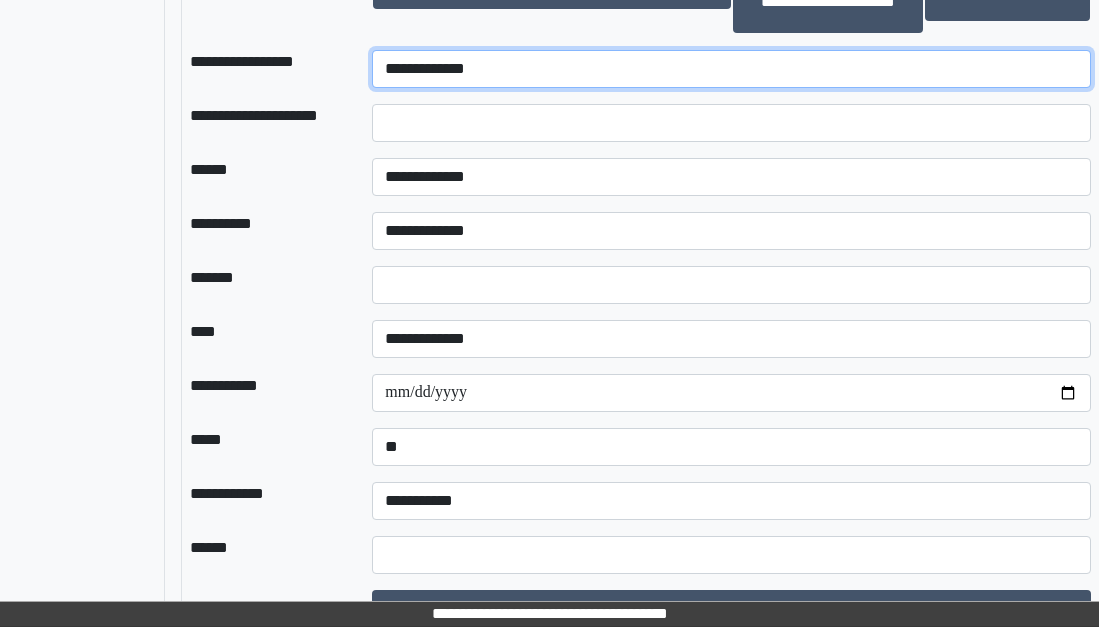 click on "**********" at bounding box center (731, 69) 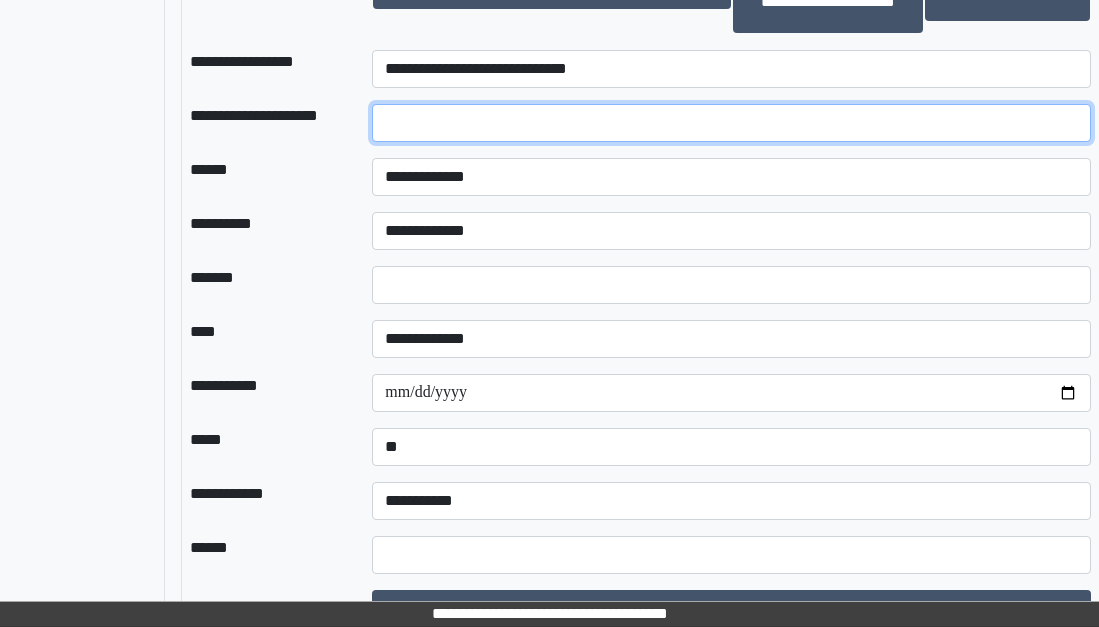 click at bounding box center (731, 123) 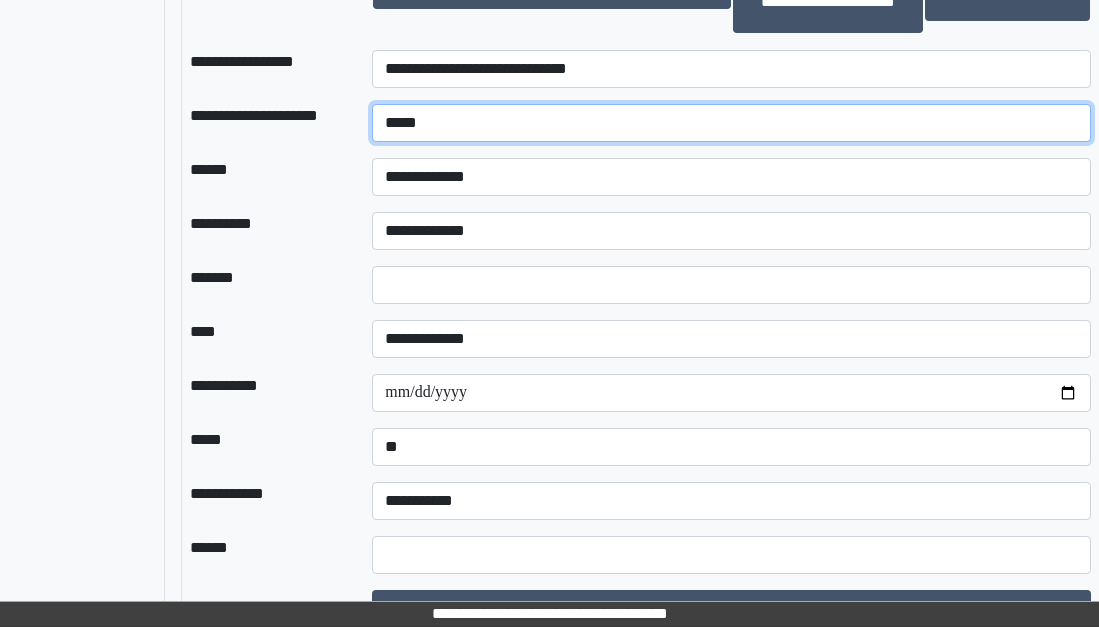 type on "*****" 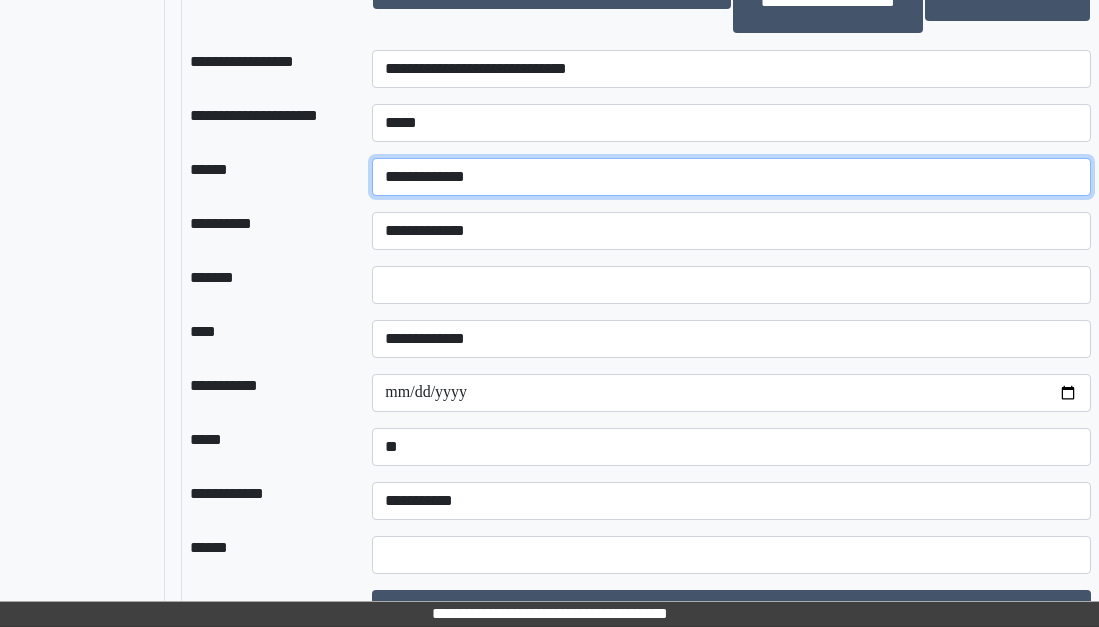 click on "**********" at bounding box center (731, 177) 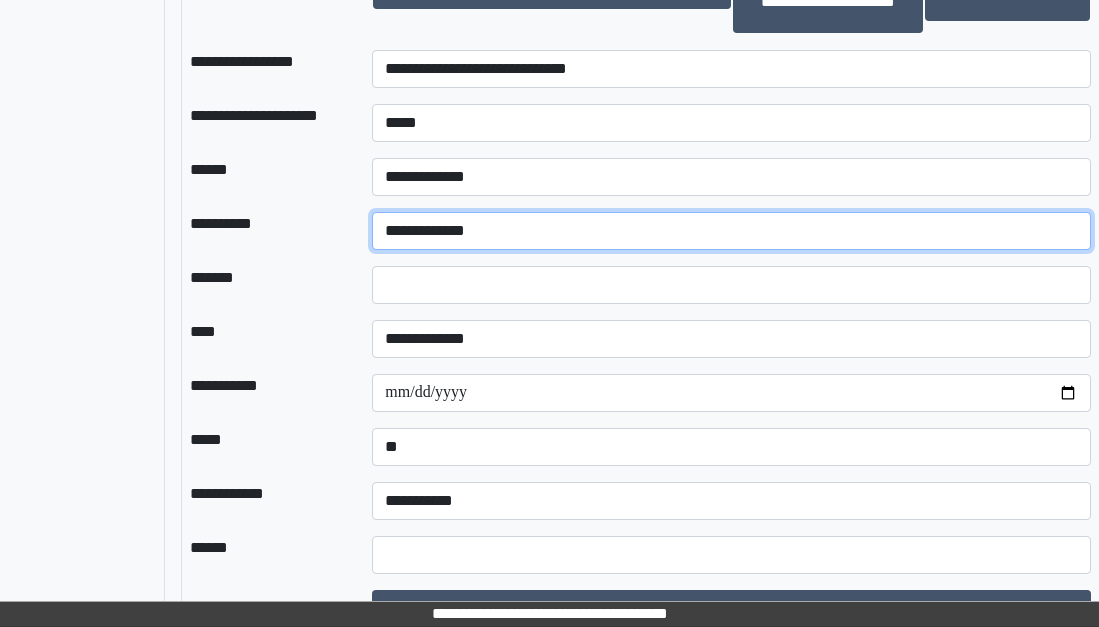 click on "**********" at bounding box center (731, 231) 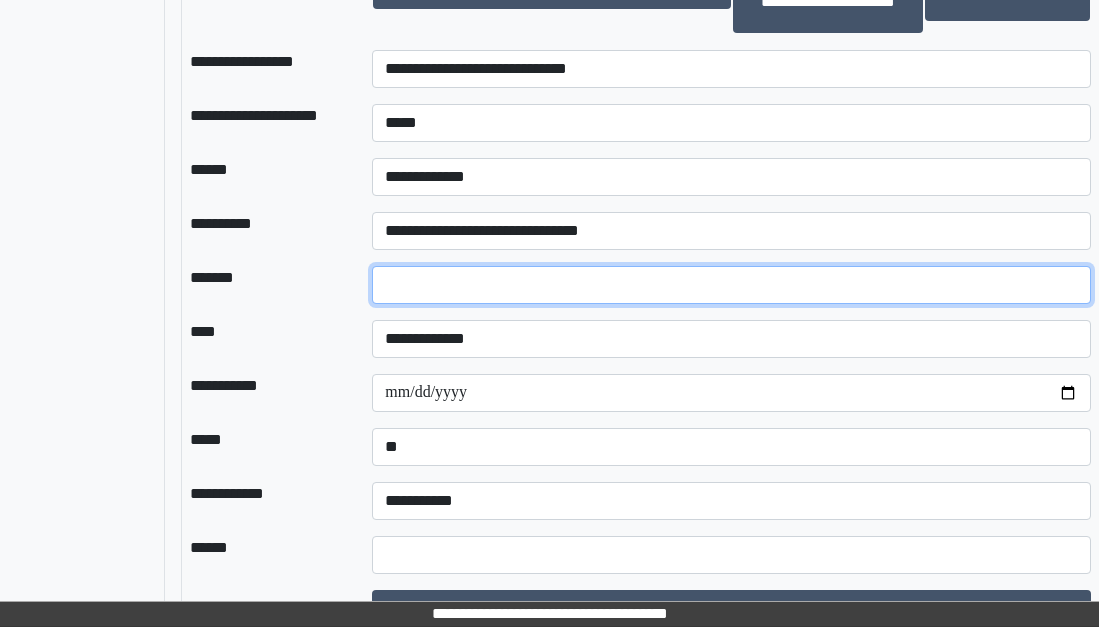 click on "*" at bounding box center [731, 285] 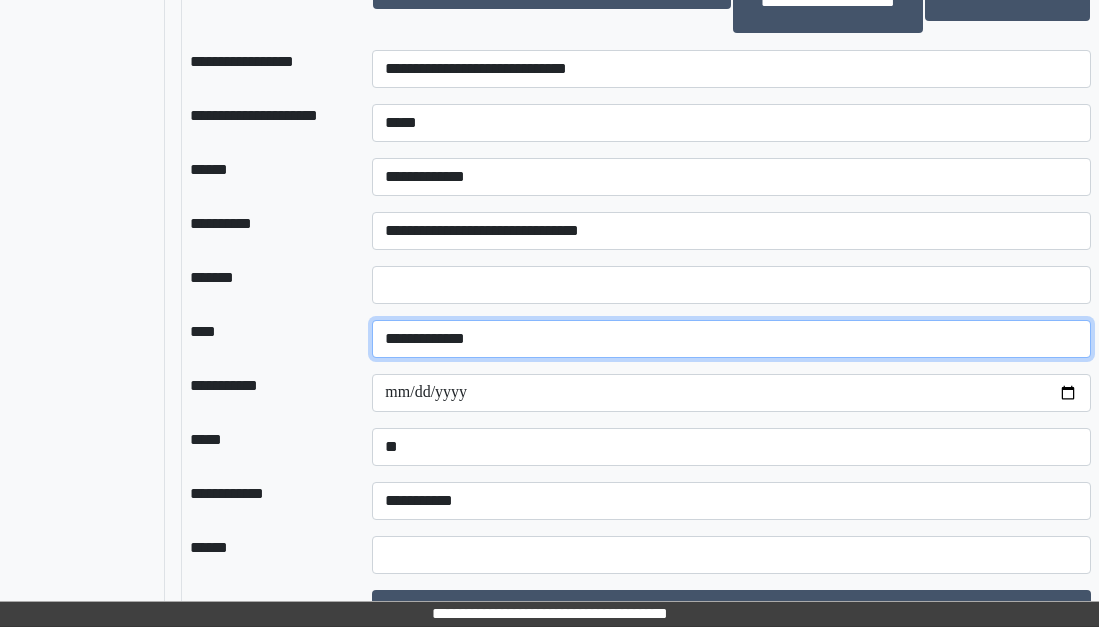 click on "**********" at bounding box center (731, 339) 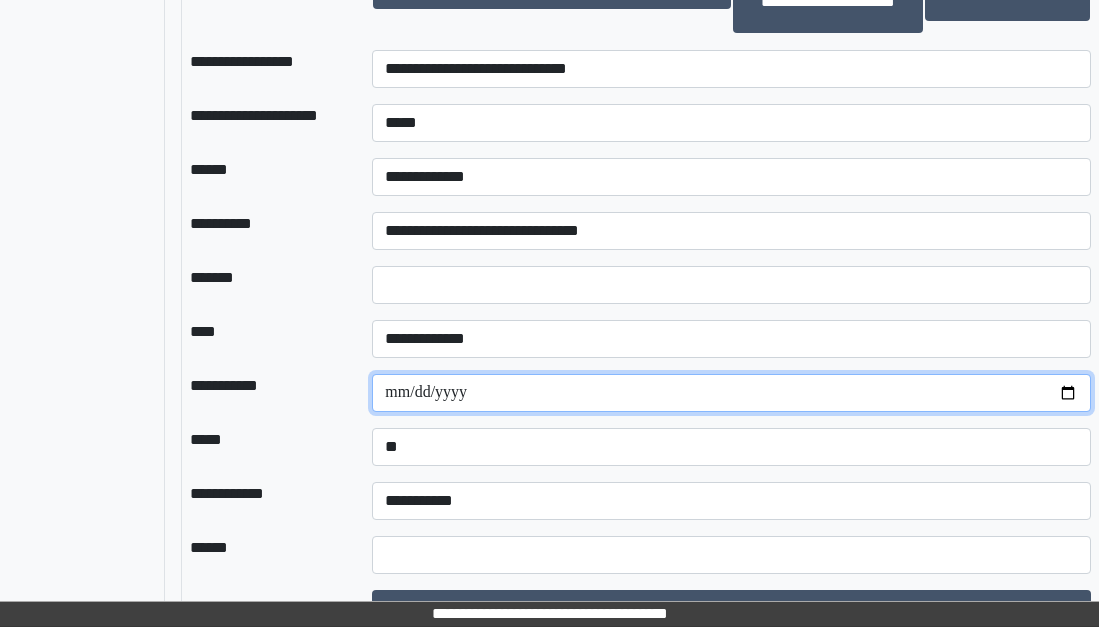 drag, startPoint x: 1066, startPoint y: 404, endPoint x: 913, endPoint y: 408, distance: 153.05228 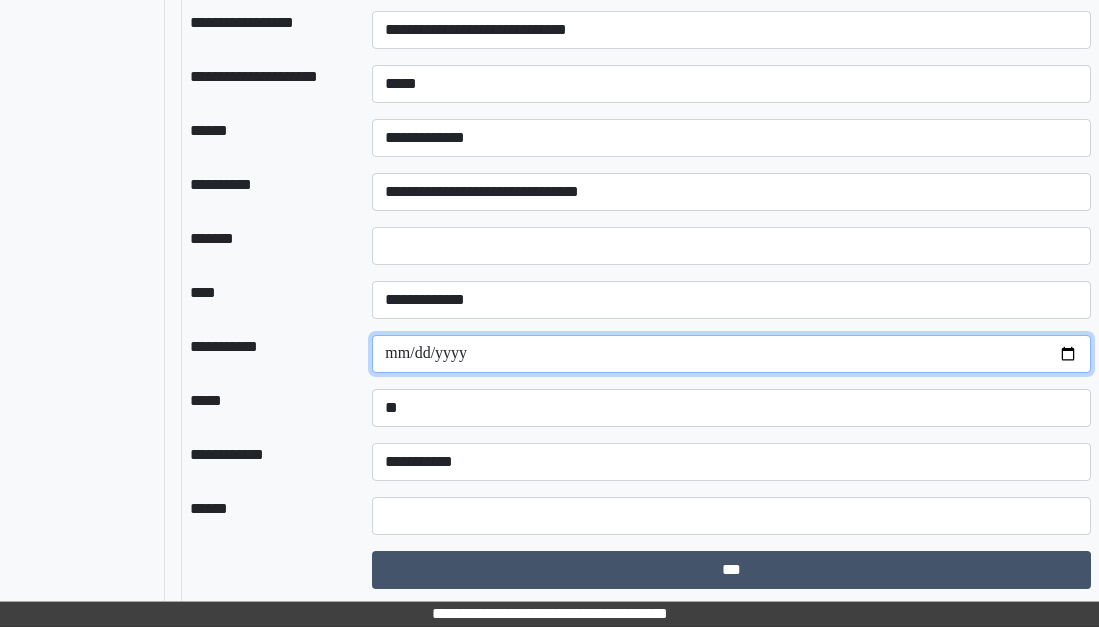 scroll, scrollTop: 2252, scrollLeft: 224, axis: both 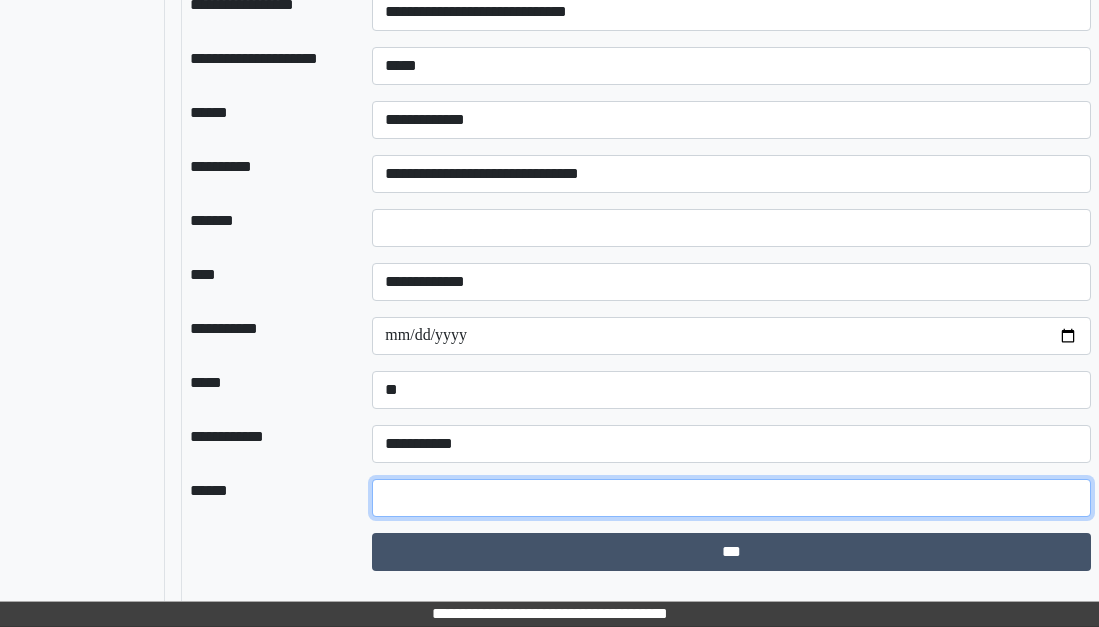 click at bounding box center (731, 498) 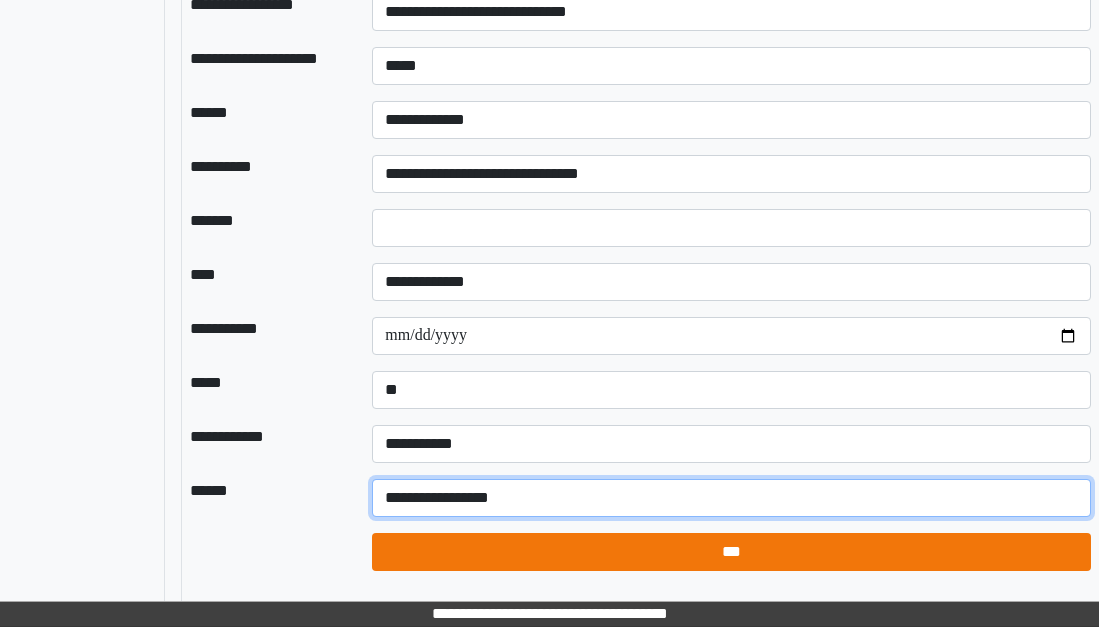 type on "**********" 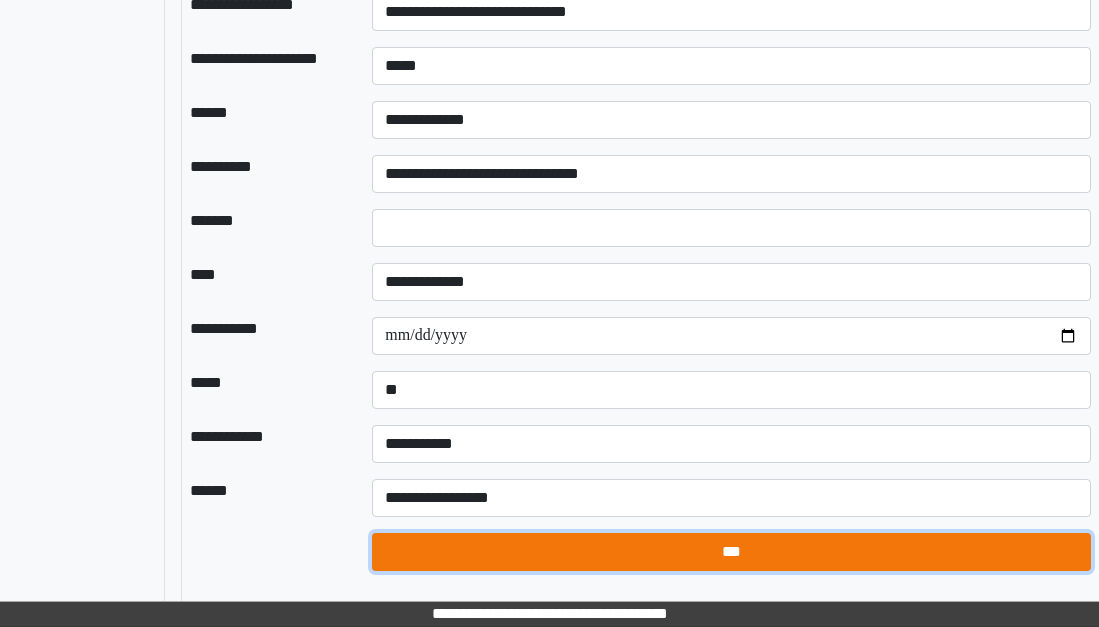 click on "***" at bounding box center (731, 552) 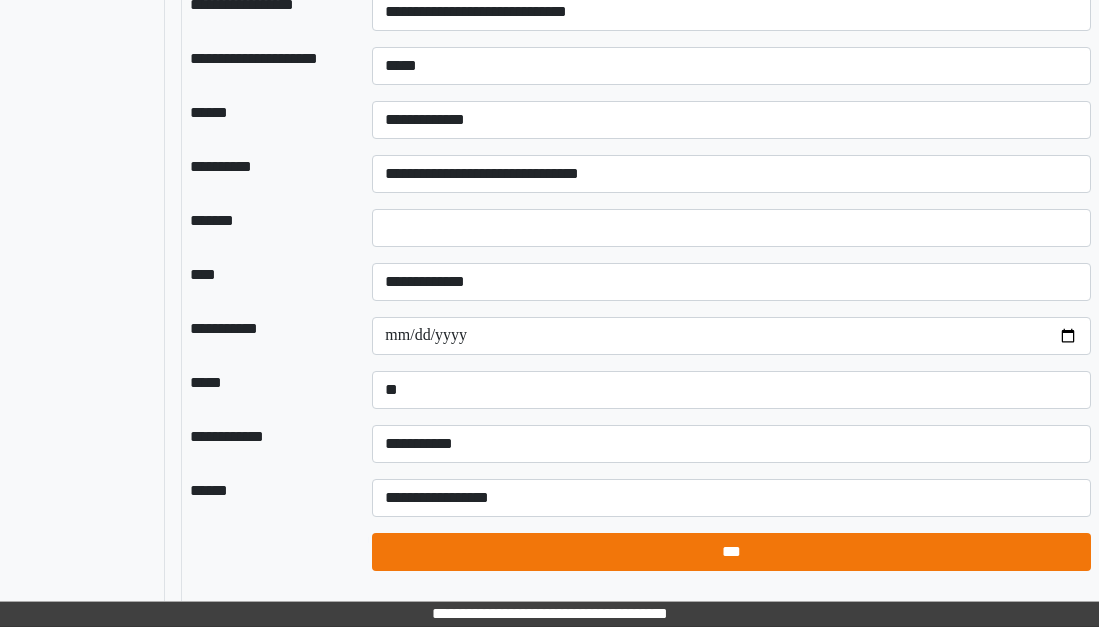 select on "*" 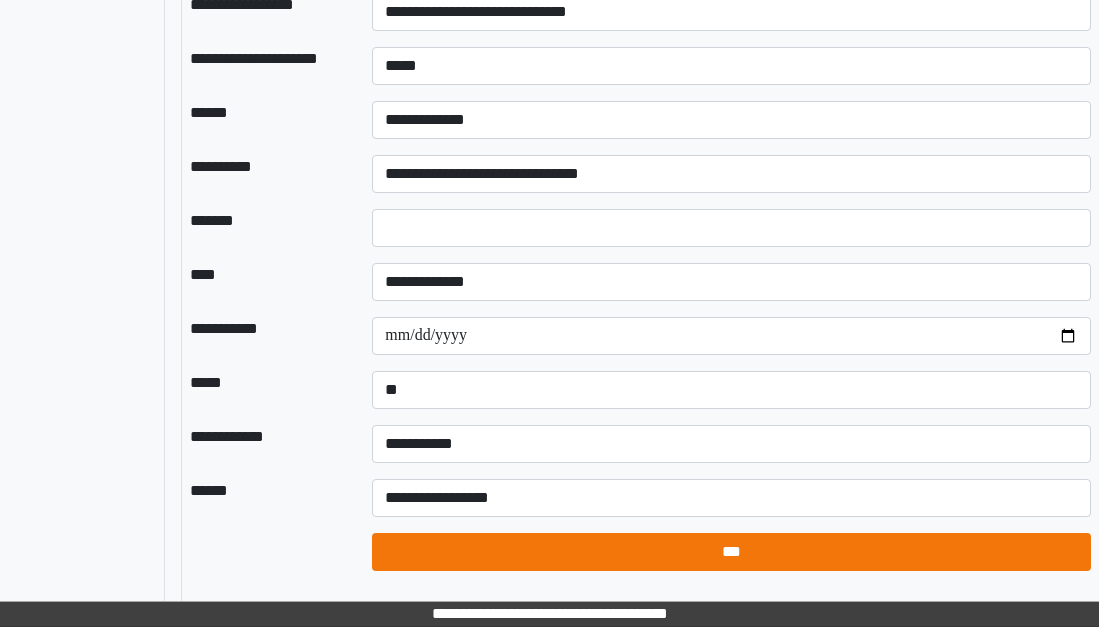 type 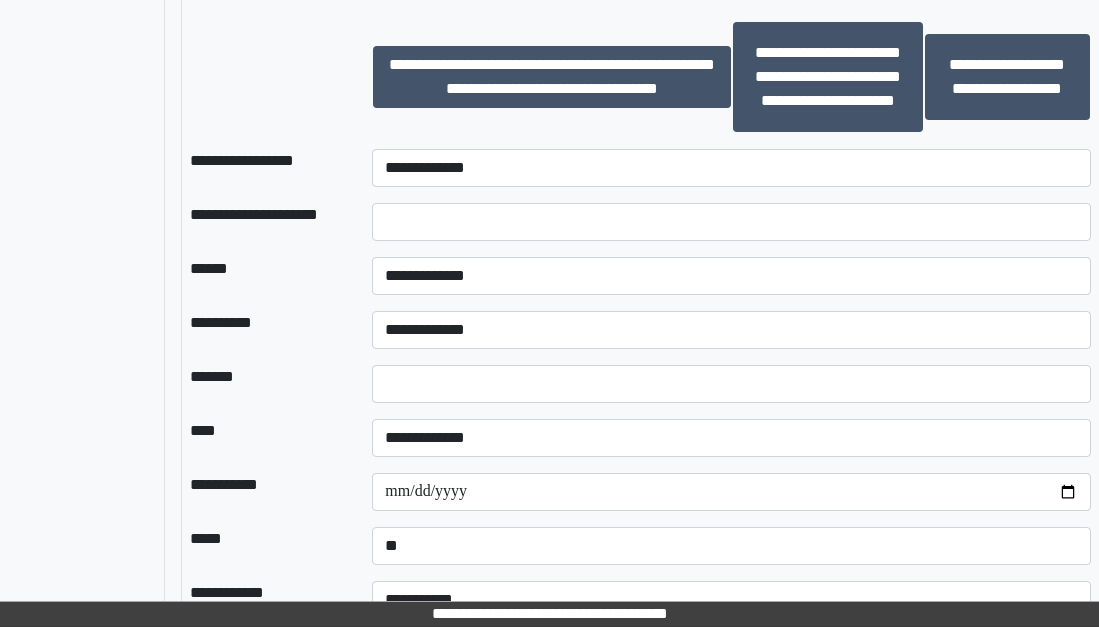 scroll, scrollTop: 1952, scrollLeft: 224, axis: both 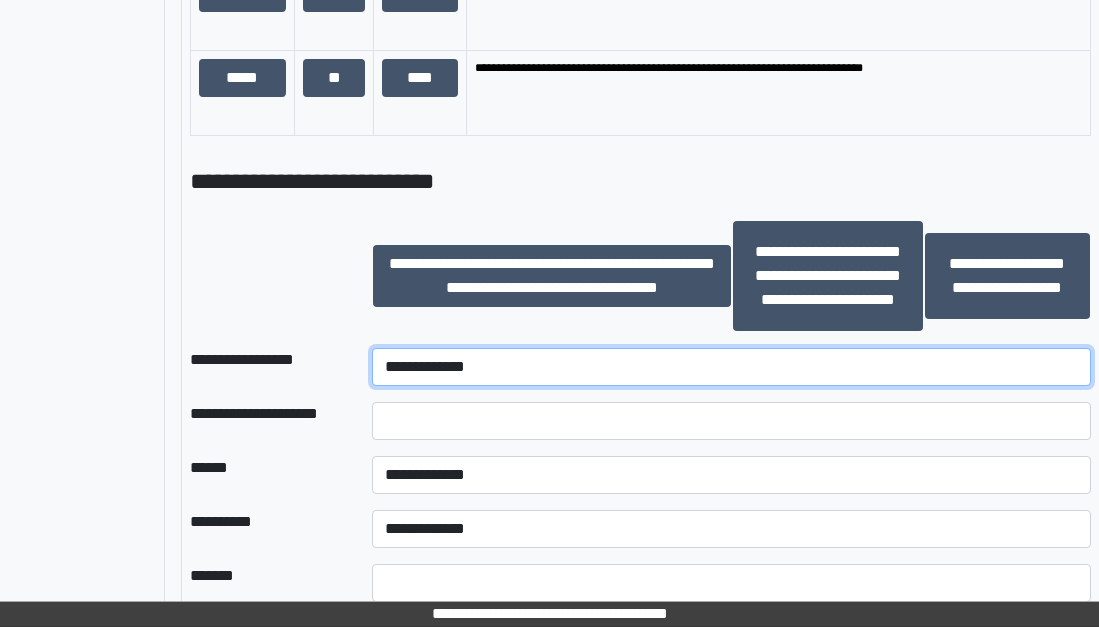 click on "**********" at bounding box center (731, 367) 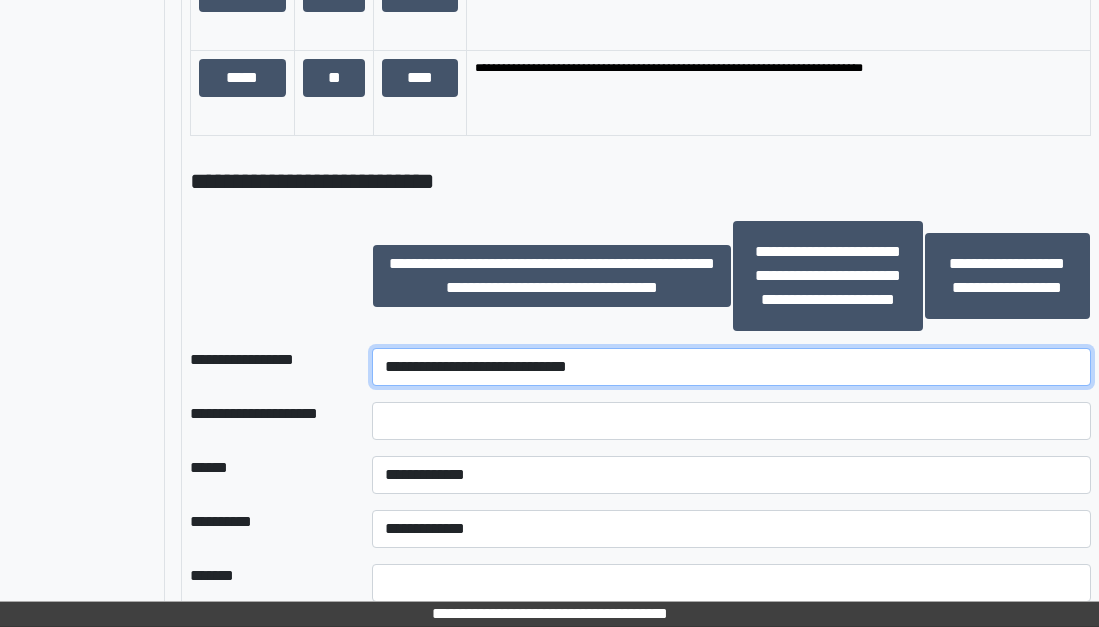 click on "**********" at bounding box center (731, 367) 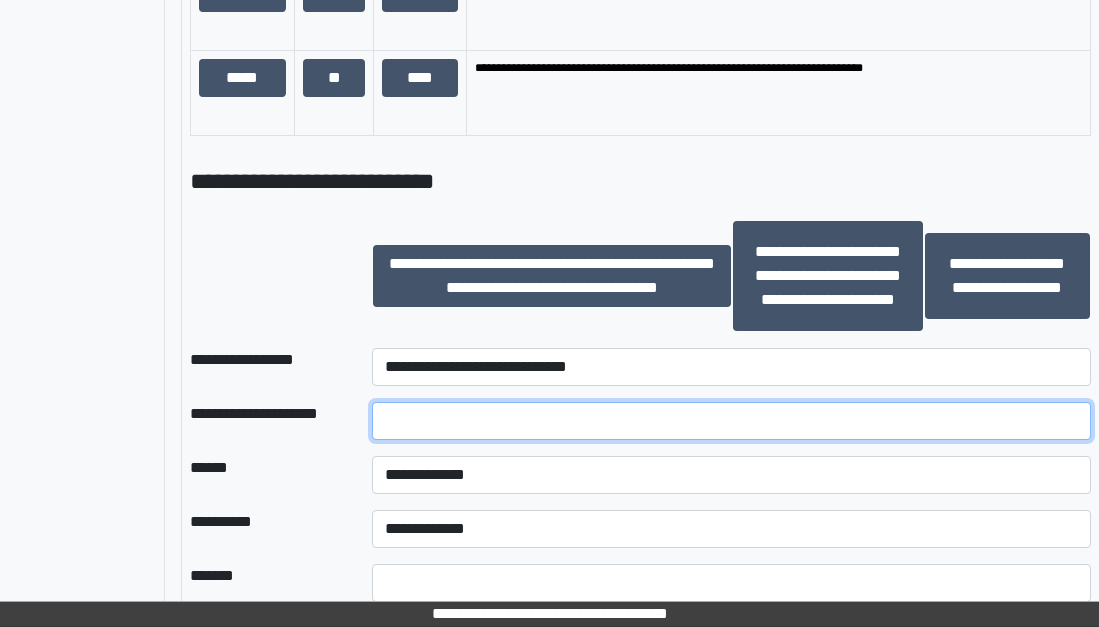 click at bounding box center (731, 421) 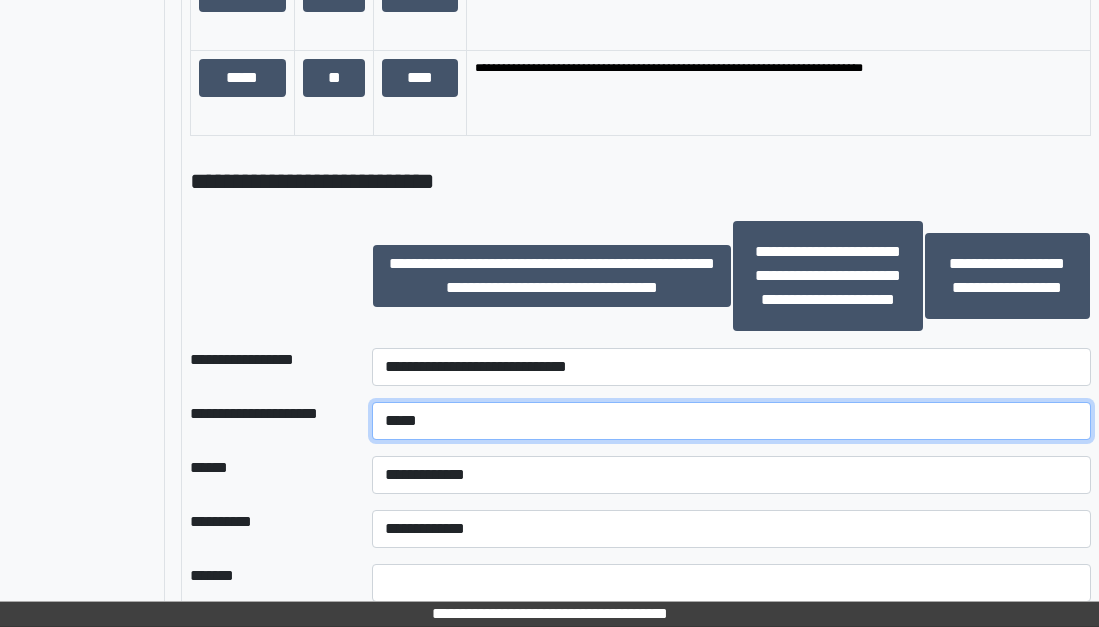 type on "*****" 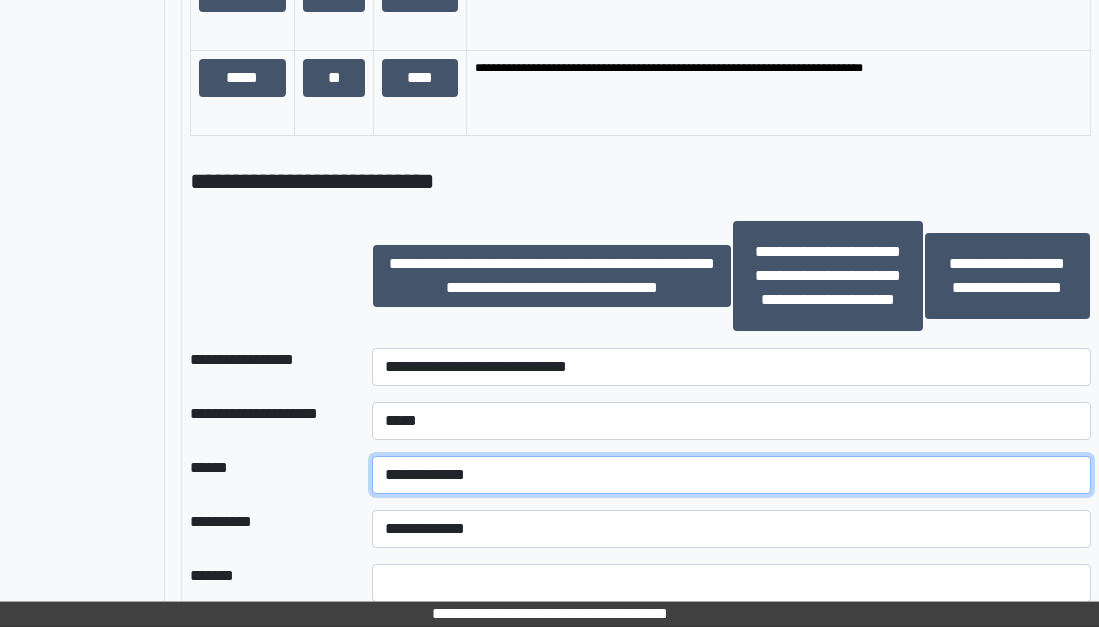 click on "**********" at bounding box center [731, 475] 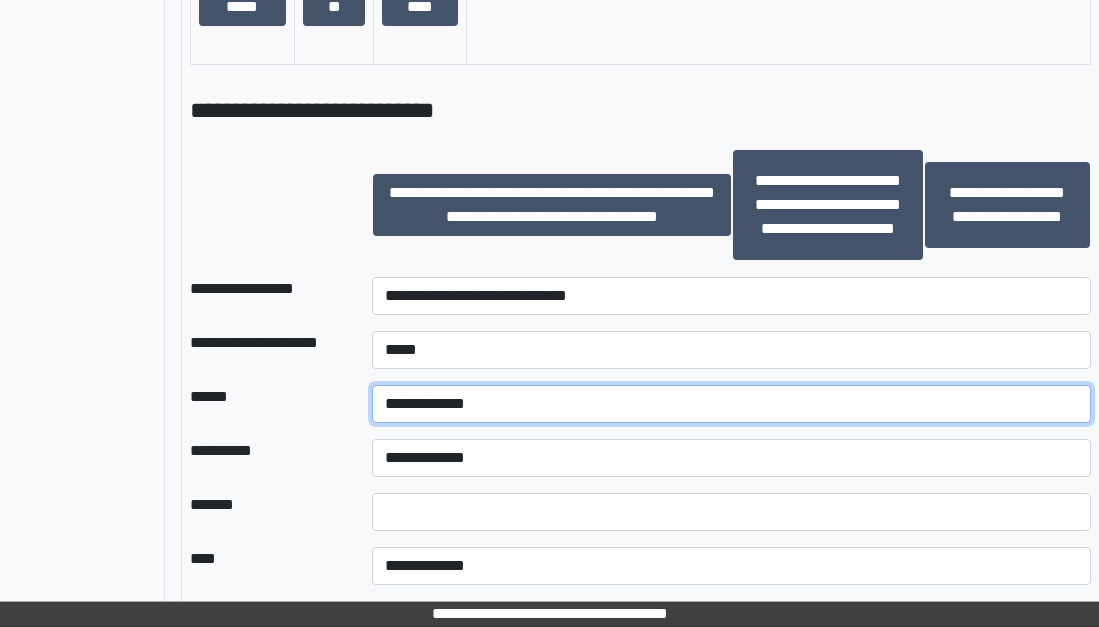 scroll, scrollTop: 2152, scrollLeft: 224, axis: both 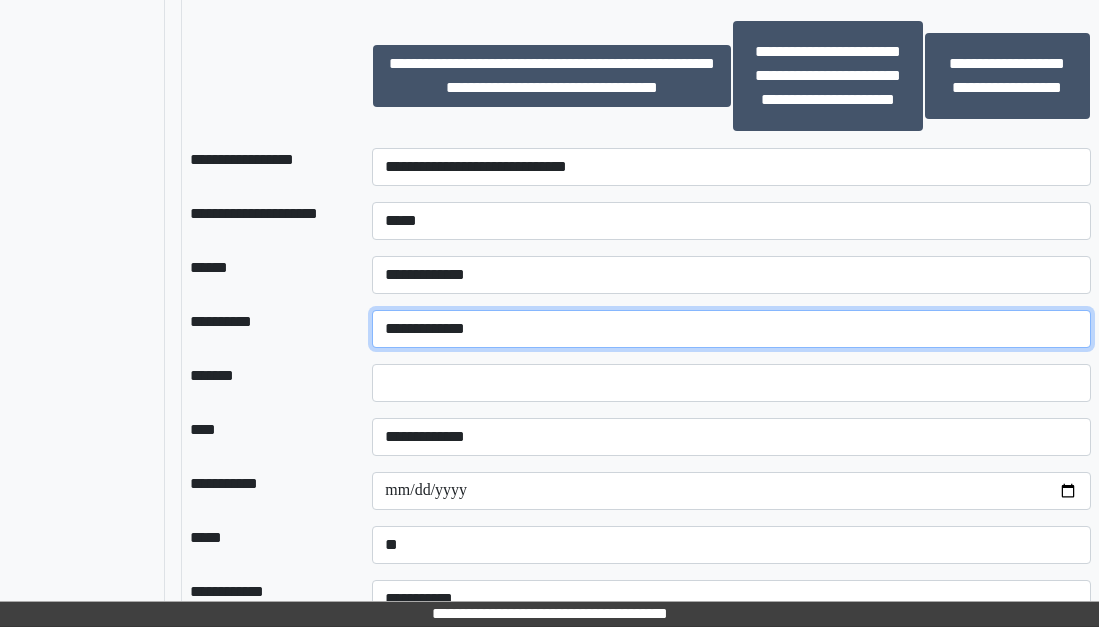 click on "**********" at bounding box center (731, 329) 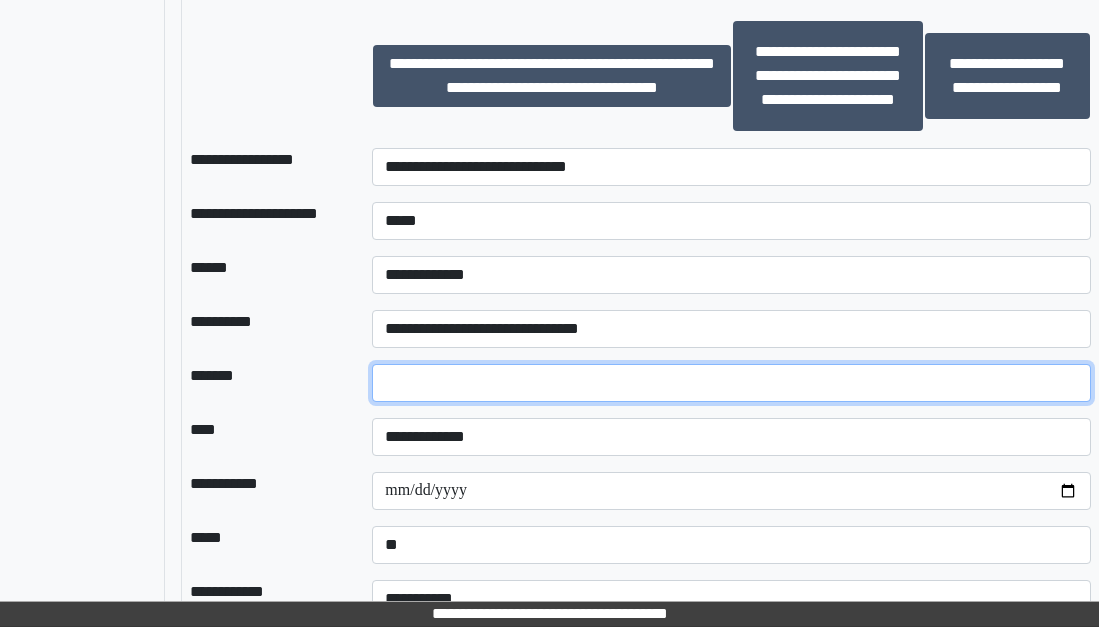 click on "*" at bounding box center [731, 383] 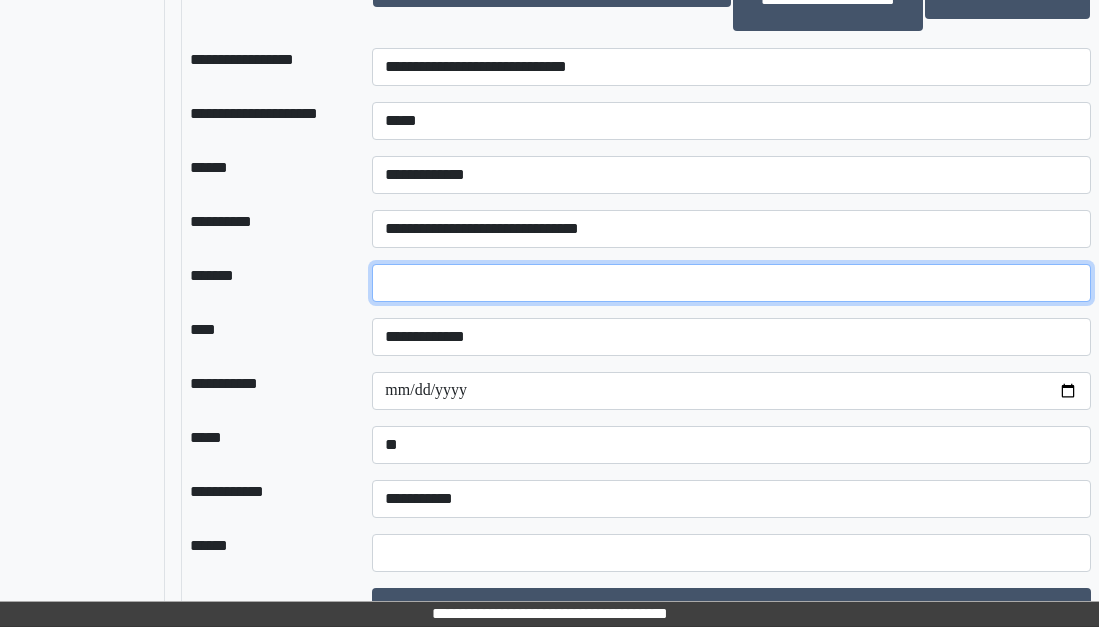 type on "**" 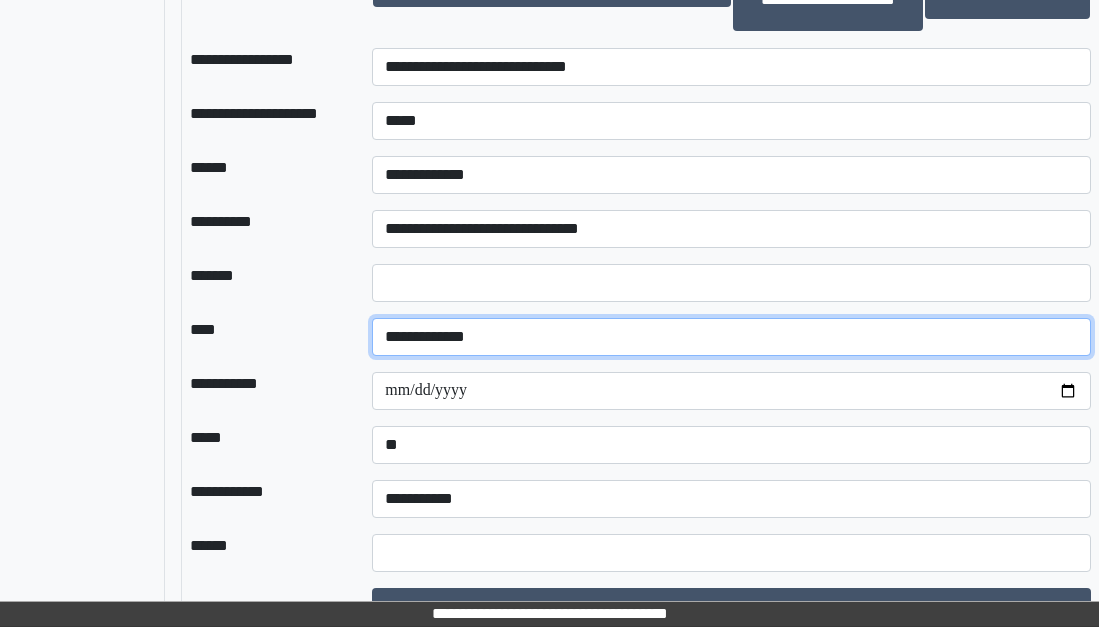 click on "**********" at bounding box center (731, 337) 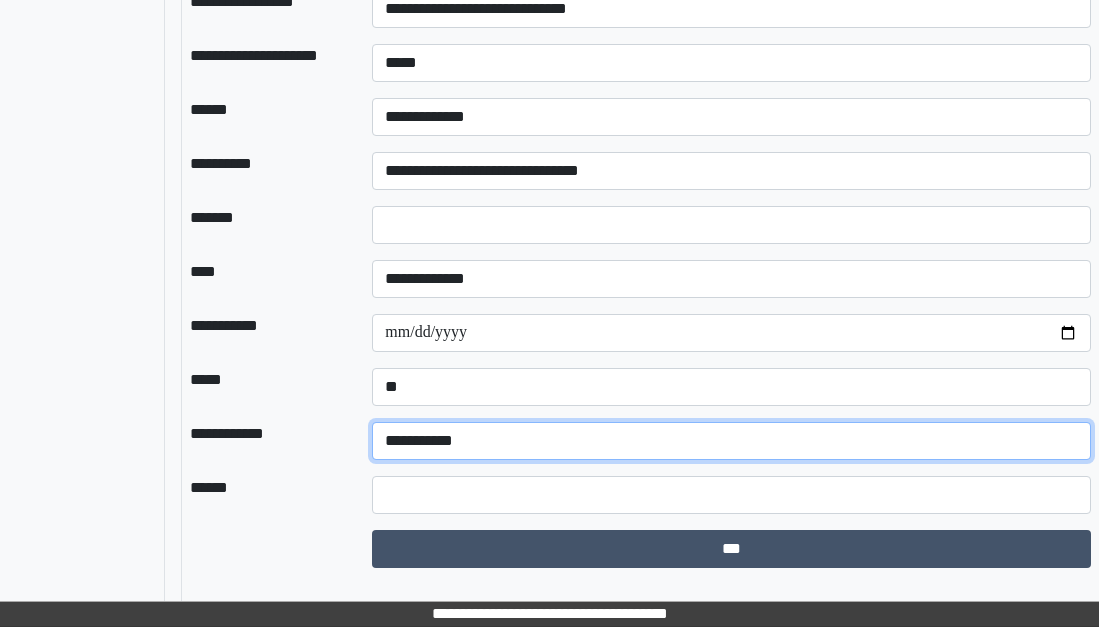 click on "**********" at bounding box center [731, 441] 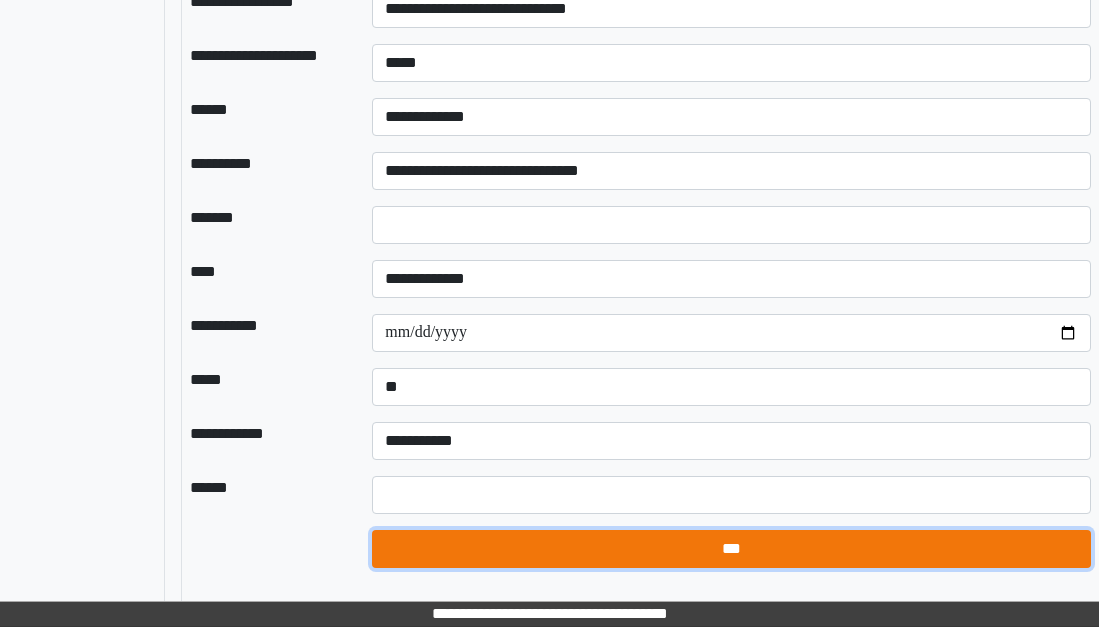 click on "***" at bounding box center [731, 549] 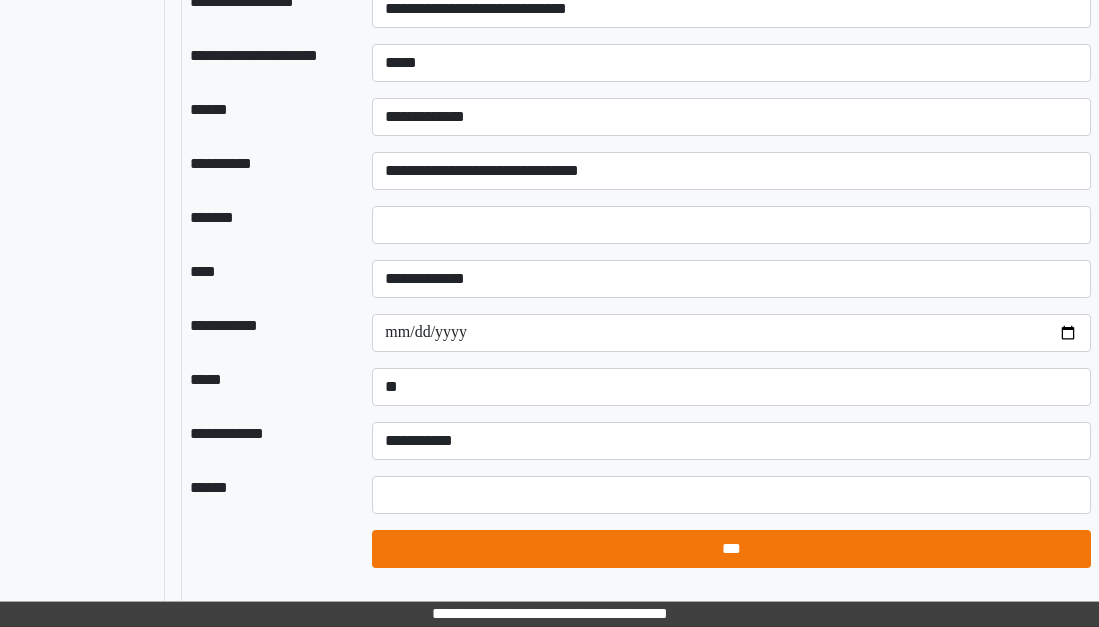 select on "*" 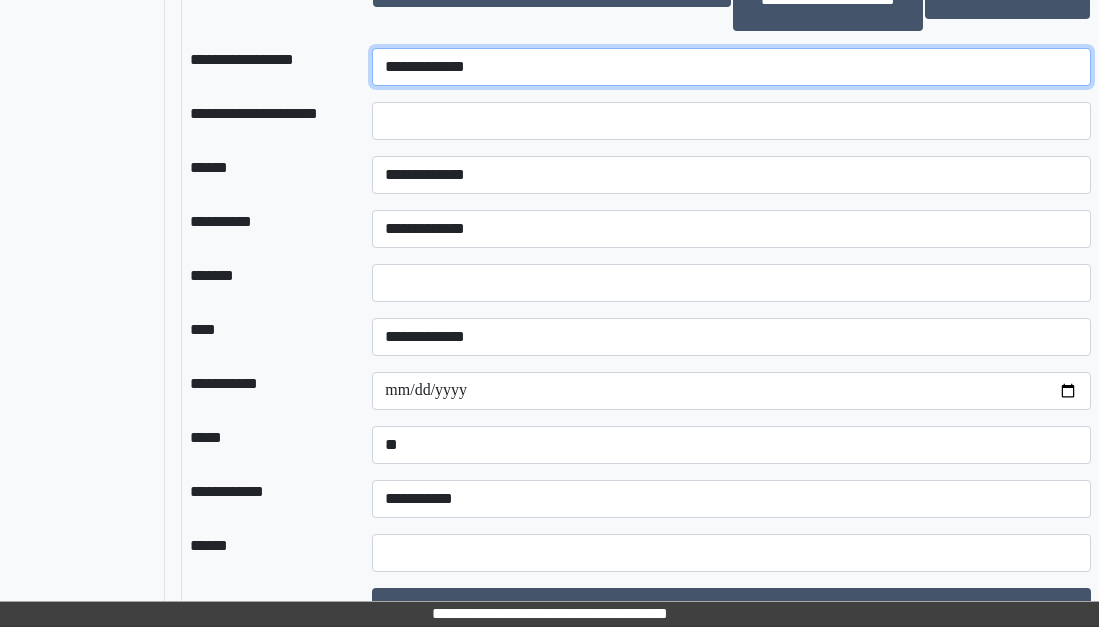 click on "**********" at bounding box center [731, 67] 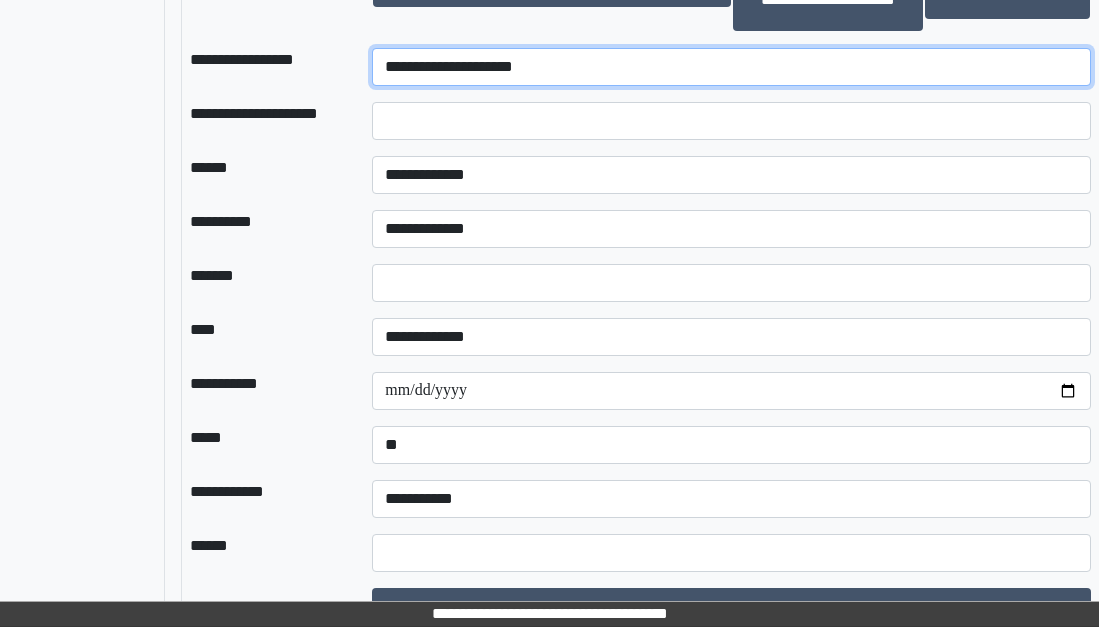 click on "**********" at bounding box center [731, 67] 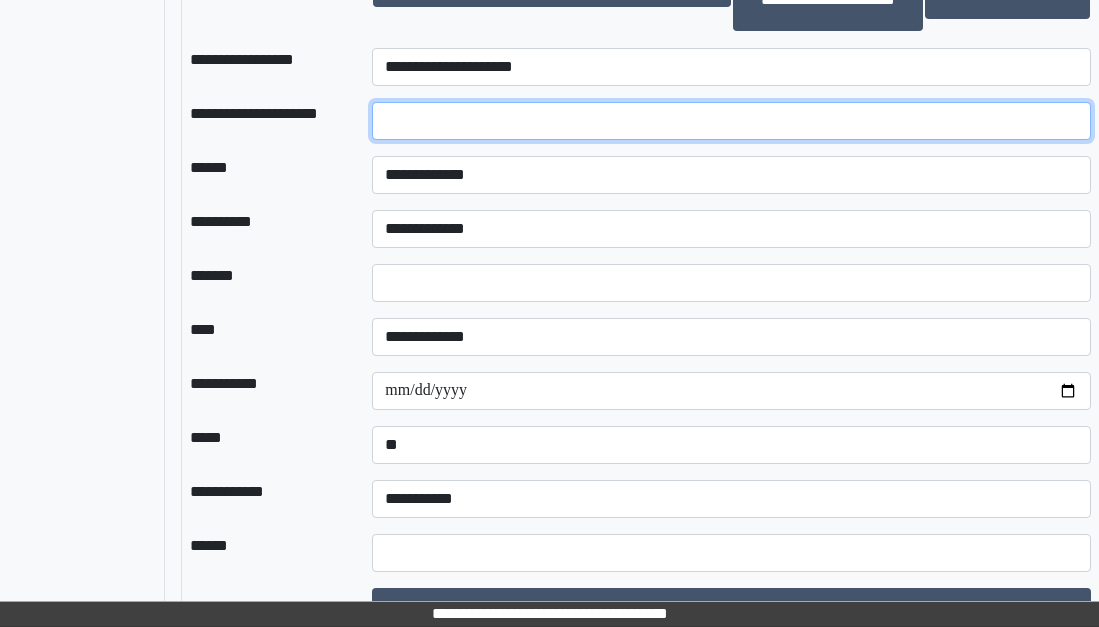 click at bounding box center [731, 121] 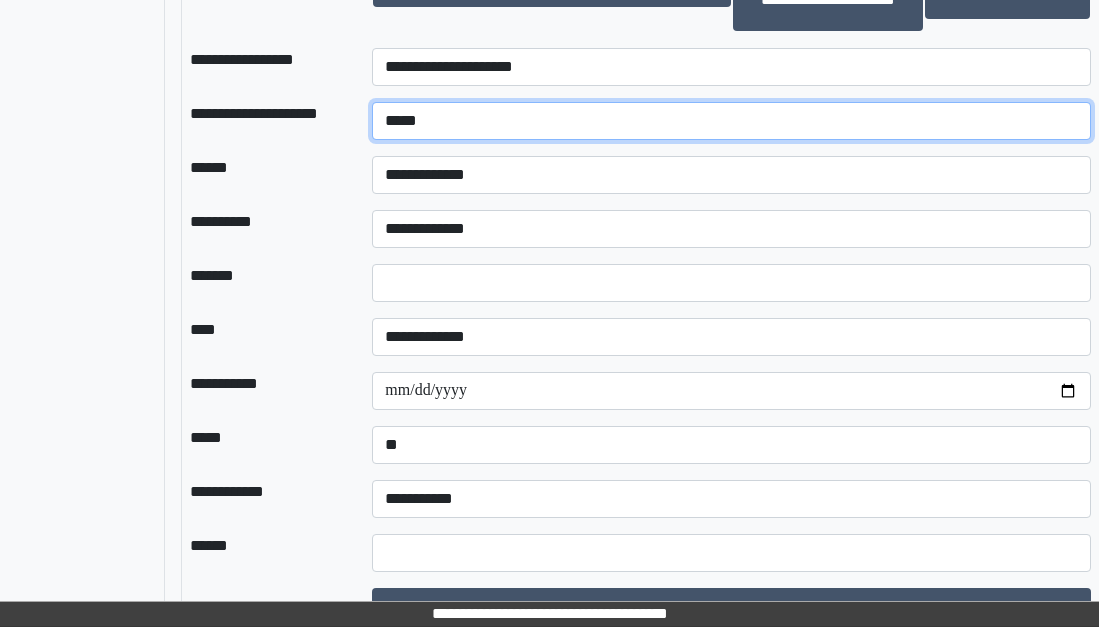 type 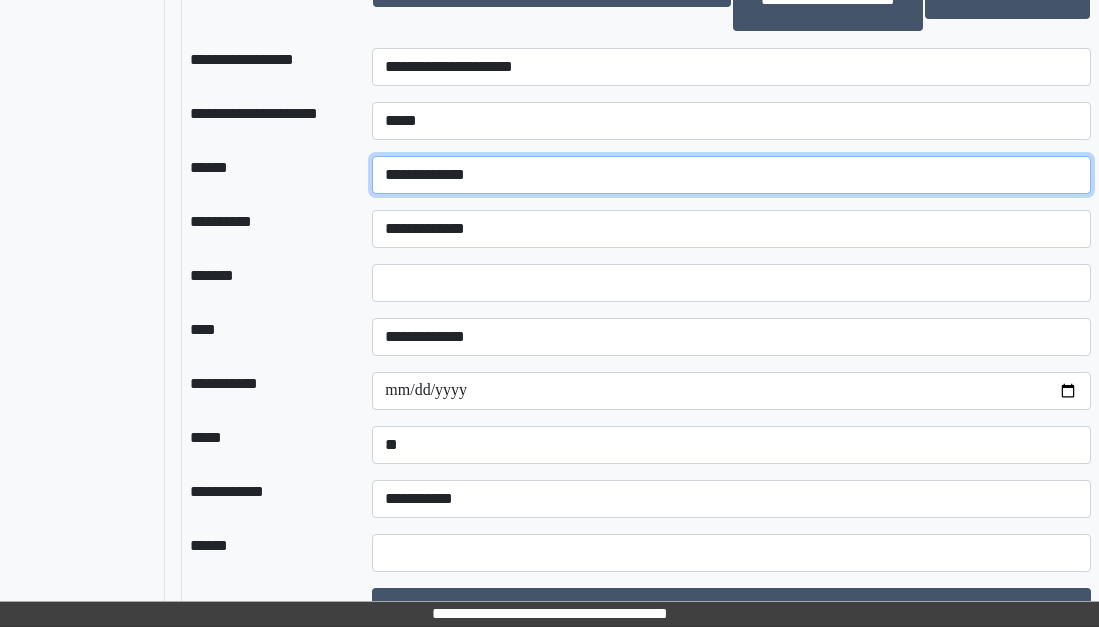 click on "**********" at bounding box center [731, 175] 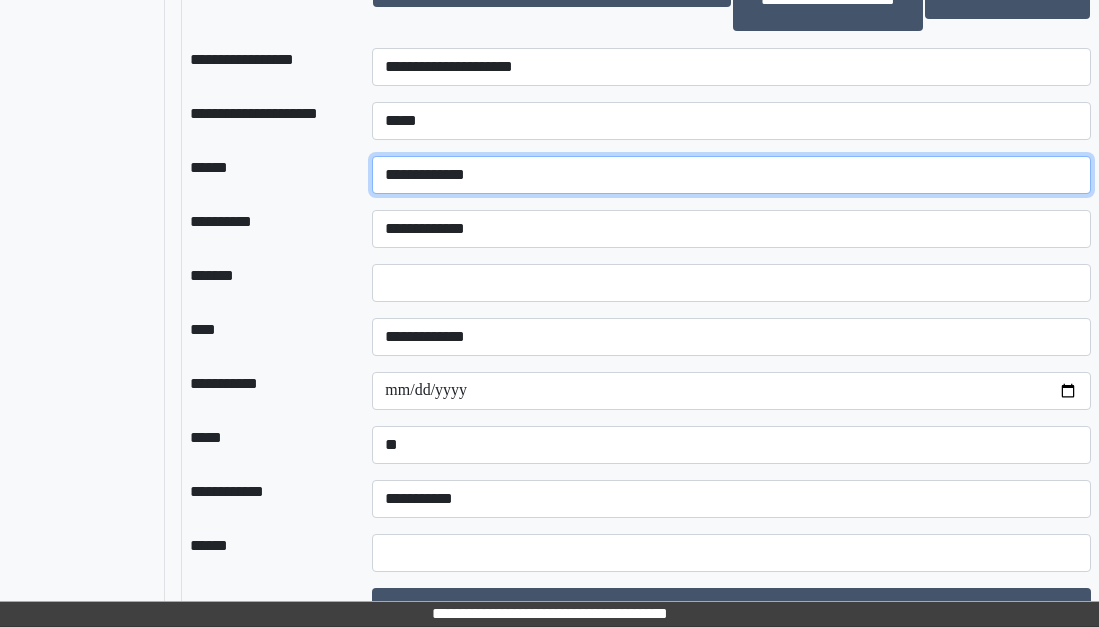 click on "**********" at bounding box center (731, 175) 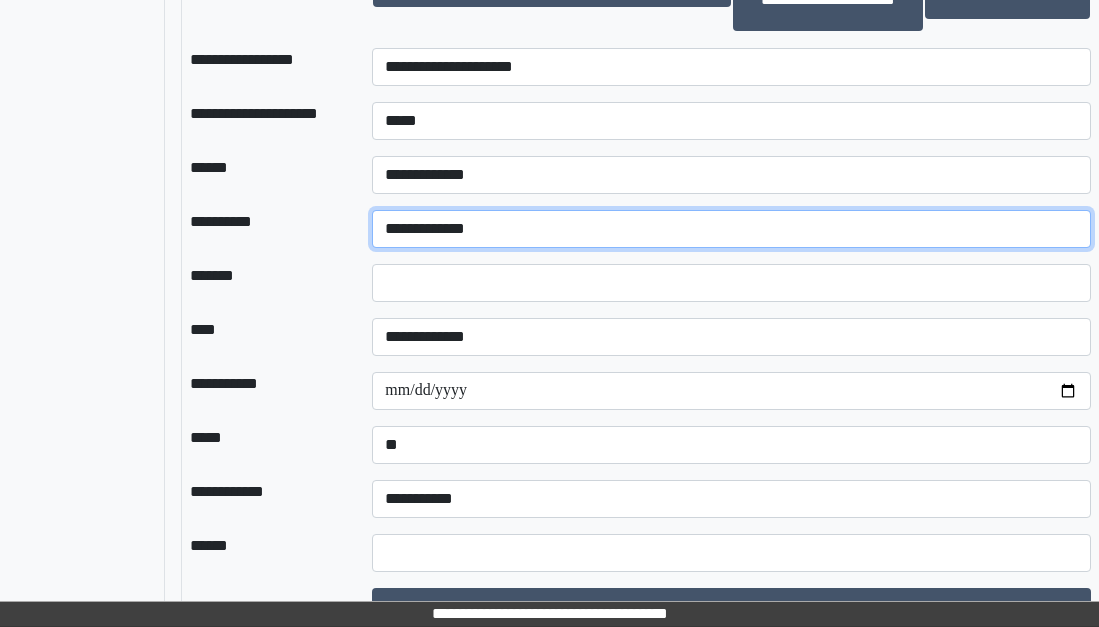 click on "**********" at bounding box center [731, 229] 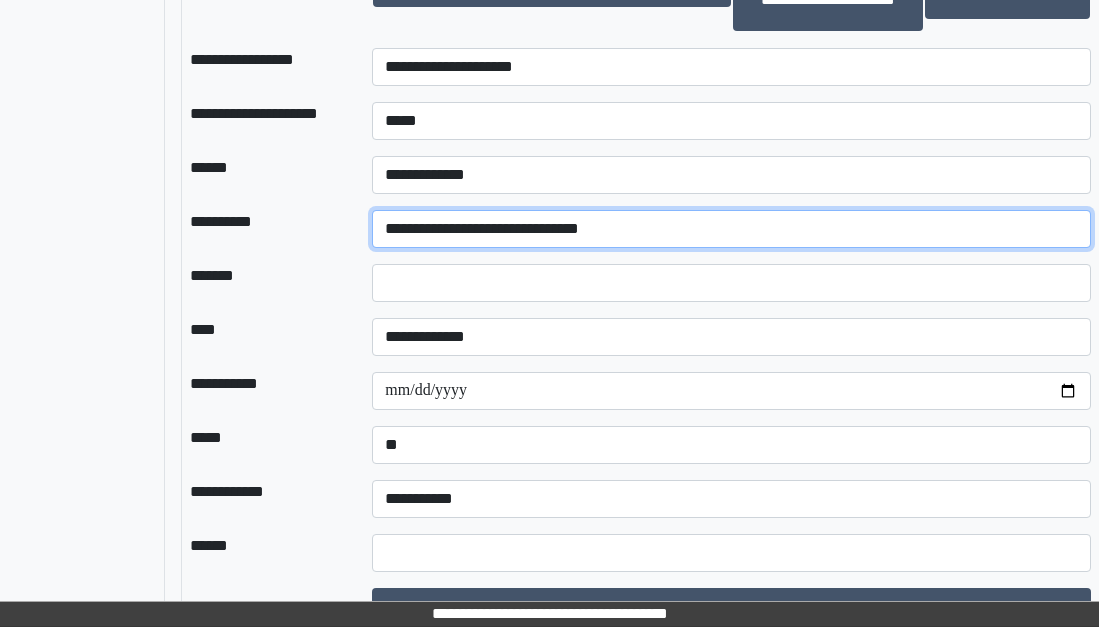click on "**********" at bounding box center (731, 229) 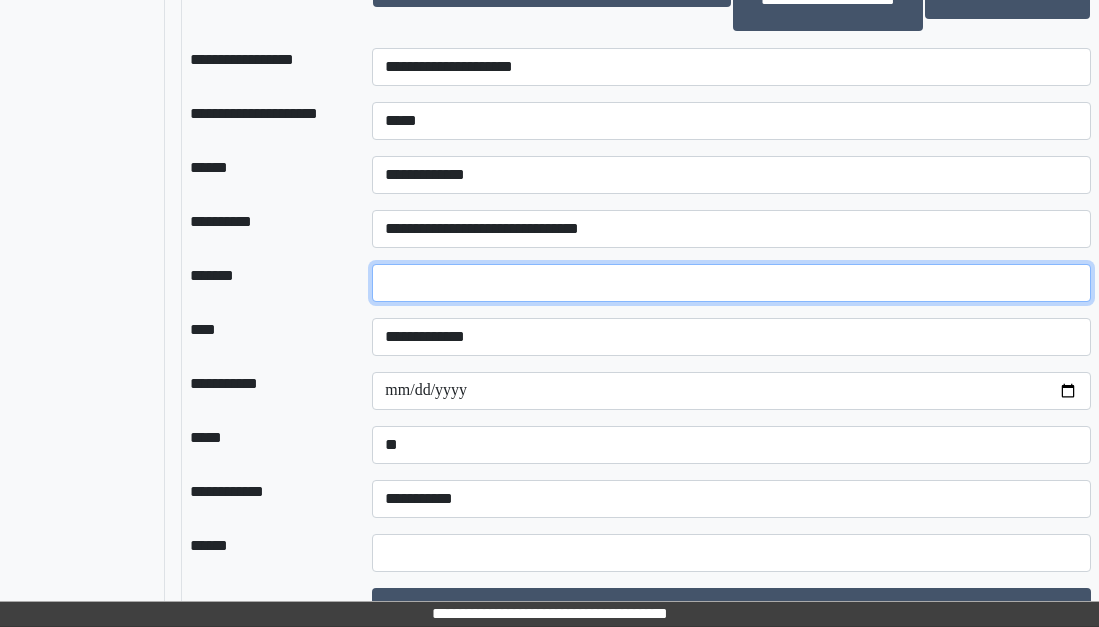 click on "*" at bounding box center [731, 283] 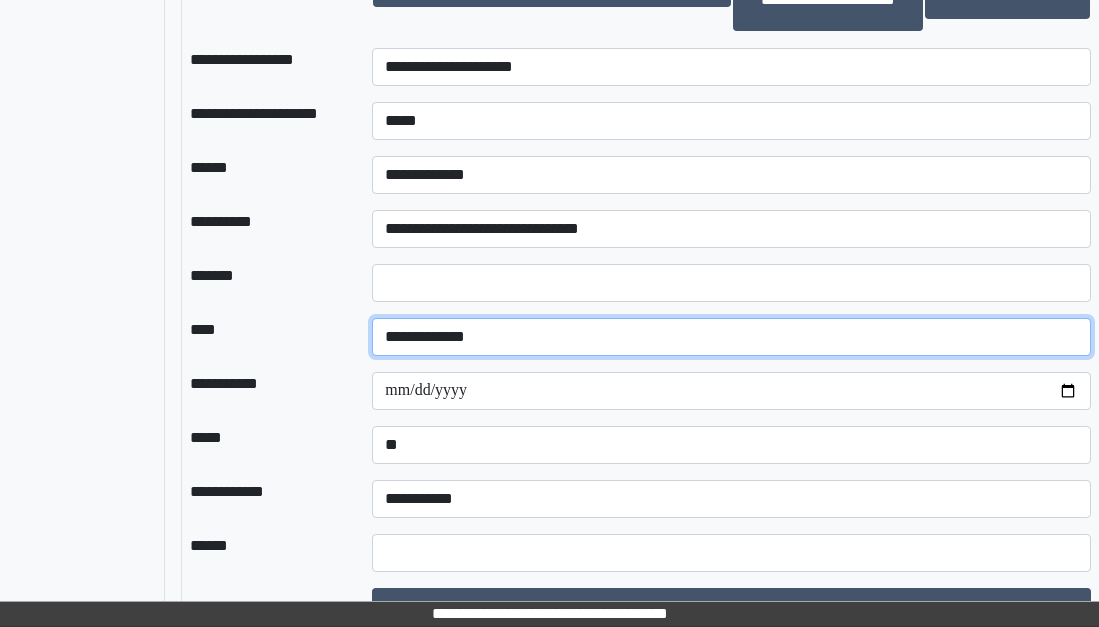 click on "**********" at bounding box center (731, 337) 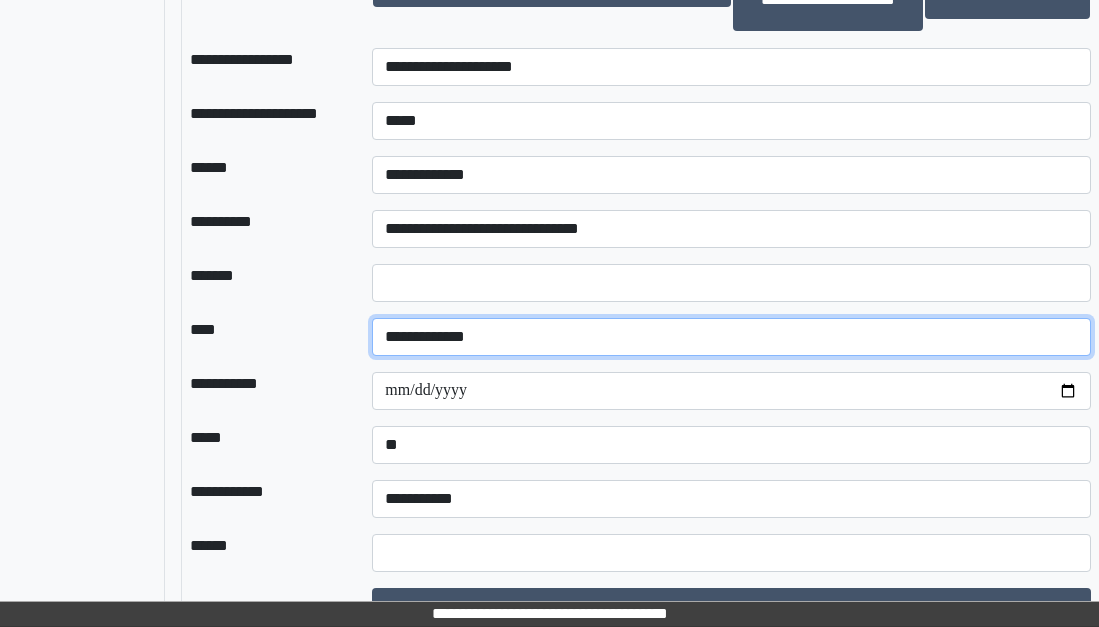 click on "**********" at bounding box center (731, 337) 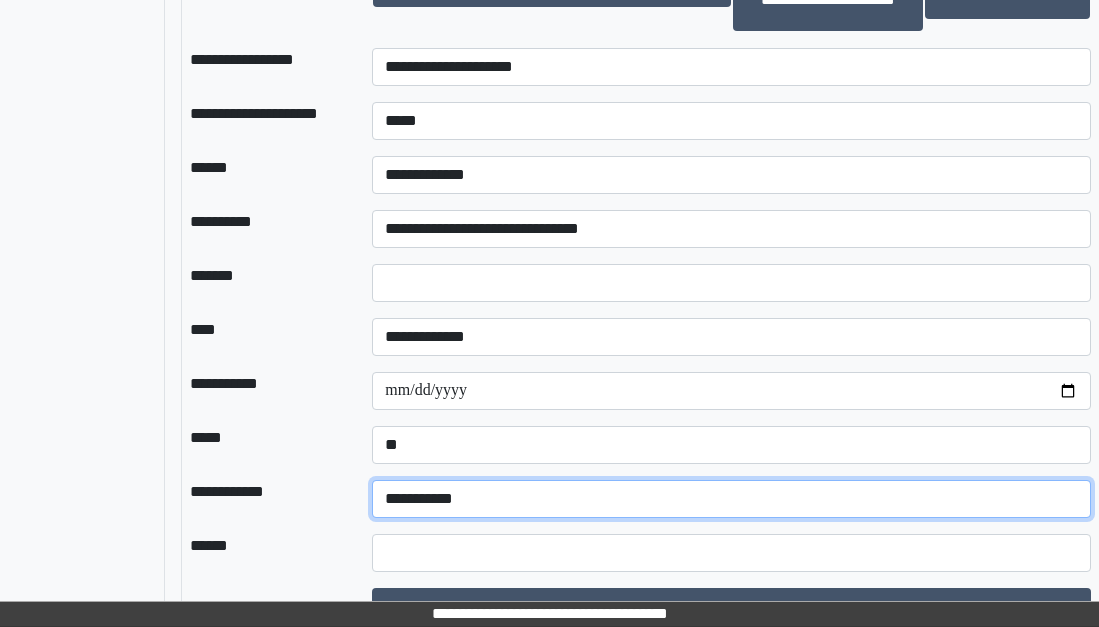click on "**********" at bounding box center (731, 499) 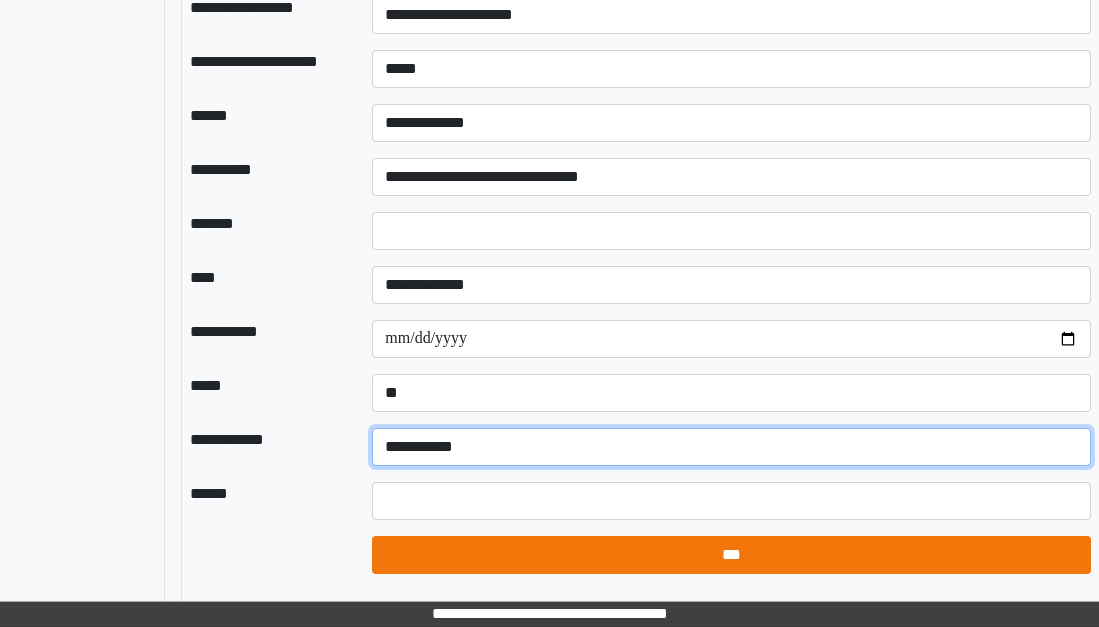 scroll, scrollTop: 2388, scrollLeft: 224, axis: both 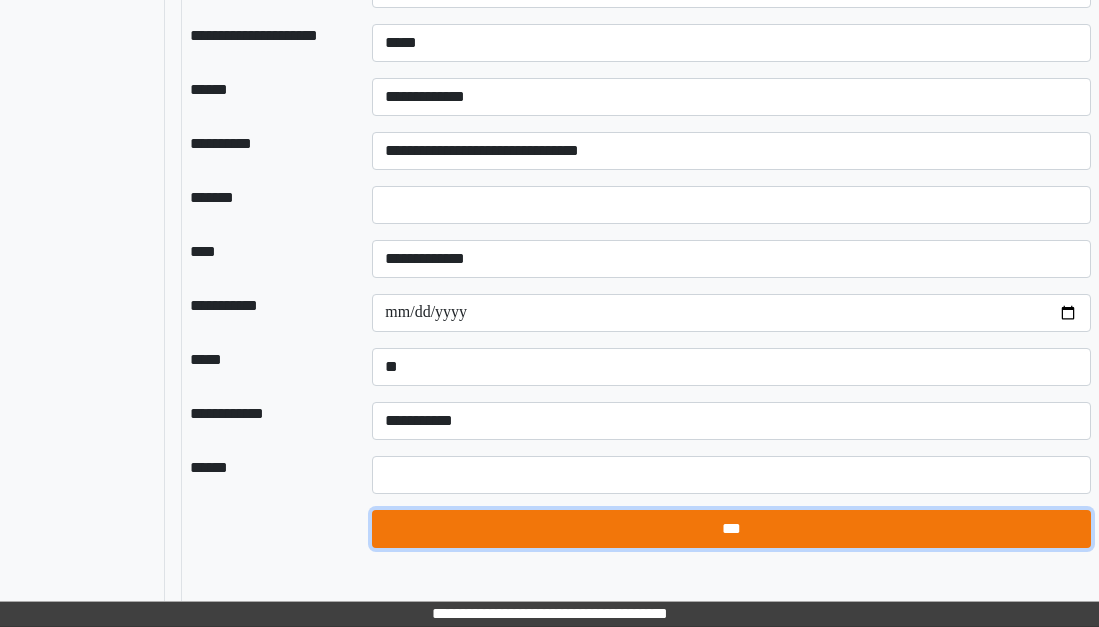 click on "***" at bounding box center (731, 529) 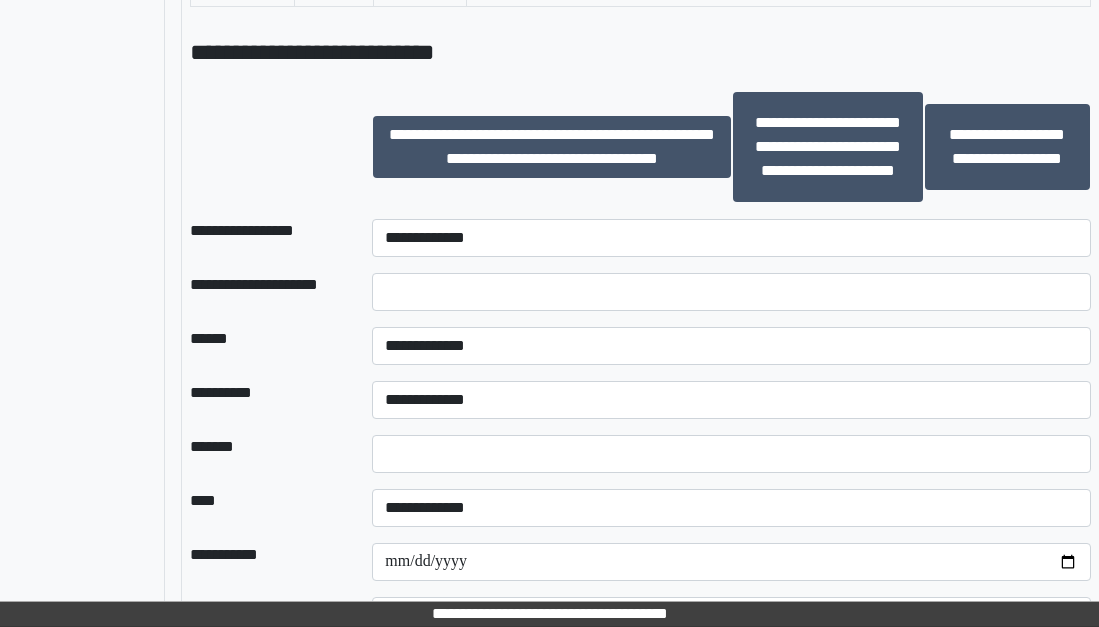 scroll, scrollTop: 2188, scrollLeft: 224, axis: both 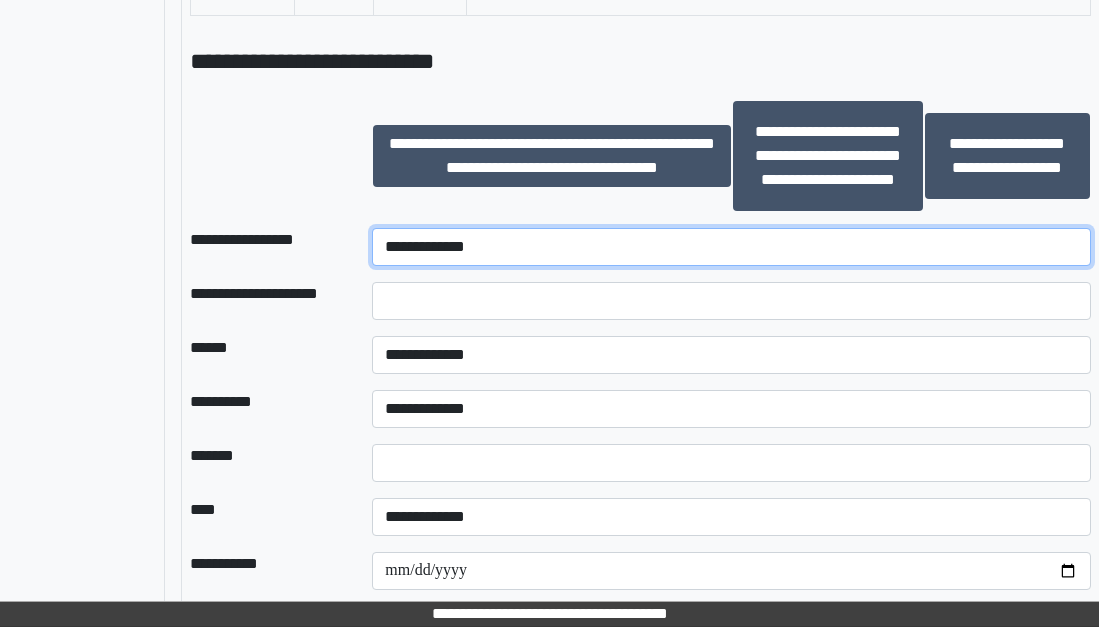 click on "**********" at bounding box center (731, 247) 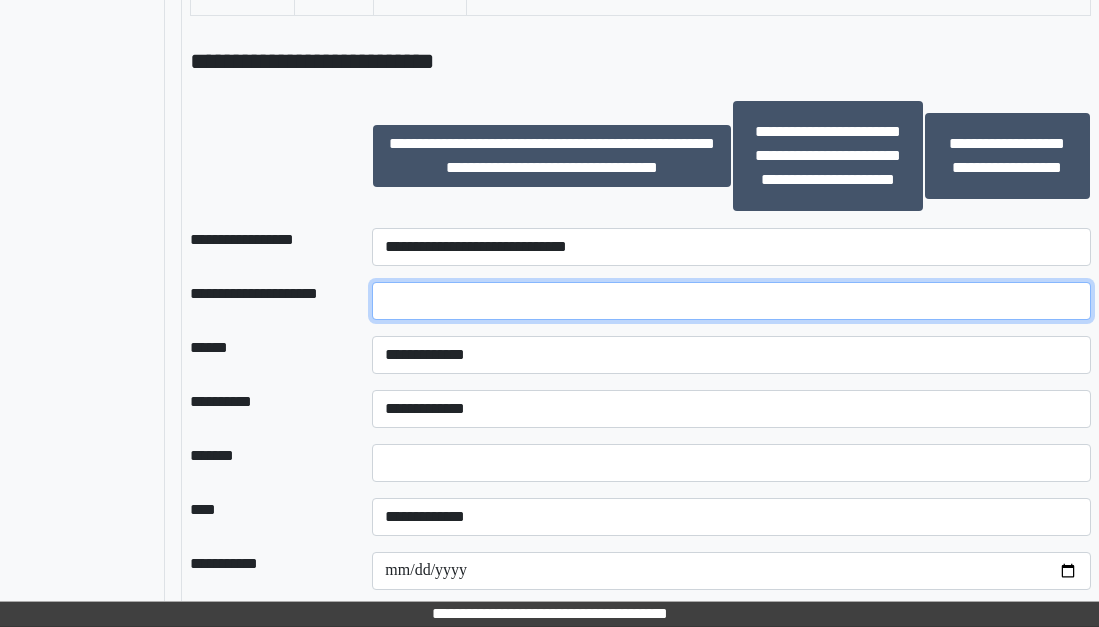 click at bounding box center [731, 301] 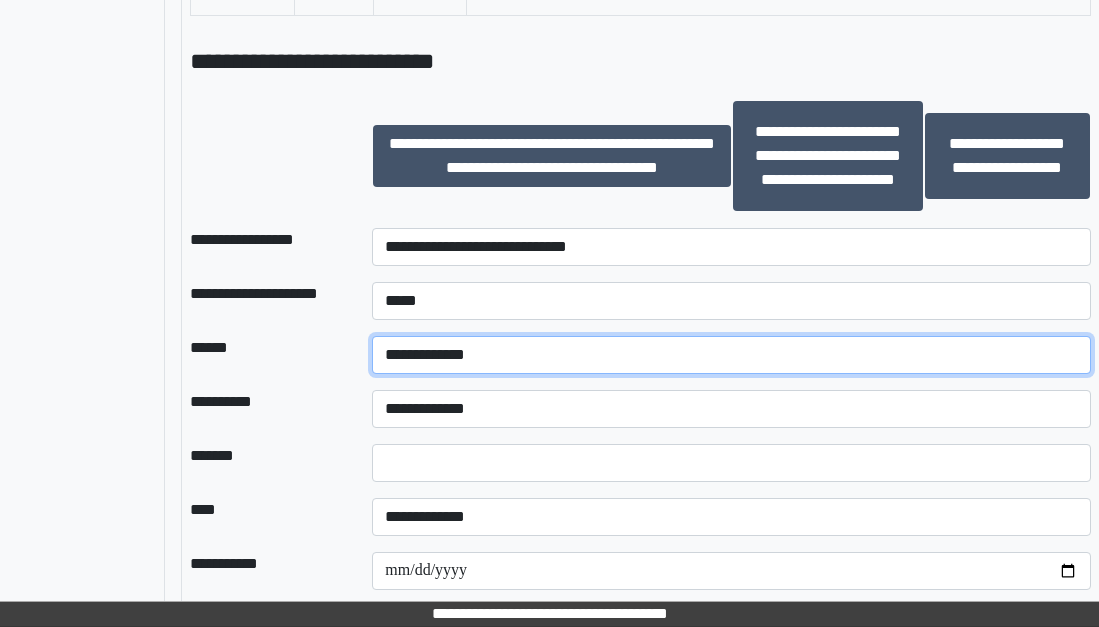 click on "**********" at bounding box center [731, 355] 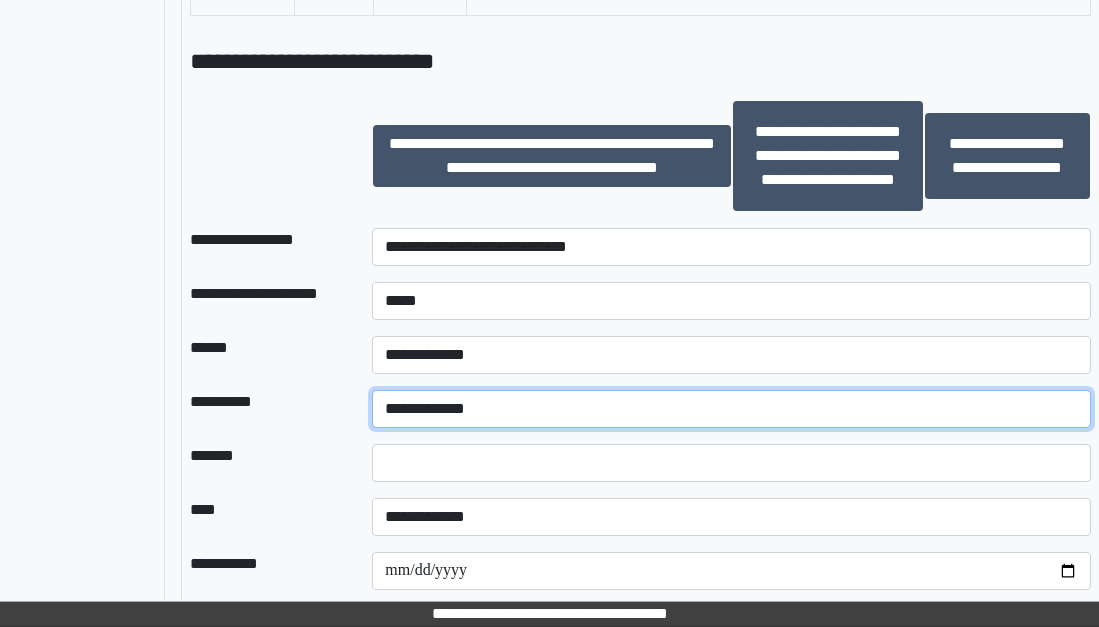 click on "**********" at bounding box center [731, 409] 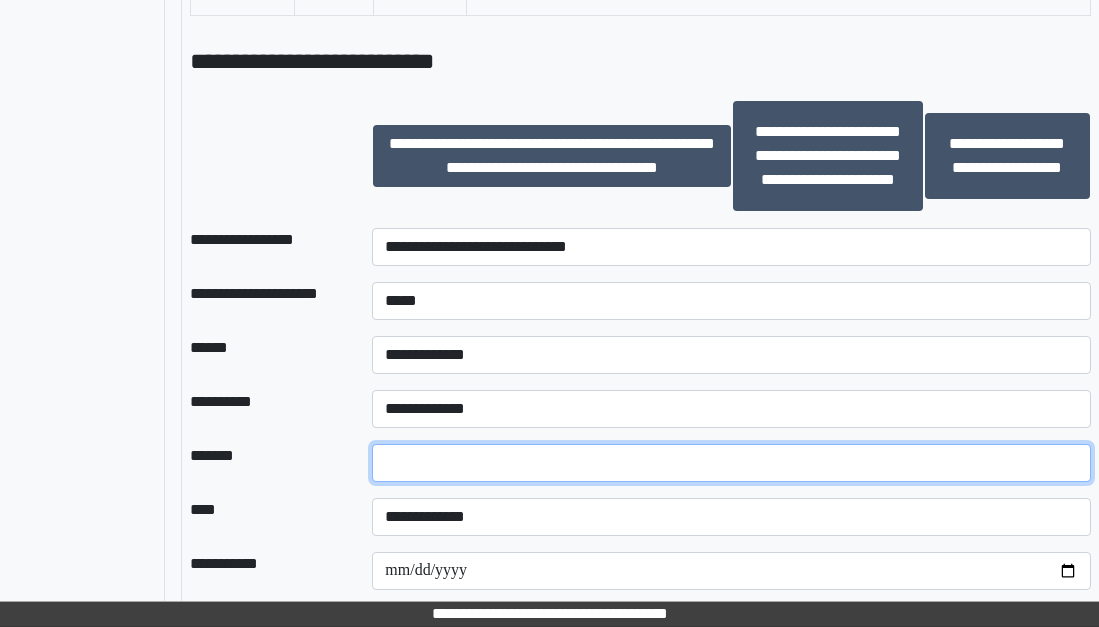 click on "*" at bounding box center (731, 463) 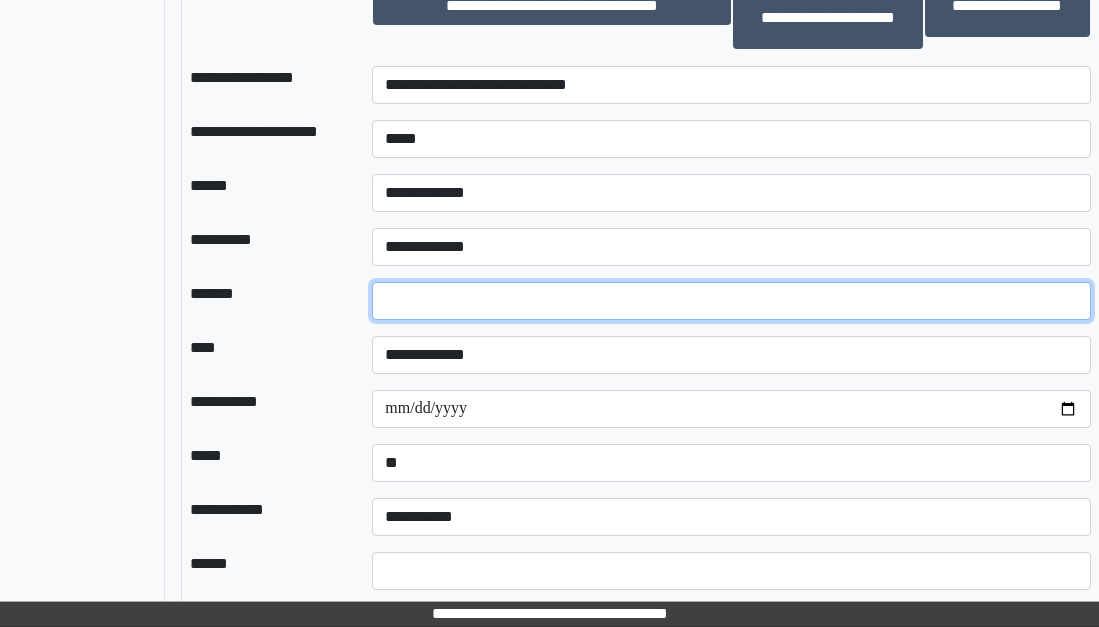 scroll, scrollTop: 2388, scrollLeft: 224, axis: both 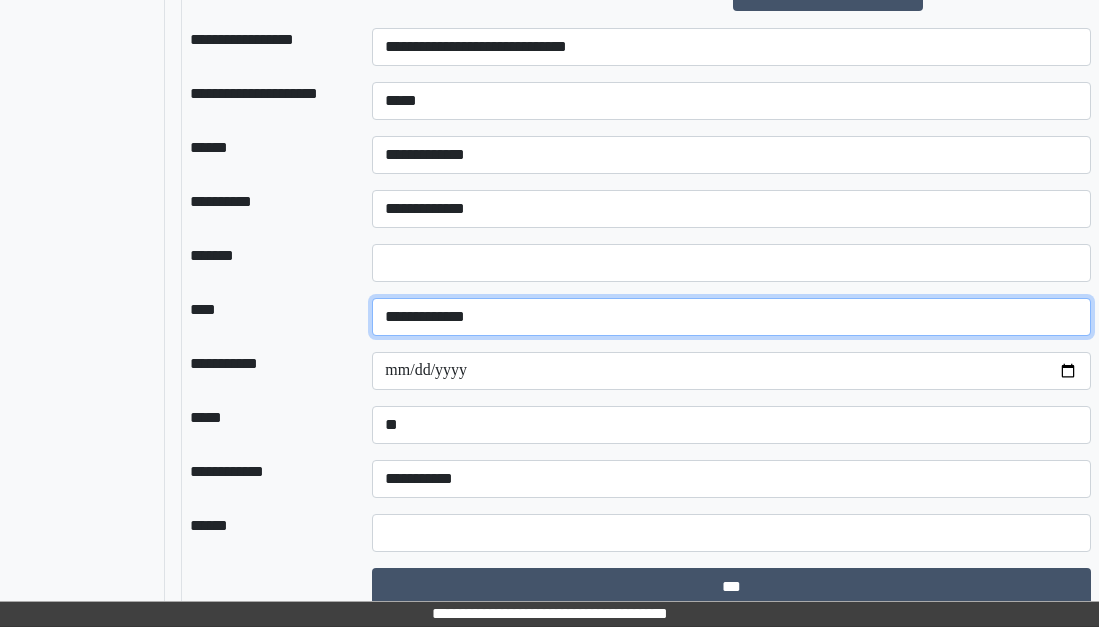 click on "**********" at bounding box center [731, 317] 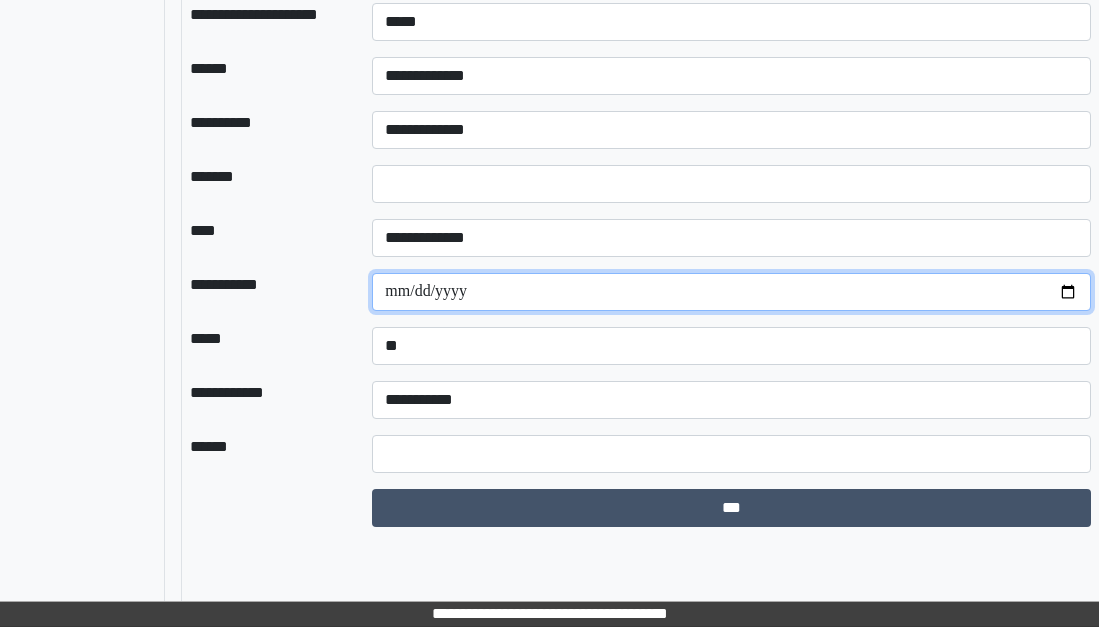 click on "**********" at bounding box center [731, 292] 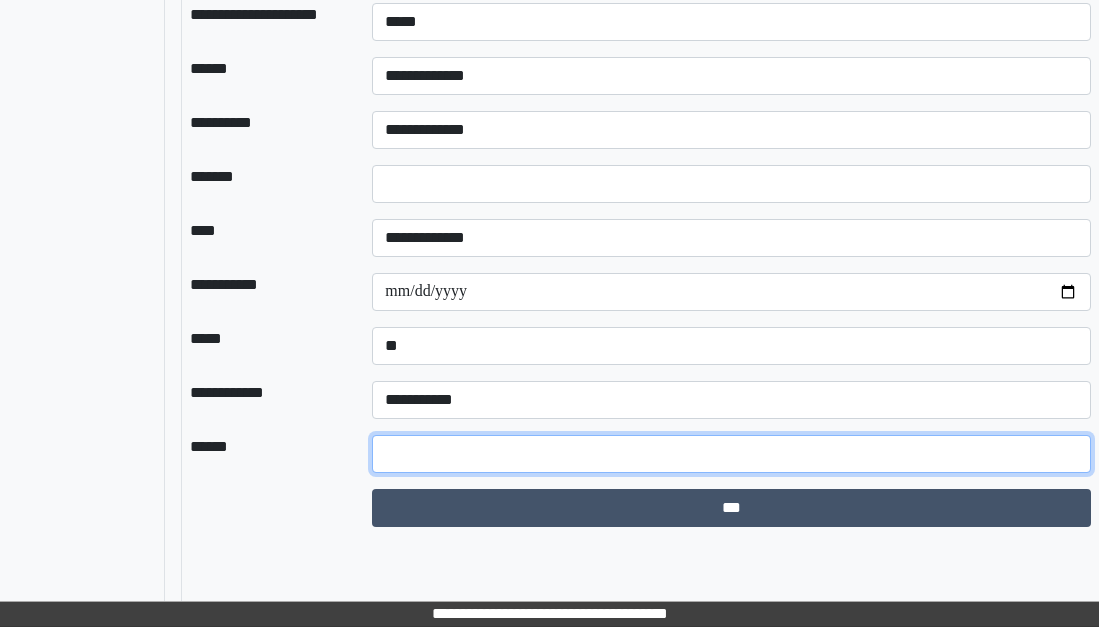 click at bounding box center (731, 454) 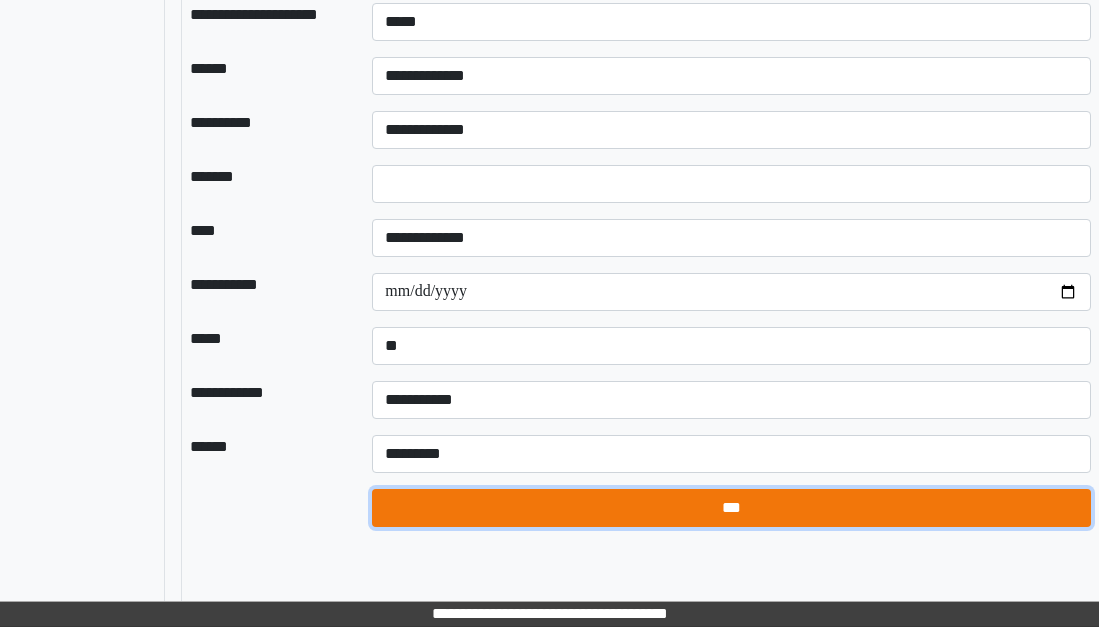 click on "***" at bounding box center (731, 508) 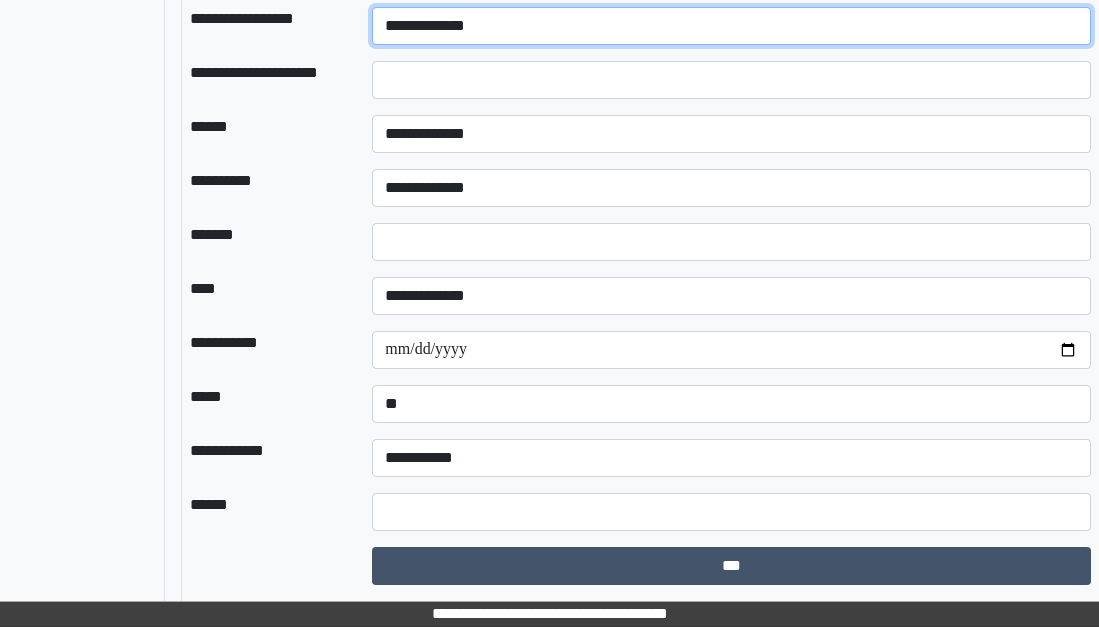 click on "**********" at bounding box center [731, 26] 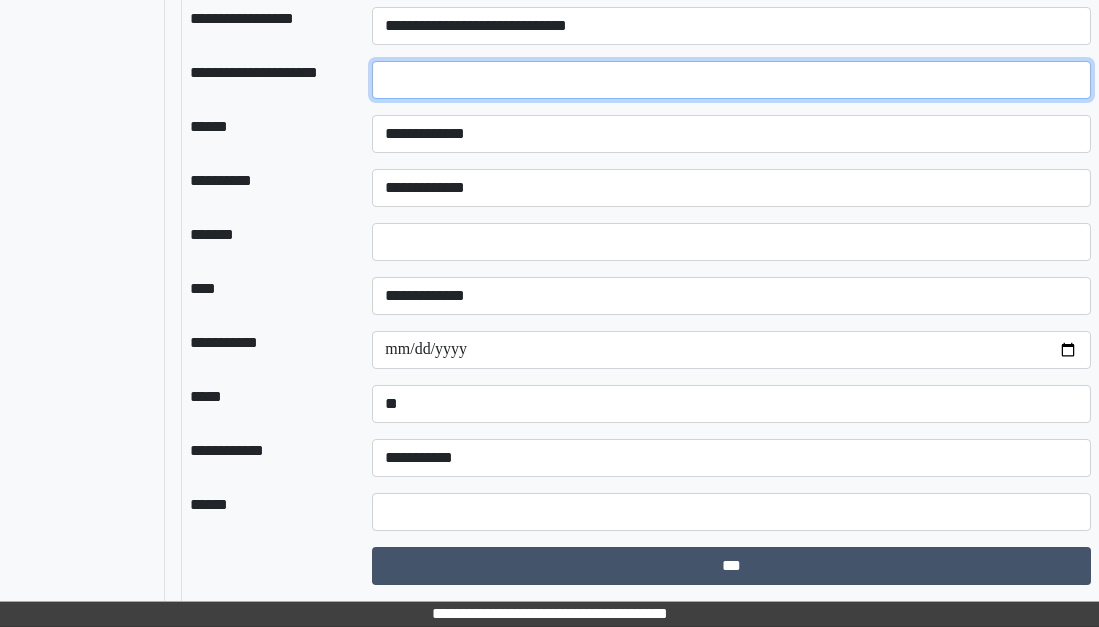 click at bounding box center (731, 80) 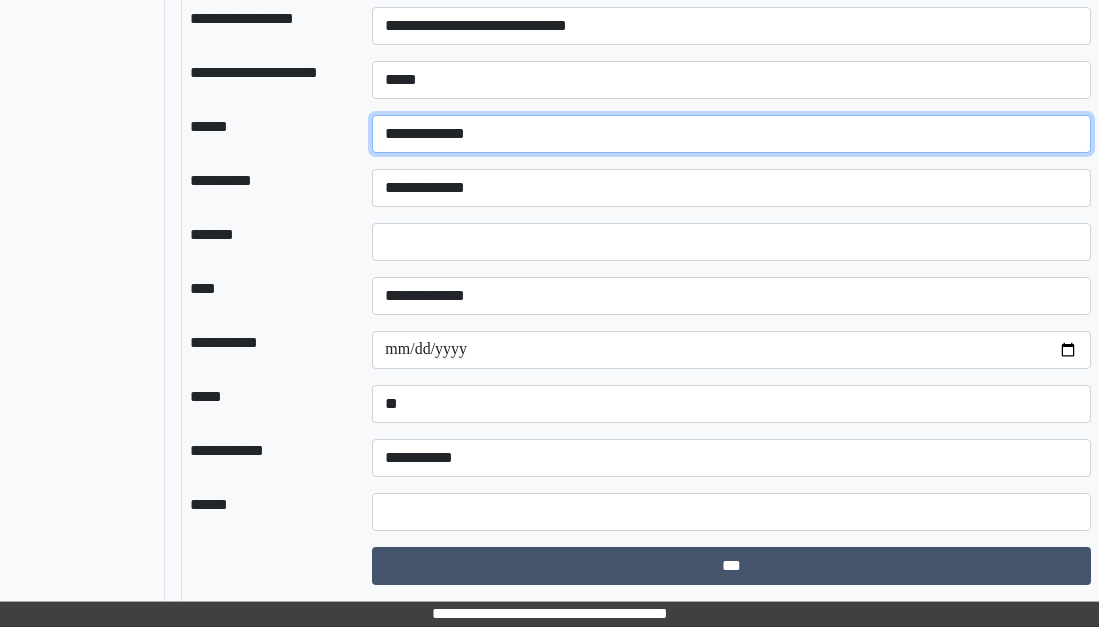 click on "**********" at bounding box center (731, 134) 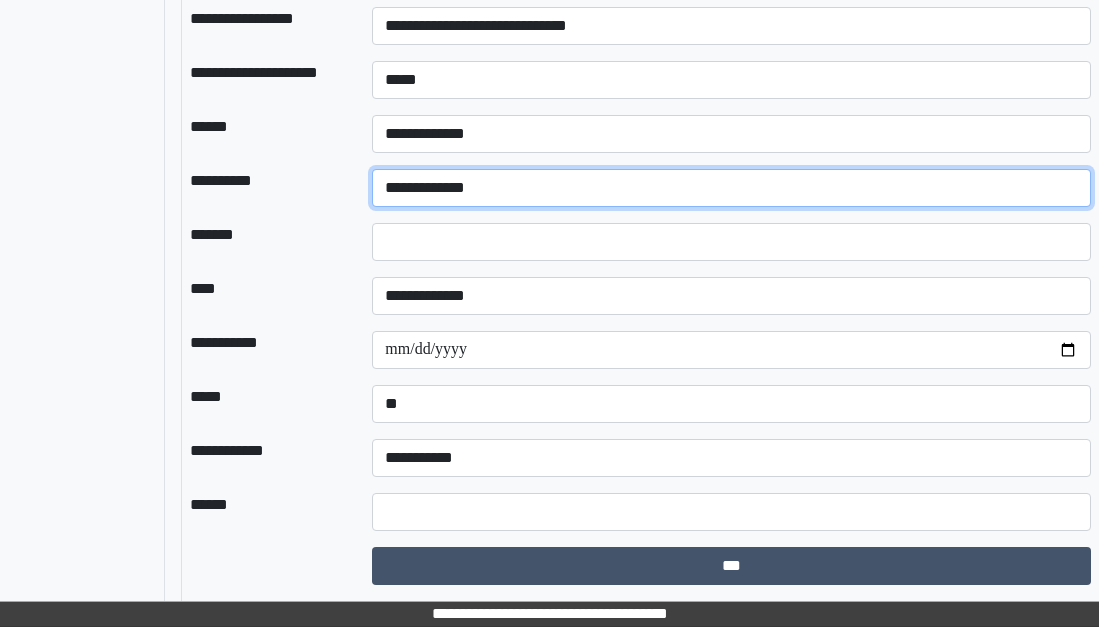 click on "**********" at bounding box center (731, 188) 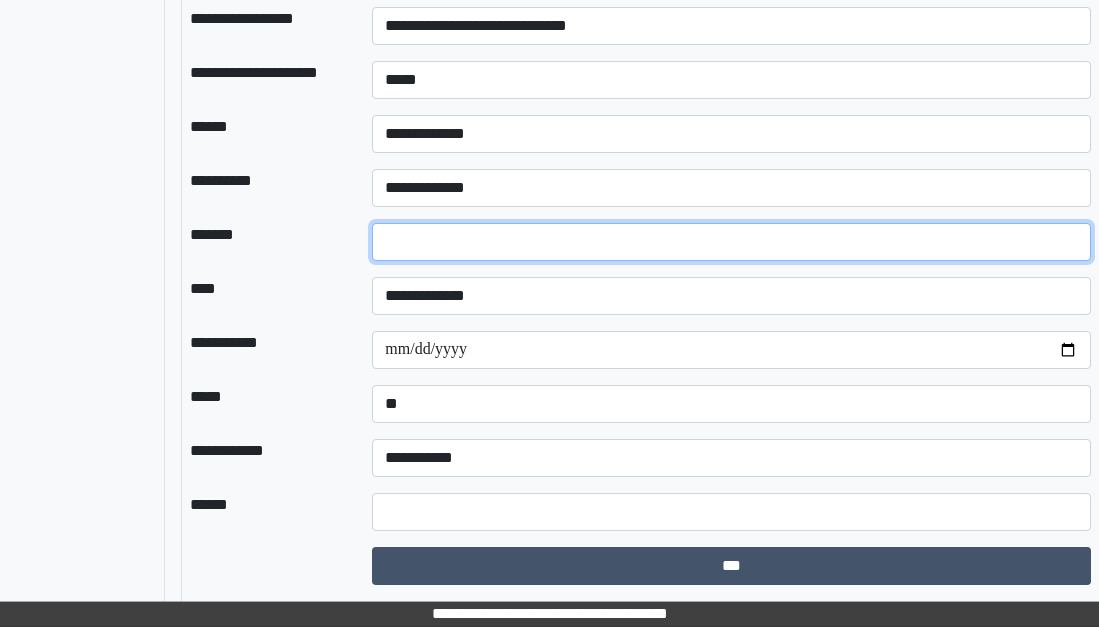 click on "*" at bounding box center [731, 242] 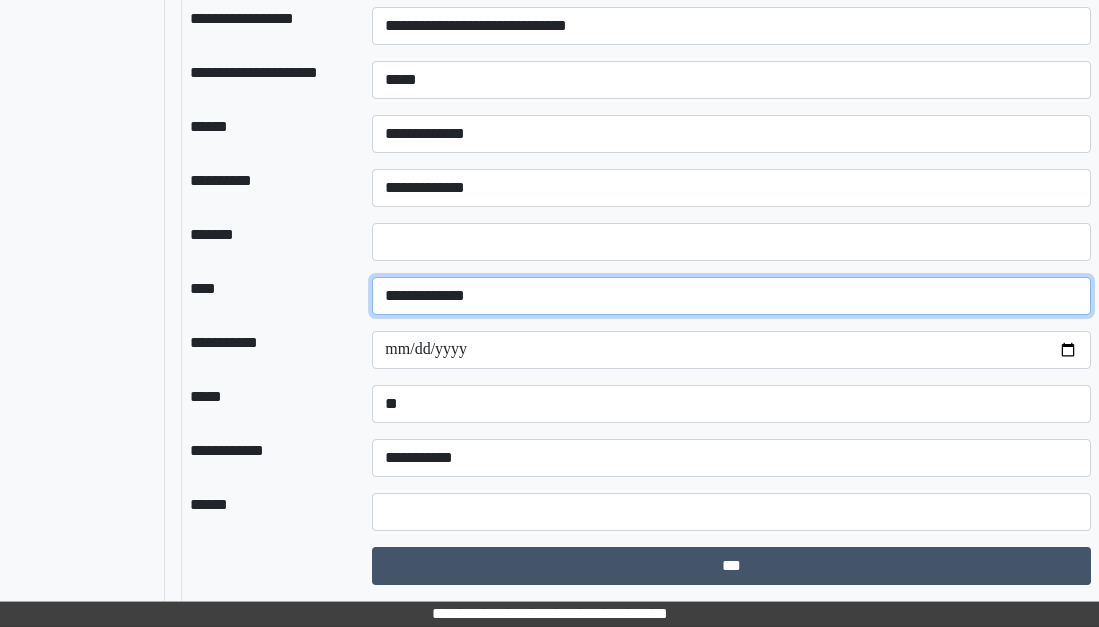 click on "**********" at bounding box center (731, 296) 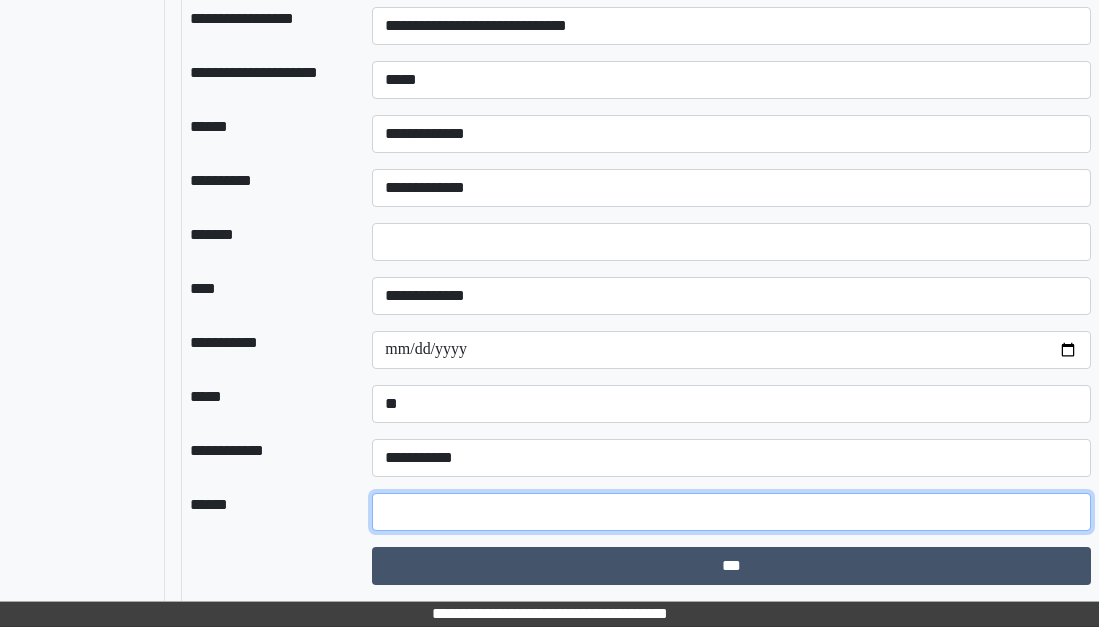 click at bounding box center (731, 512) 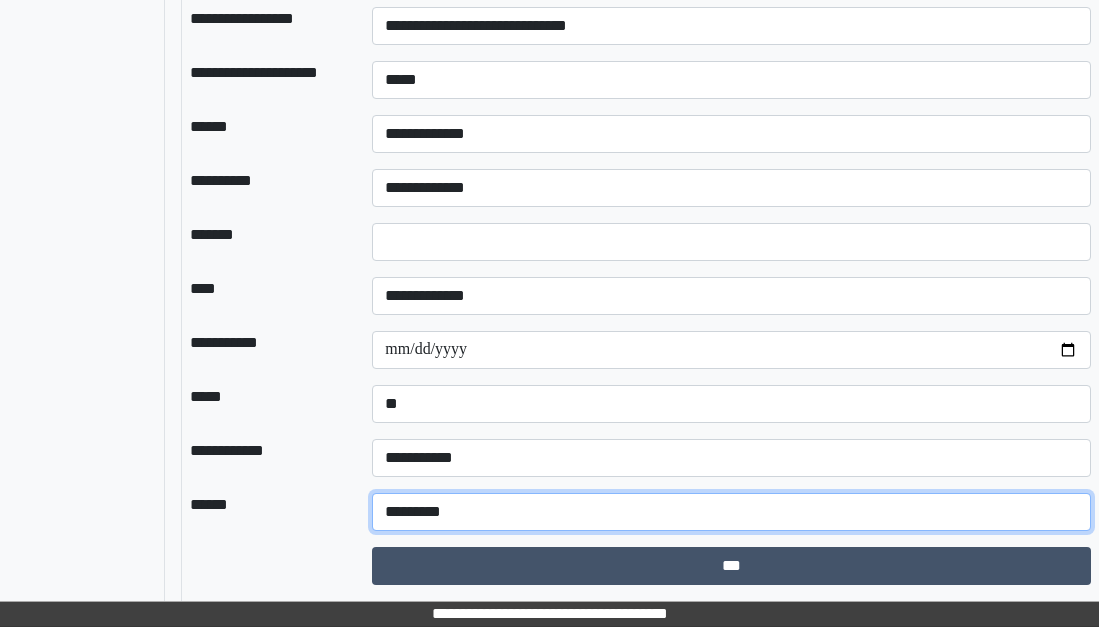 scroll, scrollTop: 2524, scrollLeft: 224, axis: both 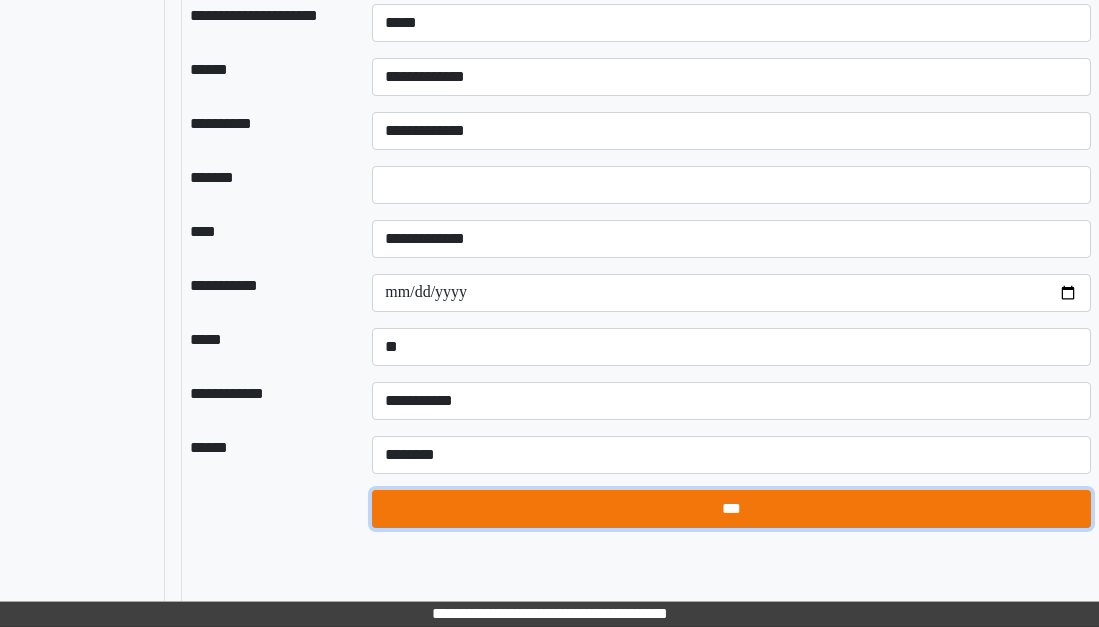 click on "***" at bounding box center (731, 509) 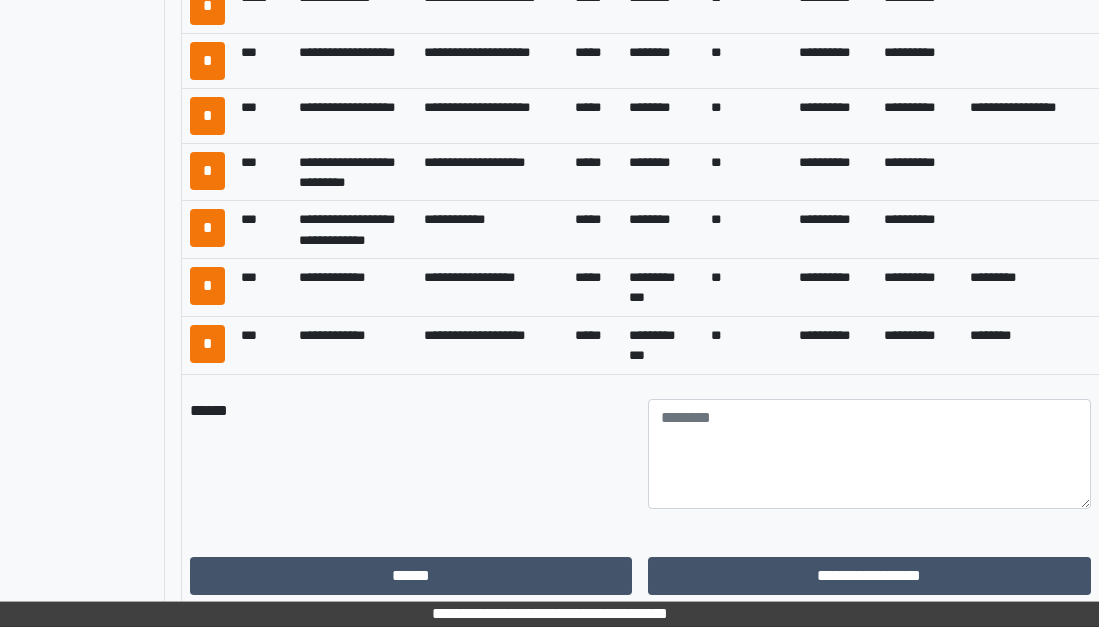 scroll, scrollTop: 1724, scrollLeft: 224, axis: both 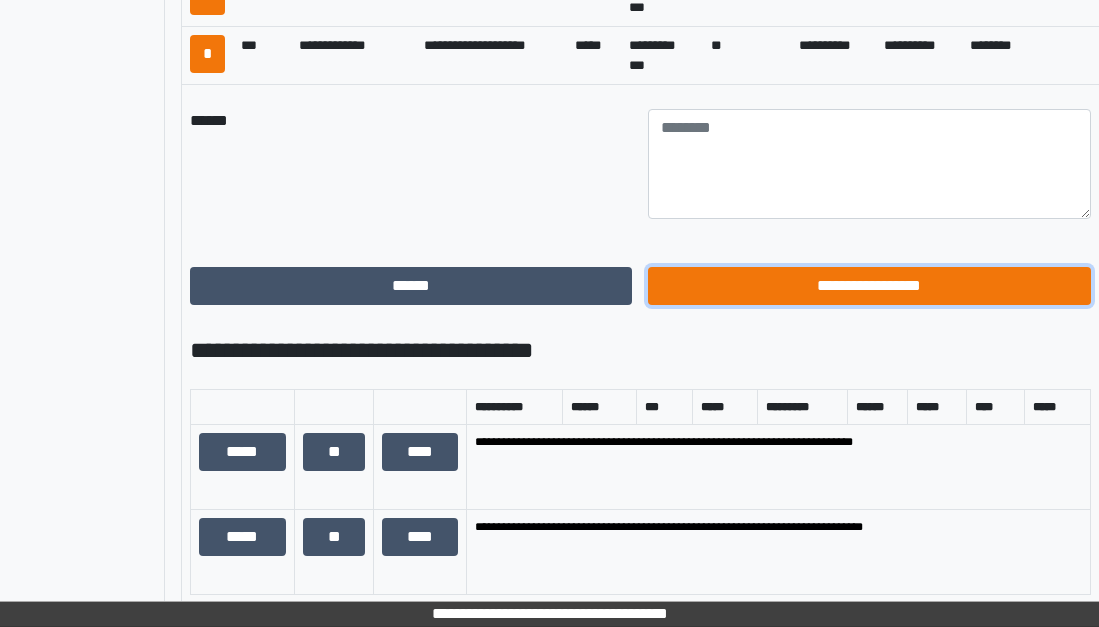 click on "**********" at bounding box center (869, 286) 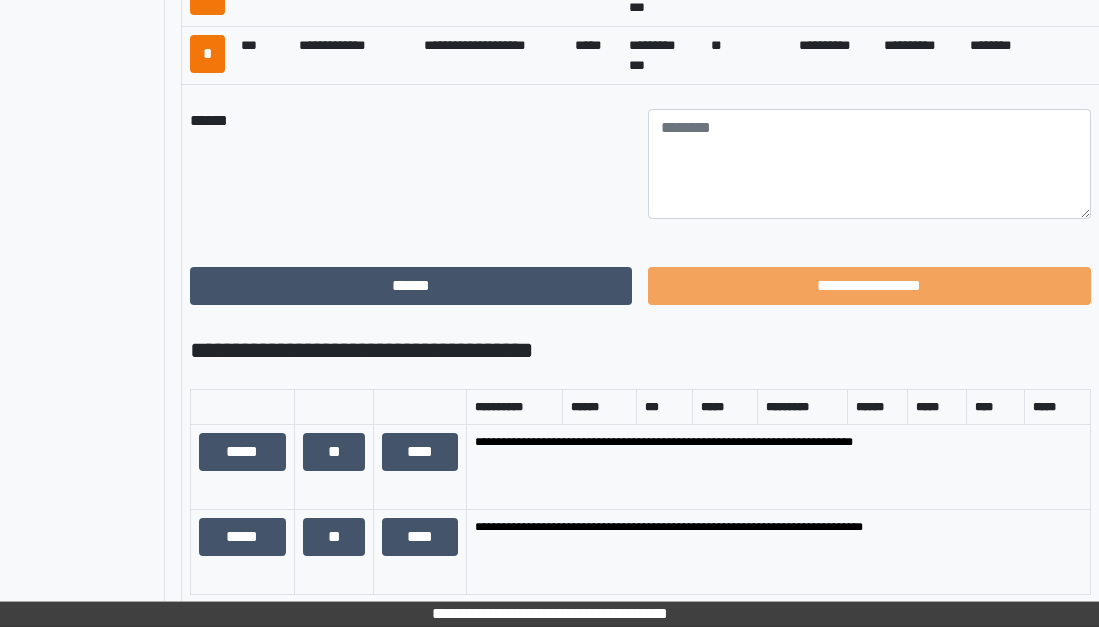 scroll, scrollTop: 547, scrollLeft: 224, axis: both 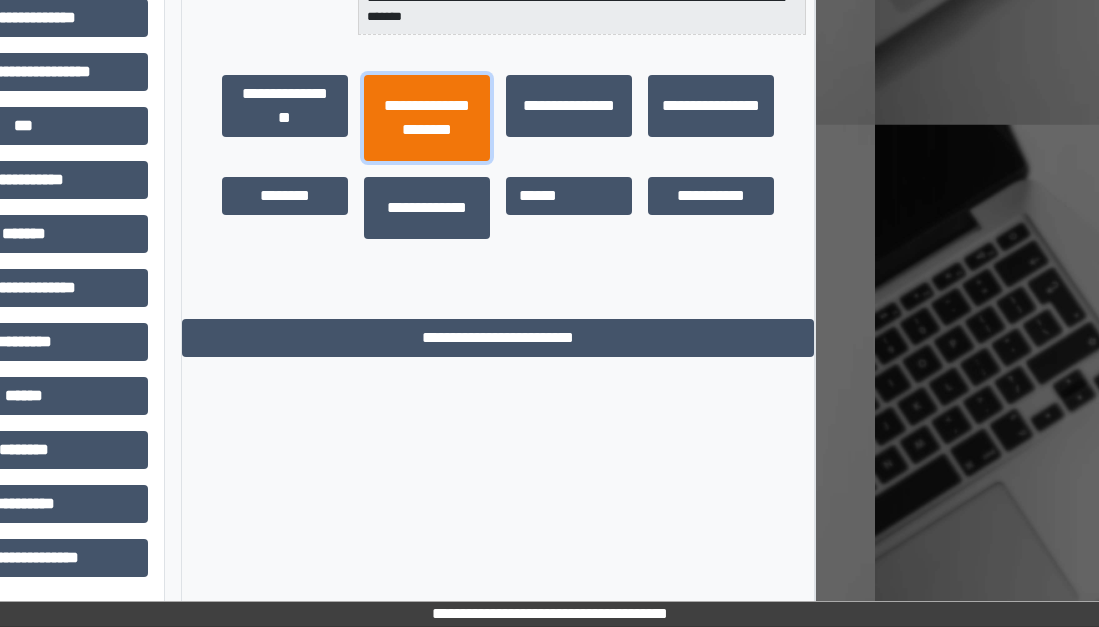 click on "**********" at bounding box center (427, 118) 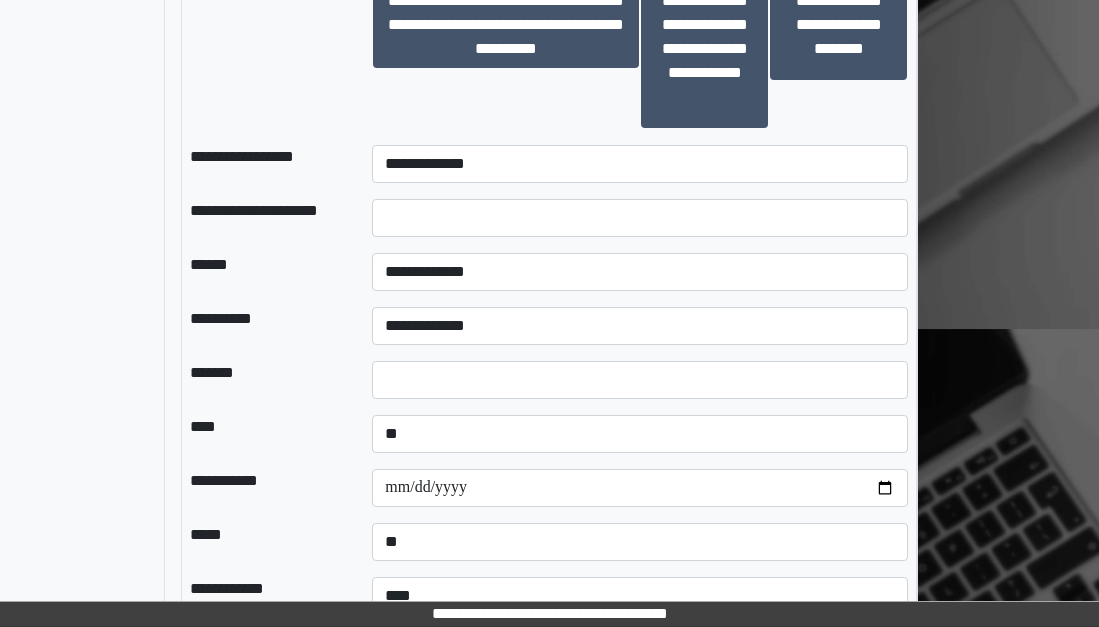 scroll, scrollTop: 1747, scrollLeft: 224, axis: both 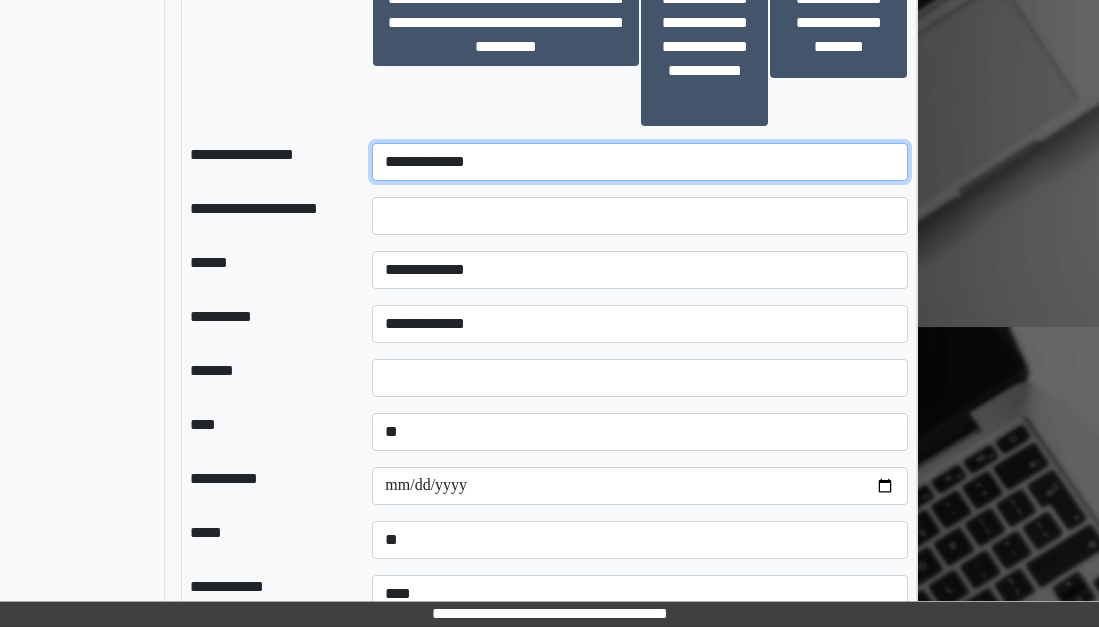 click on "**********" at bounding box center (640, 162) 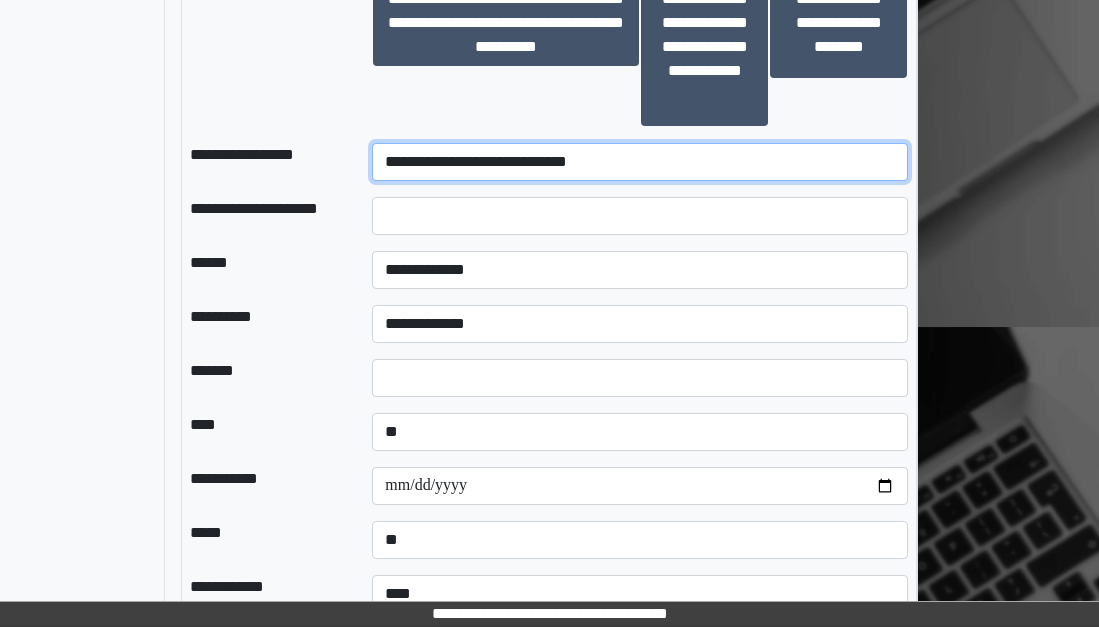 click on "**********" at bounding box center (640, 162) 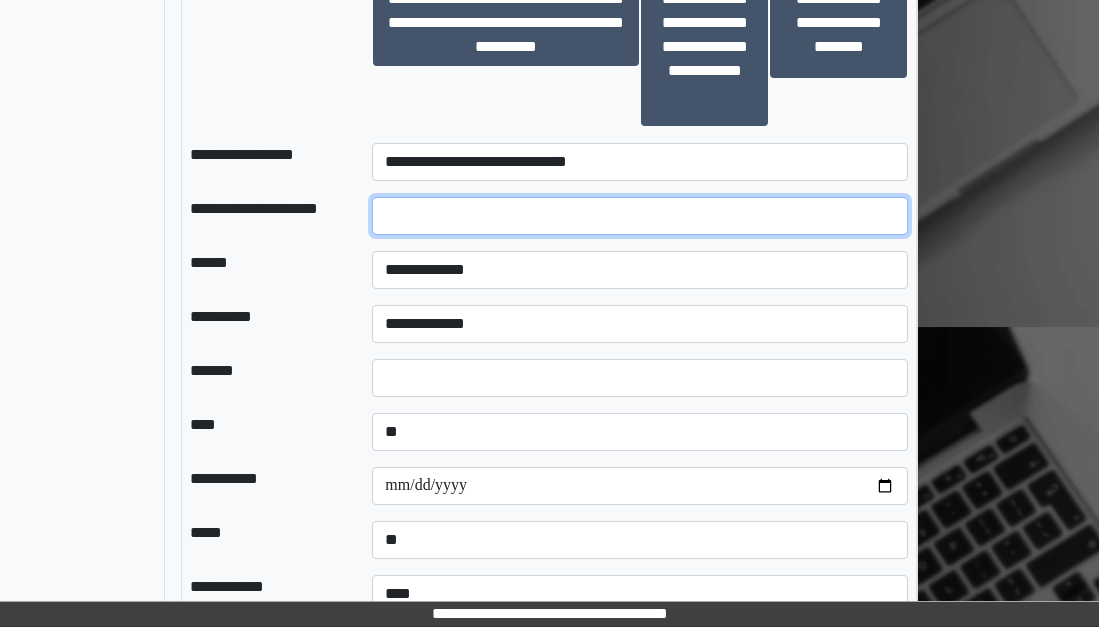 click at bounding box center [640, 216] 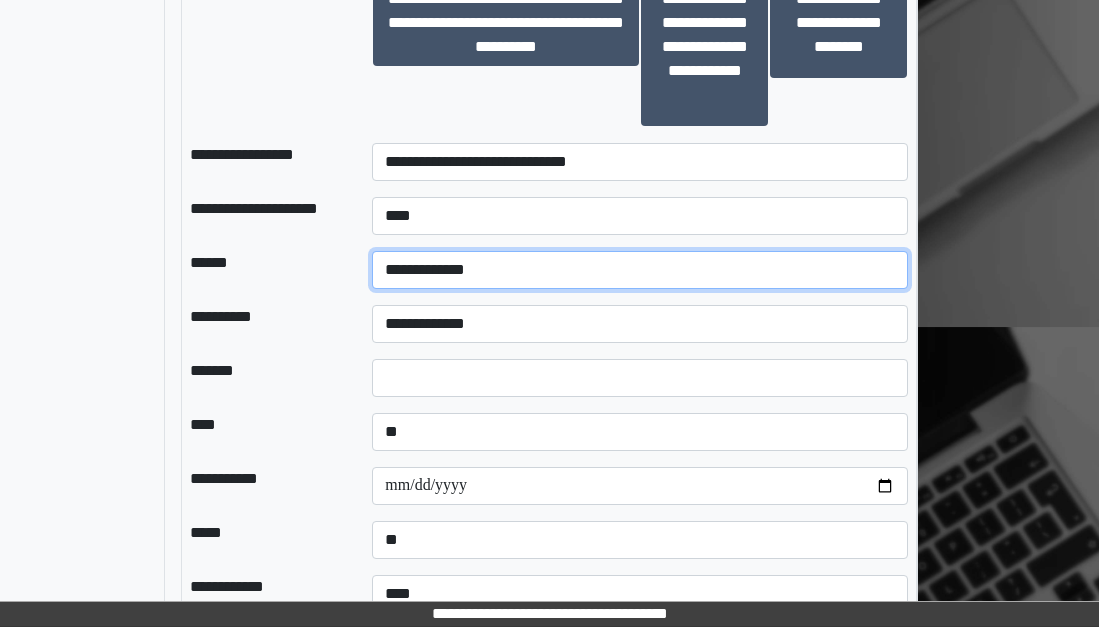 click on "**********" at bounding box center [640, 270] 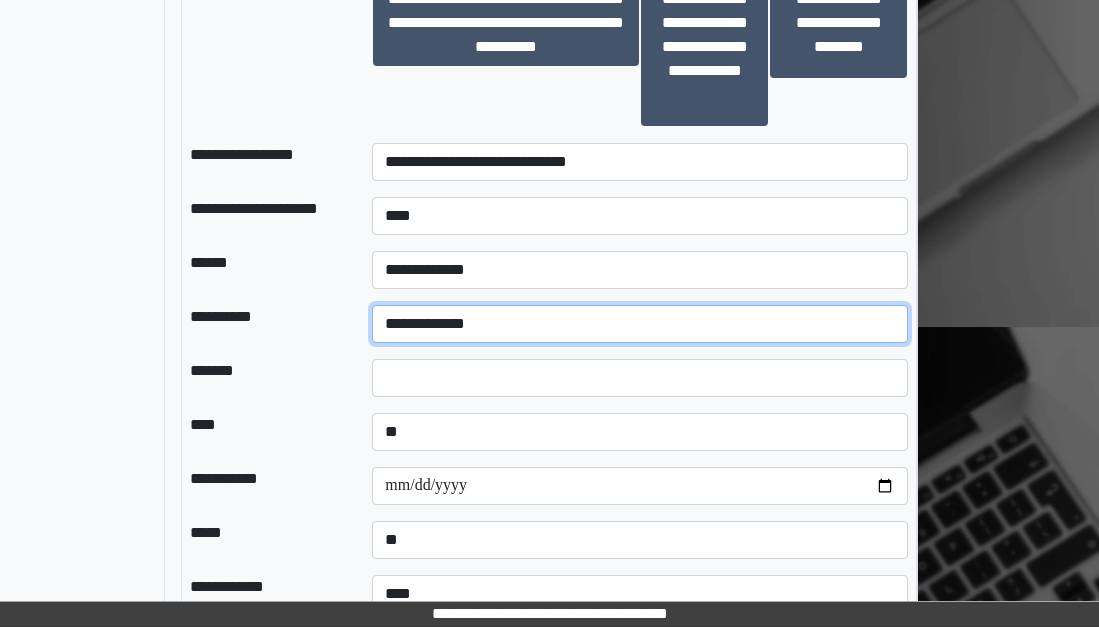 click on "**********" at bounding box center (640, 324) 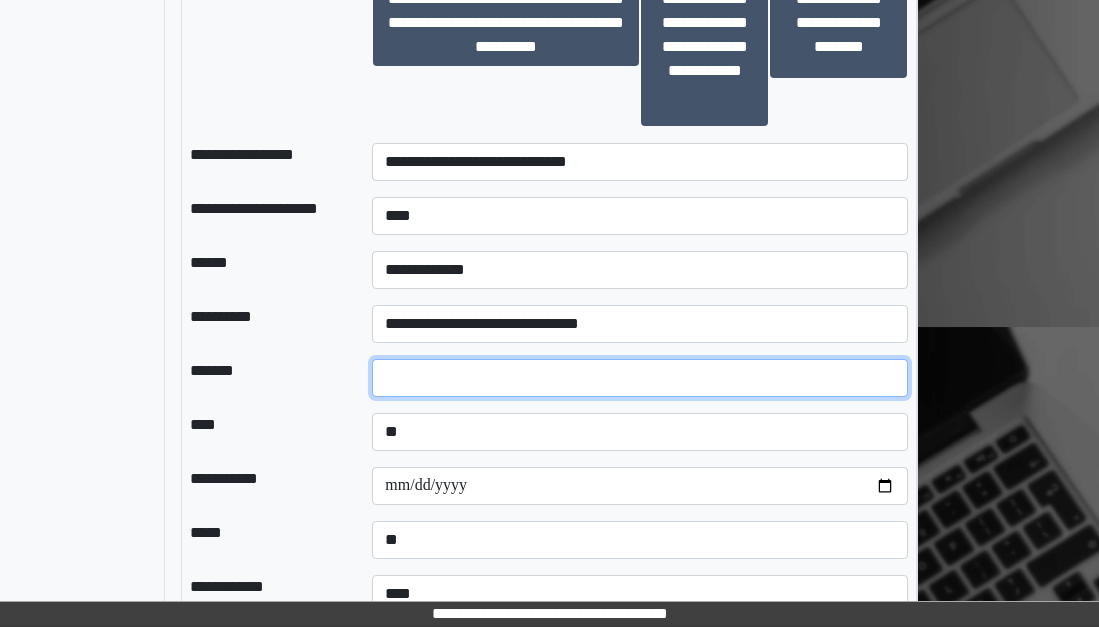 click at bounding box center [640, 378] 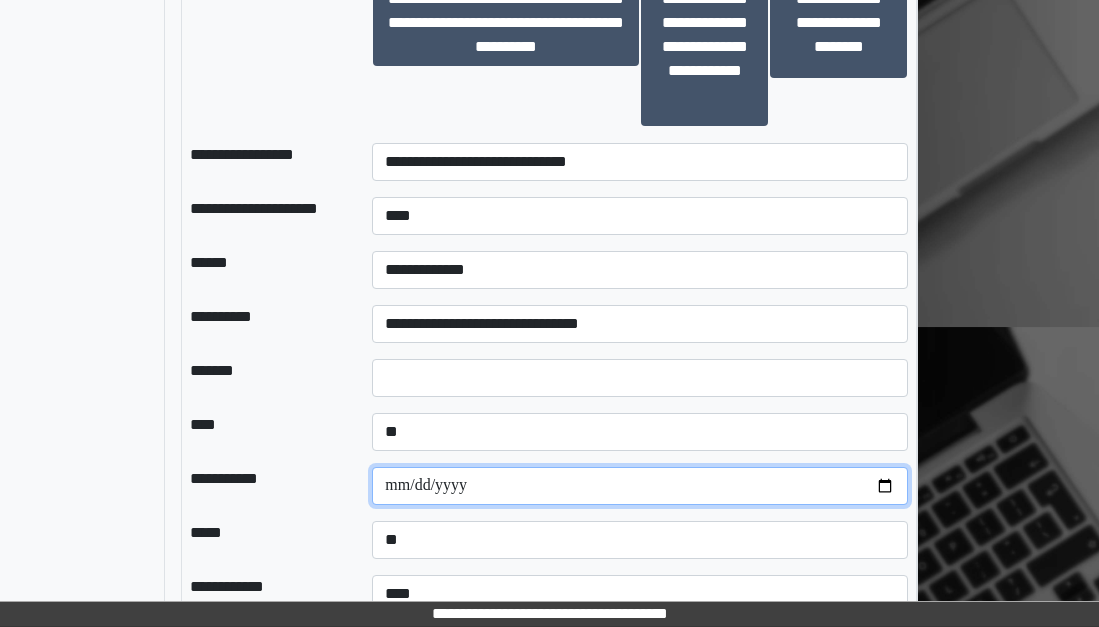 click at bounding box center [640, 486] 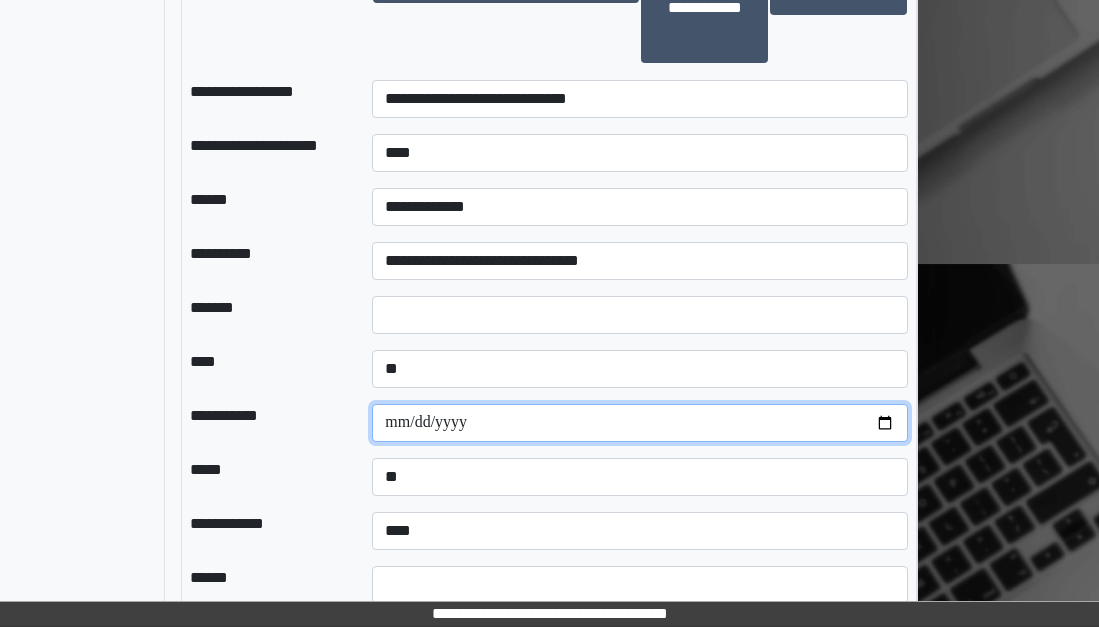 scroll, scrollTop: 1883, scrollLeft: 224, axis: both 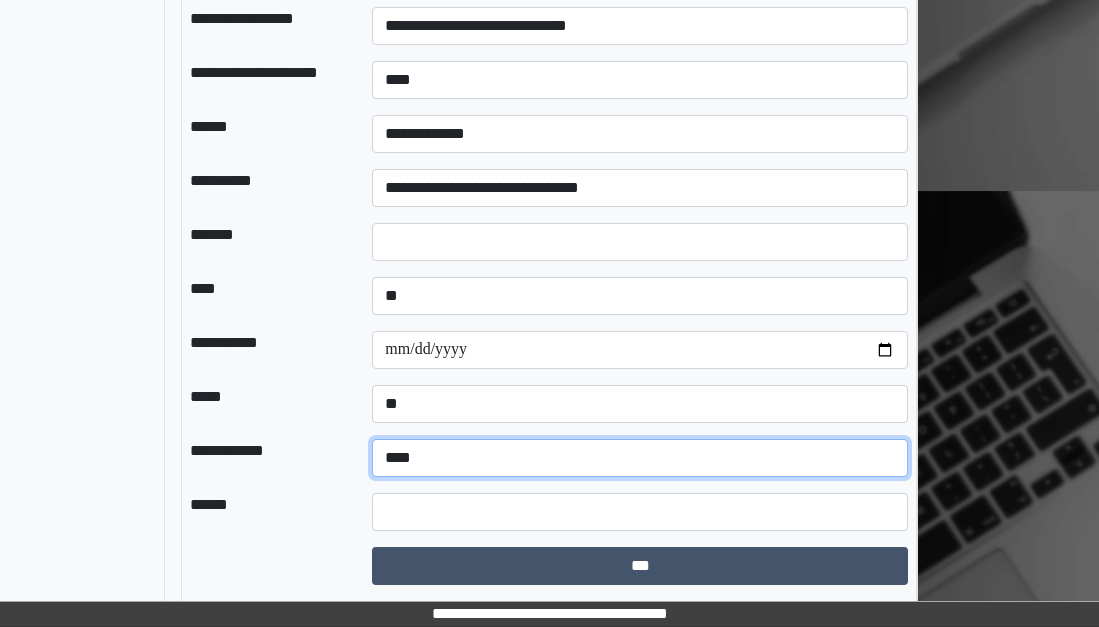 click on "**********" at bounding box center (640, 458) 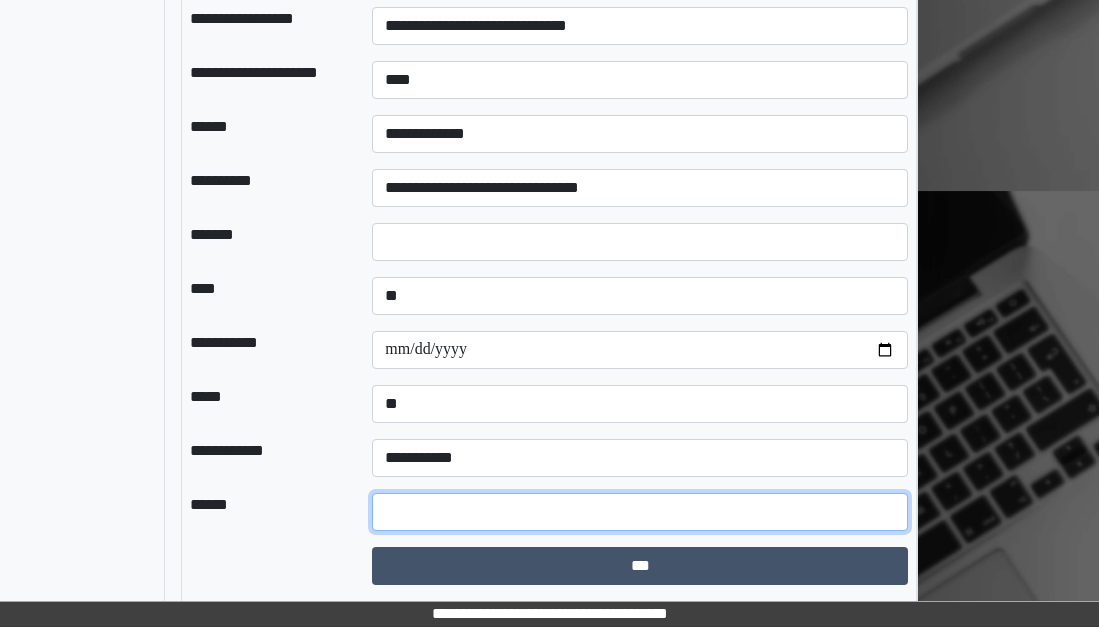 click at bounding box center [640, 512] 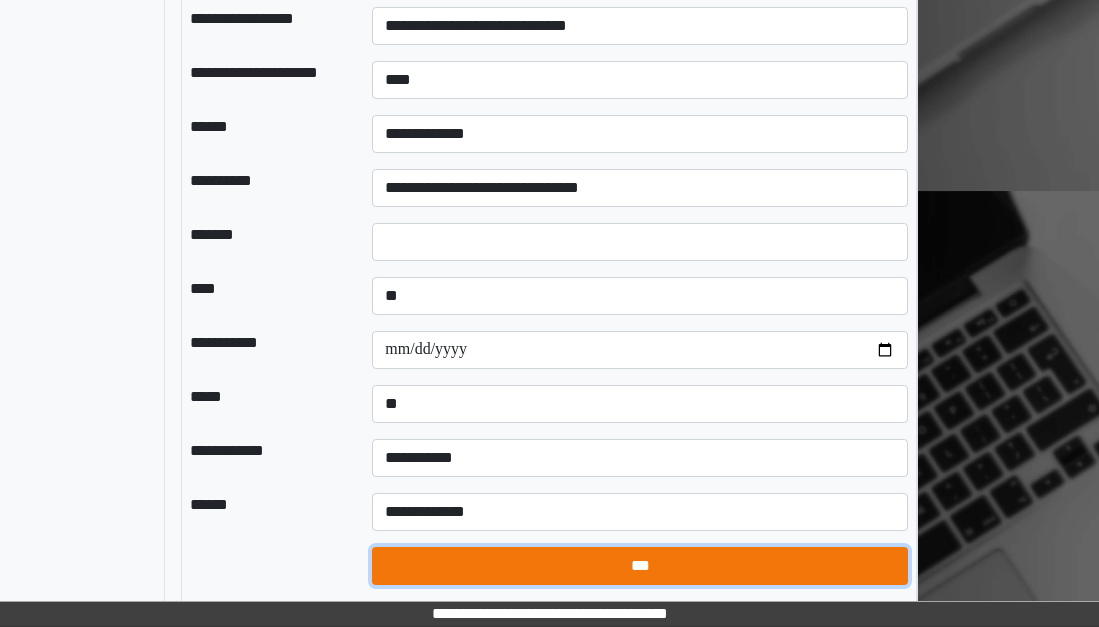 click on "***" at bounding box center (640, 566) 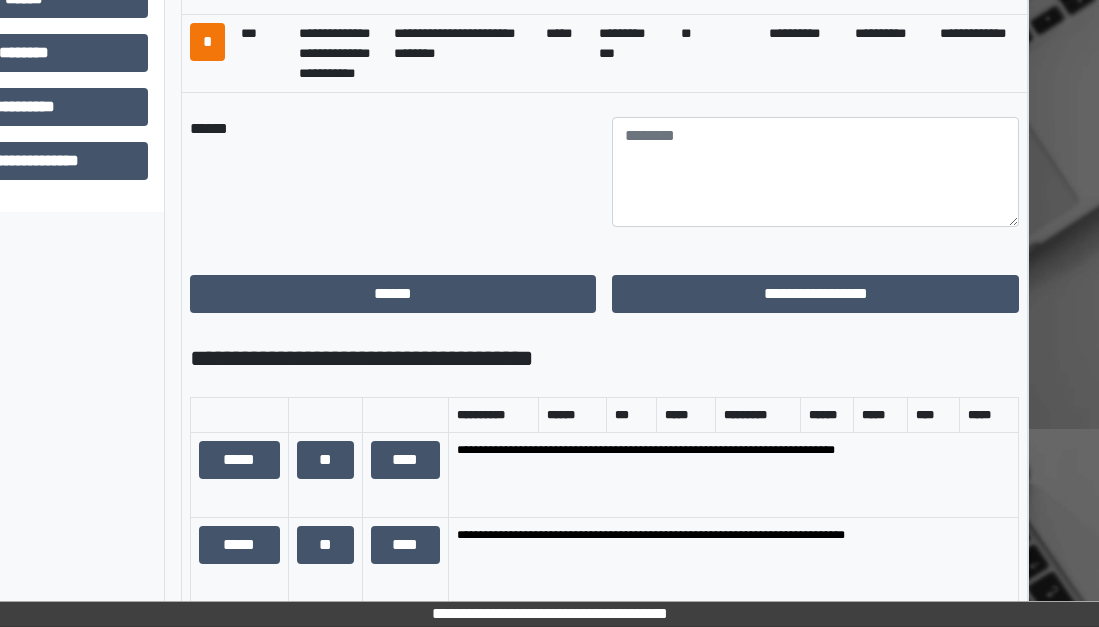 scroll, scrollTop: 936, scrollLeft: 224, axis: both 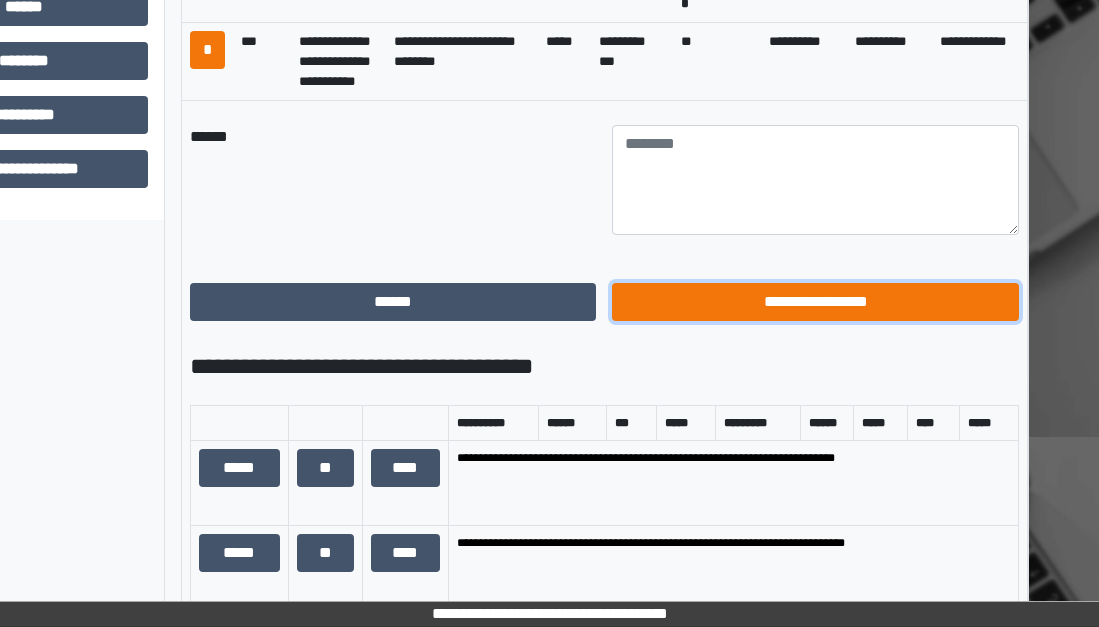 click on "**********" at bounding box center (815, 302) 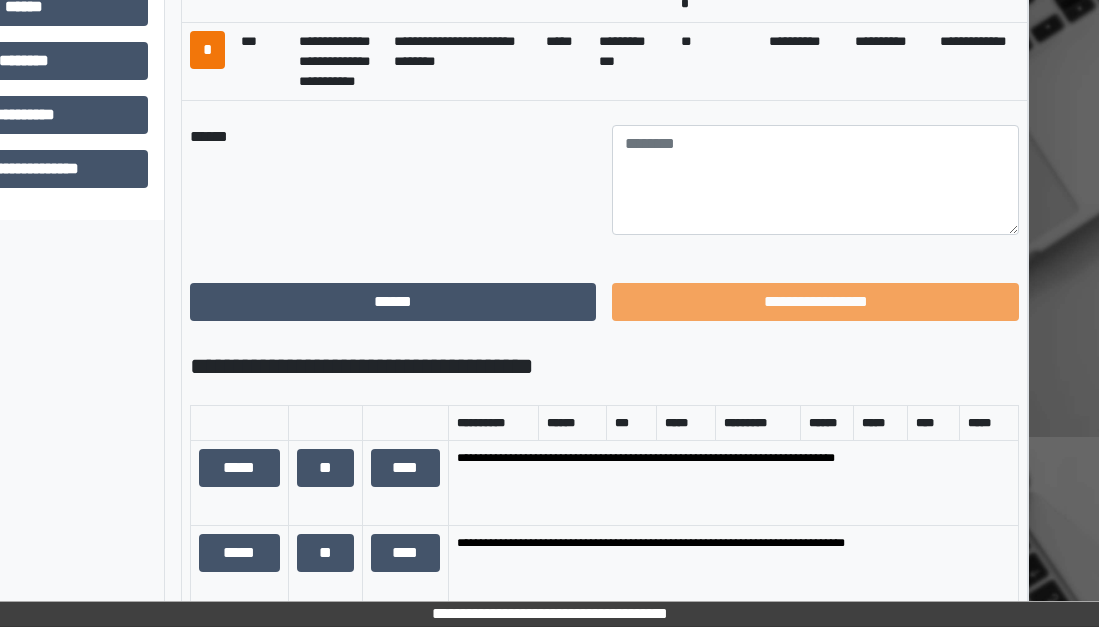 scroll, scrollTop: 547, scrollLeft: 224, axis: both 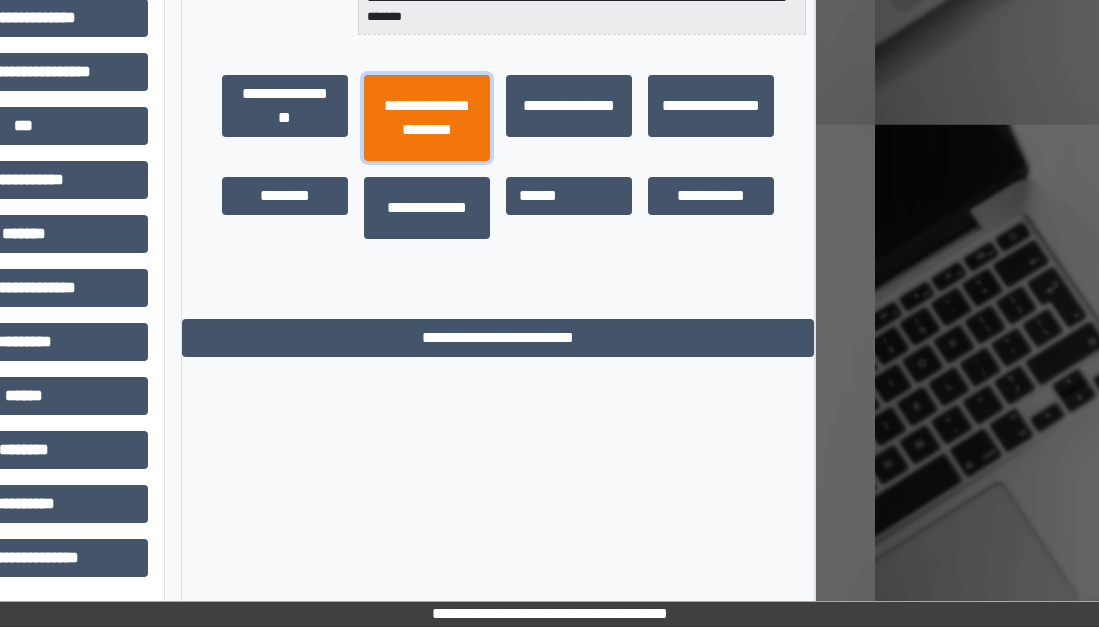 click on "**********" at bounding box center (427, 118) 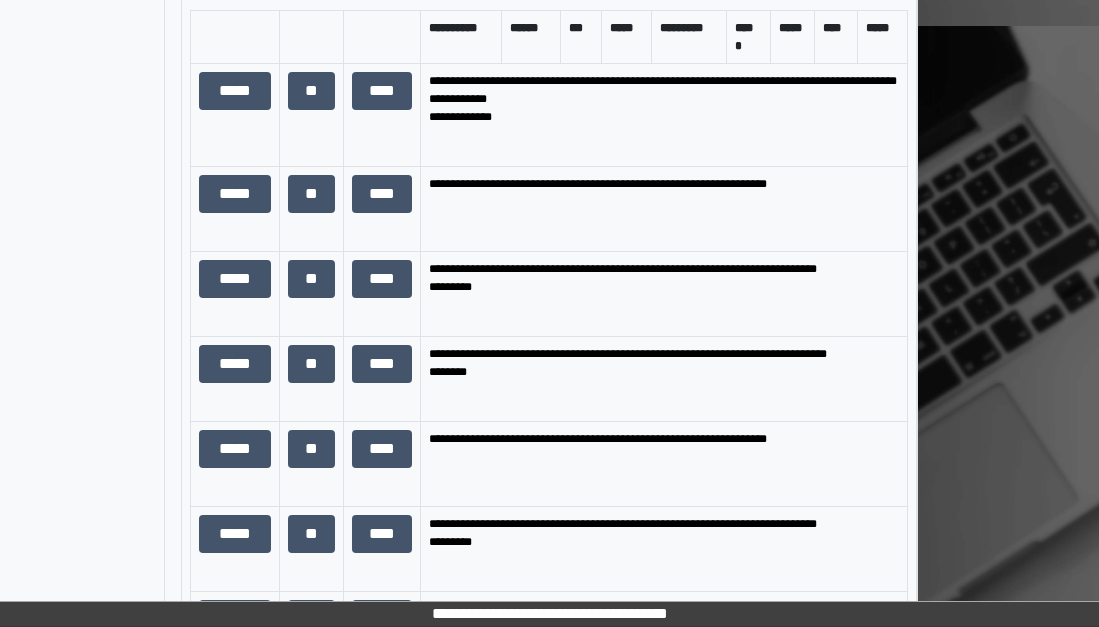 scroll, scrollTop: 1447, scrollLeft: 224, axis: both 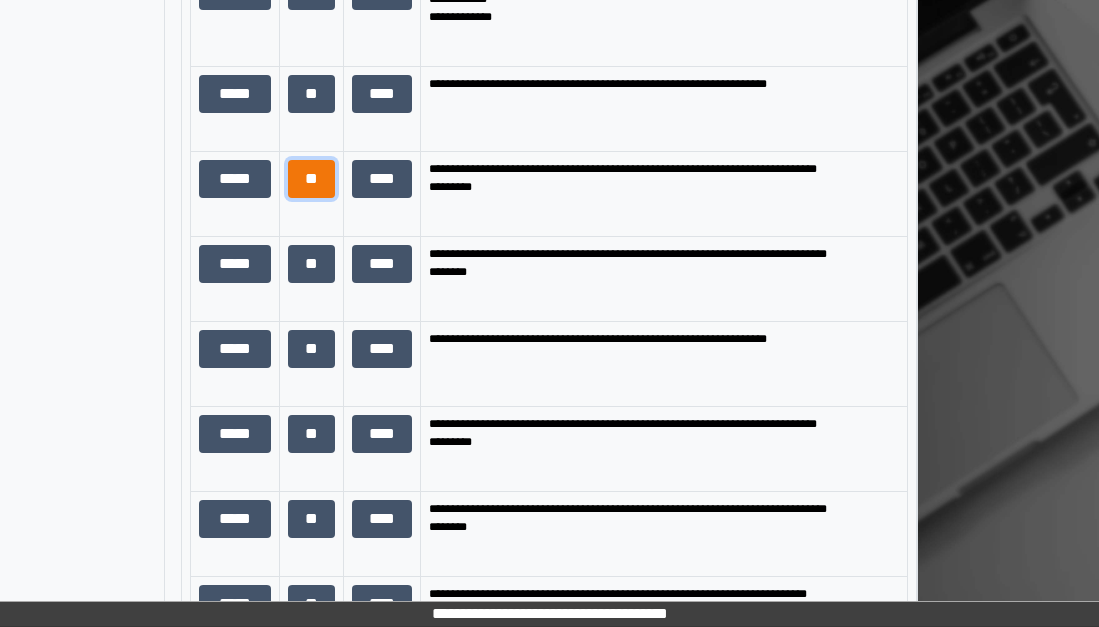 click on "**" at bounding box center (311, 179) 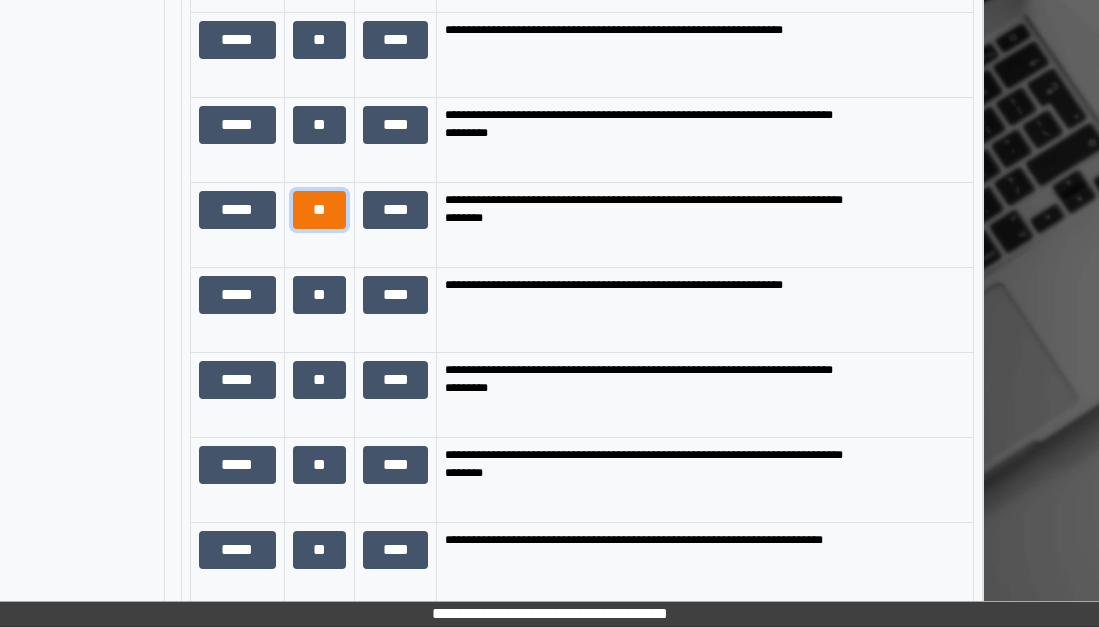 click on "**" at bounding box center (319, 210) 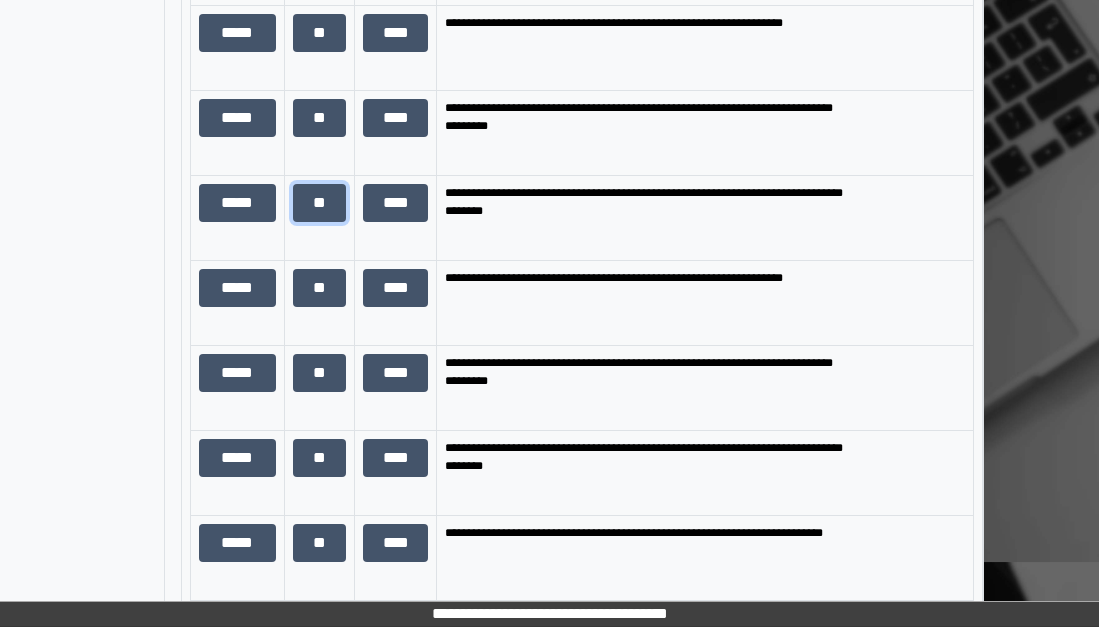 scroll, scrollTop: 1547, scrollLeft: 224, axis: both 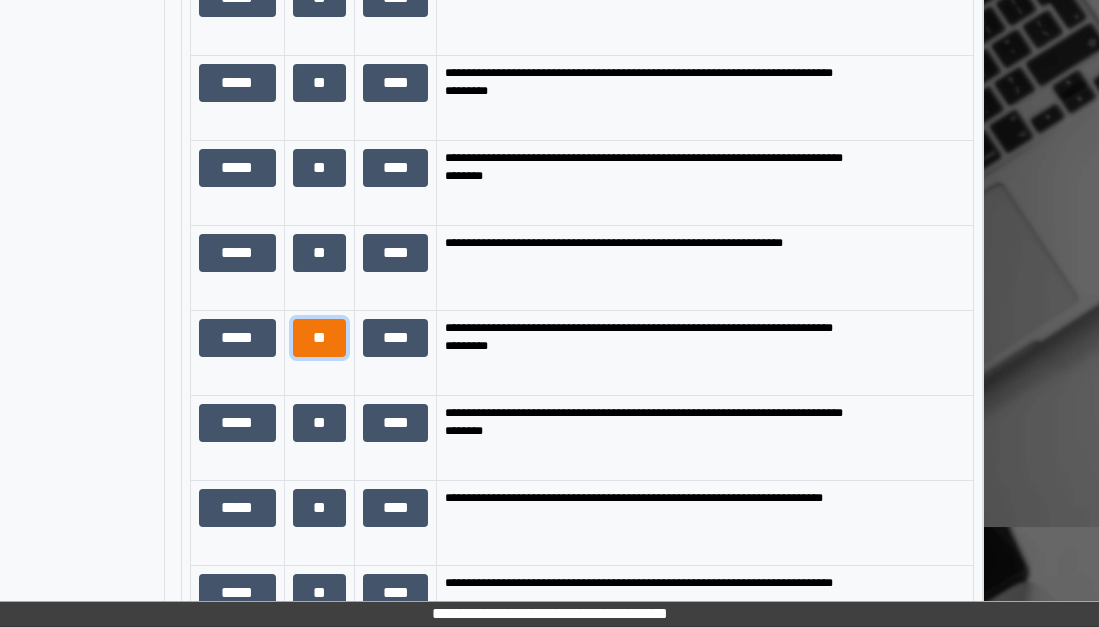 click on "**" at bounding box center [319, 338] 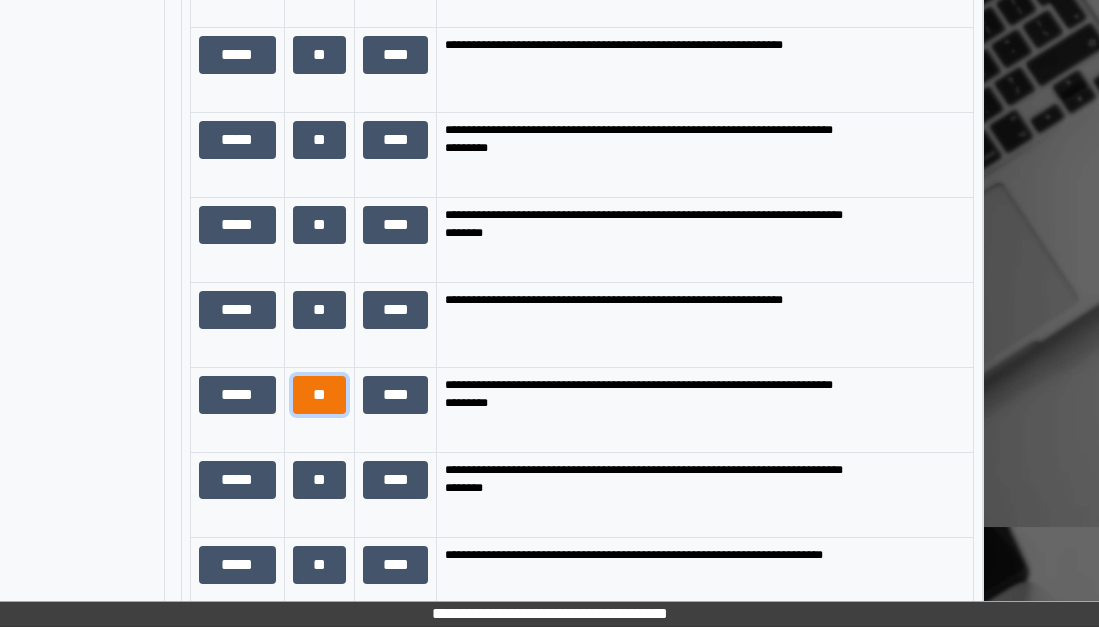 click on "**" at bounding box center (319, 395) 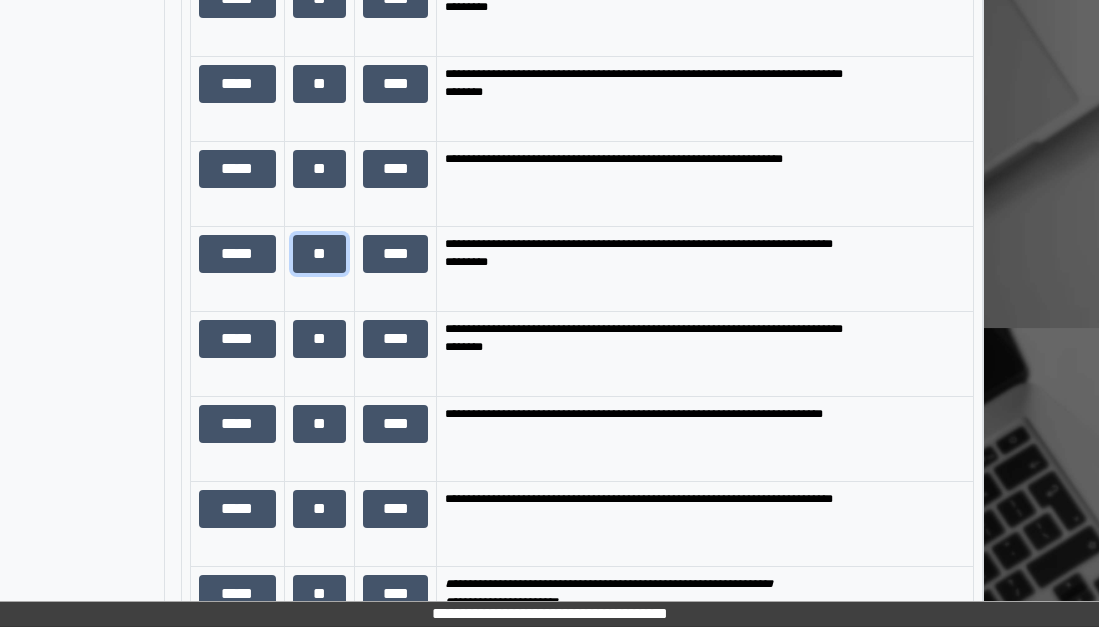 scroll, scrollTop: 1747, scrollLeft: 224, axis: both 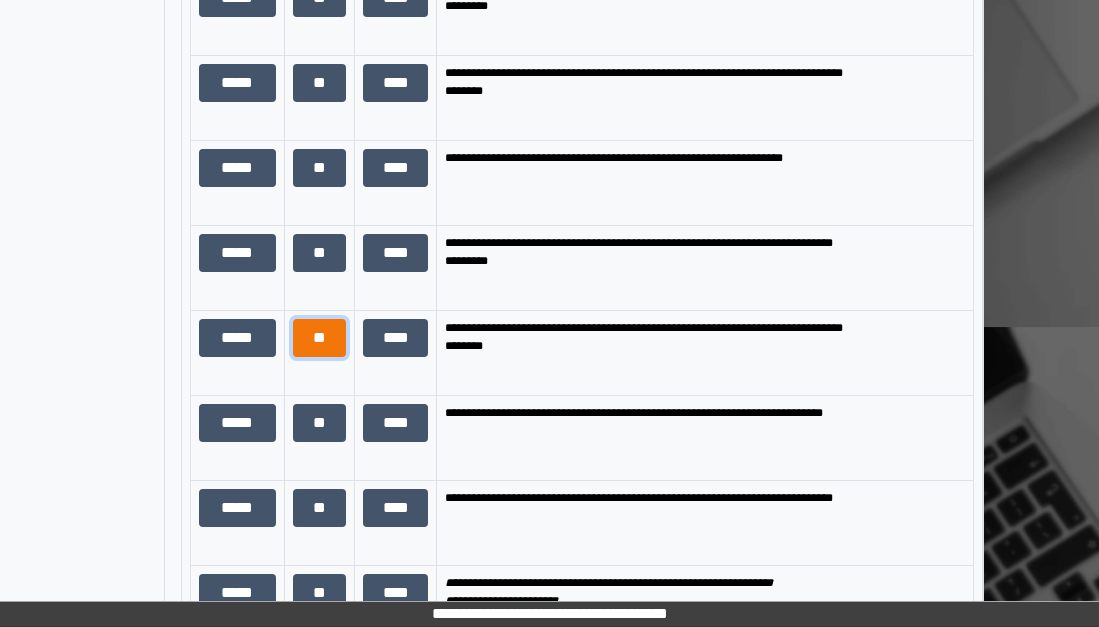 click on "**" at bounding box center (319, 338) 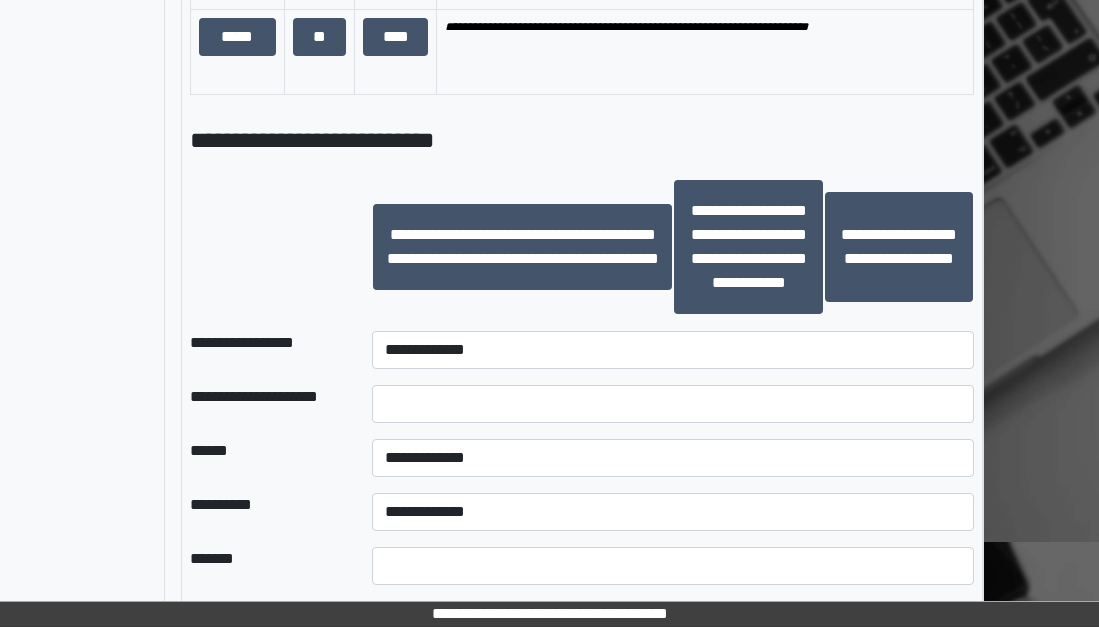 scroll, scrollTop: 3647, scrollLeft: 224, axis: both 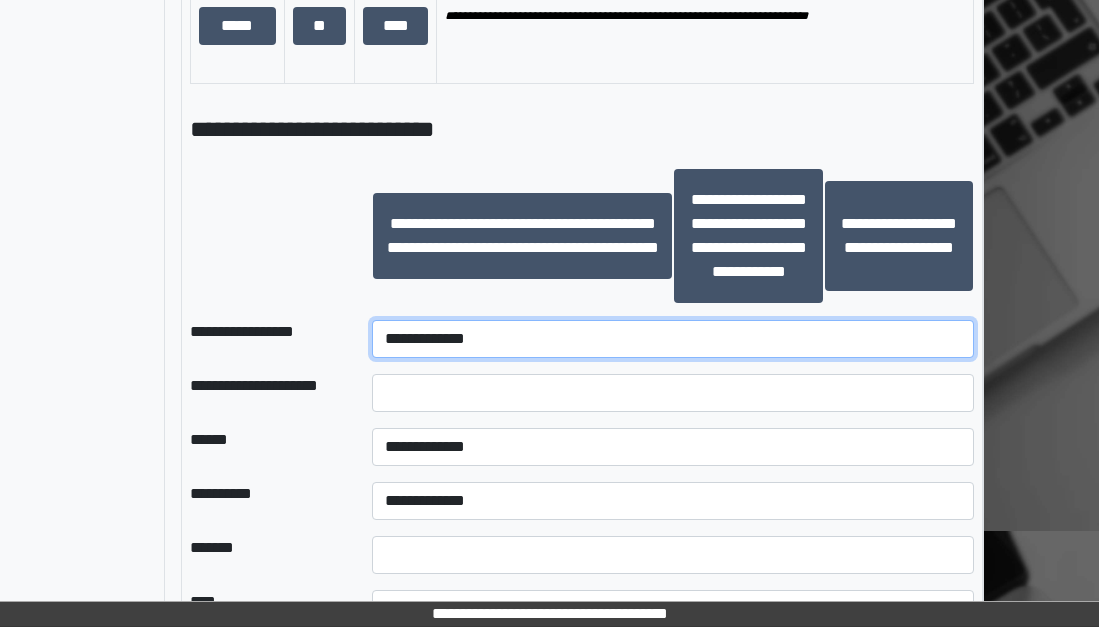 click on "**********" at bounding box center [672, 339] 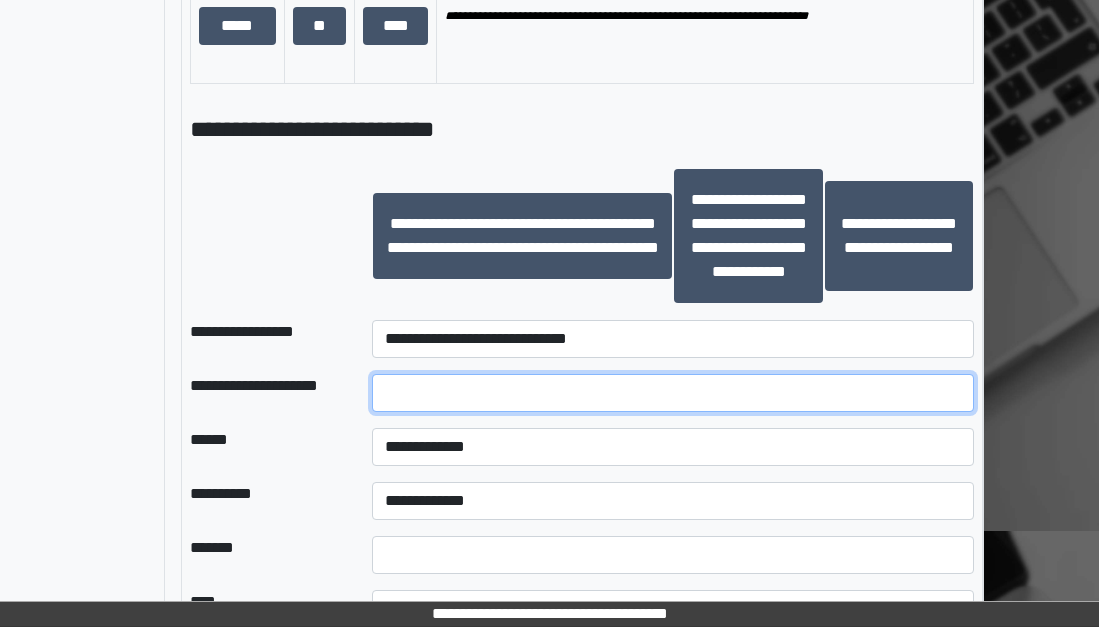 click at bounding box center (672, 393) 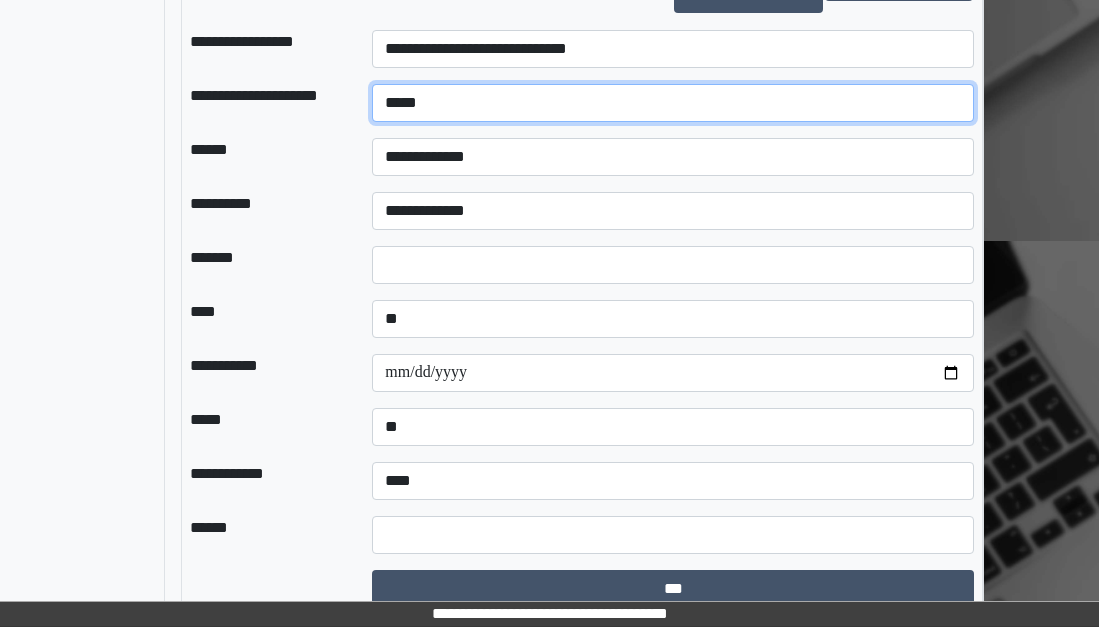 scroll, scrollTop: 3947, scrollLeft: 224, axis: both 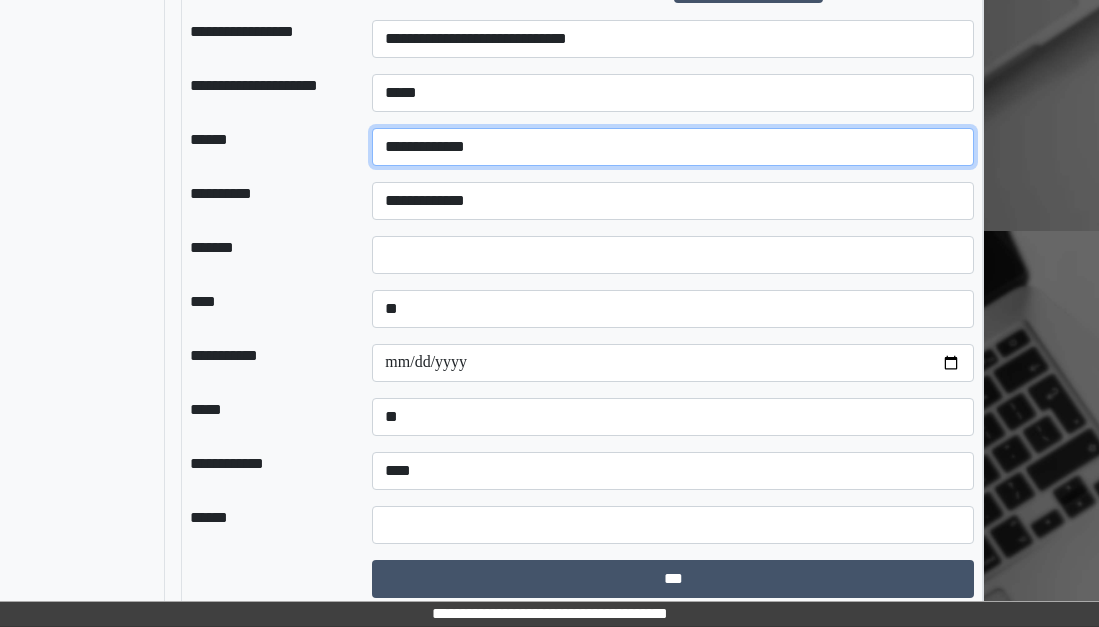 click on "**********" at bounding box center [672, 147] 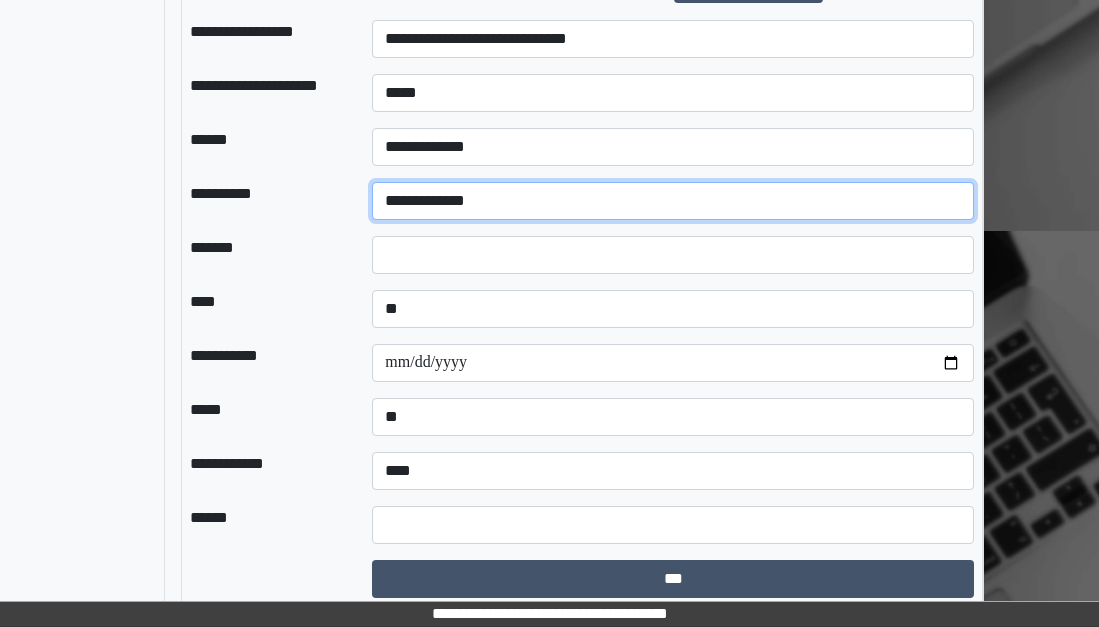 click on "**********" at bounding box center (672, 201) 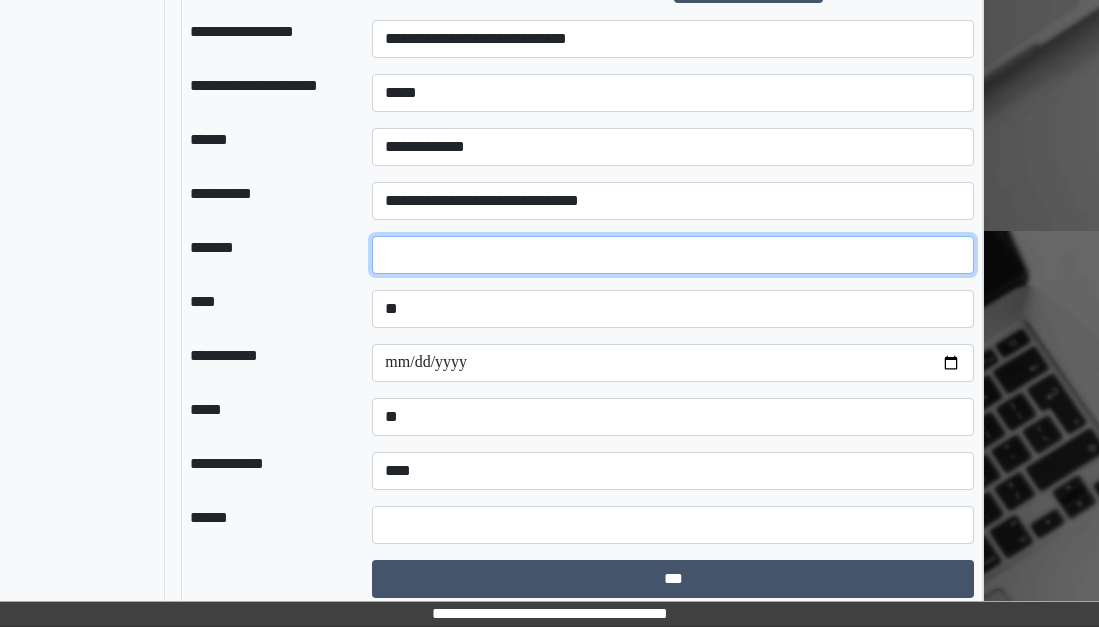 click at bounding box center [672, 255] 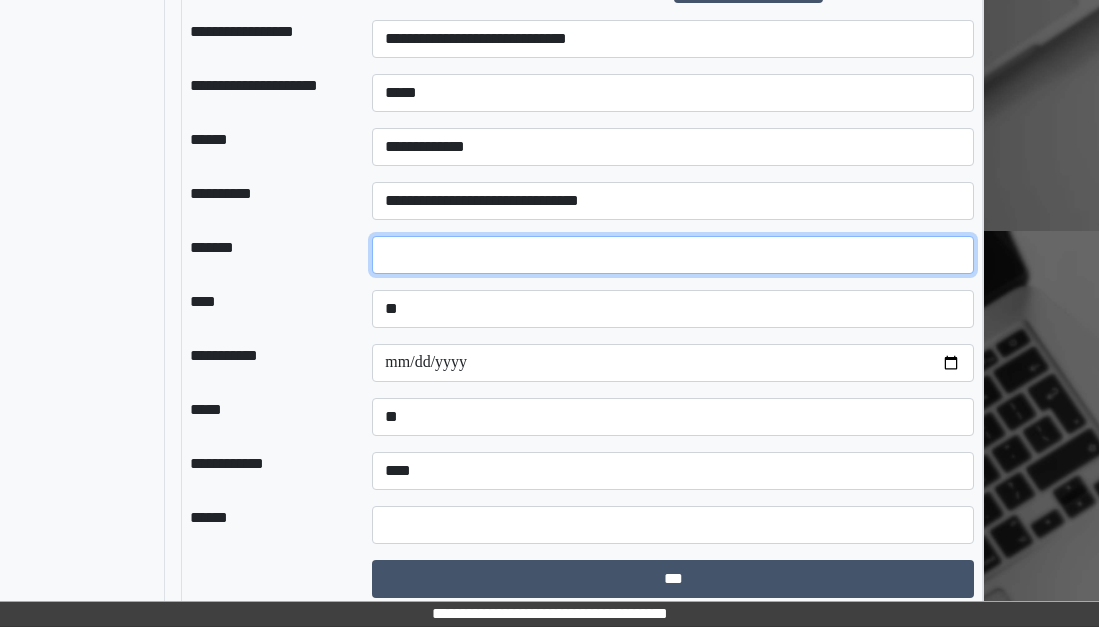 scroll, scrollTop: 4084, scrollLeft: 224, axis: both 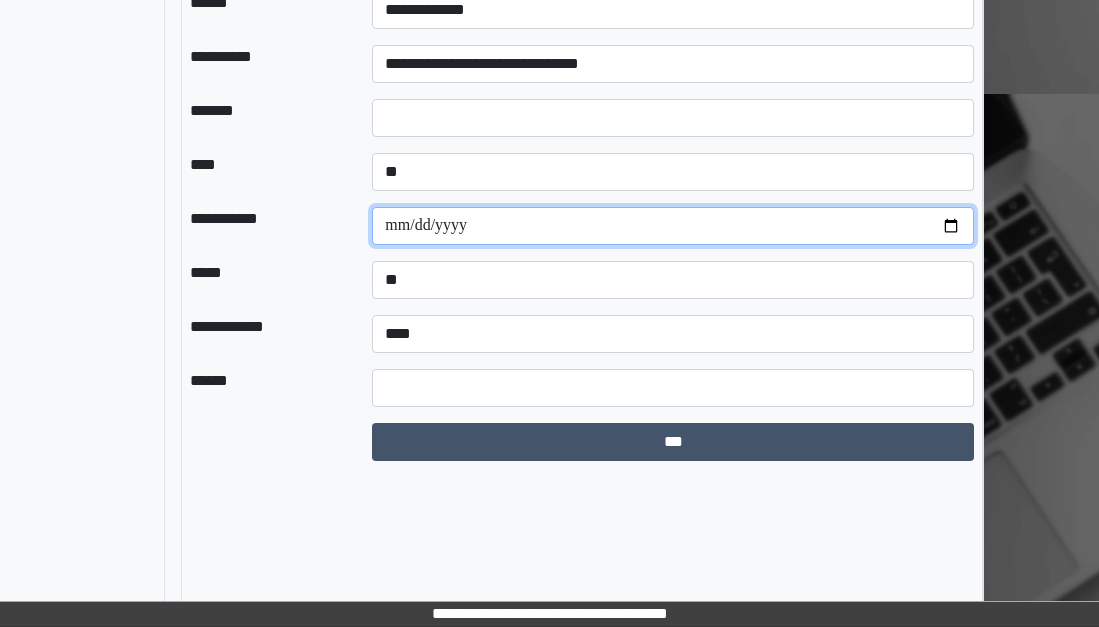 click at bounding box center [672, 226] 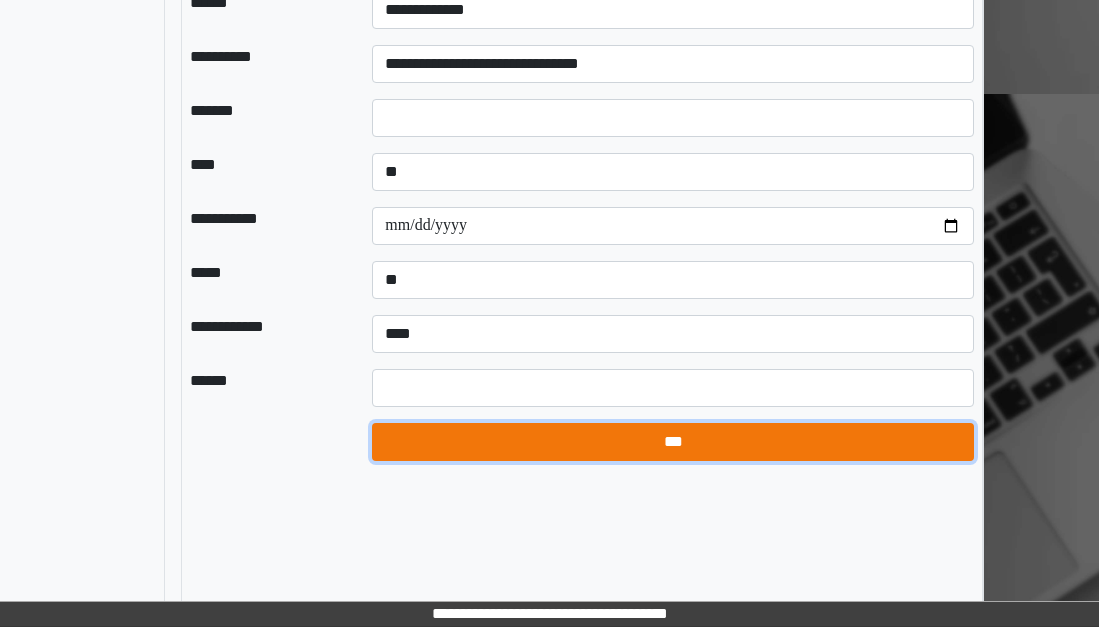 click on "***" at bounding box center (672, 442) 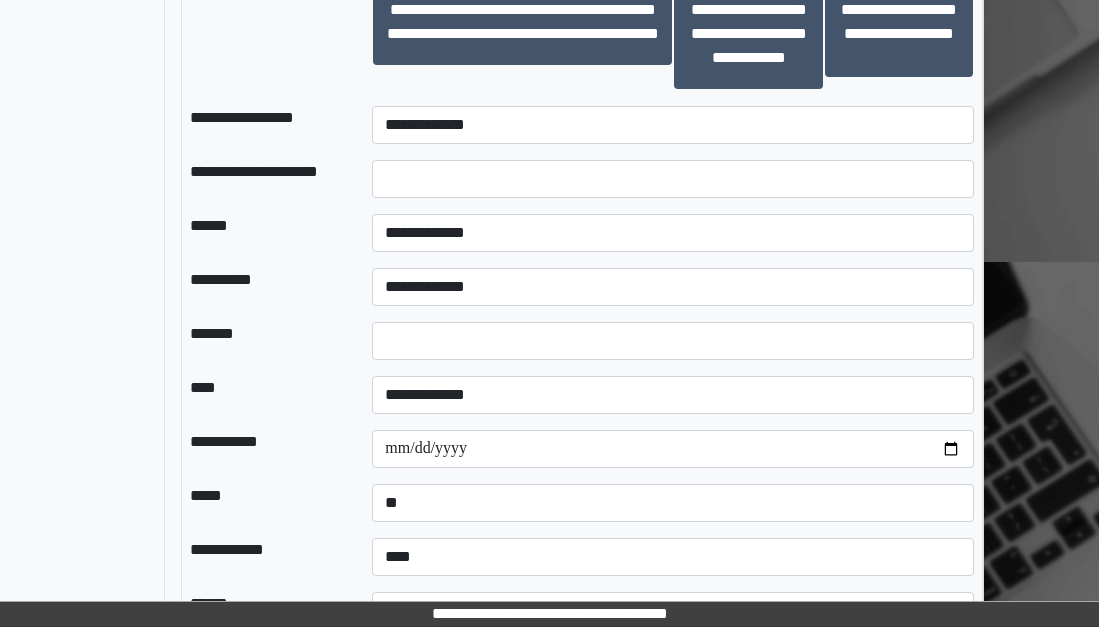 scroll, scrollTop: 3884, scrollLeft: 224, axis: both 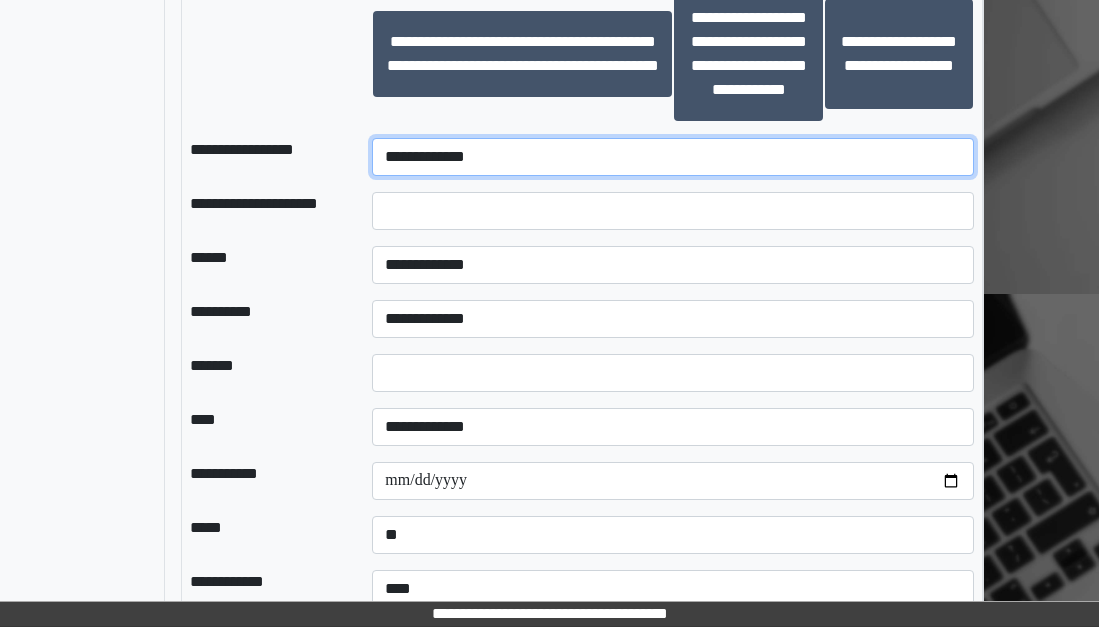 click on "**********" at bounding box center (672, 157) 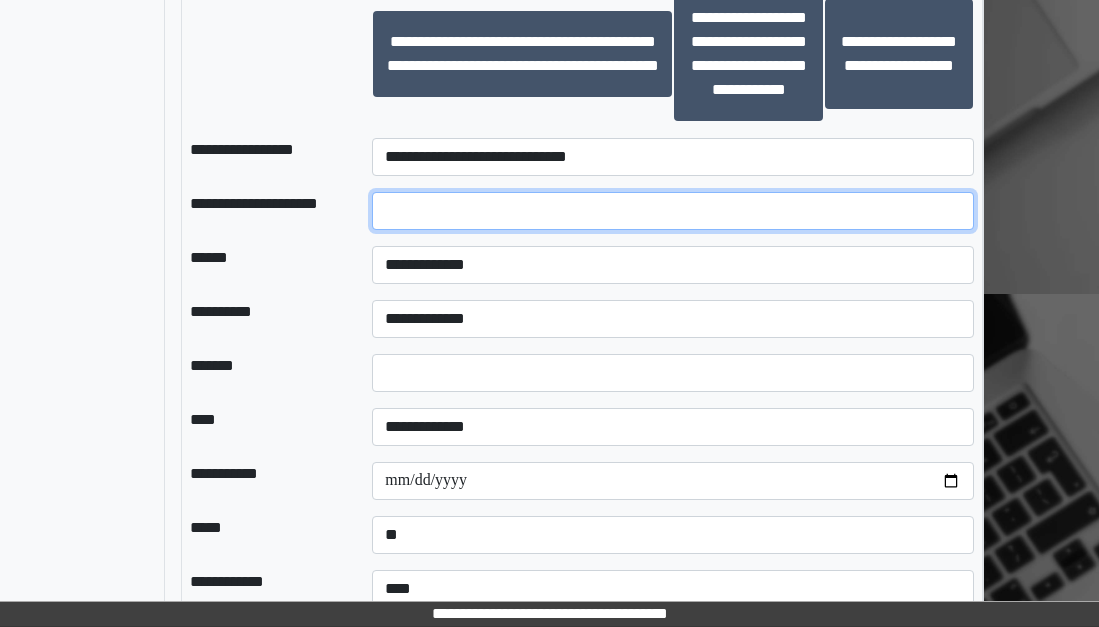 click at bounding box center (672, 211) 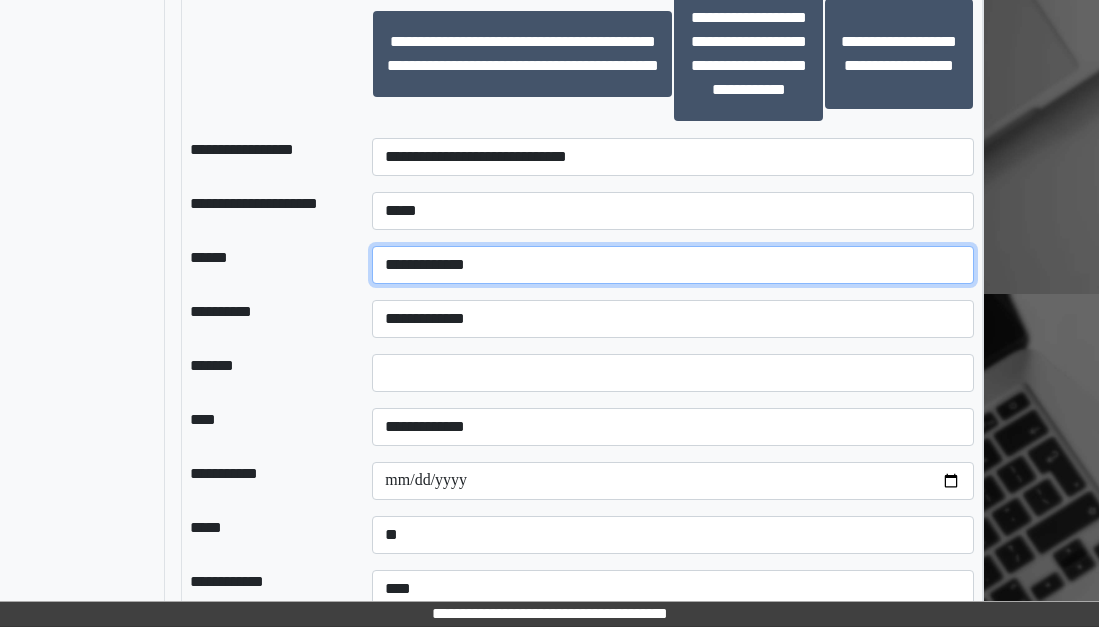 click on "**********" at bounding box center [672, 265] 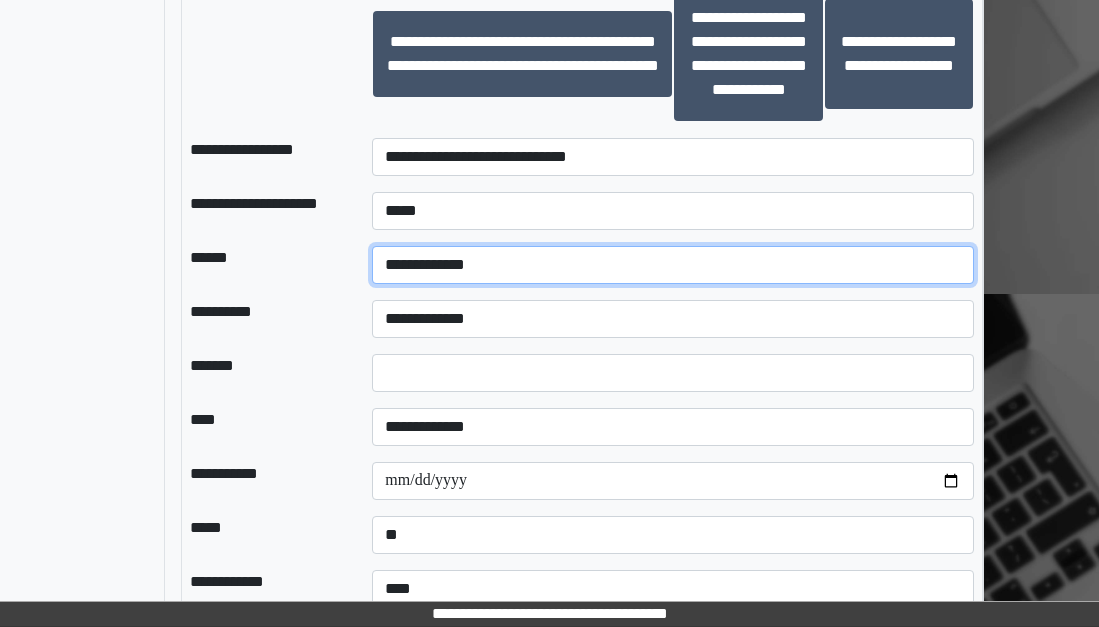 click on "**********" at bounding box center (672, 265) 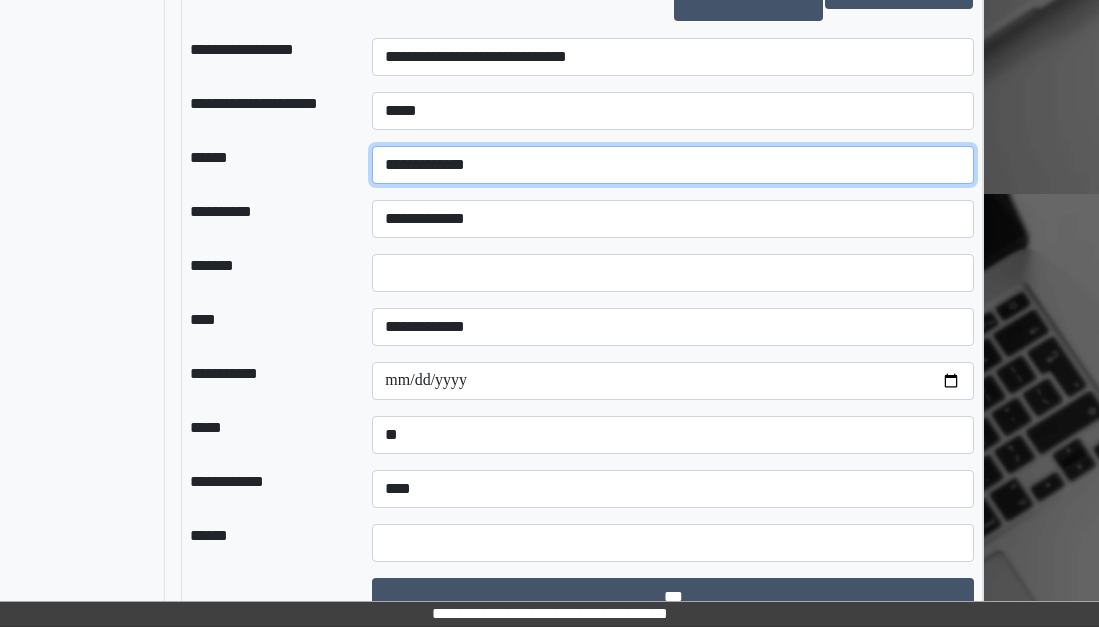 scroll, scrollTop: 4084, scrollLeft: 224, axis: both 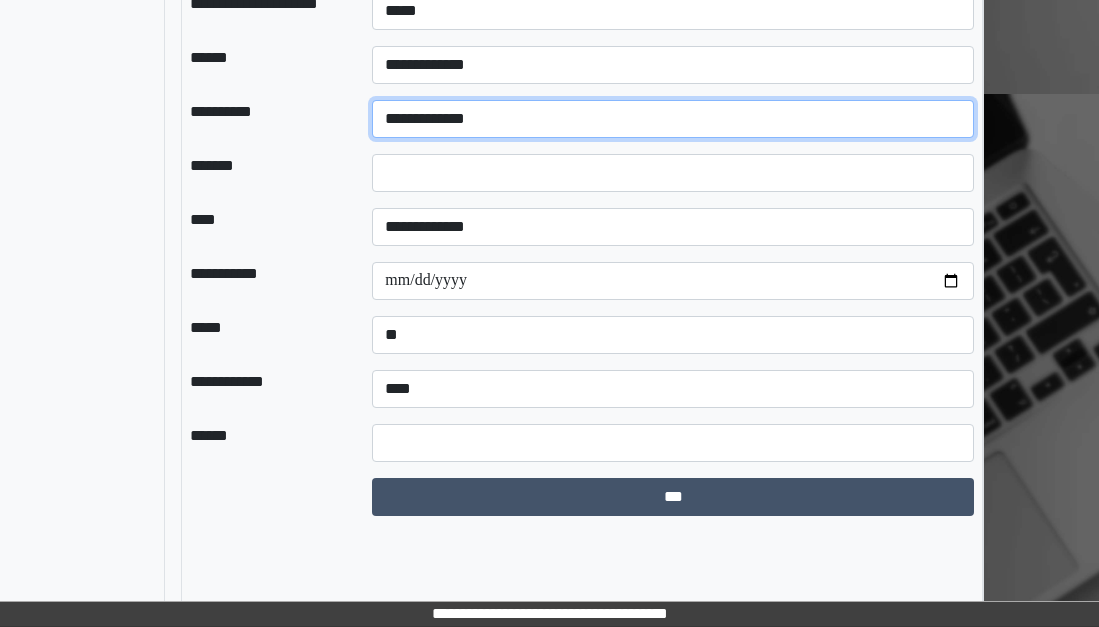 click on "**********" at bounding box center [672, 119] 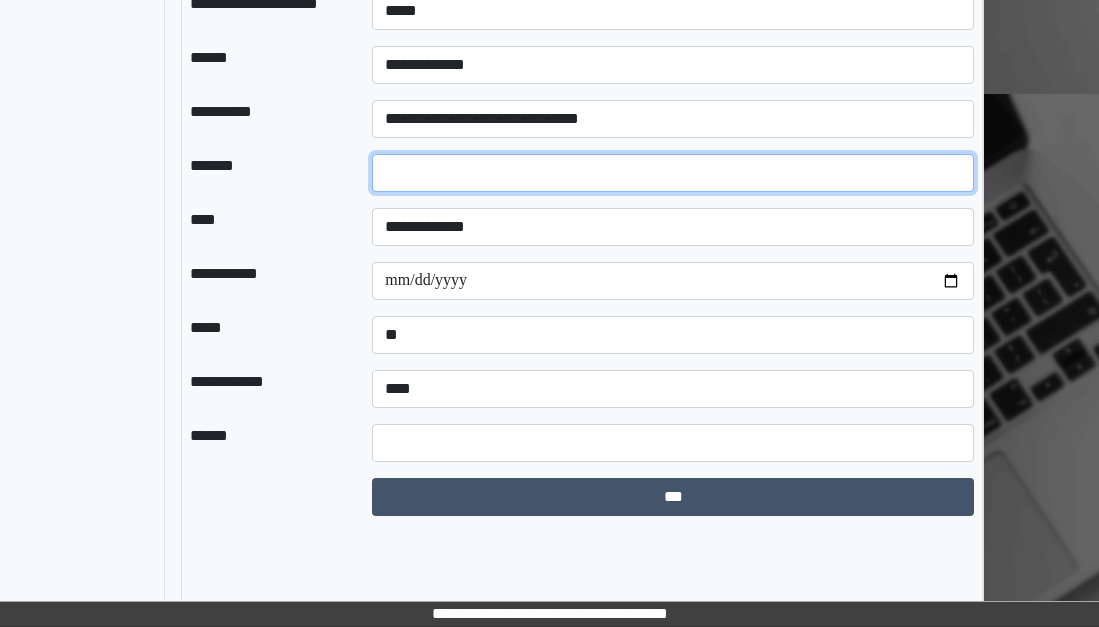 click on "*" at bounding box center (672, 173) 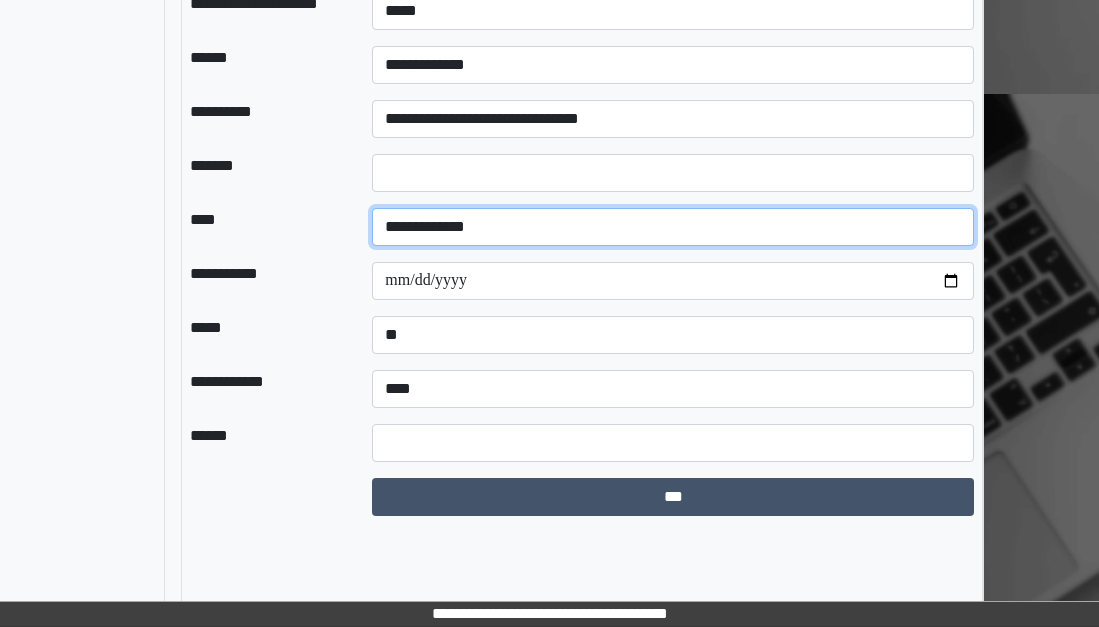 click on "**********" at bounding box center (672, 227) 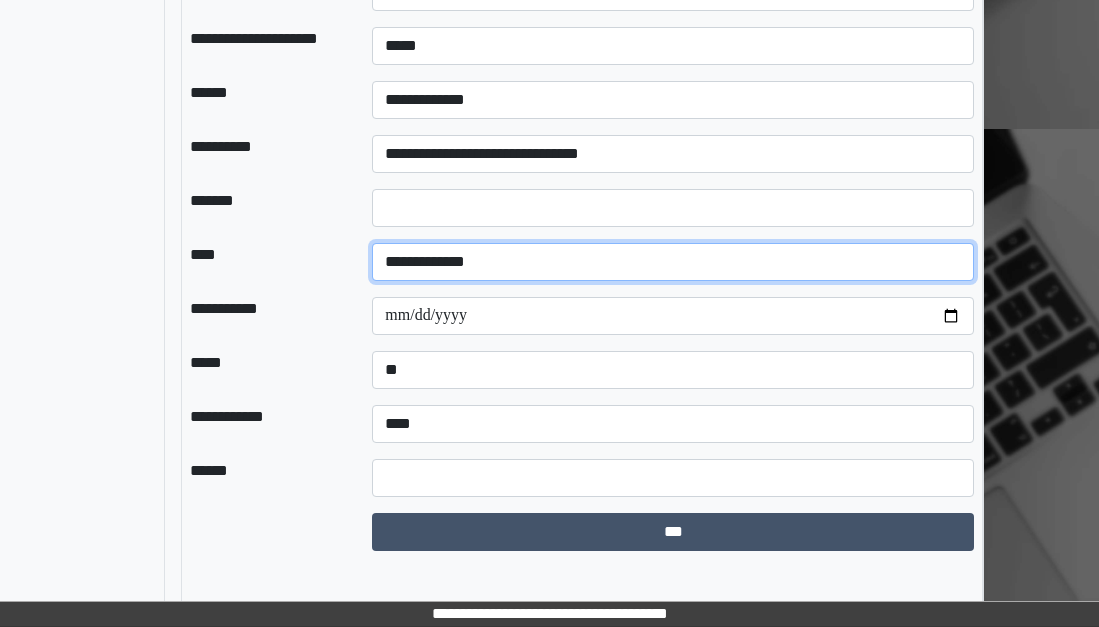 scroll, scrollTop: 4084, scrollLeft: 224, axis: both 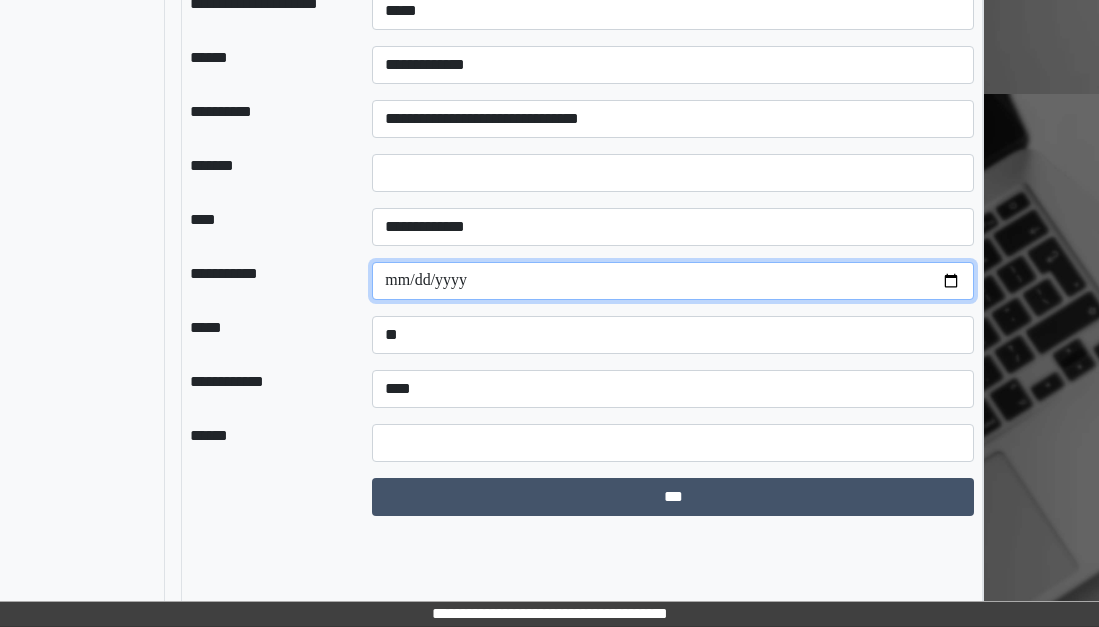 click on "**********" at bounding box center [672, 281] 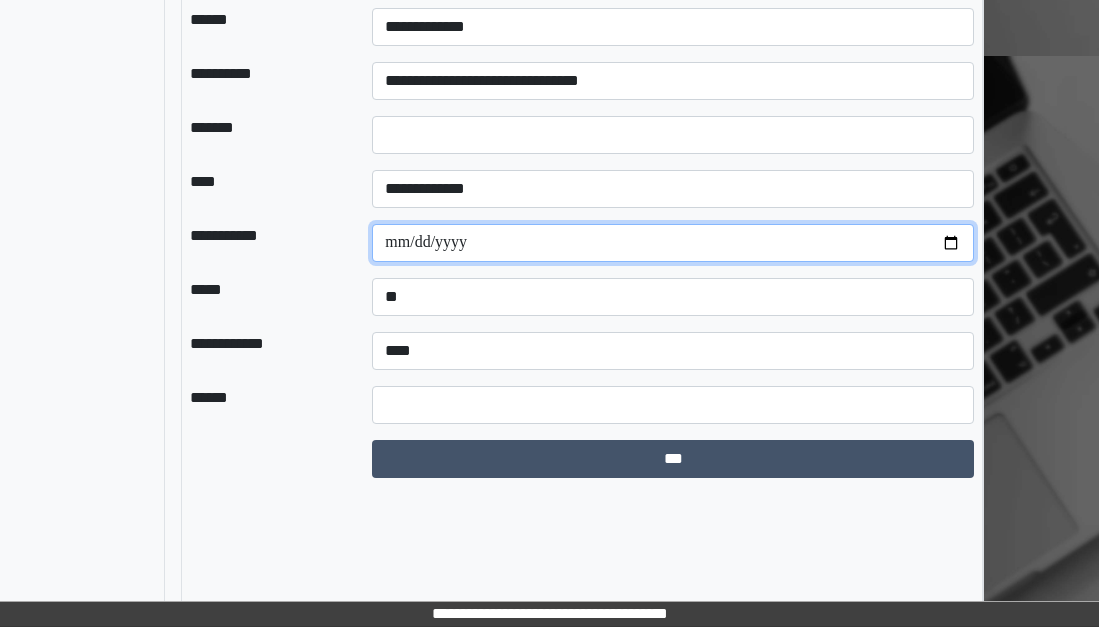 scroll, scrollTop: 4142, scrollLeft: 224, axis: both 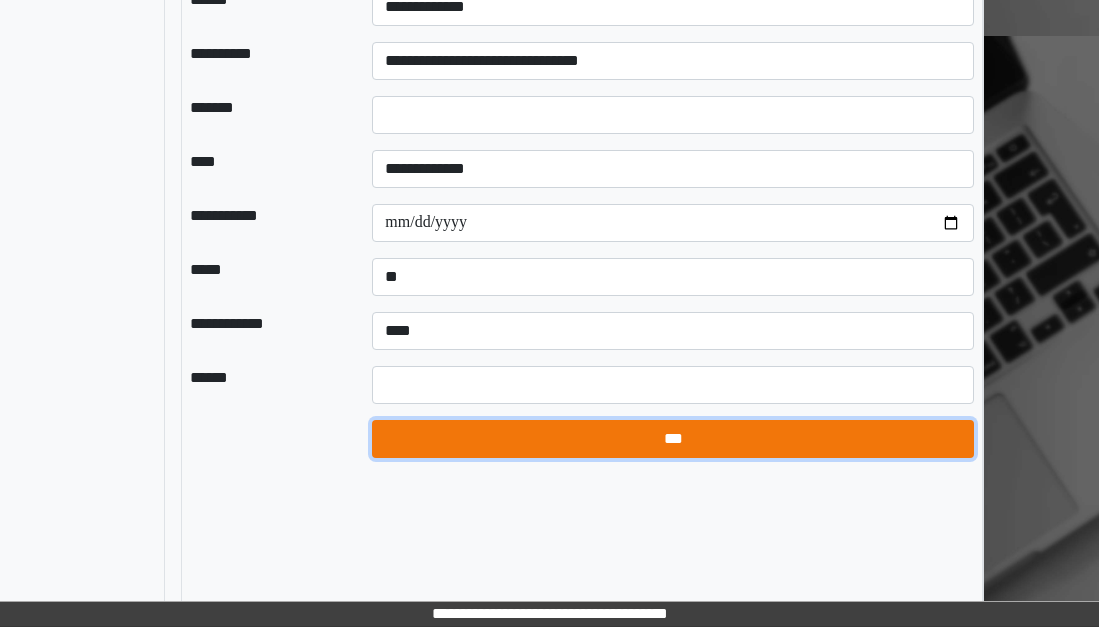 click on "***" at bounding box center (672, 439) 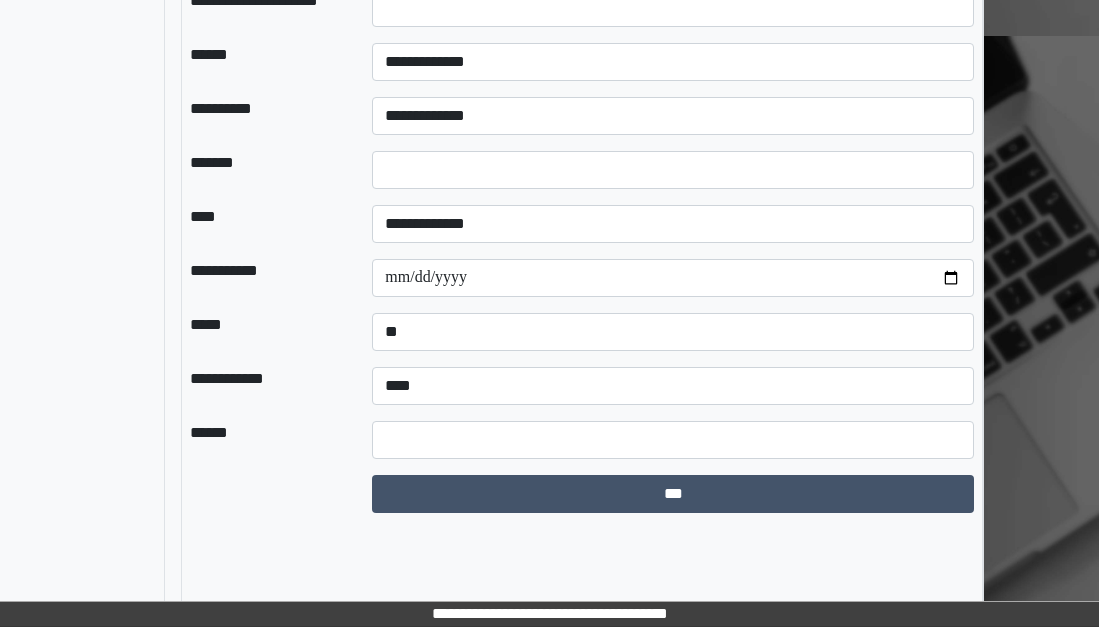 click on "**********" at bounding box center (672, -46) 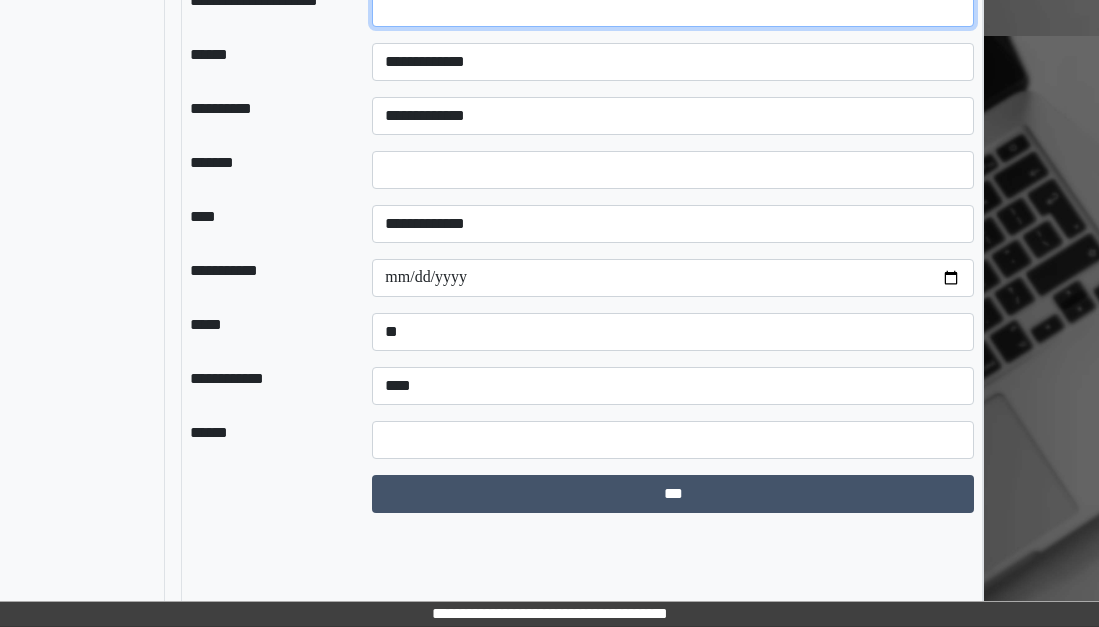 click at bounding box center (672, 8) 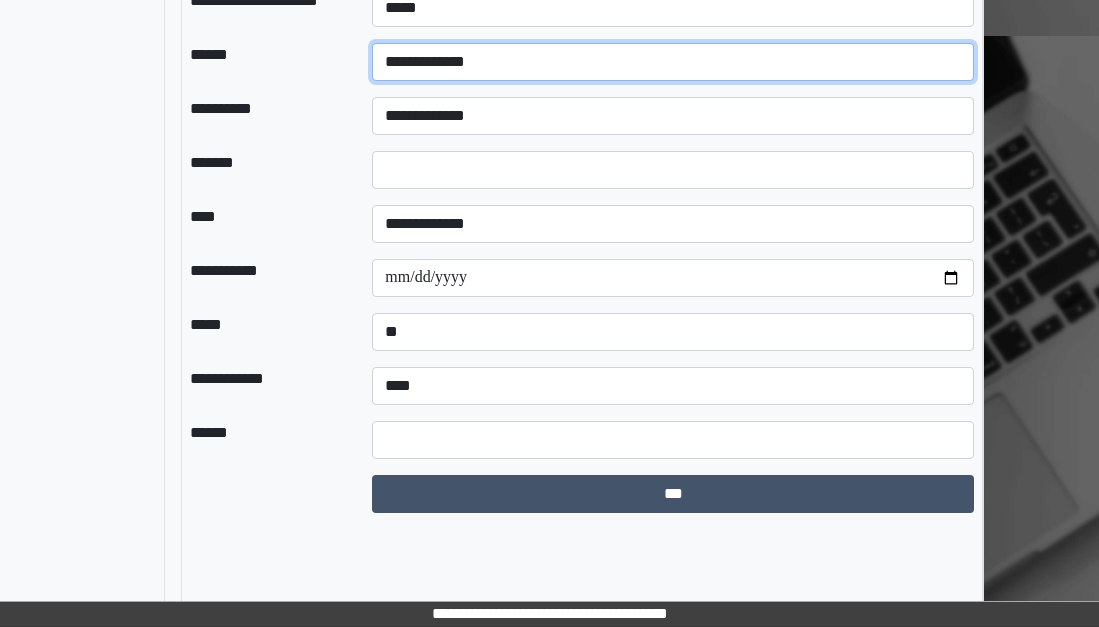 click on "**********" at bounding box center (672, 62) 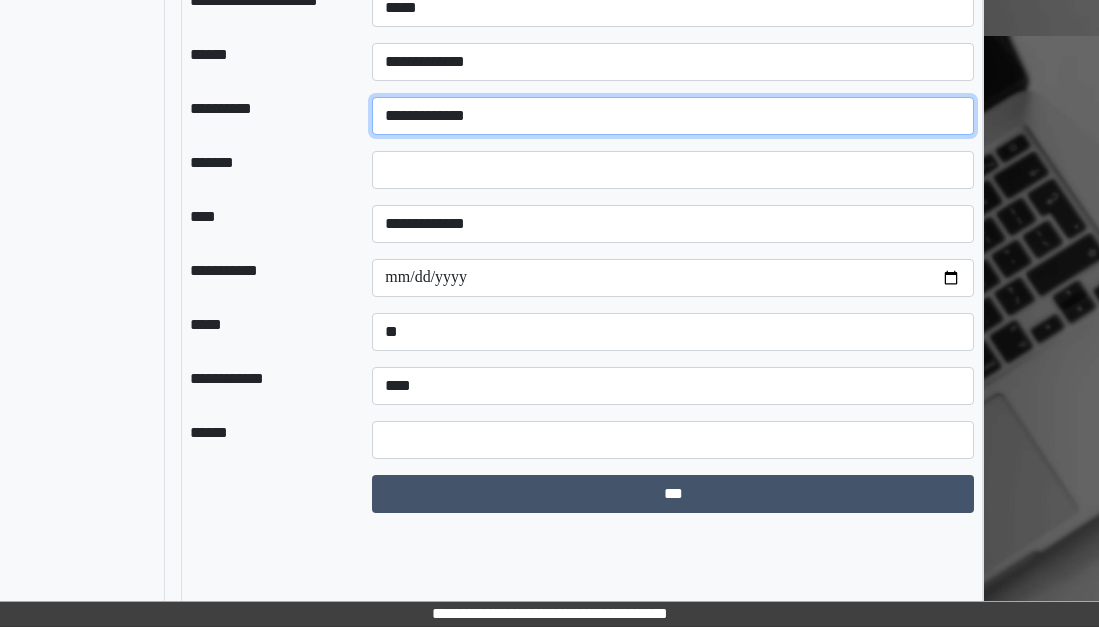 click on "**********" at bounding box center [672, 116] 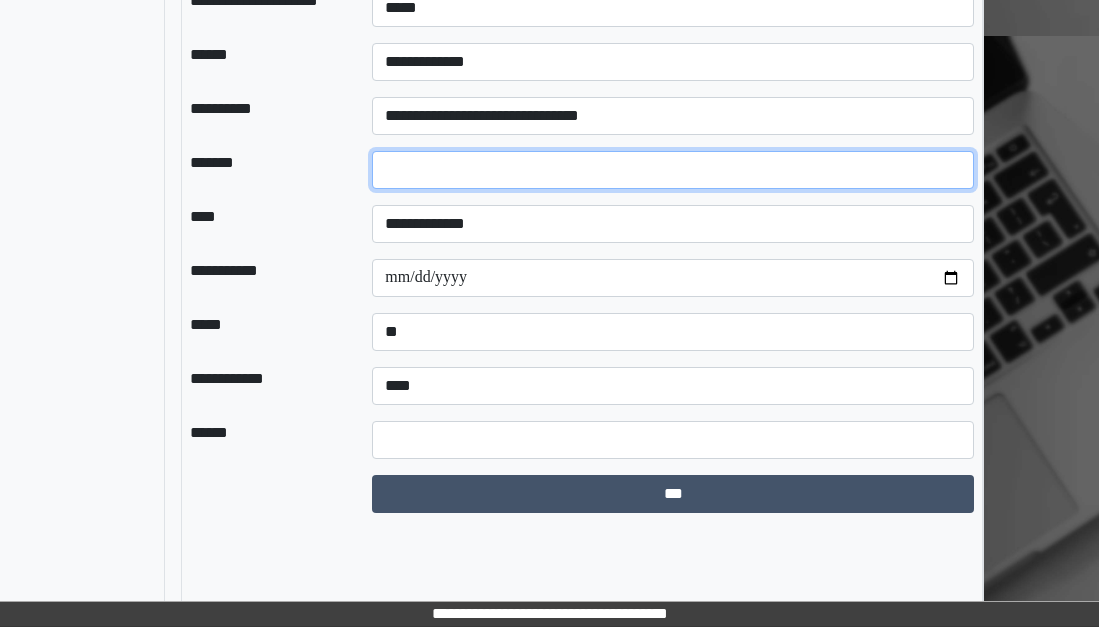 click on "*" at bounding box center (672, 170) 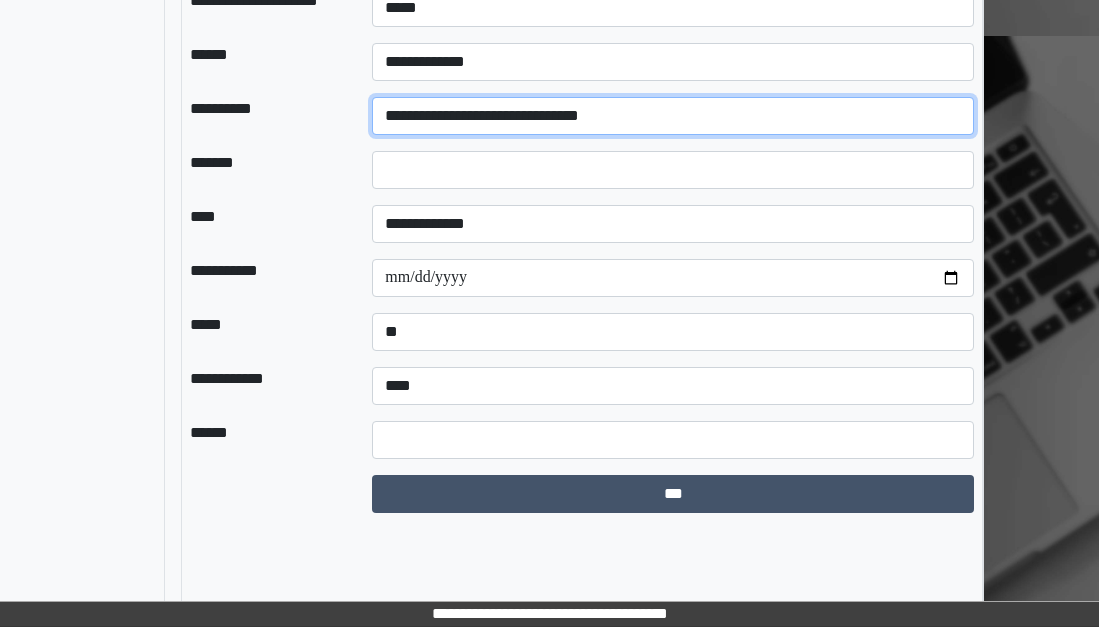 click on "**********" at bounding box center (672, 116) 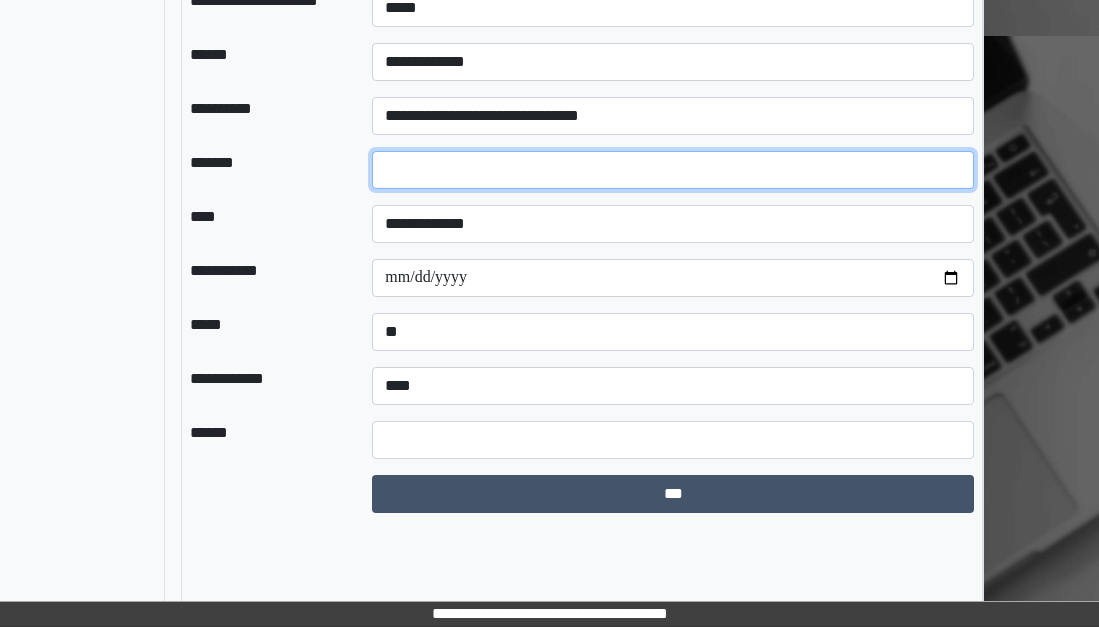 click at bounding box center (672, 170) 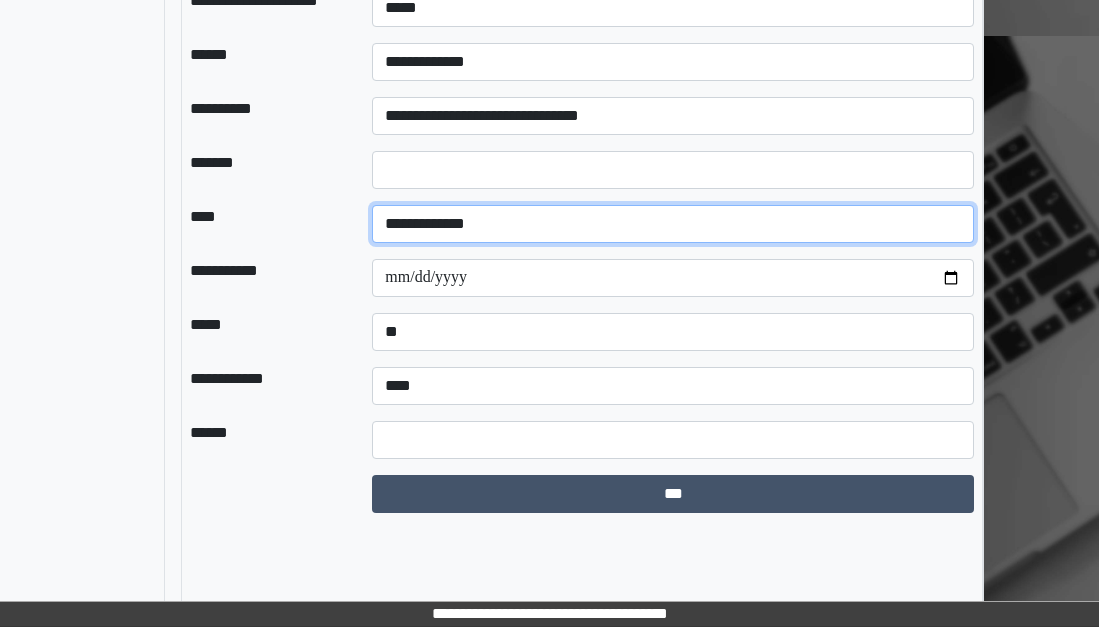 click on "**********" at bounding box center (672, 224) 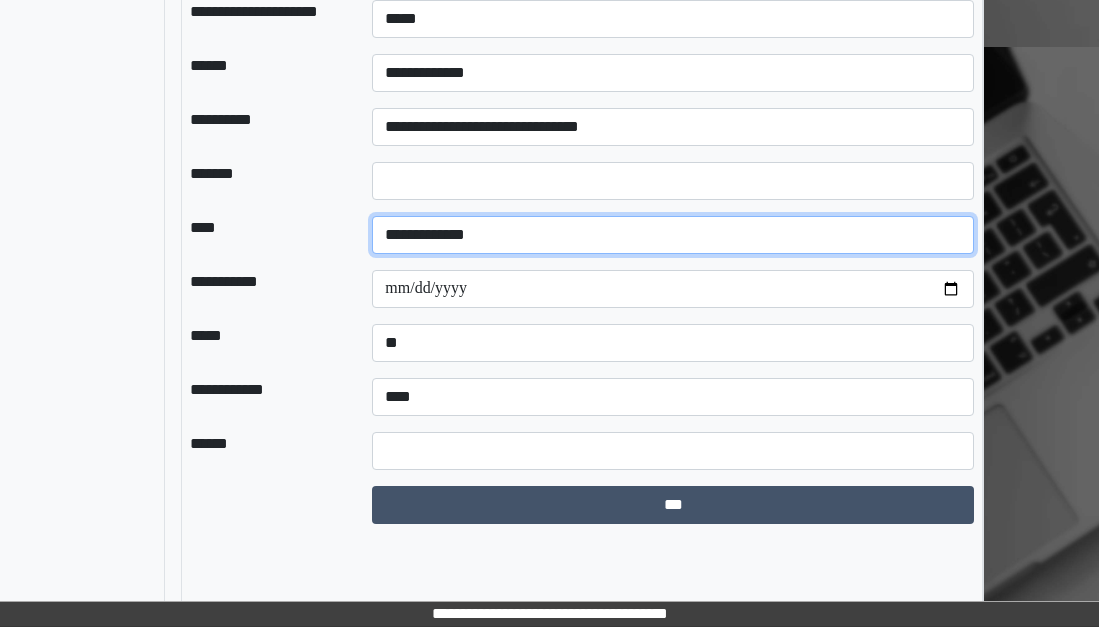 scroll, scrollTop: 4200, scrollLeft: 224, axis: both 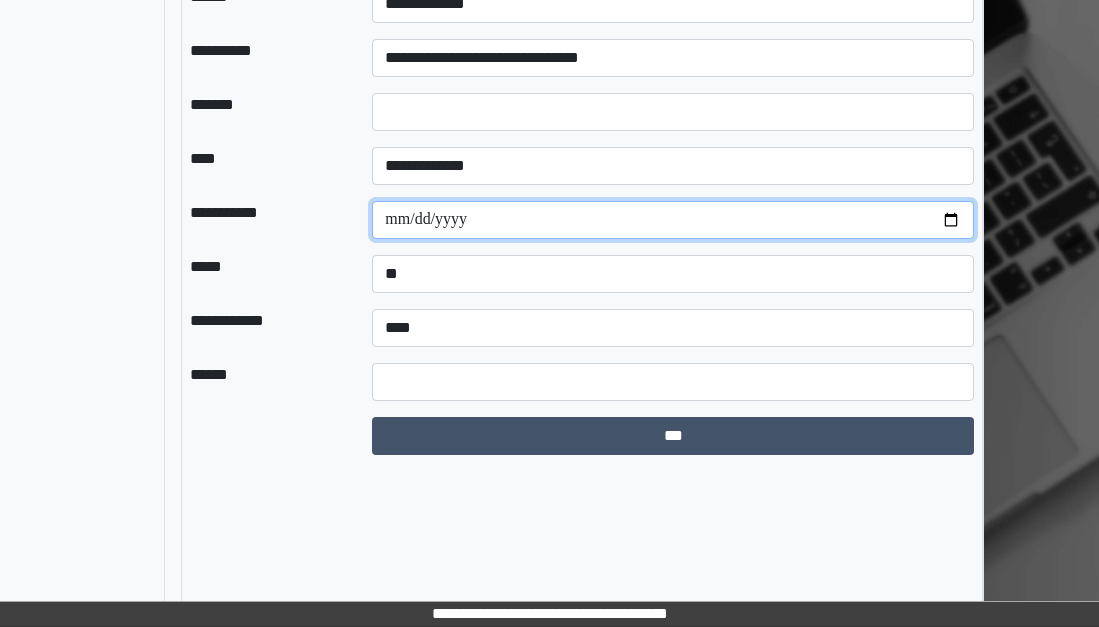 drag, startPoint x: 953, startPoint y: 352, endPoint x: 937, endPoint y: 353, distance: 16.03122 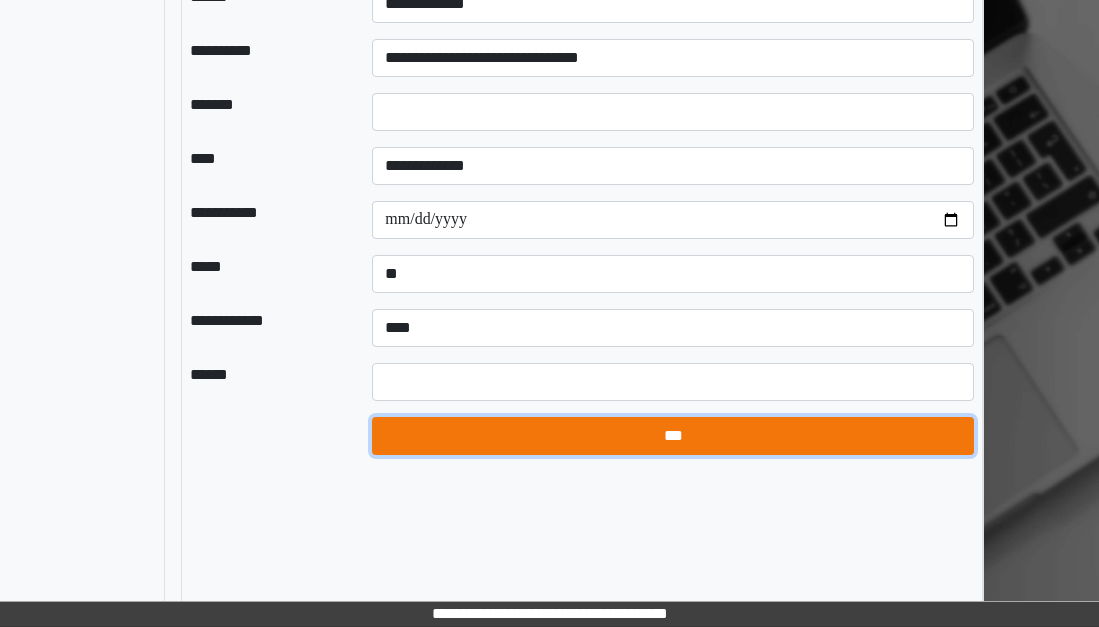 click on "***" at bounding box center [672, 436] 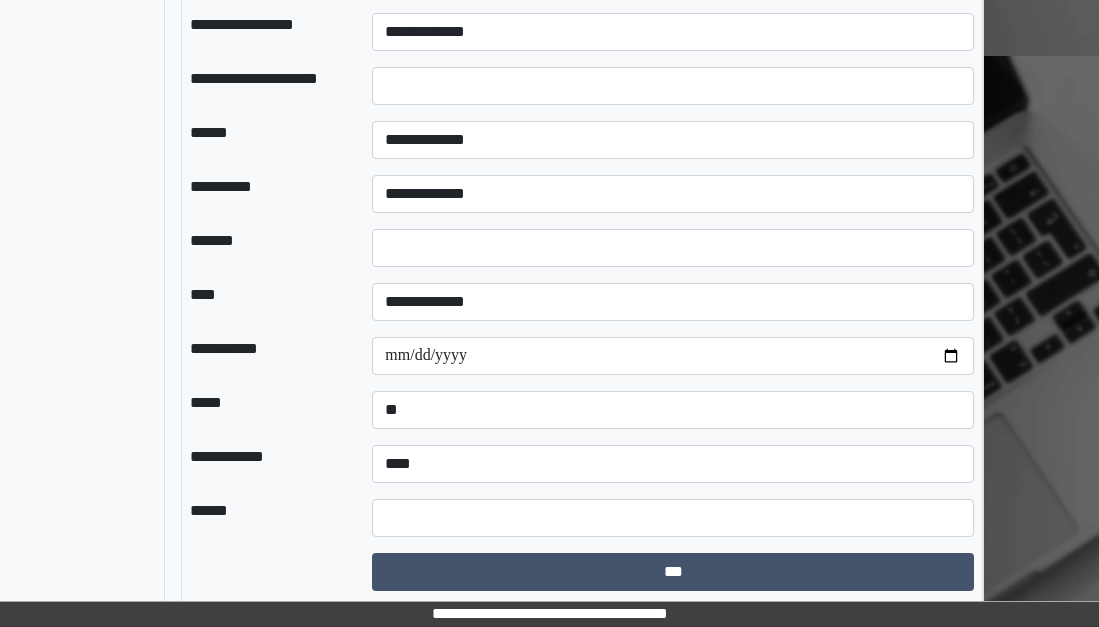 scroll, scrollTop: 4257, scrollLeft: 224, axis: both 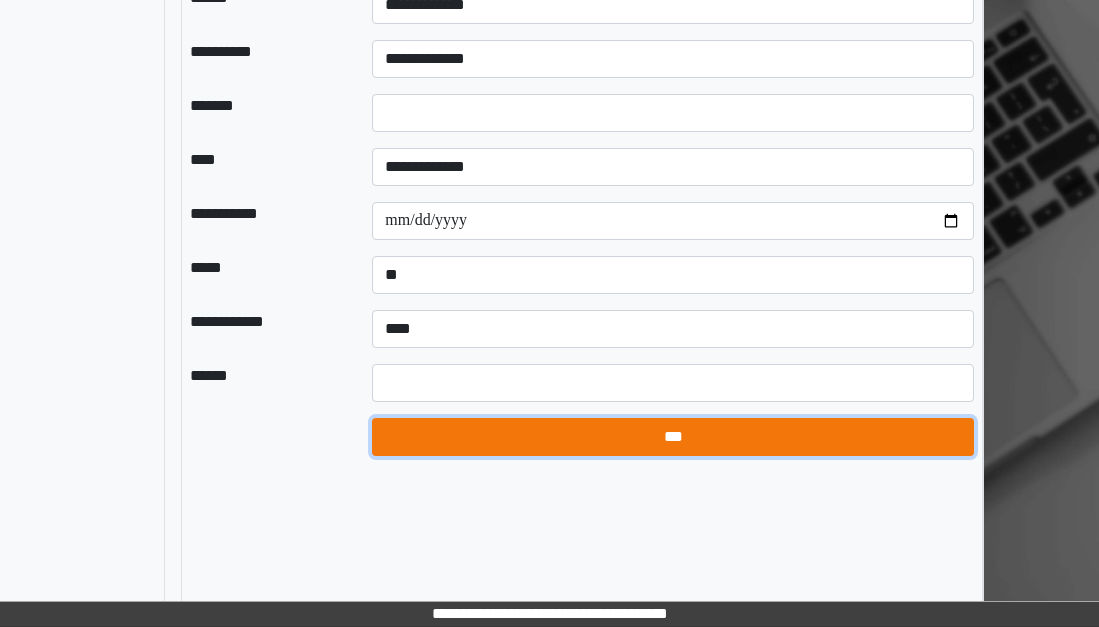 click on "***" at bounding box center [672, 437] 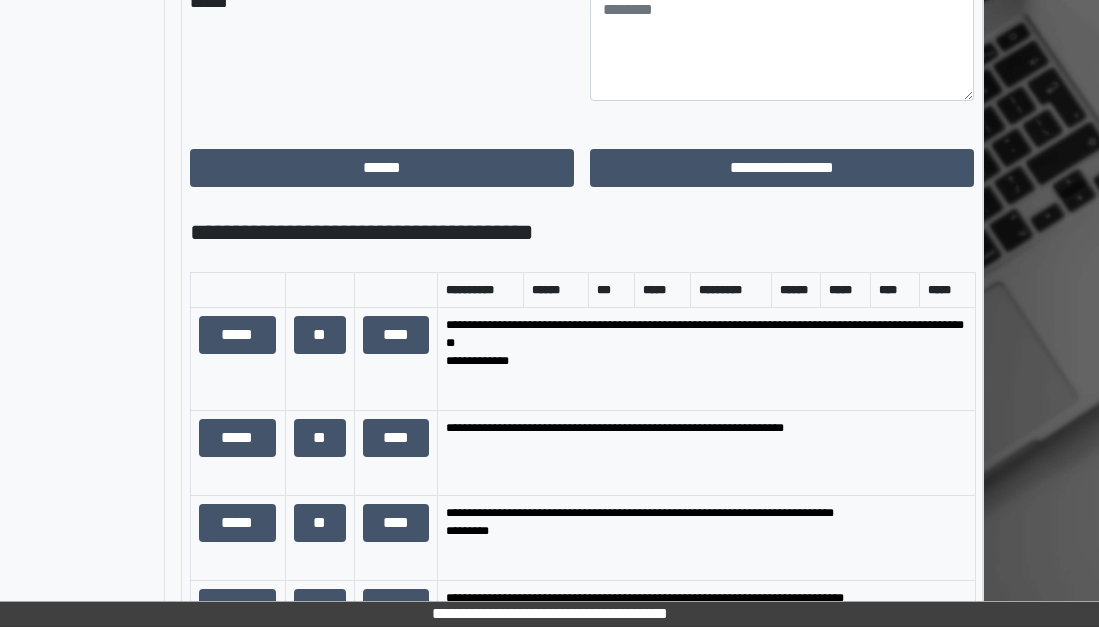 scroll, scrollTop: 1457, scrollLeft: 224, axis: both 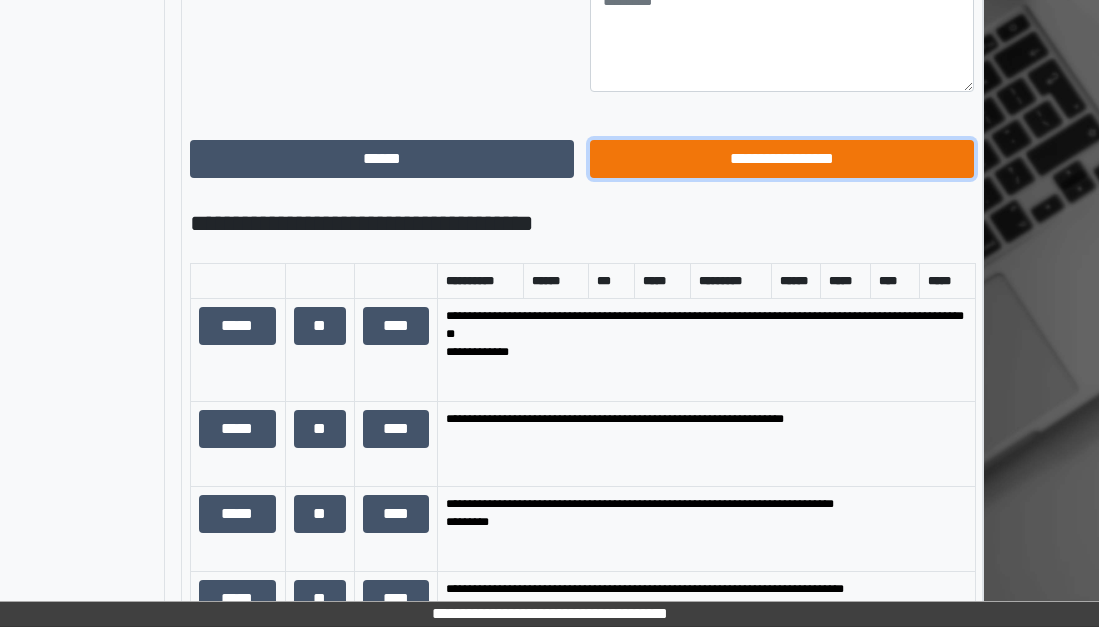 click on "**********" at bounding box center (782, 159) 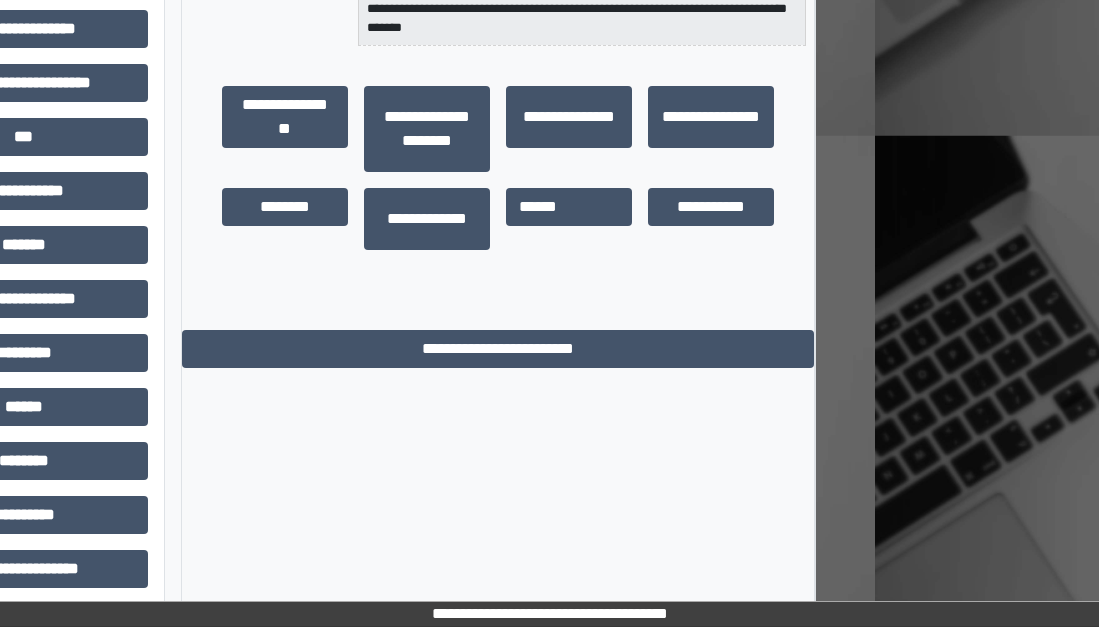 scroll, scrollTop: 547, scrollLeft: 224, axis: both 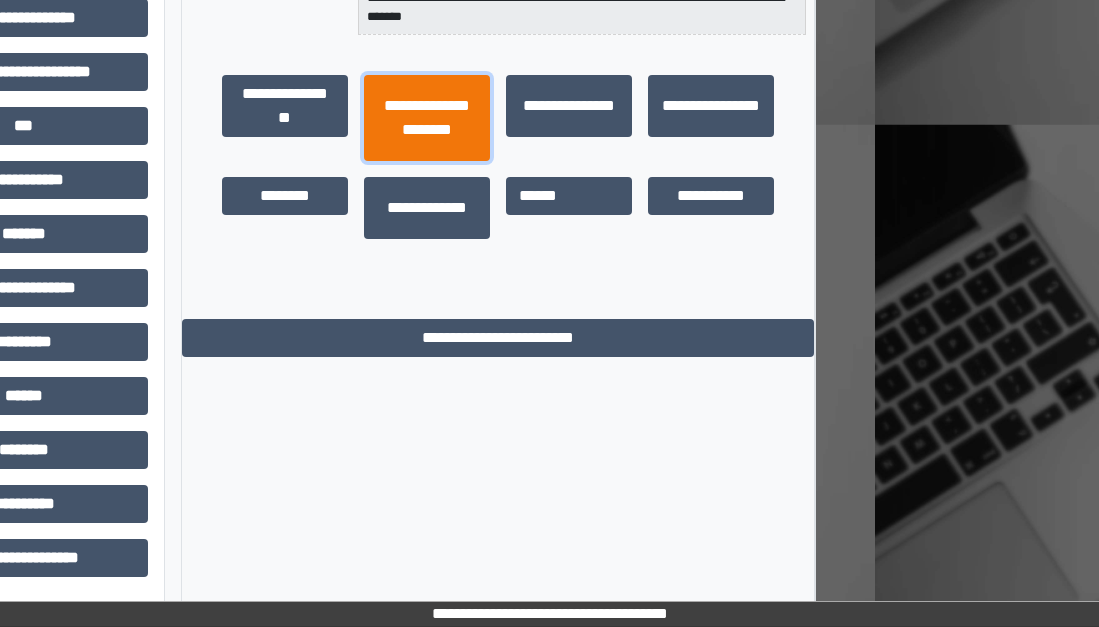 click on "**********" at bounding box center [427, 118] 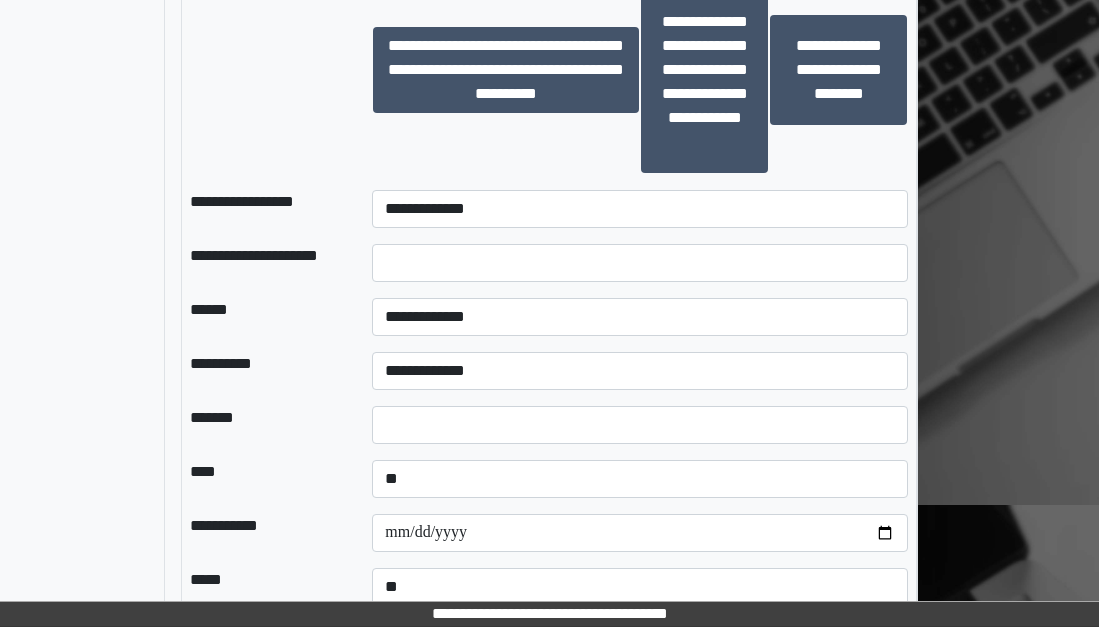 scroll, scrollTop: 3647, scrollLeft: 224, axis: both 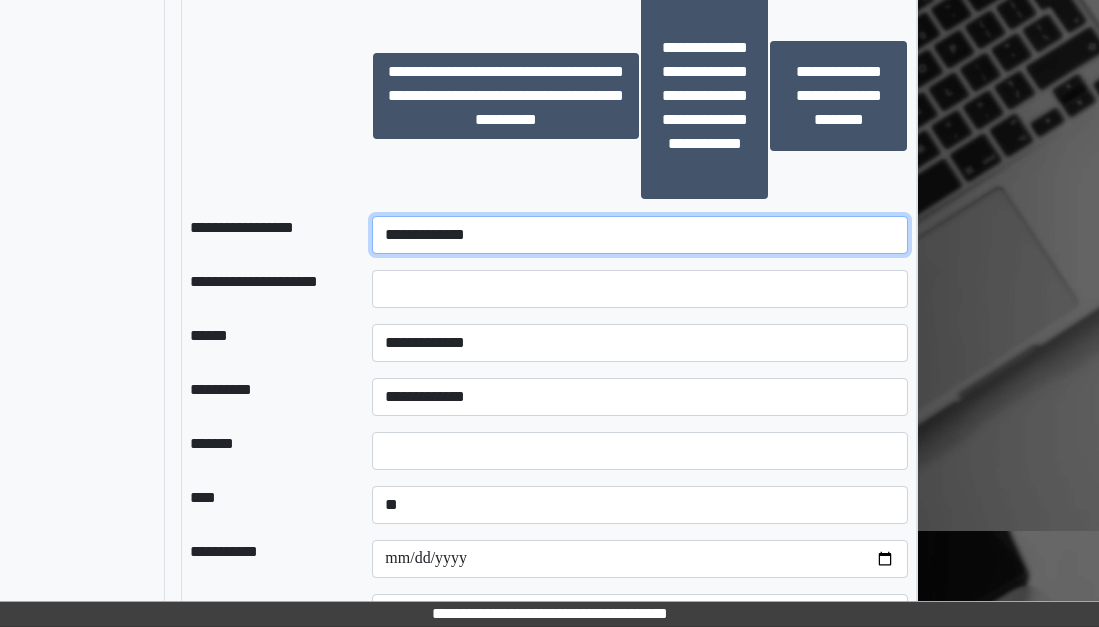 click on "**********" at bounding box center [640, 235] 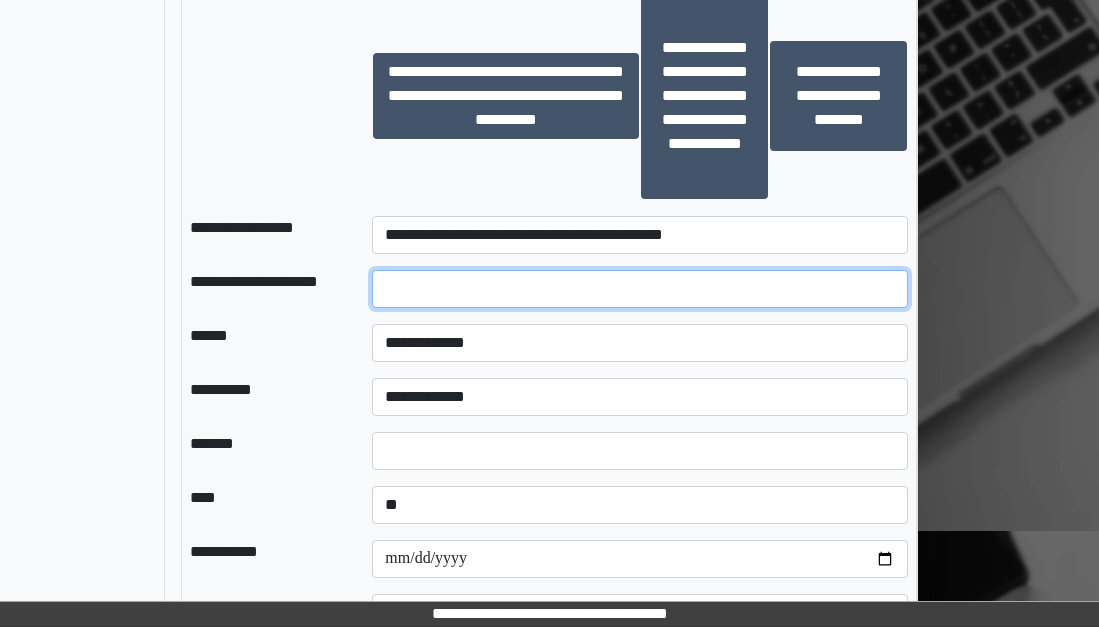 click at bounding box center [640, 289] 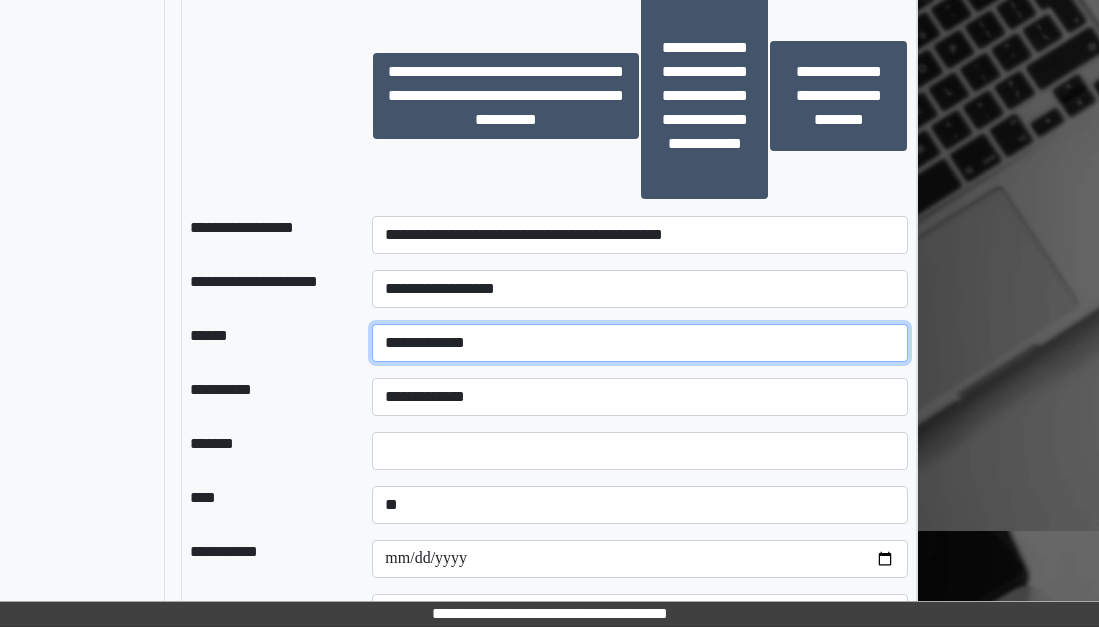 click on "**********" at bounding box center (640, 343) 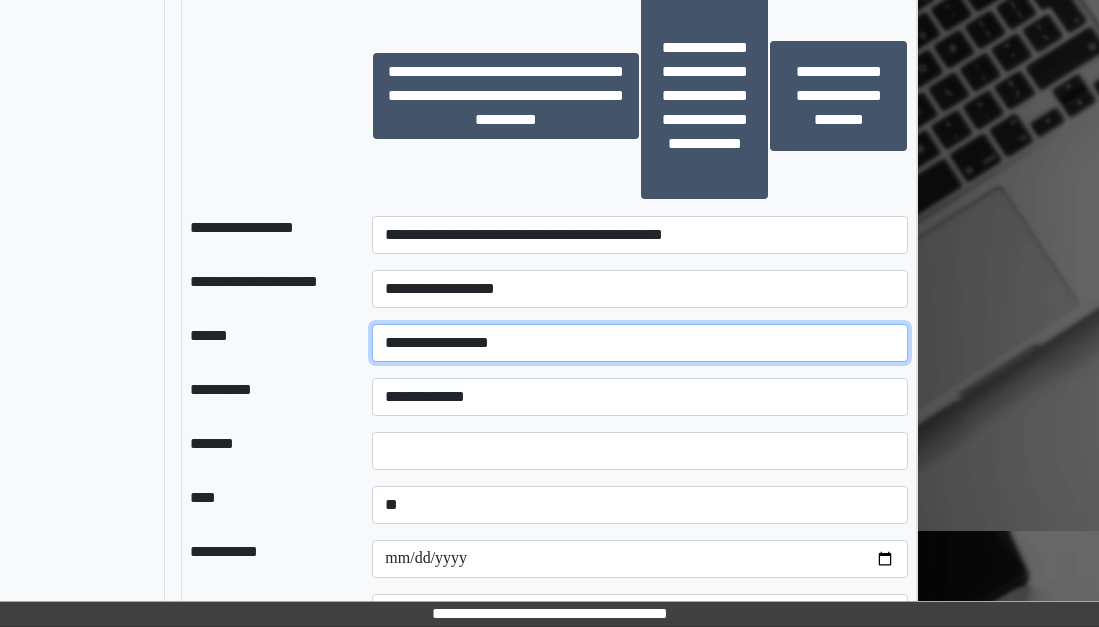 click on "**********" at bounding box center [640, 343] 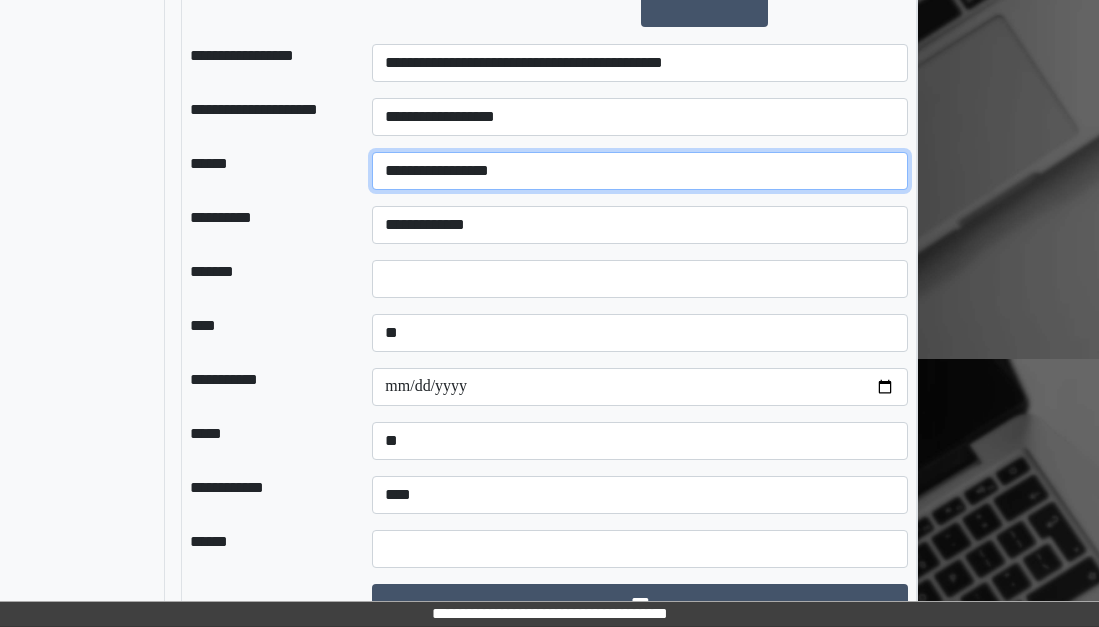 scroll, scrollTop: 3847, scrollLeft: 224, axis: both 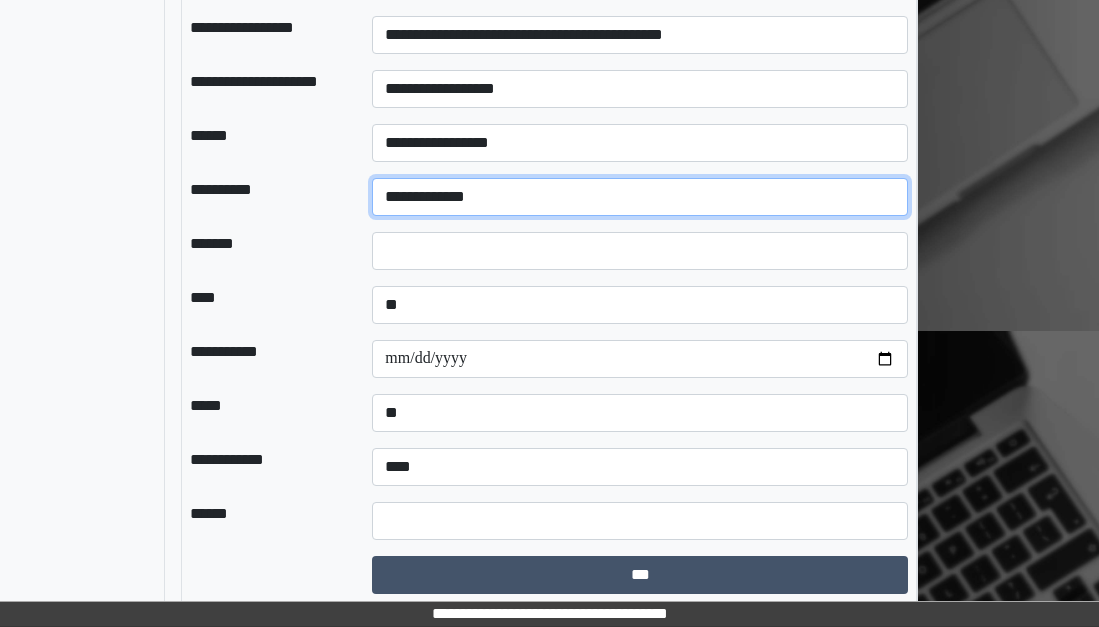 click on "**********" at bounding box center [640, 197] 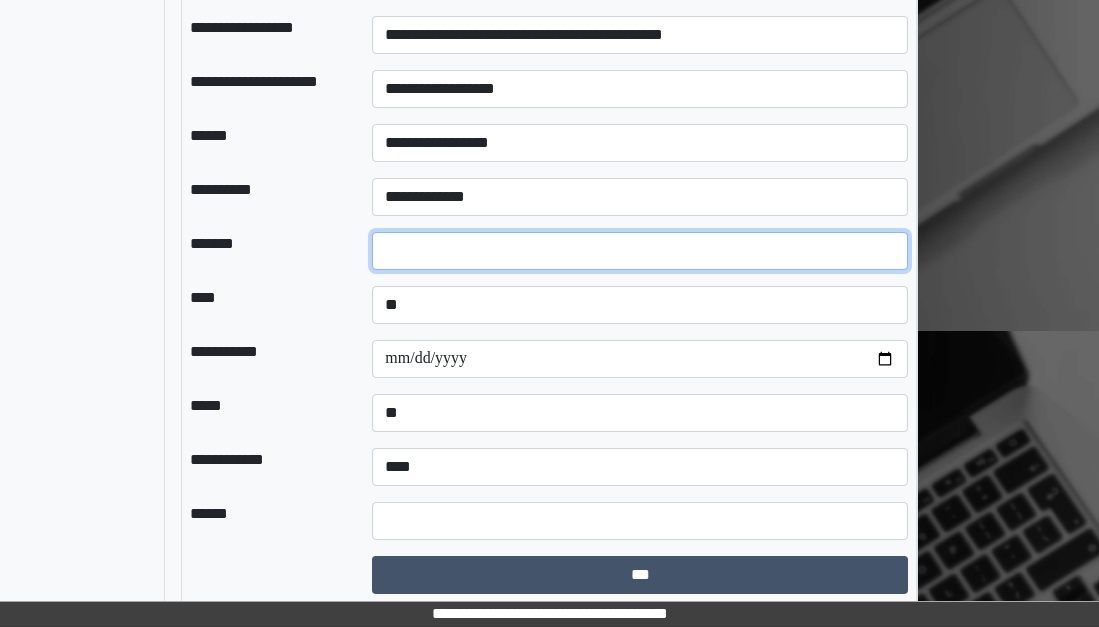 click at bounding box center [640, 251] 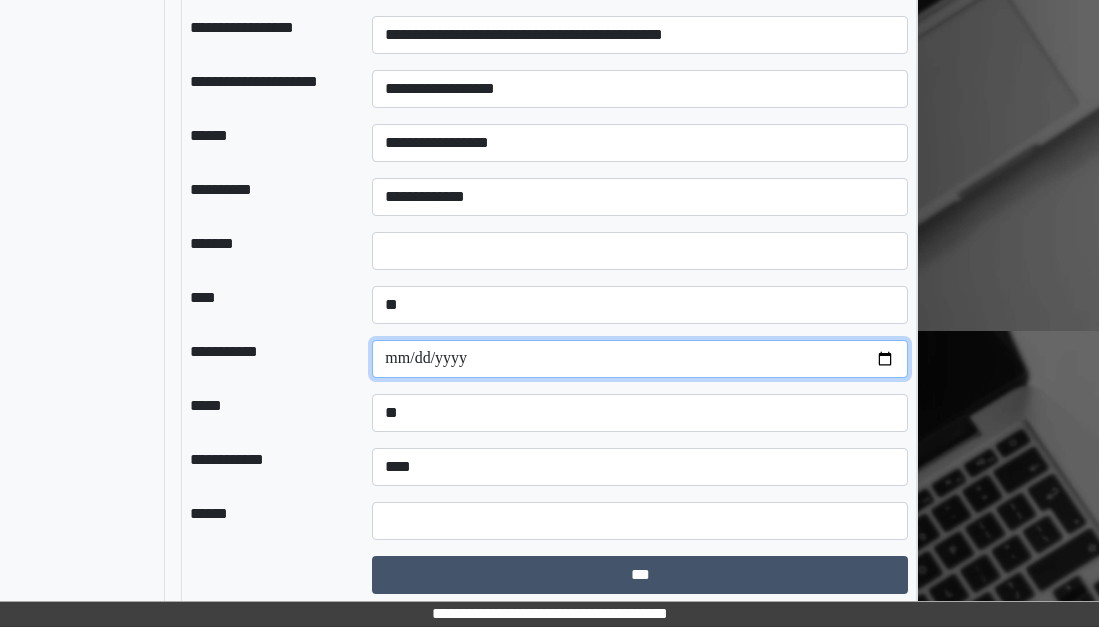 click at bounding box center [640, 359] 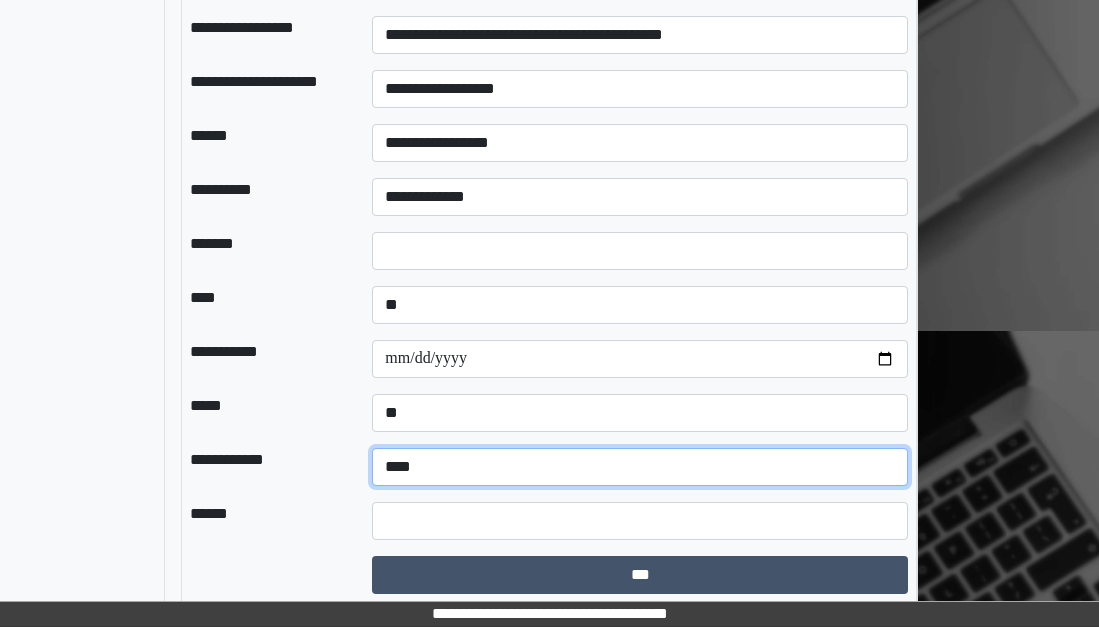 click on "**********" at bounding box center [640, 467] 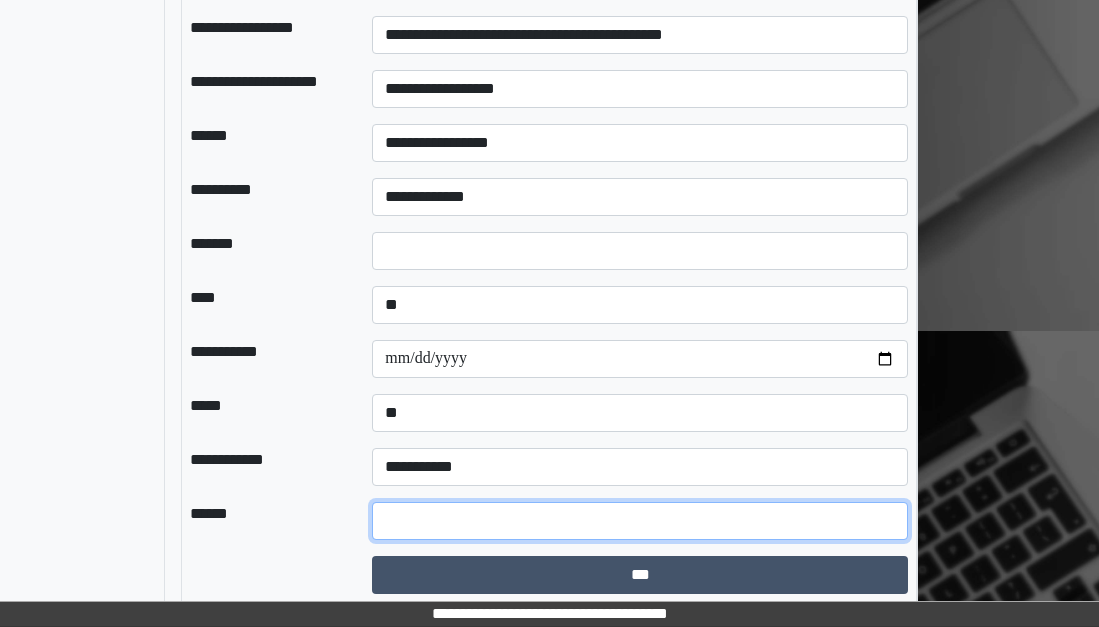 click at bounding box center (640, 521) 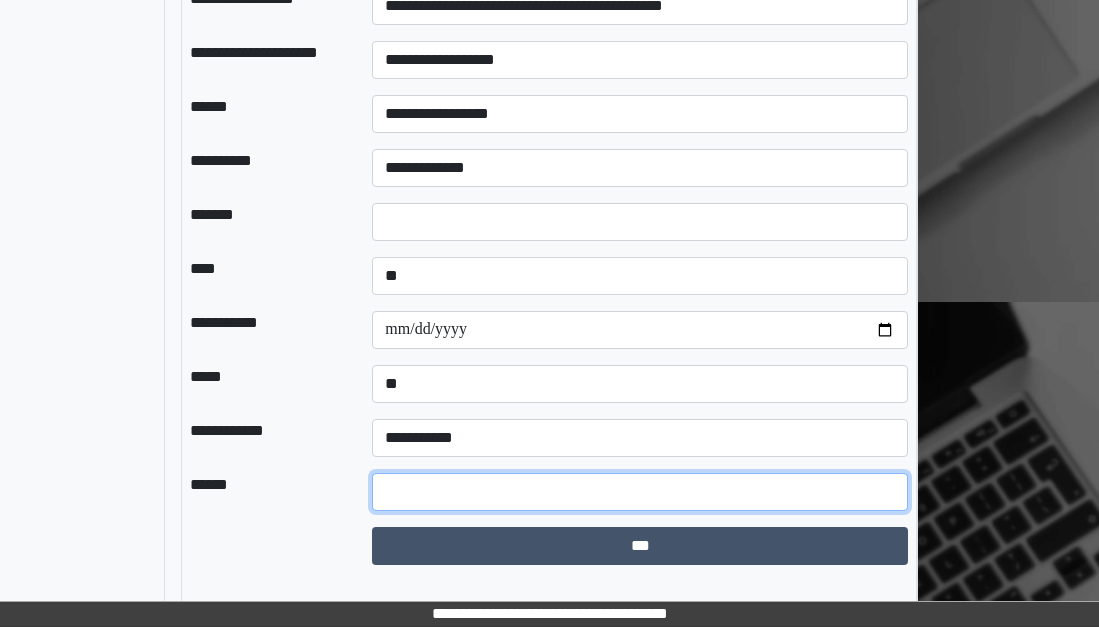 scroll, scrollTop: 3892, scrollLeft: 224, axis: both 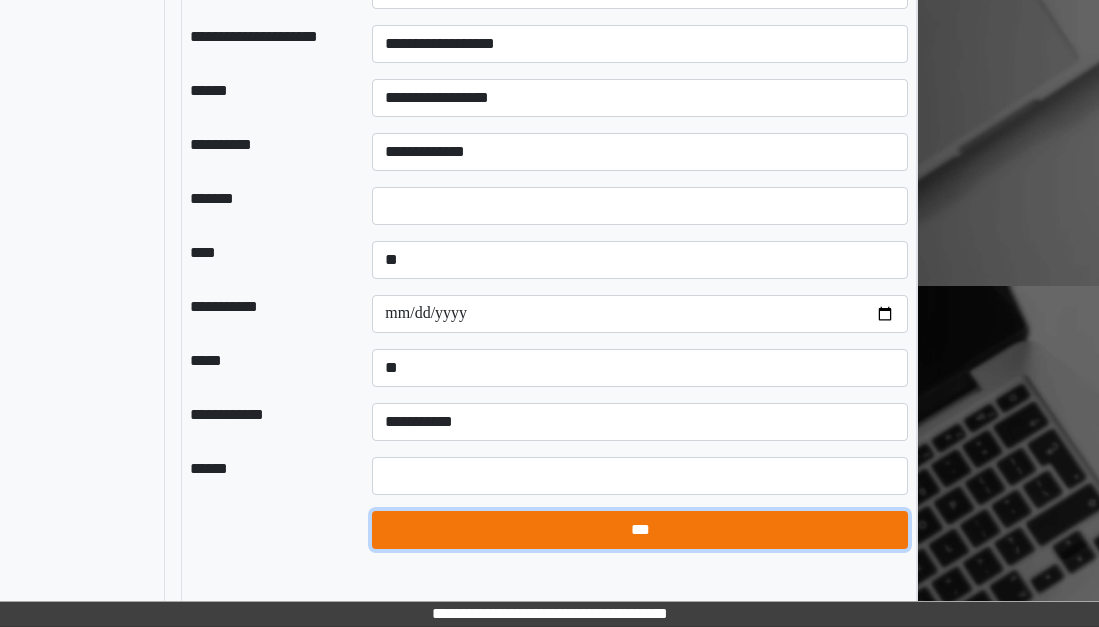 click on "***" at bounding box center [640, 530] 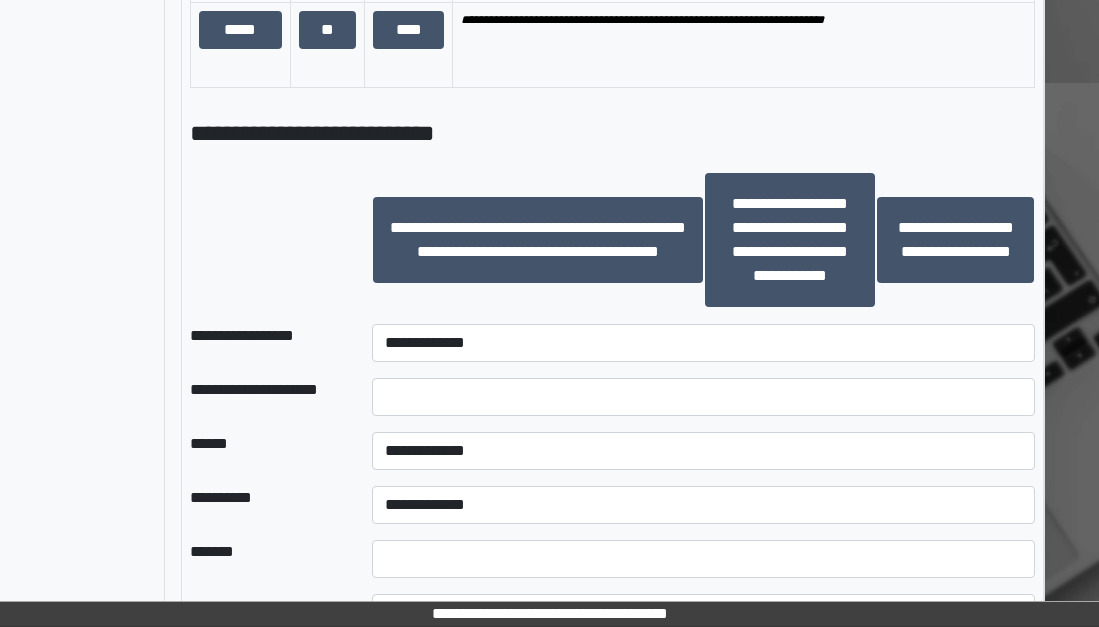 scroll, scrollTop: 3350, scrollLeft: 224, axis: both 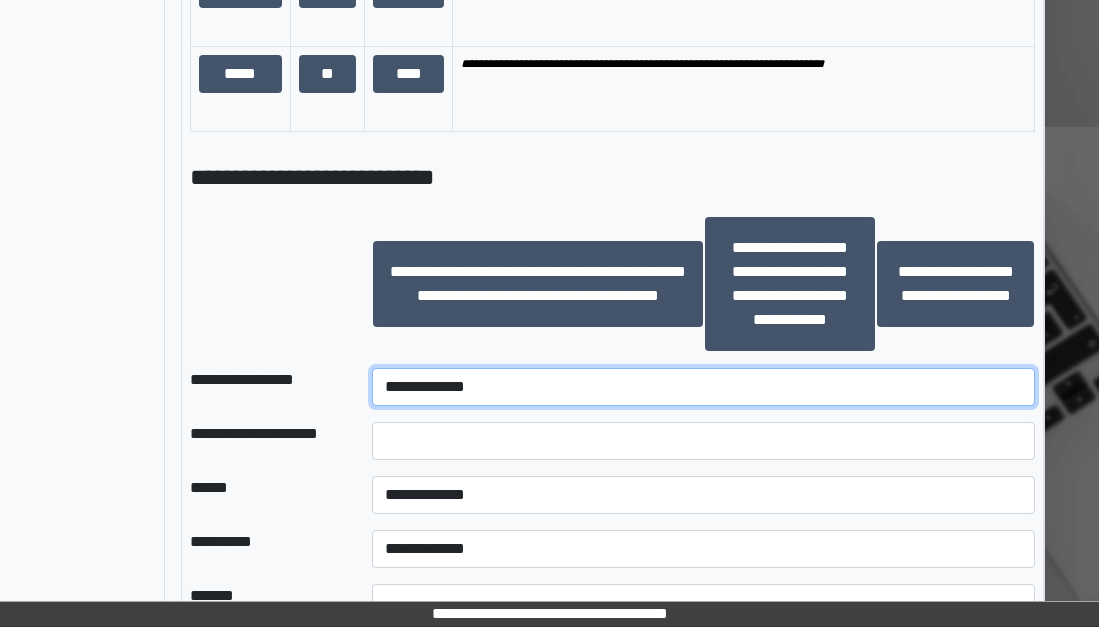 click on "**********" at bounding box center [703, 387] 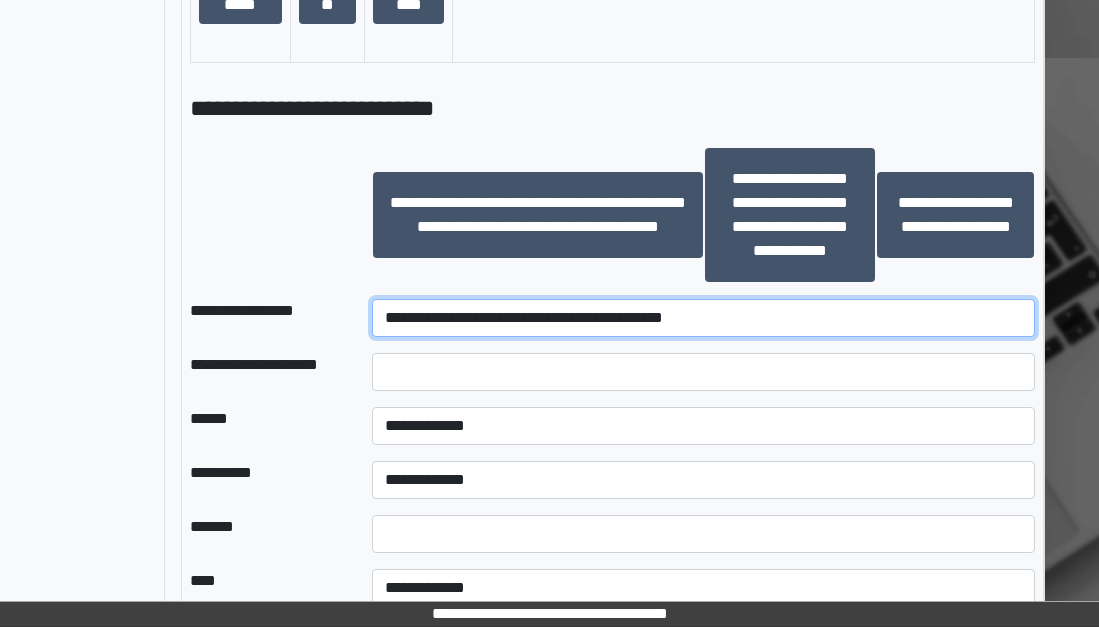 scroll, scrollTop: 3450, scrollLeft: 224, axis: both 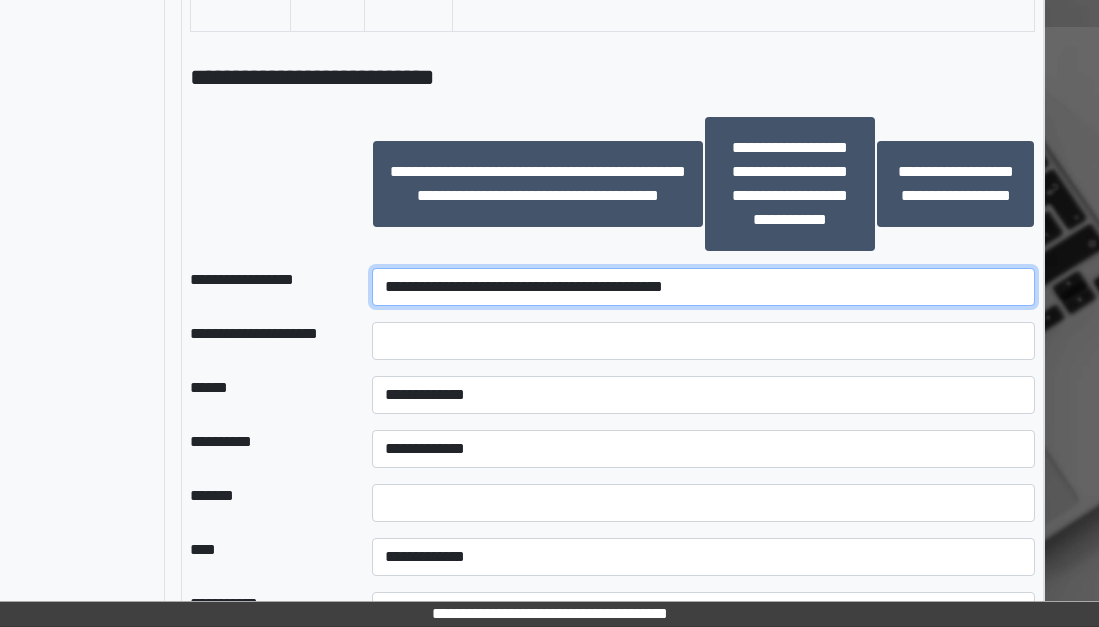 click on "**********" at bounding box center [703, 287] 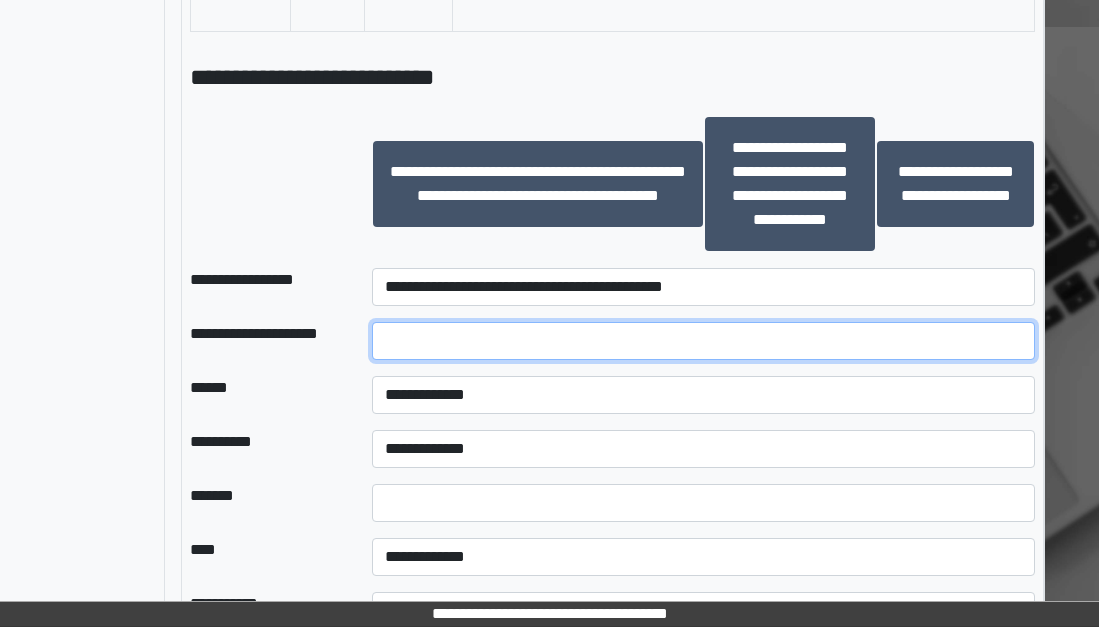click at bounding box center [703, 341] 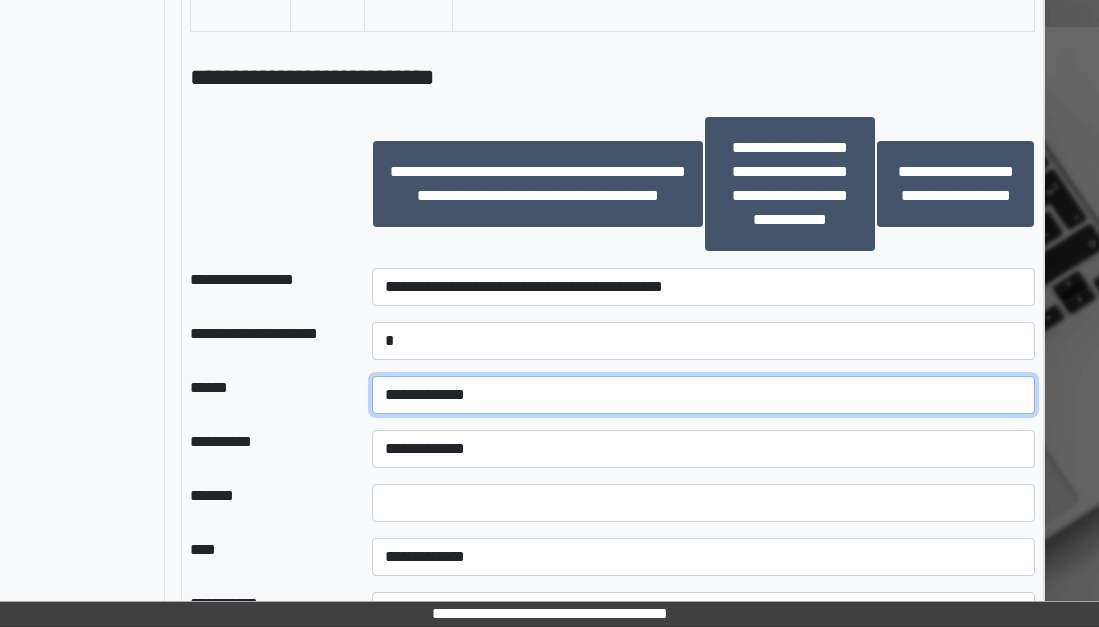 click on "**********" at bounding box center [703, 395] 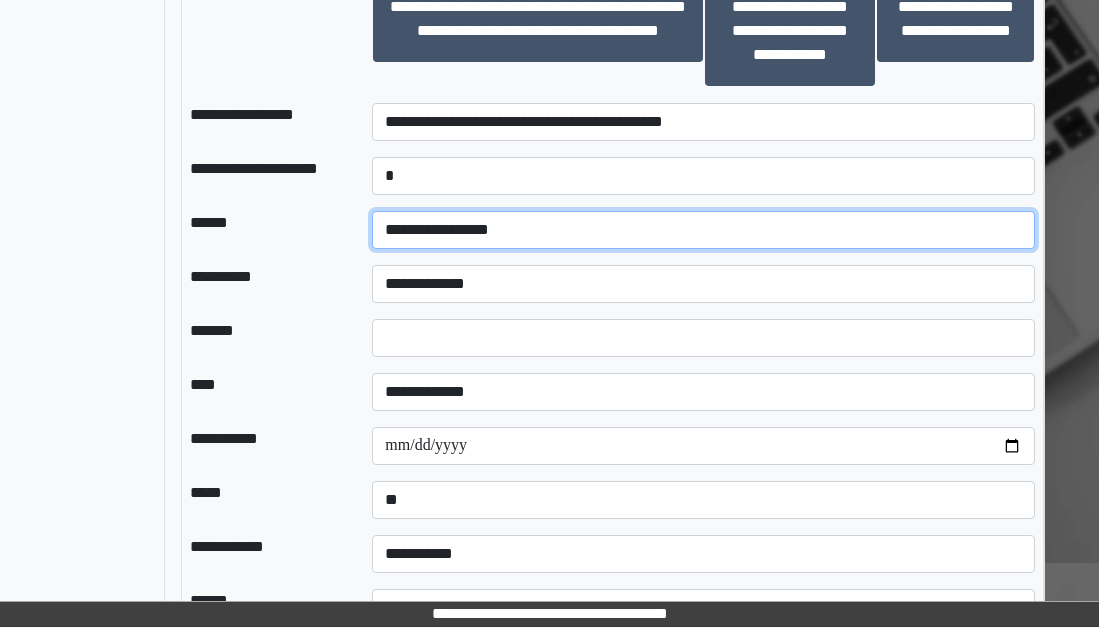 scroll, scrollTop: 3650, scrollLeft: 224, axis: both 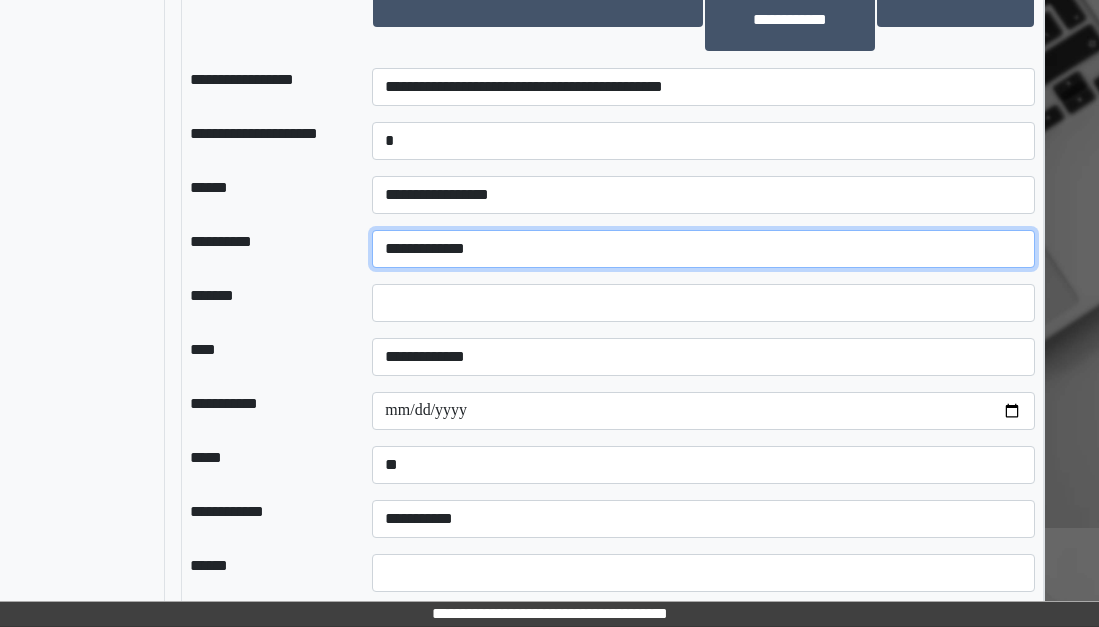 click on "**********" at bounding box center (703, 249) 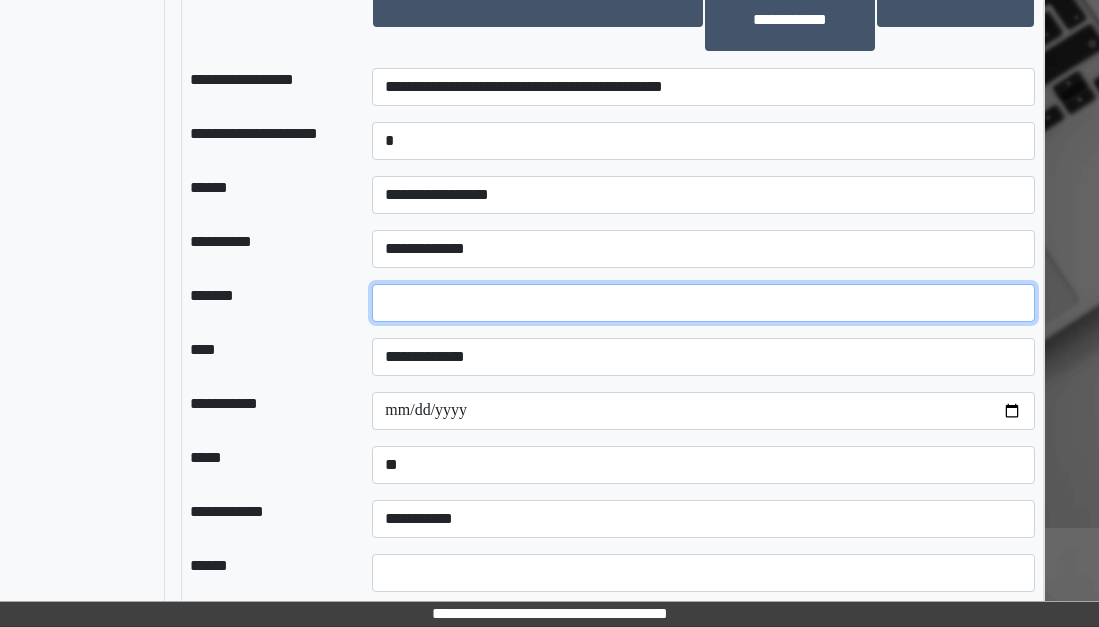 drag, startPoint x: 392, startPoint y: 346, endPoint x: 407, endPoint y: 342, distance: 15.524175 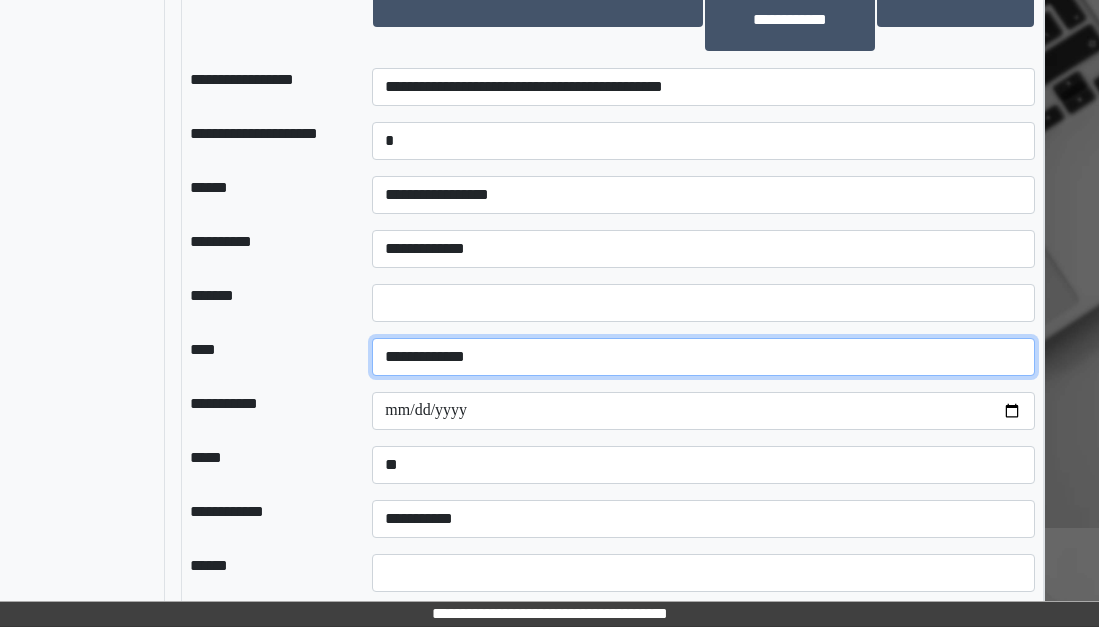 click on "**********" at bounding box center [703, 357] 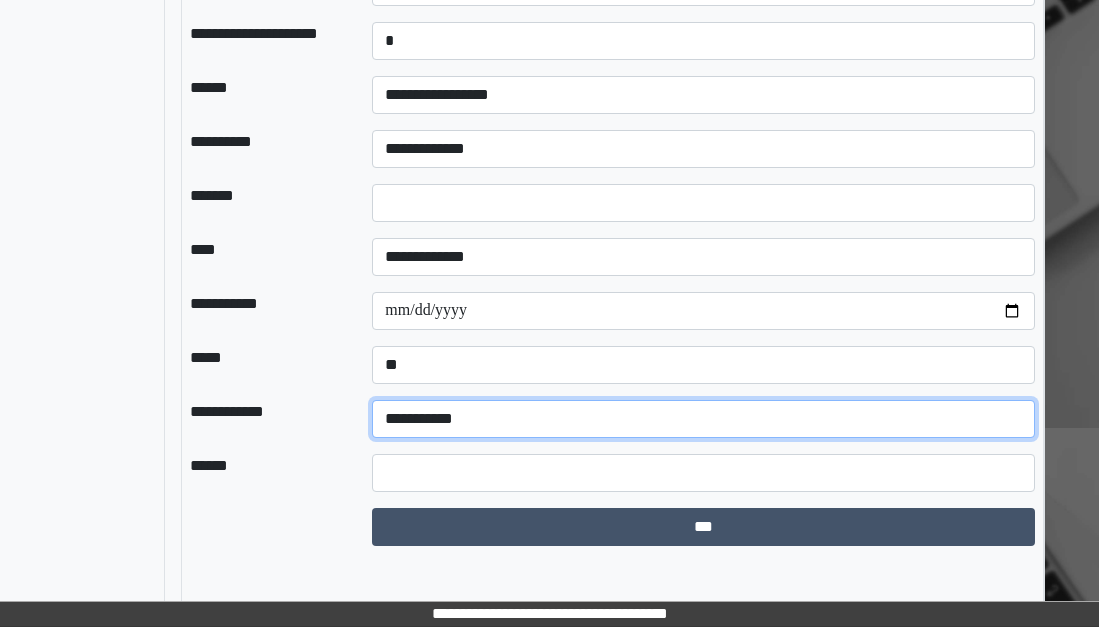 click on "**********" at bounding box center (703, 419) 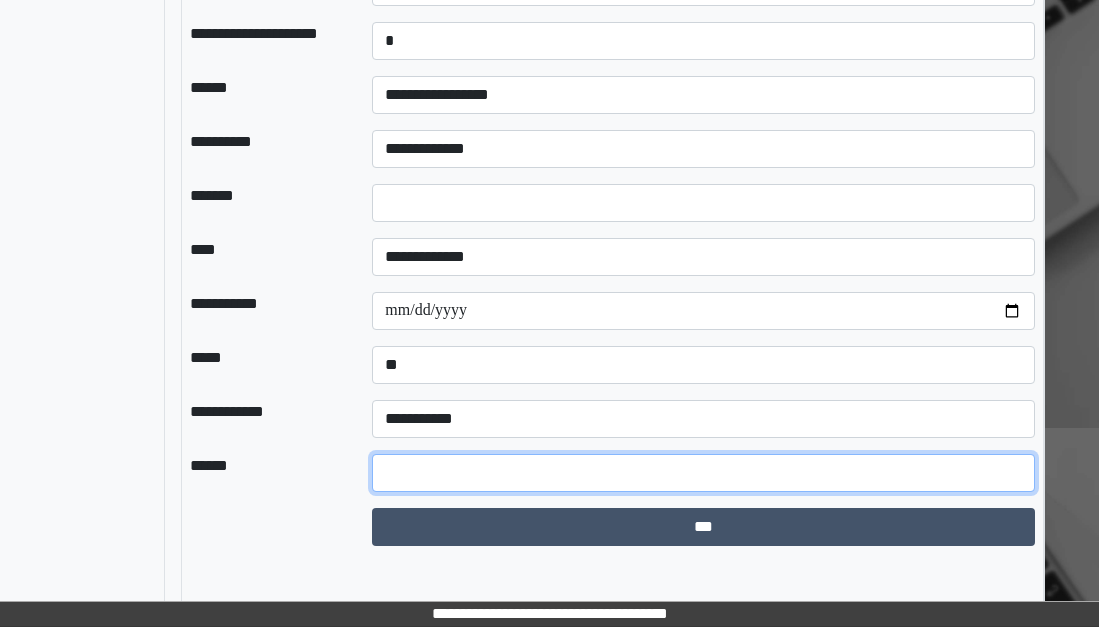 click at bounding box center (703, 473) 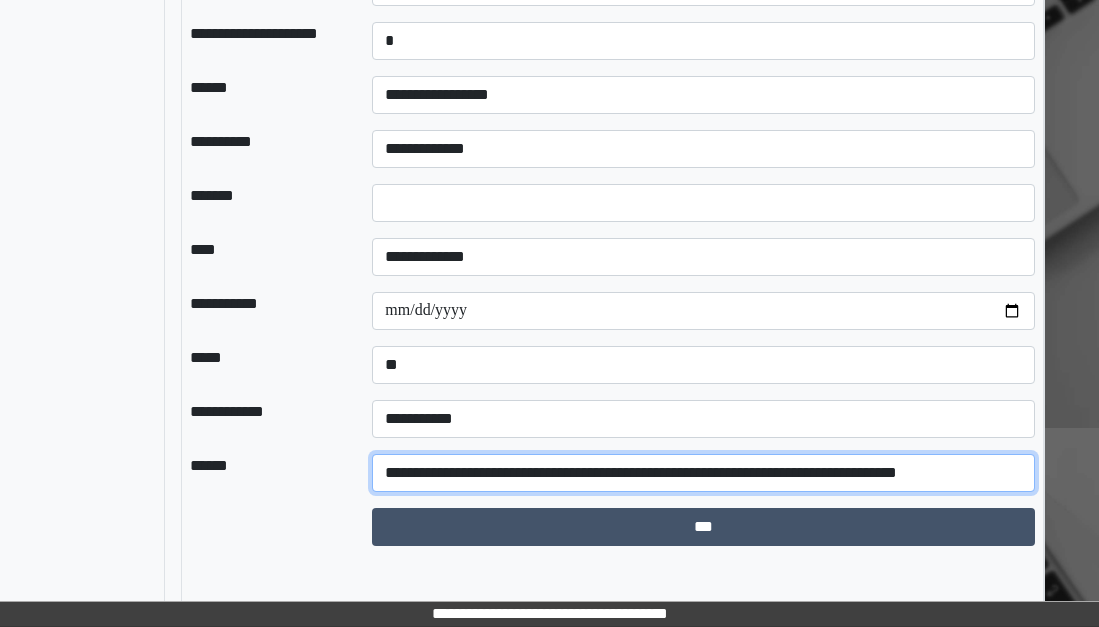click on "**********" at bounding box center (703, 473) 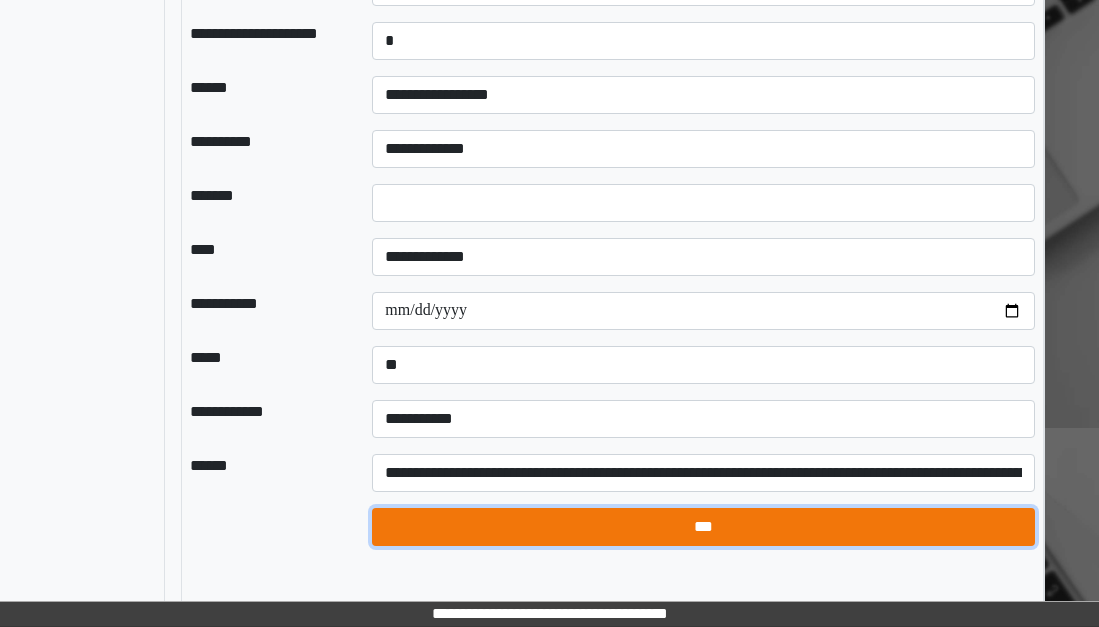 click on "***" at bounding box center (703, 527) 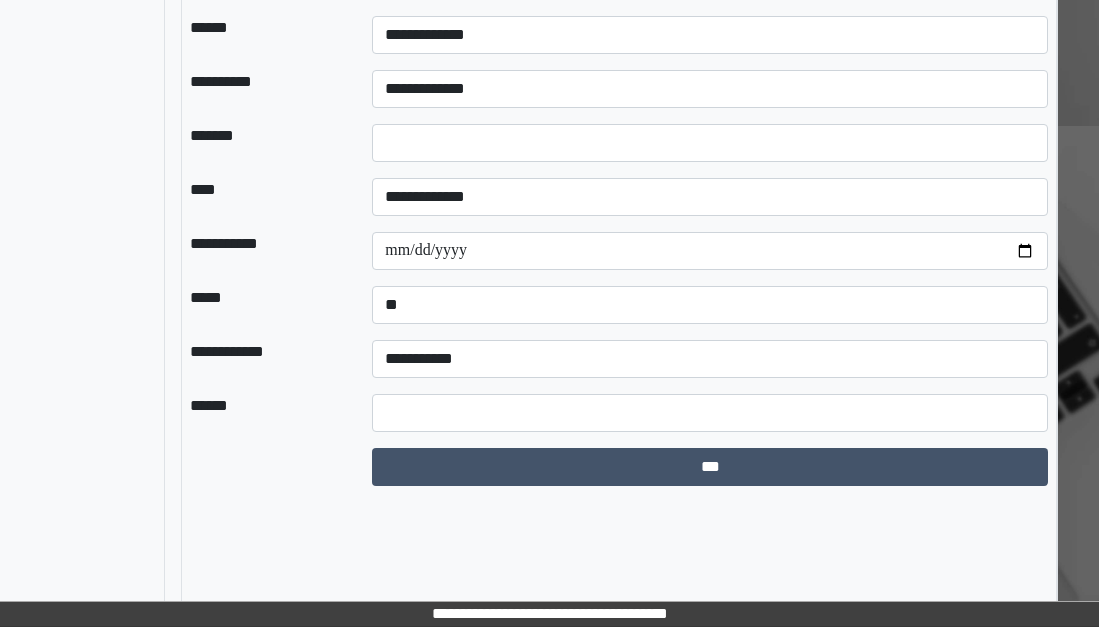 scroll, scrollTop: 3663, scrollLeft: 224, axis: both 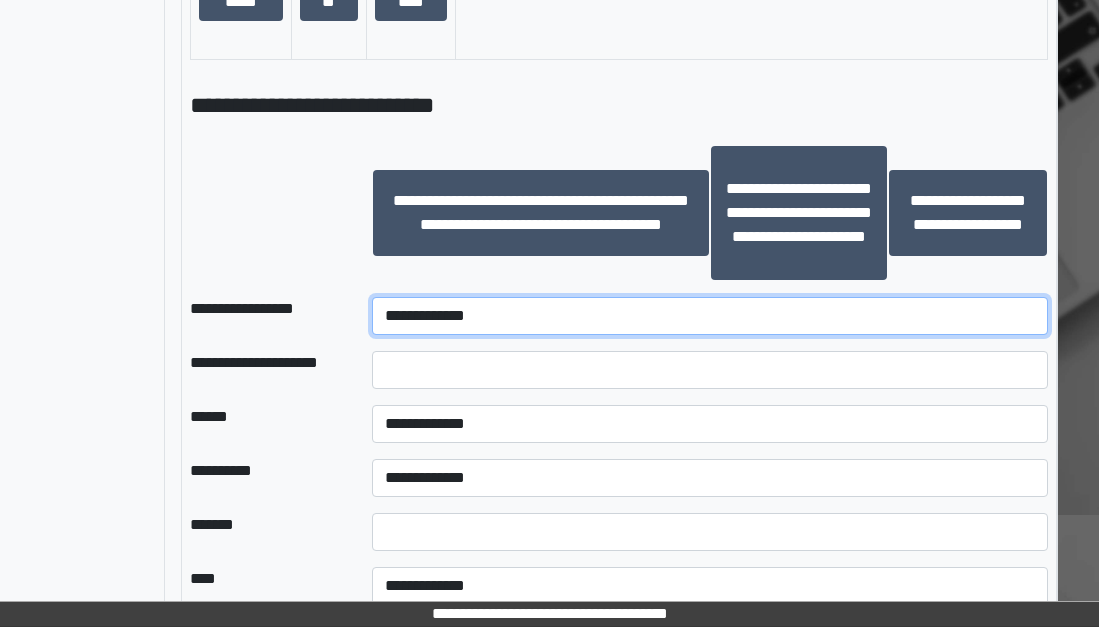 click on "**********" at bounding box center (710, 316) 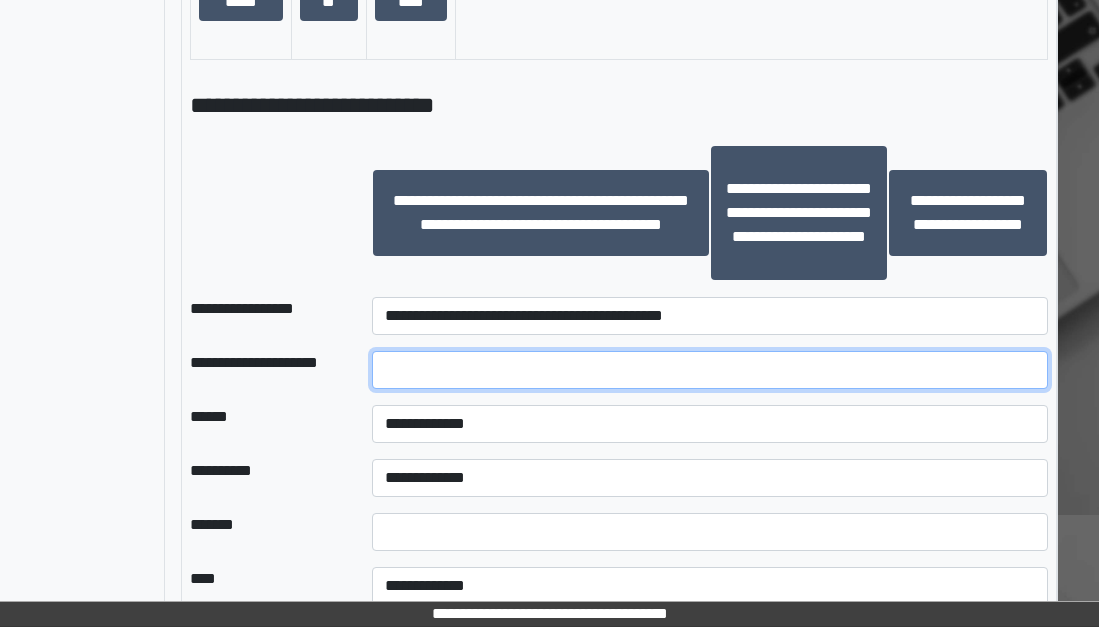 click at bounding box center (710, 370) 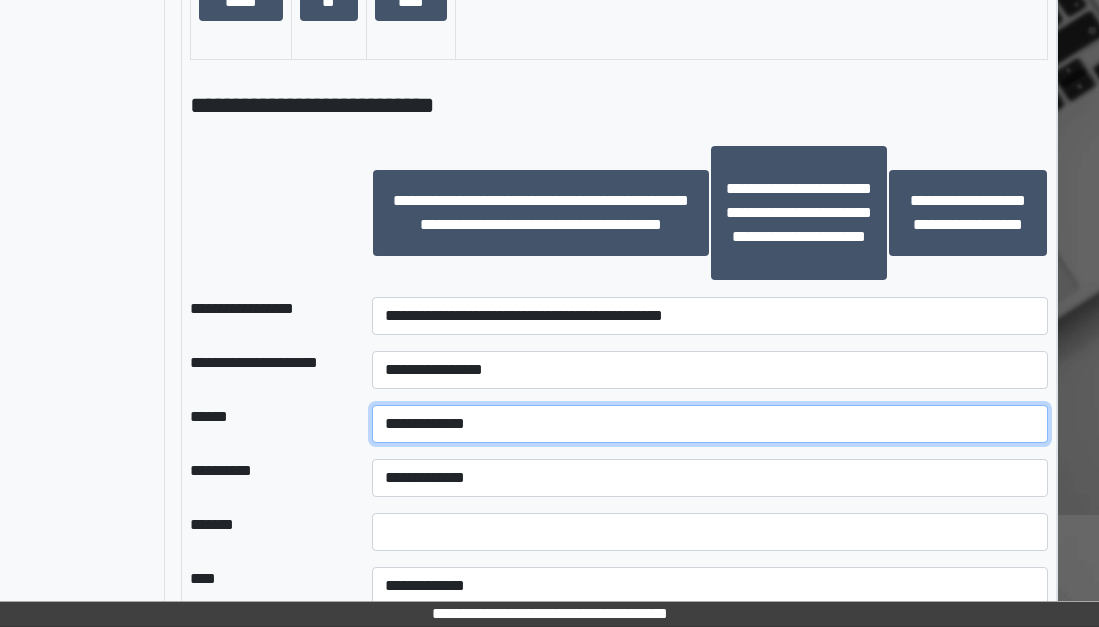click on "**********" at bounding box center [710, 424] 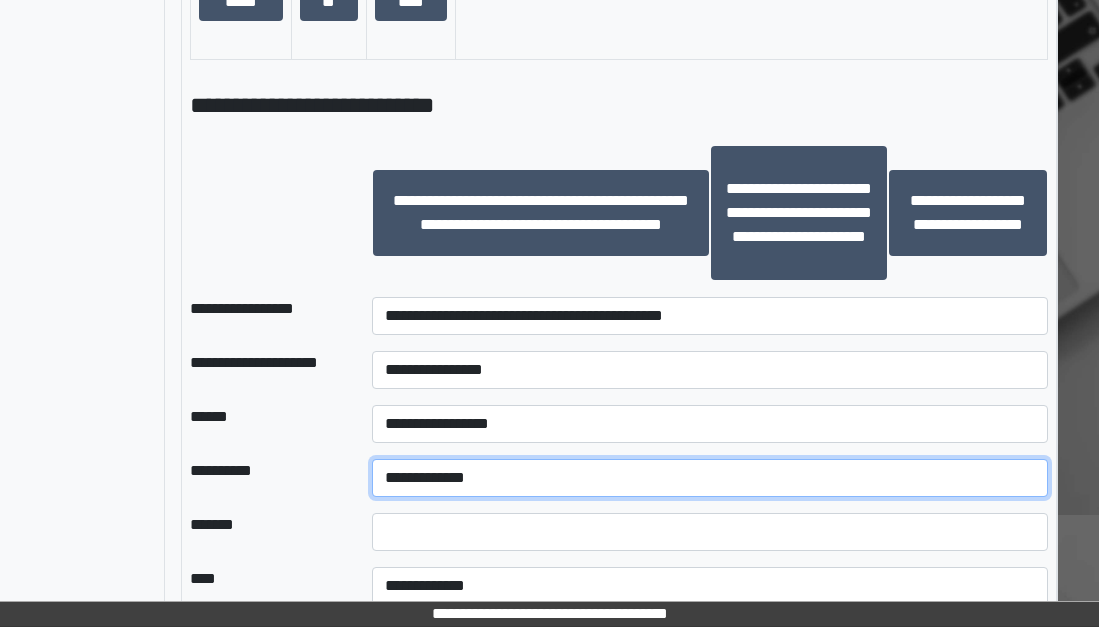 click on "**********" at bounding box center [710, 478] 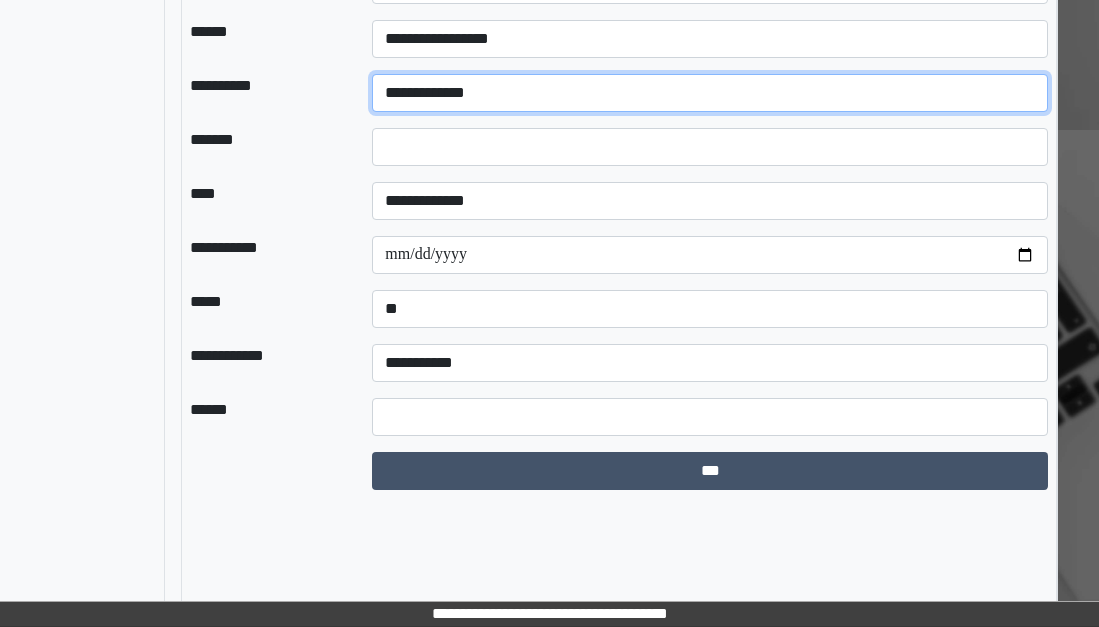 scroll, scrollTop: 4052, scrollLeft: 224, axis: both 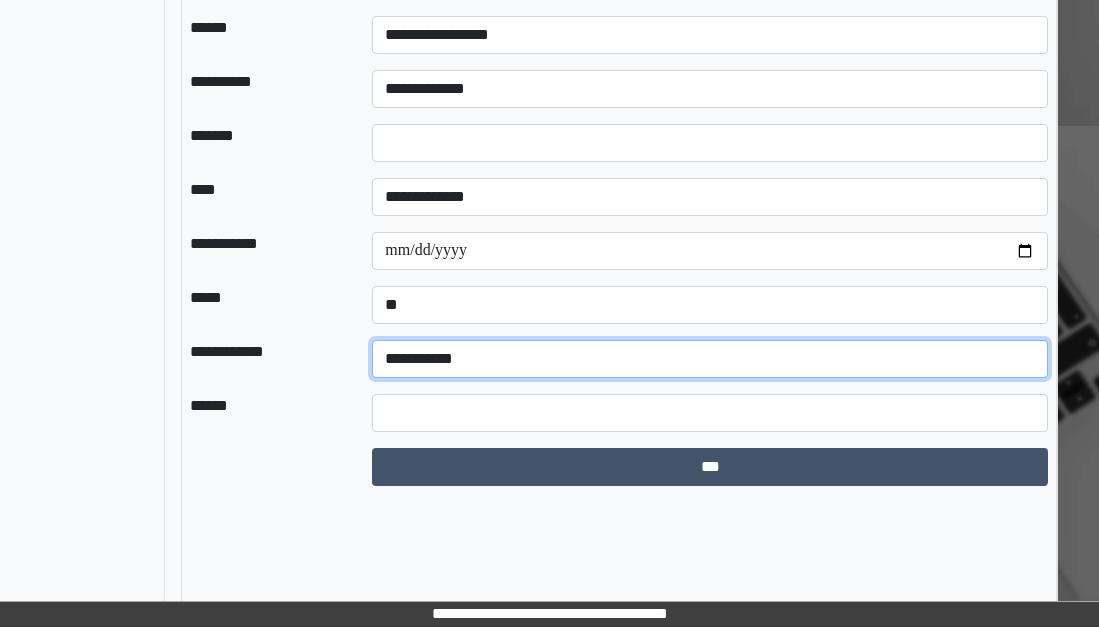 click on "**********" at bounding box center [710, 359] 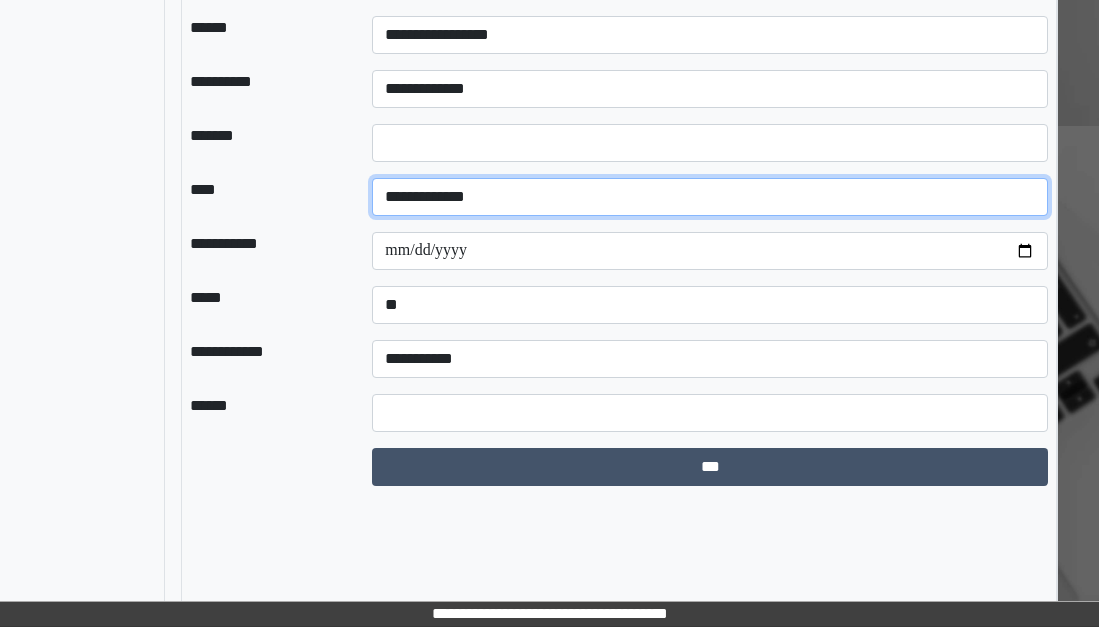 click on "**********" at bounding box center [710, 197] 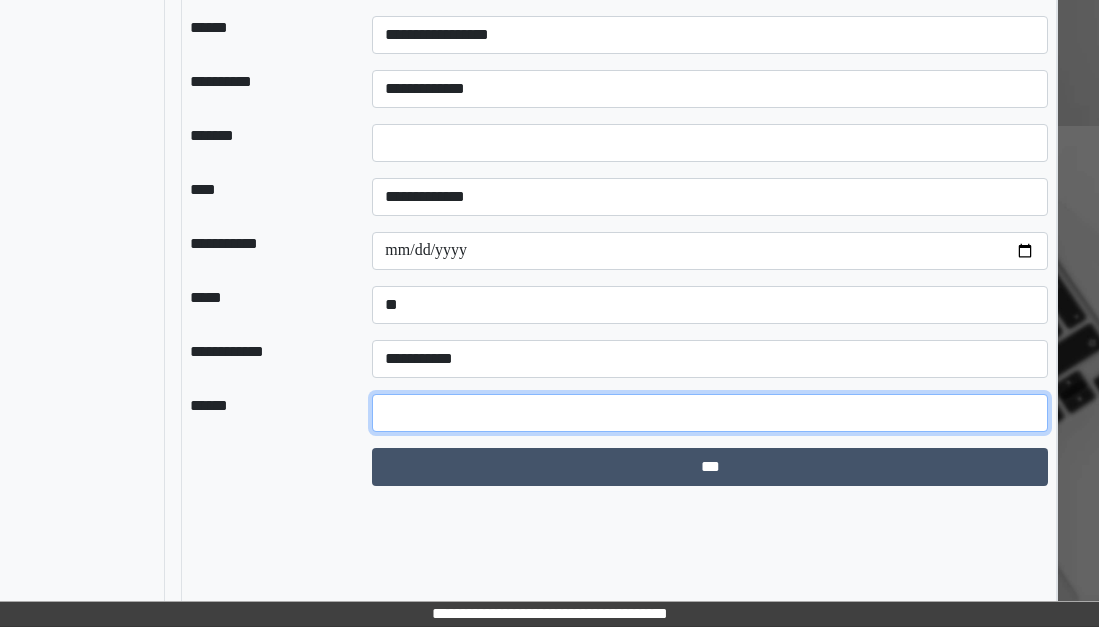 click at bounding box center (710, 413) 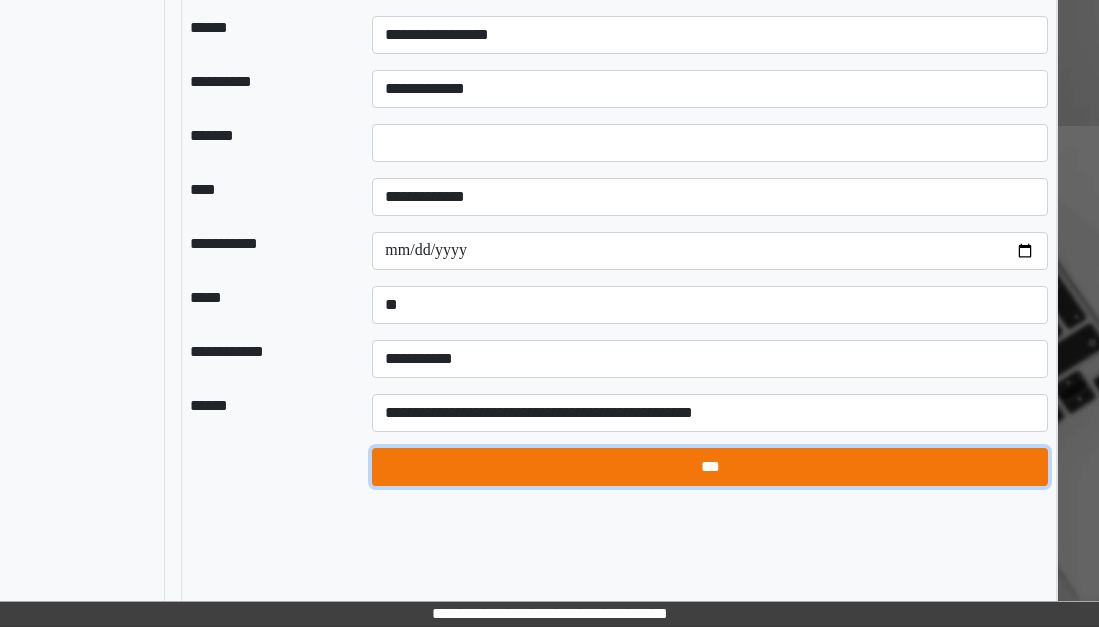 click on "***" at bounding box center (710, 467) 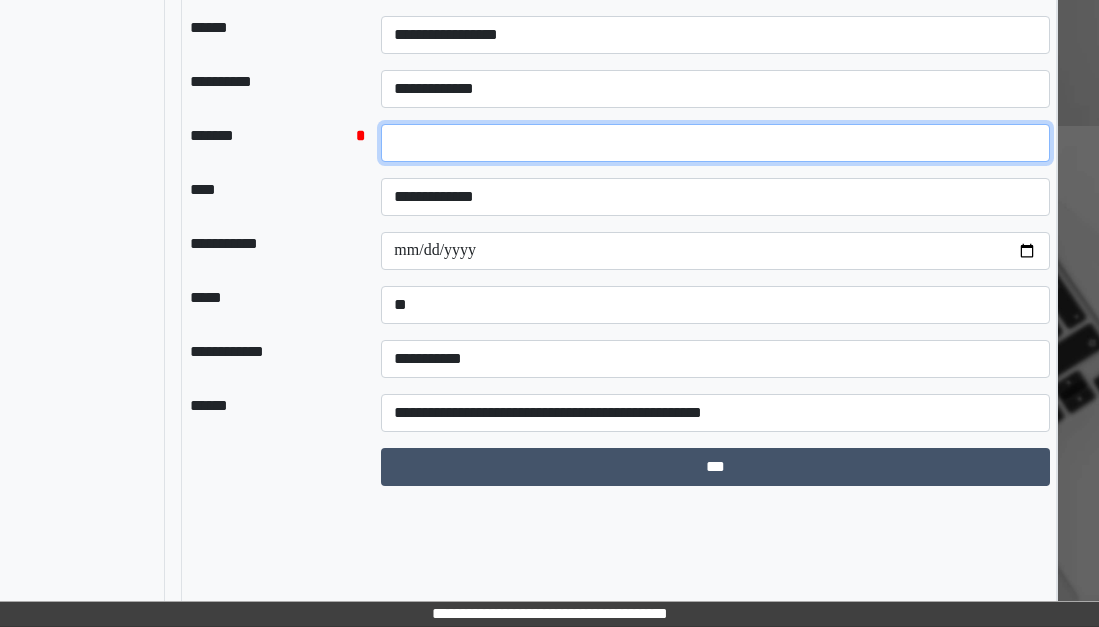 click on "*" at bounding box center [715, 143] 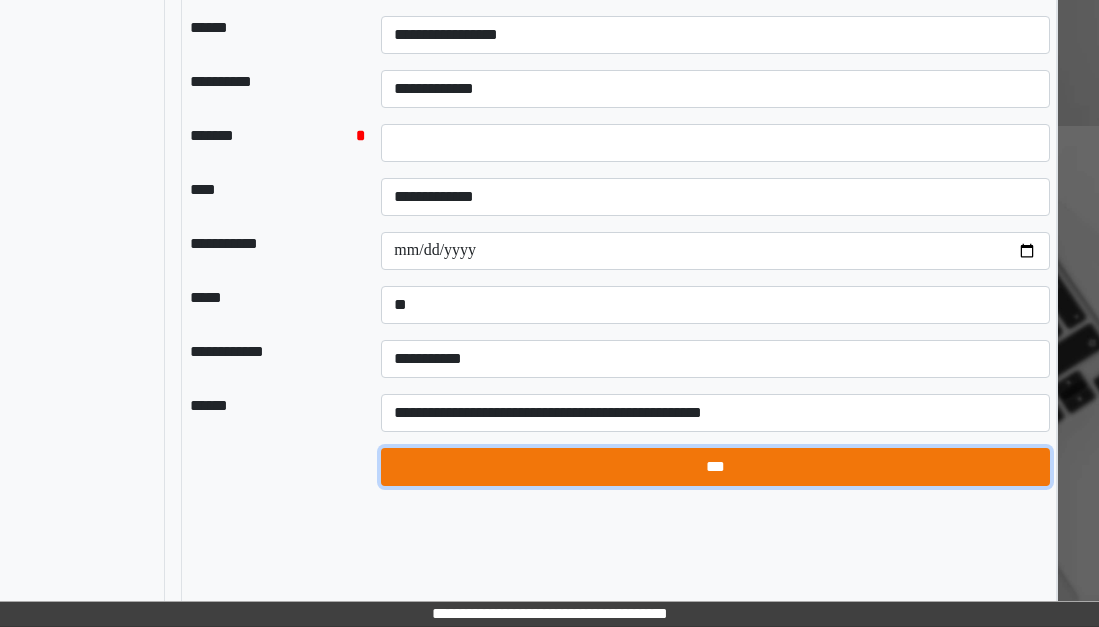 click on "***" at bounding box center [715, 467] 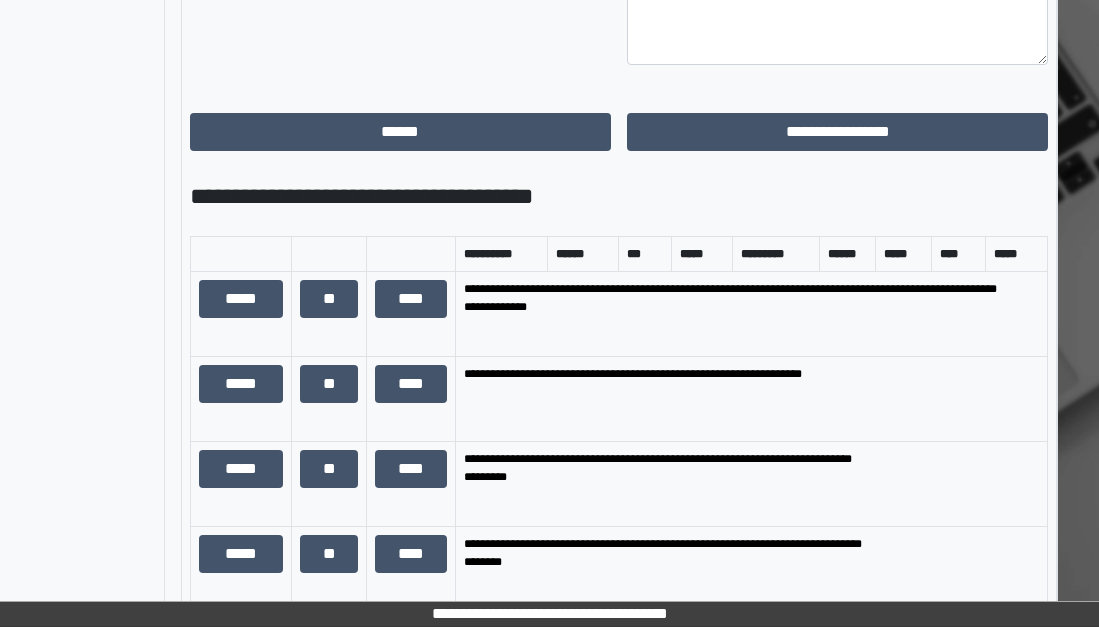 scroll, scrollTop: 1552, scrollLeft: 224, axis: both 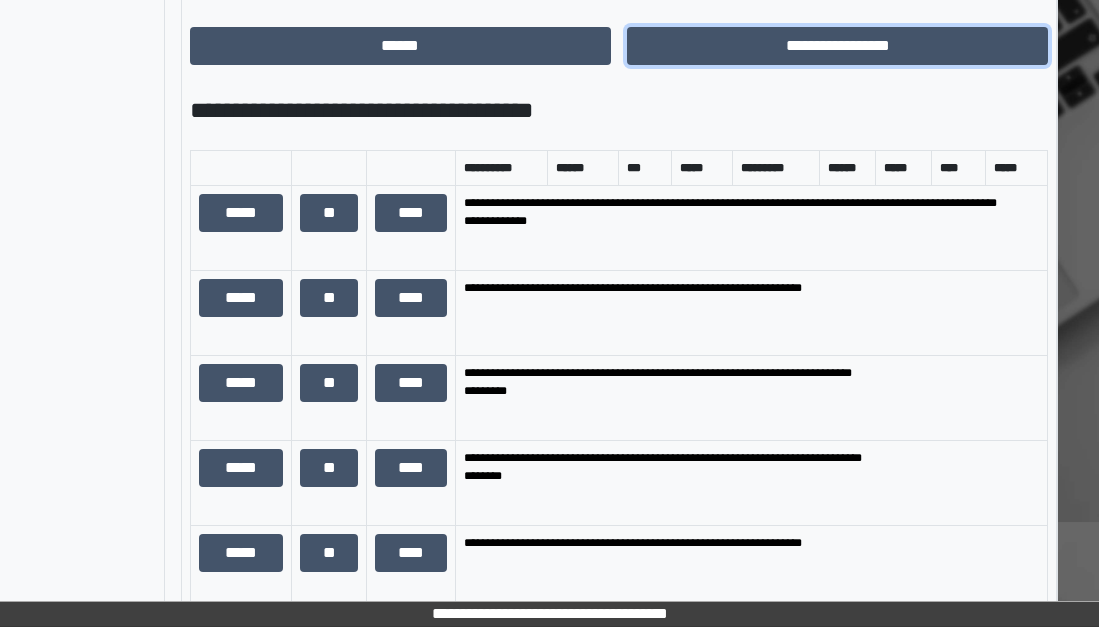 drag, startPoint x: 846, startPoint y: 139, endPoint x: 851, endPoint y: 150, distance: 12.083046 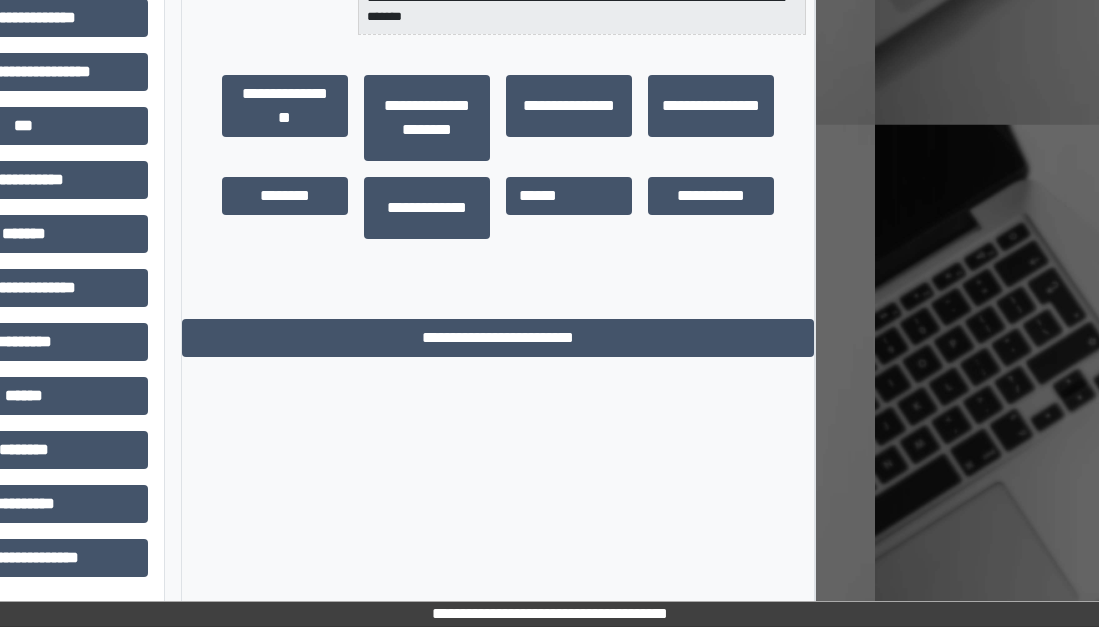 scroll, scrollTop: 547, scrollLeft: 224, axis: both 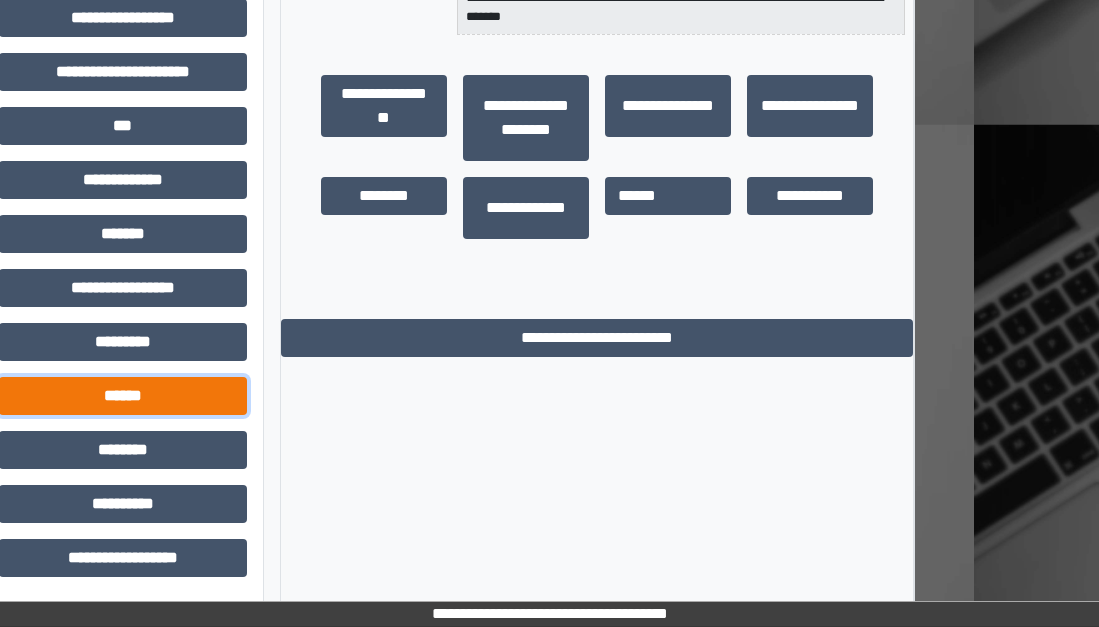 click on "******" at bounding box center [123, 396] 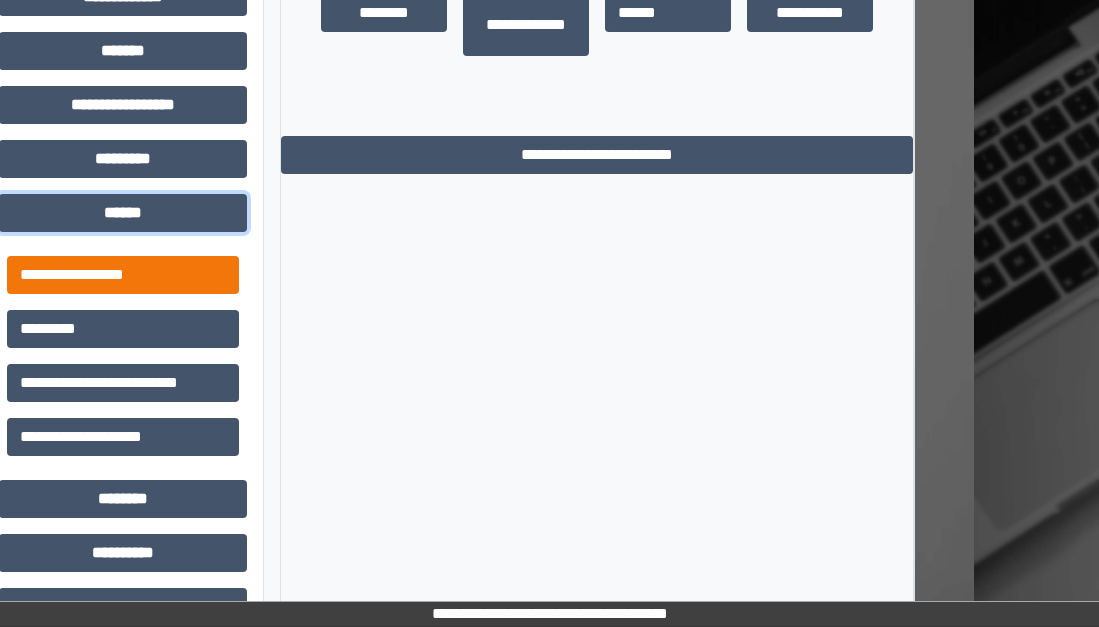 scroll, scrollTop: 747, scrollLeft: 125, axis: both 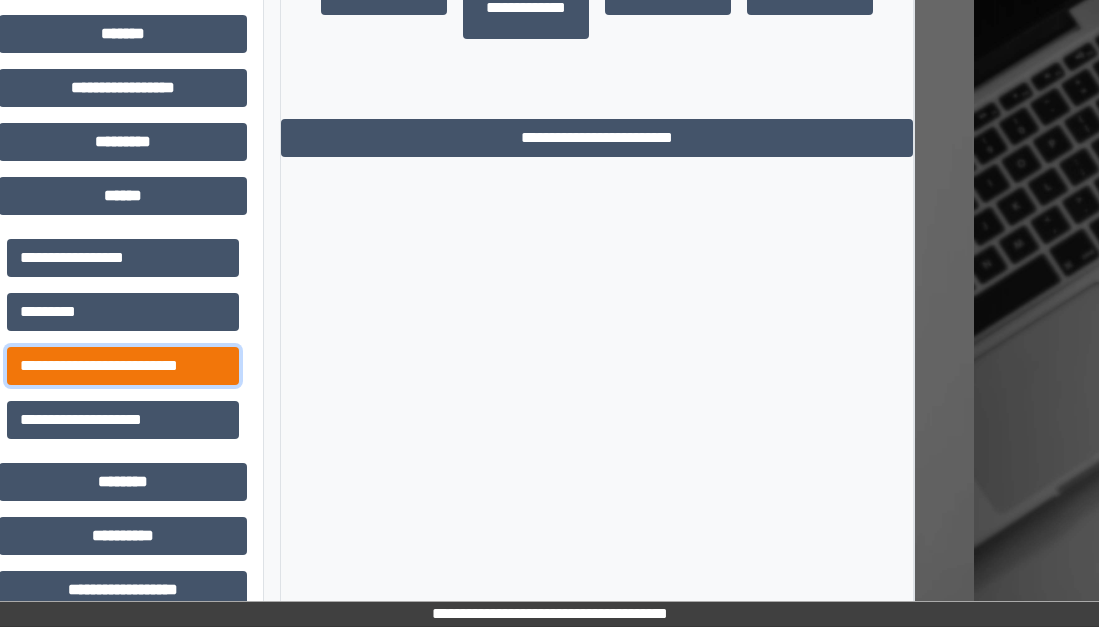 click on "**********" at bounding box center (123, 366) 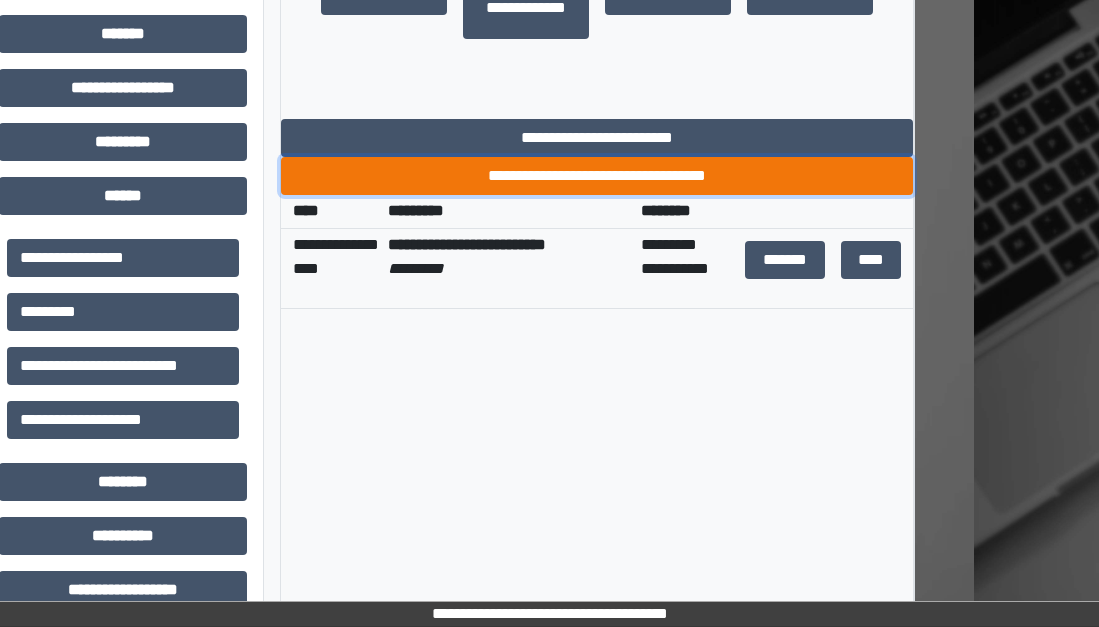 click on "**********" at bounding box center (597, 176) 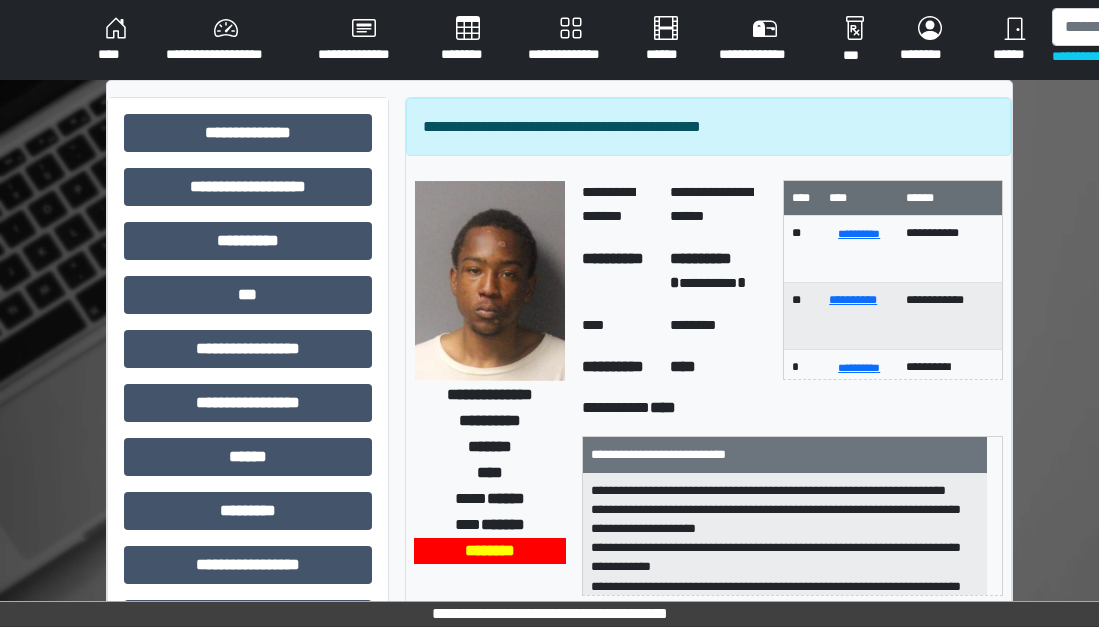 scroll, scrollTop: 0, scrollLeft: 15, axis: horizontal 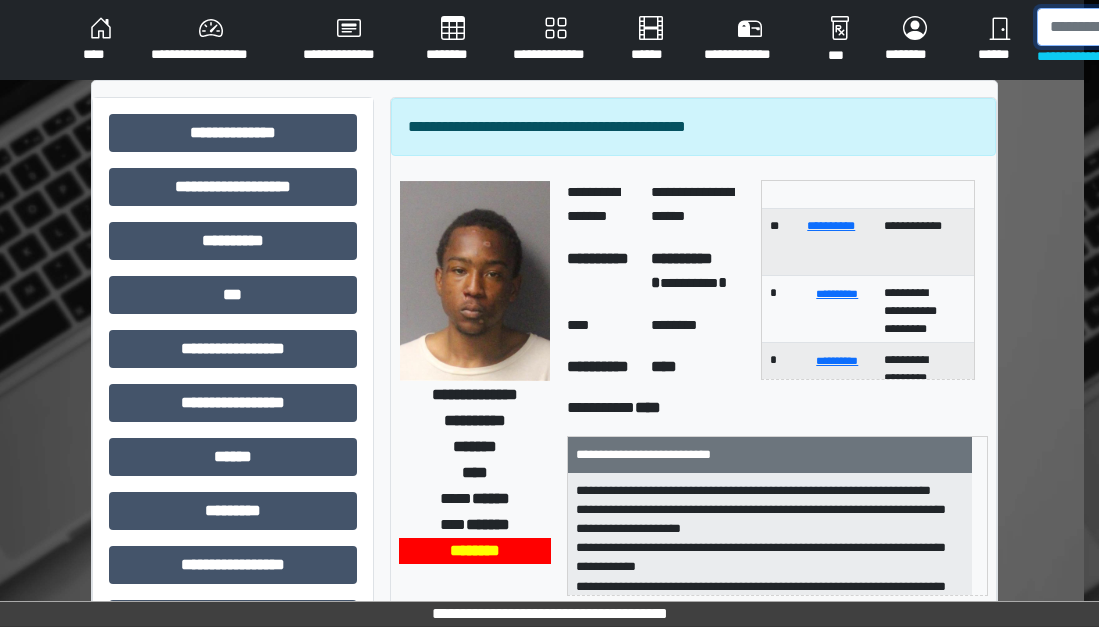 click at bounding box center (1140, 27) 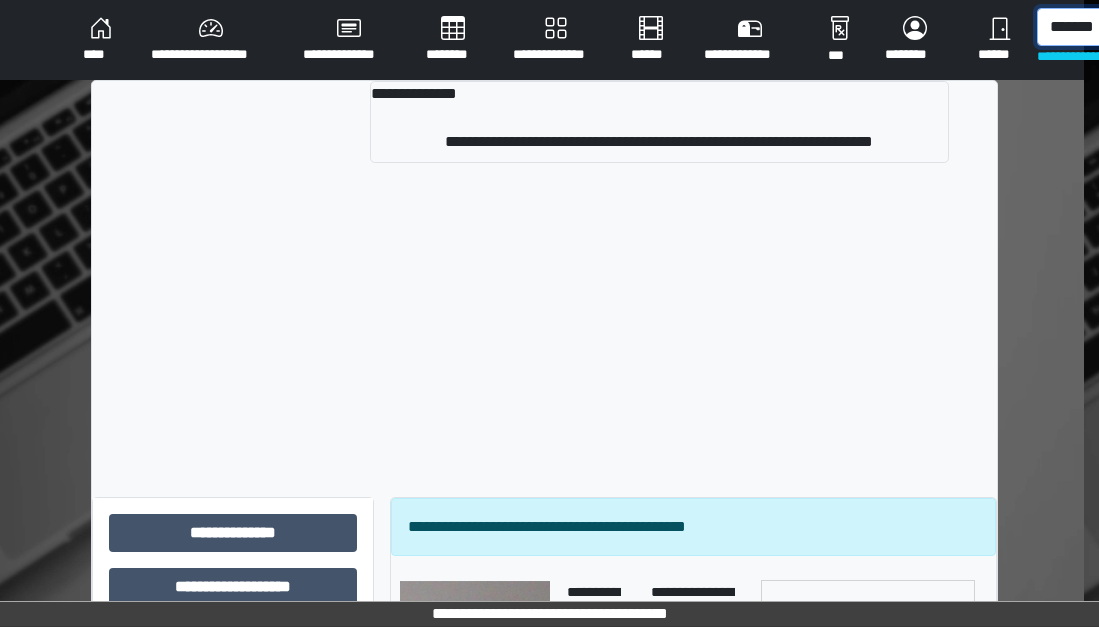 scroll, scrollTop: 0, scrollLeft: 23, axis: horizontal 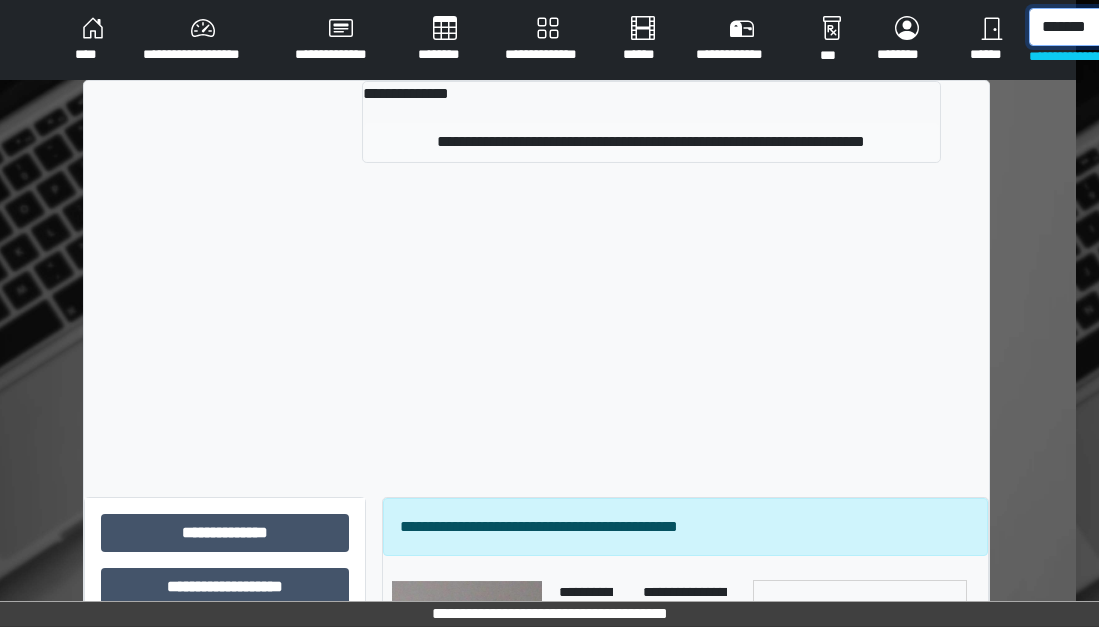type on "*******" 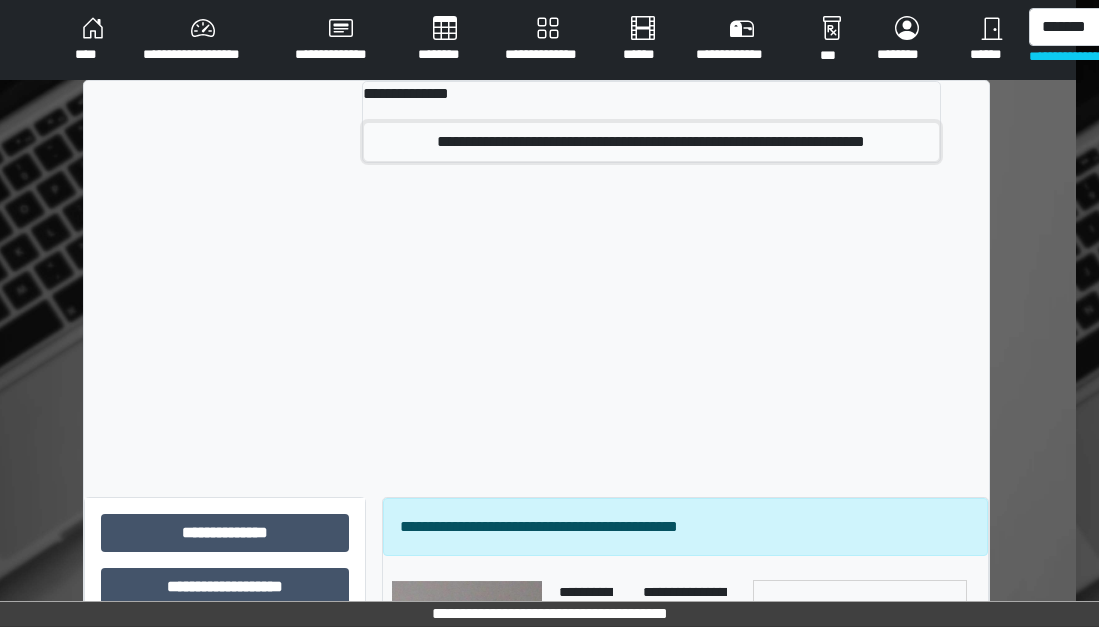 click on "**********" at bounding box center (652, 142) 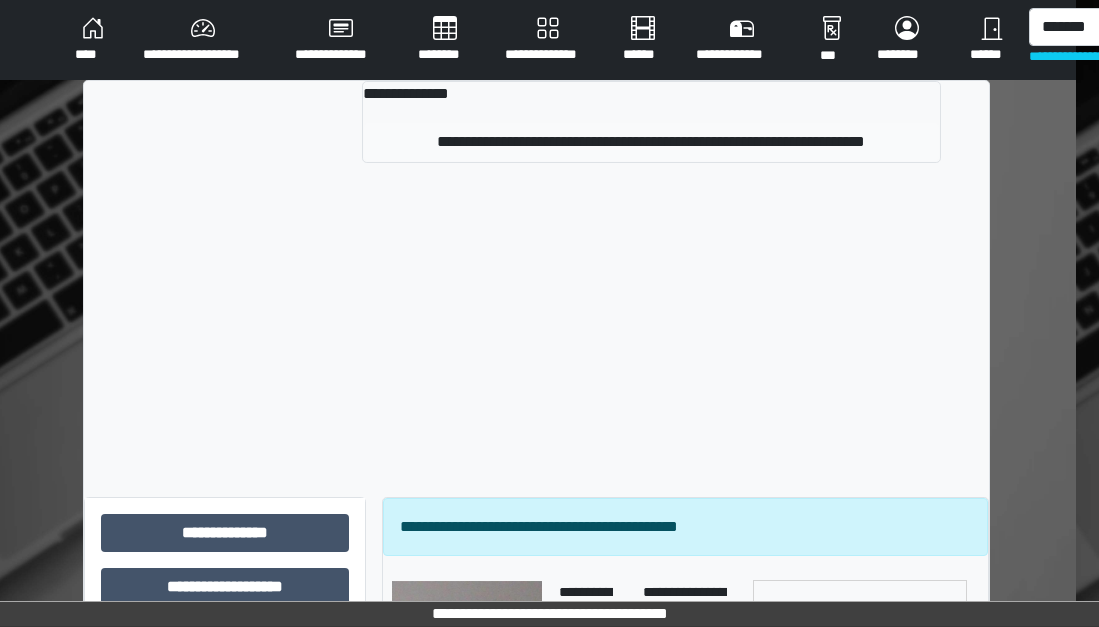 type 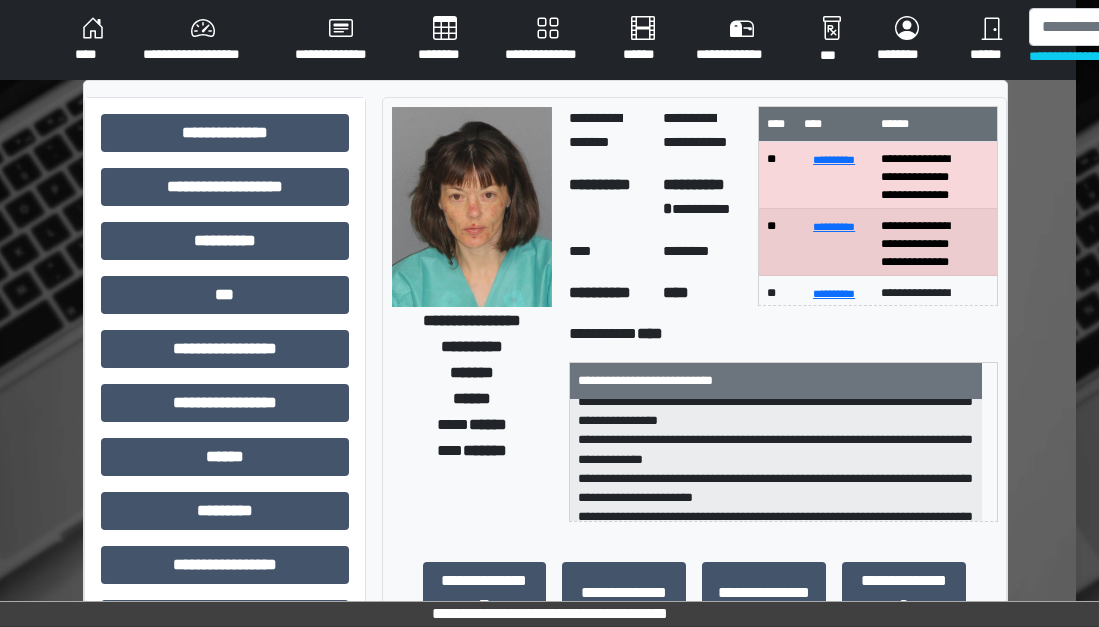 scroll, scrollTop: 82, scrollLeft: 0, axis: vertical 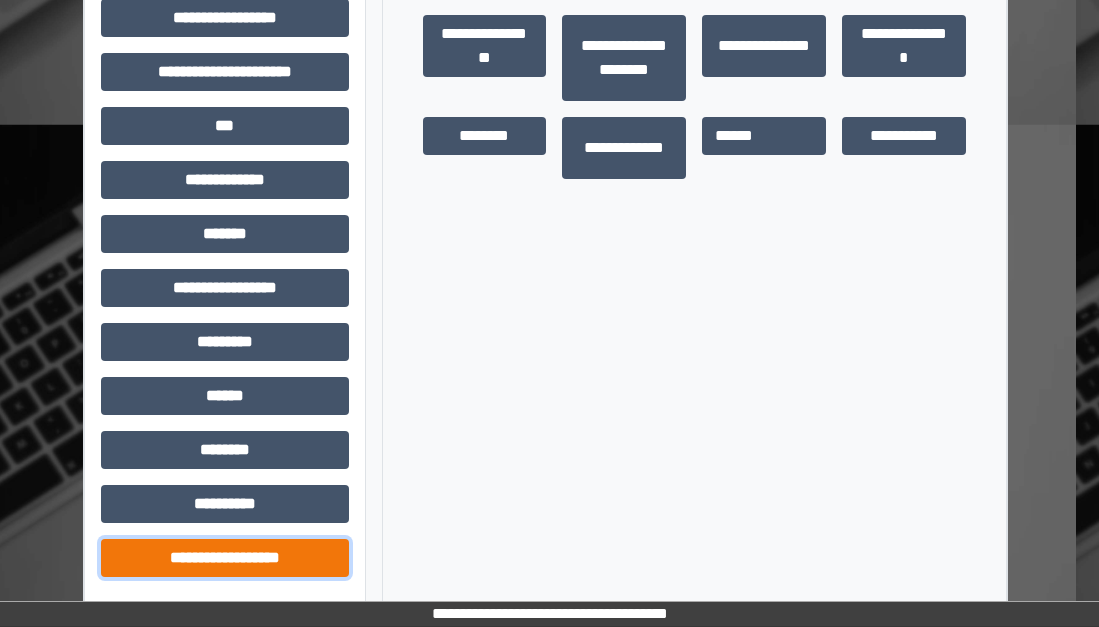 click on "**********" at bounding box center [225, 558] 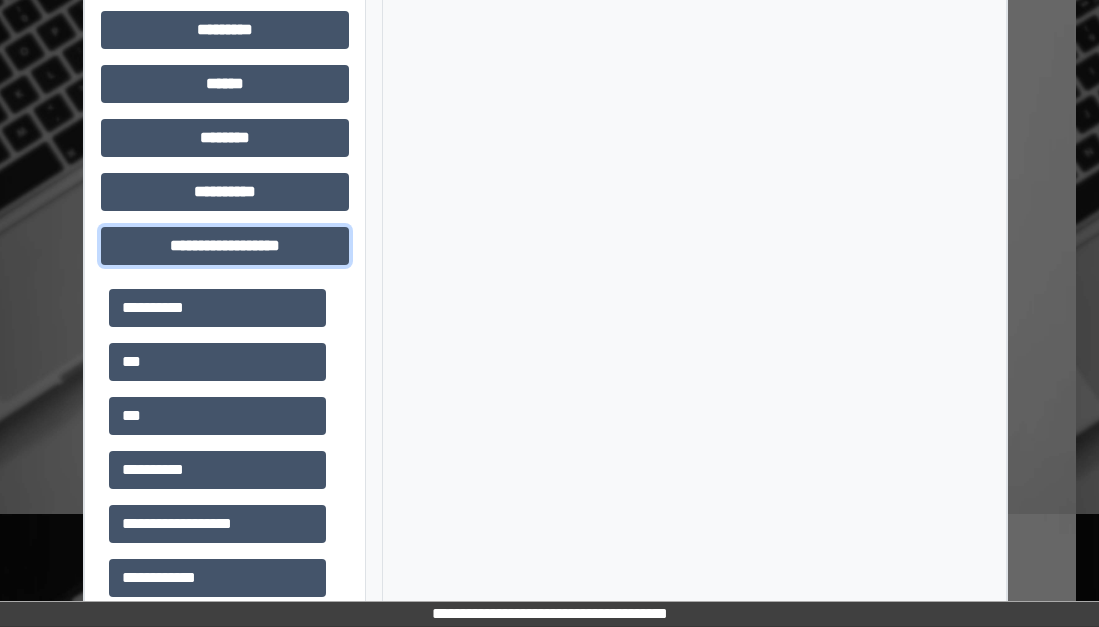 scroll, scrollTop: 947, scrollLeft: 23, axis: both 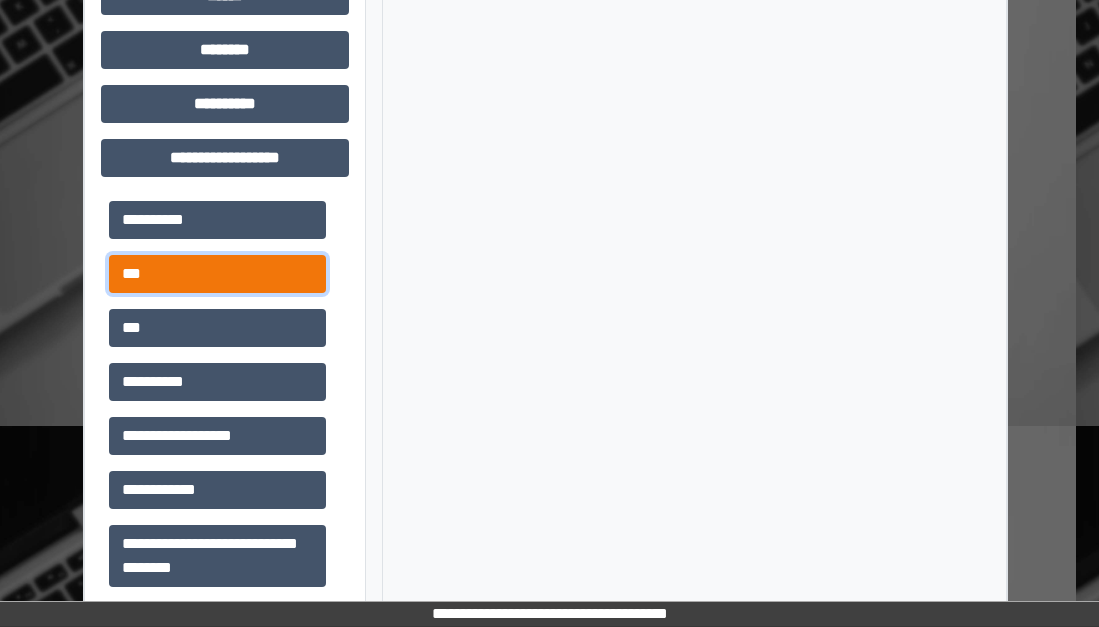 click on "***" at bounding box center [217, 274] 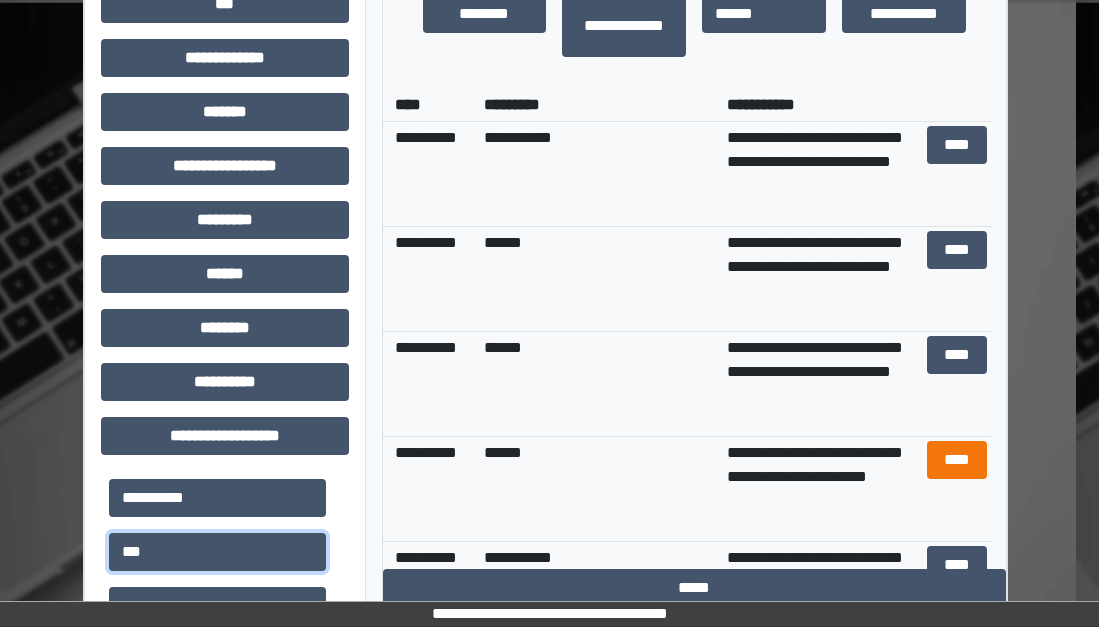 scroll, scrollTop: 647, scrollLeft: 23, axis: both 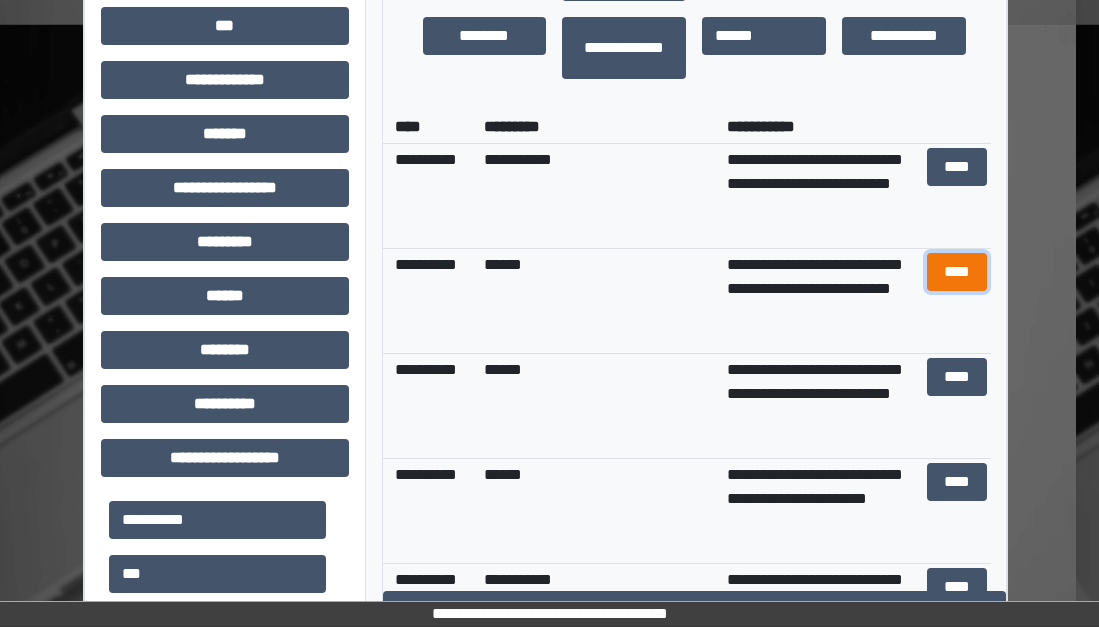 click on "****" at bounding box center (957, 272) 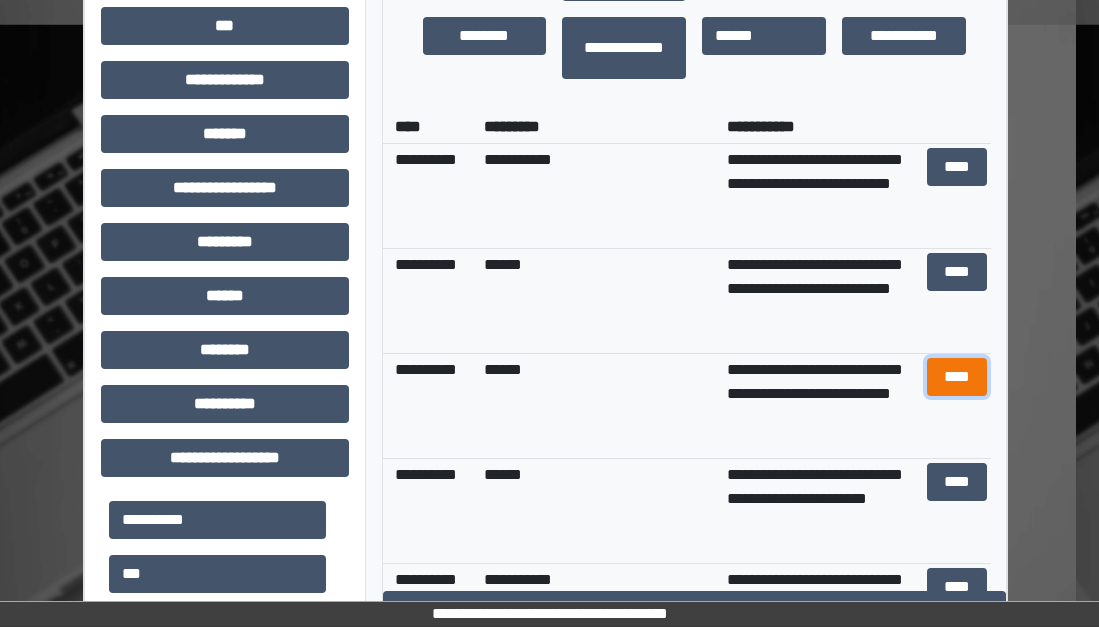 click on "****" at bounding box center [957, 377] 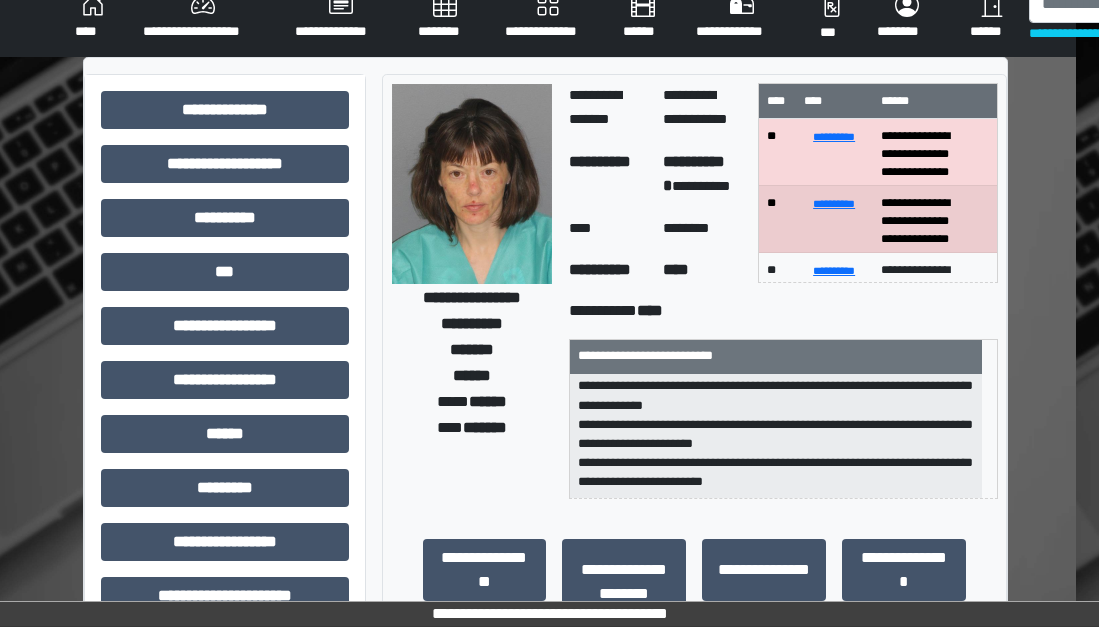 scroll, scrollTop: 0, scrollLeft: 23, axis: horizontal 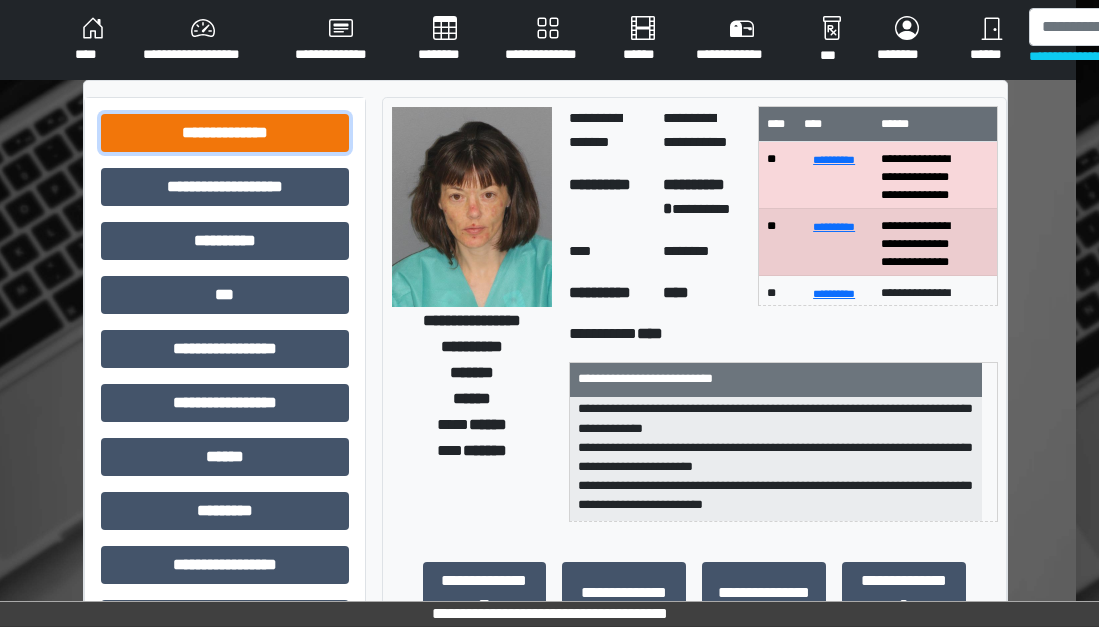 click on "**********" at bounding box center [225, 133] 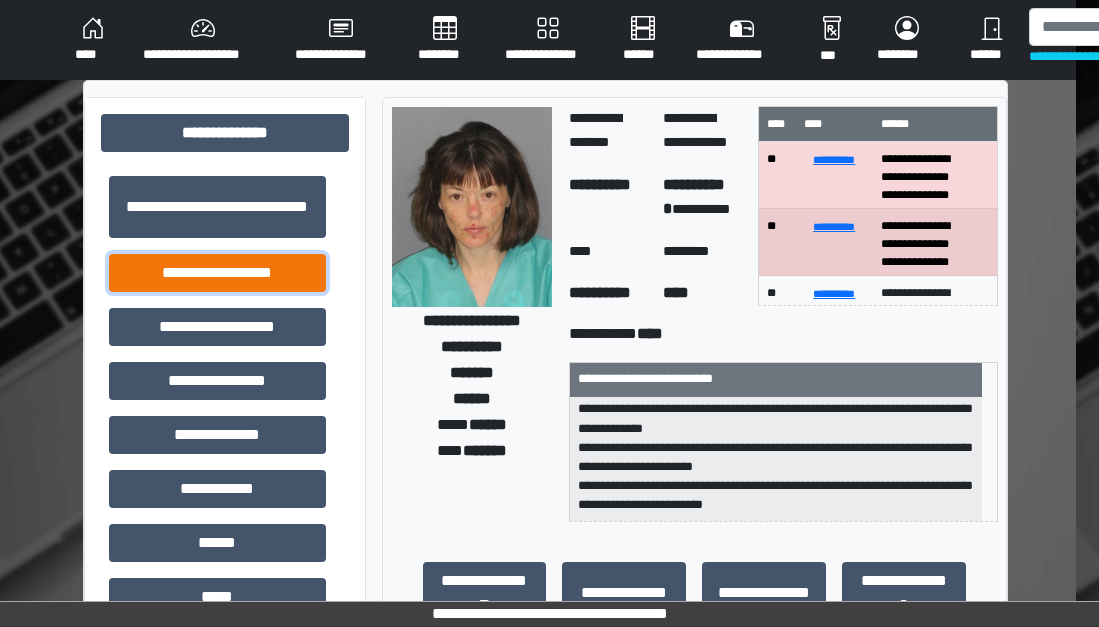click on "**********" at bounding box center [217, 273] 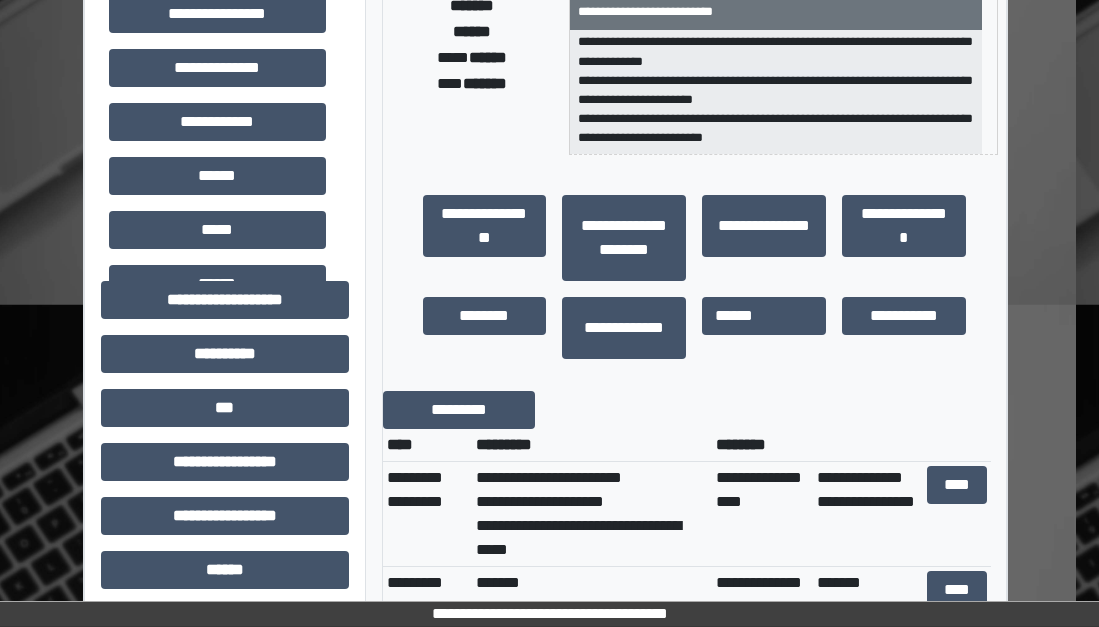 scroll, scrollTop: 400, scrollLeft: 23, axis: both 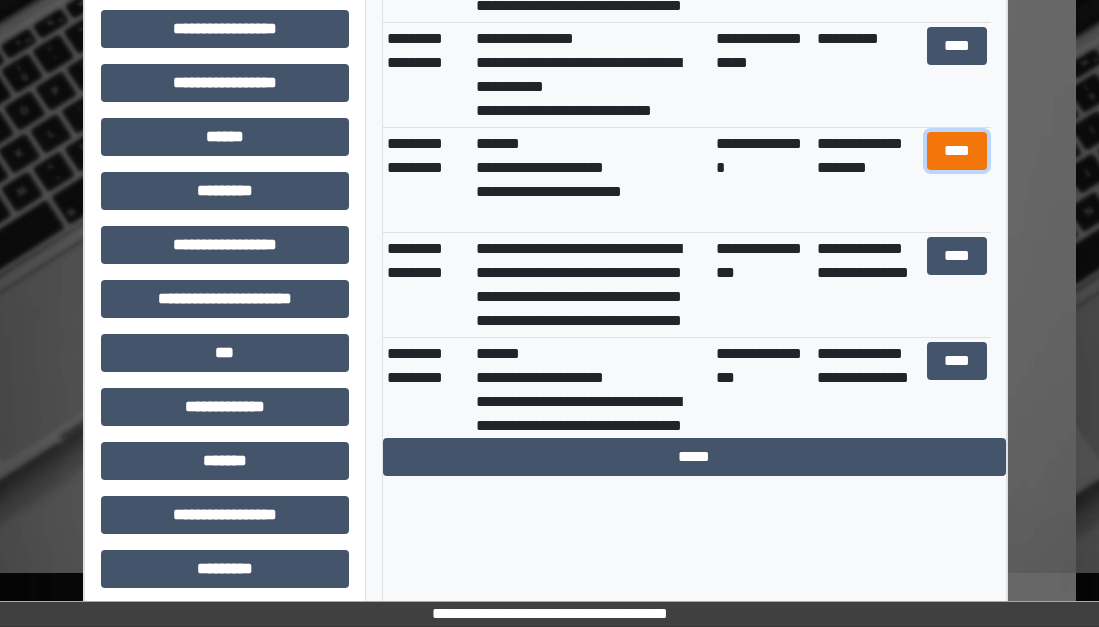 click on "****" at bounding box center [957, 151] 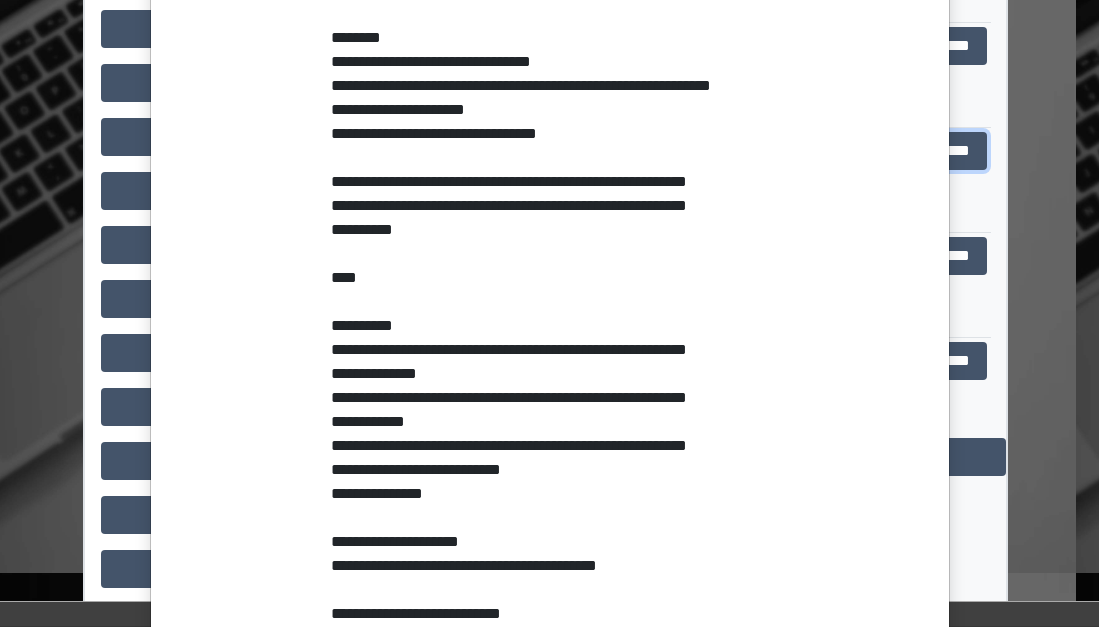 scroll, scrollTop: 500, scrollLeft: 0, axis: vertical 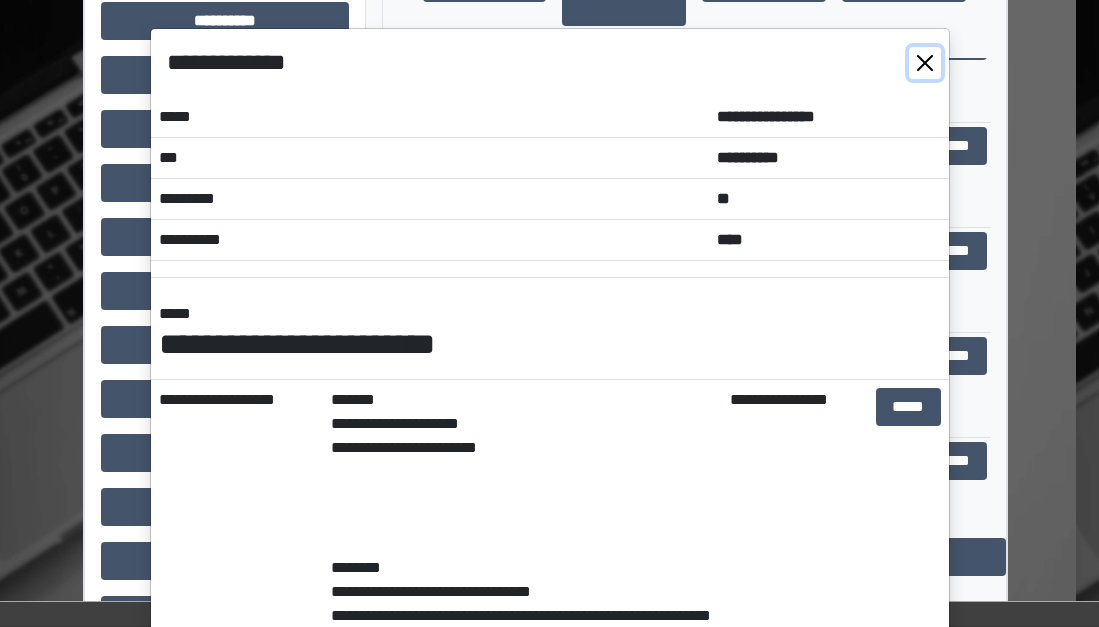 click at bounding box center (925, 63) 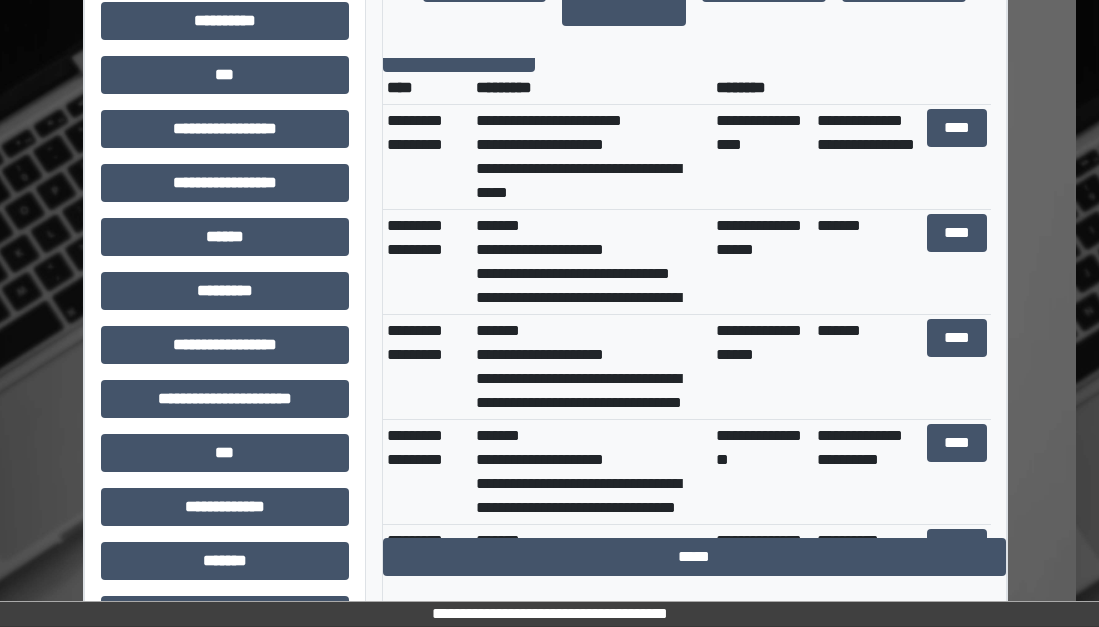 scroll, scrollTop: 0, scrollLeft: 0, axis: both 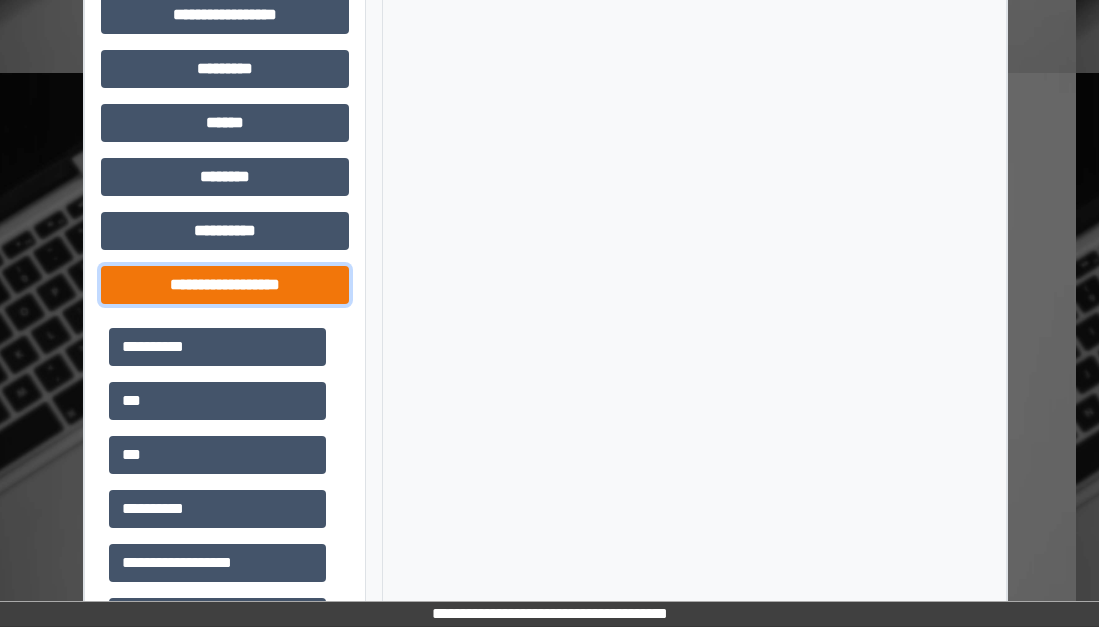 click on "**********" at bounding box center [225, 285] 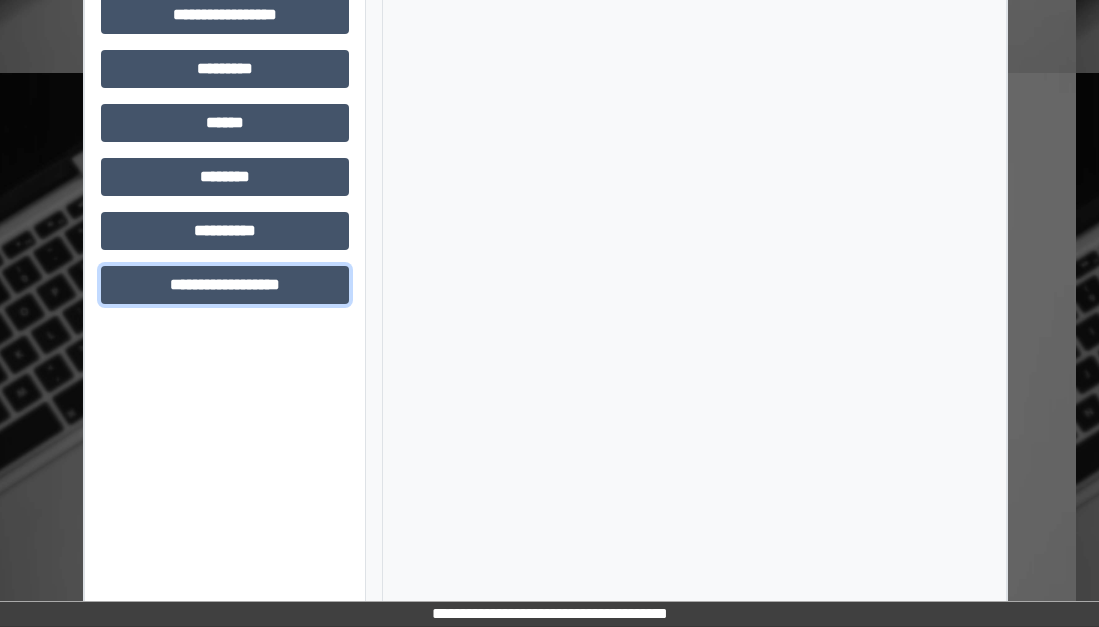 scroll, scrollTop: 1027, scrollLeft: 23, axis: both 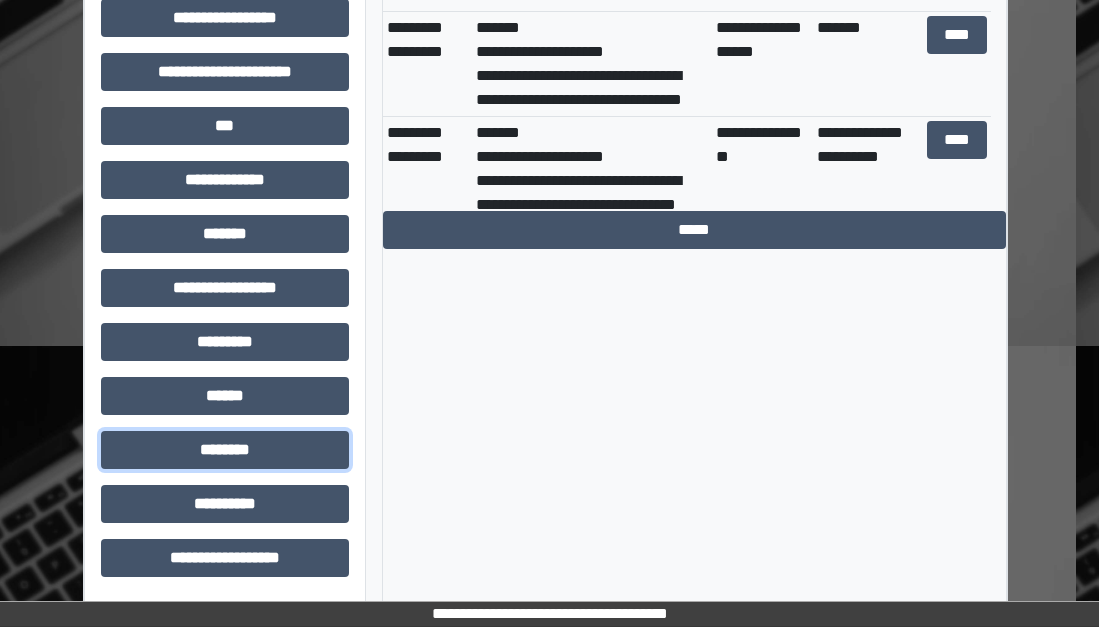 drag, startPoint x: 306, startPoint y: 445, endPoint x: 361, endPoint y: 439, distance: 55.326305 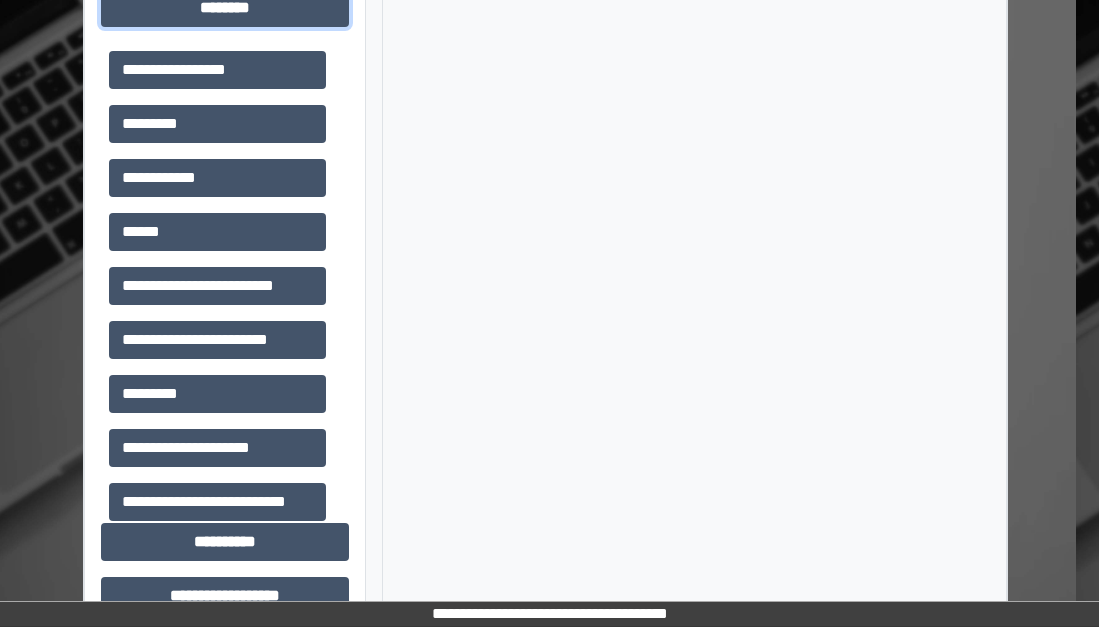 scroll, scrollTop: 1507, scrollLeft: 23, axis: both 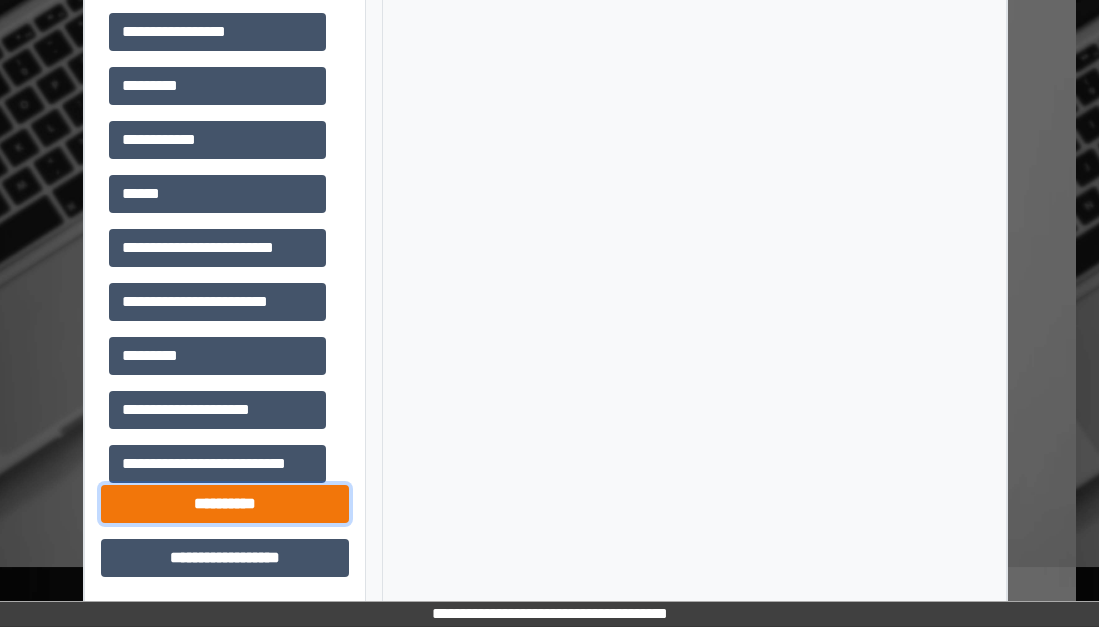 click on "**********" at bounding box center [225, 504] 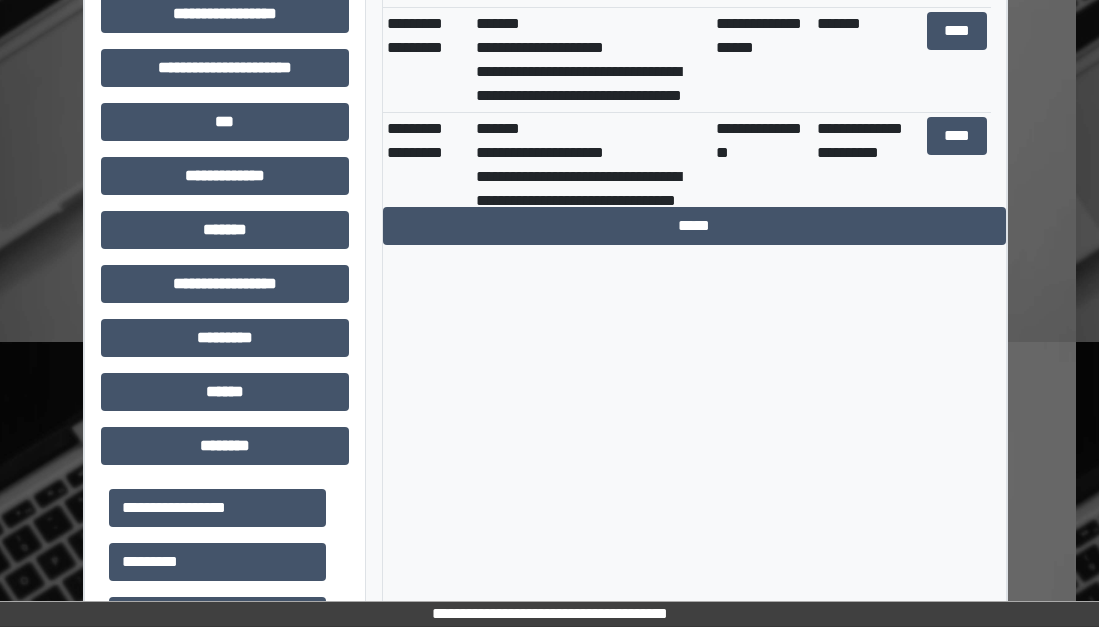 scroll, scrollTop: 1007, scrollLeft: 23, axis: both 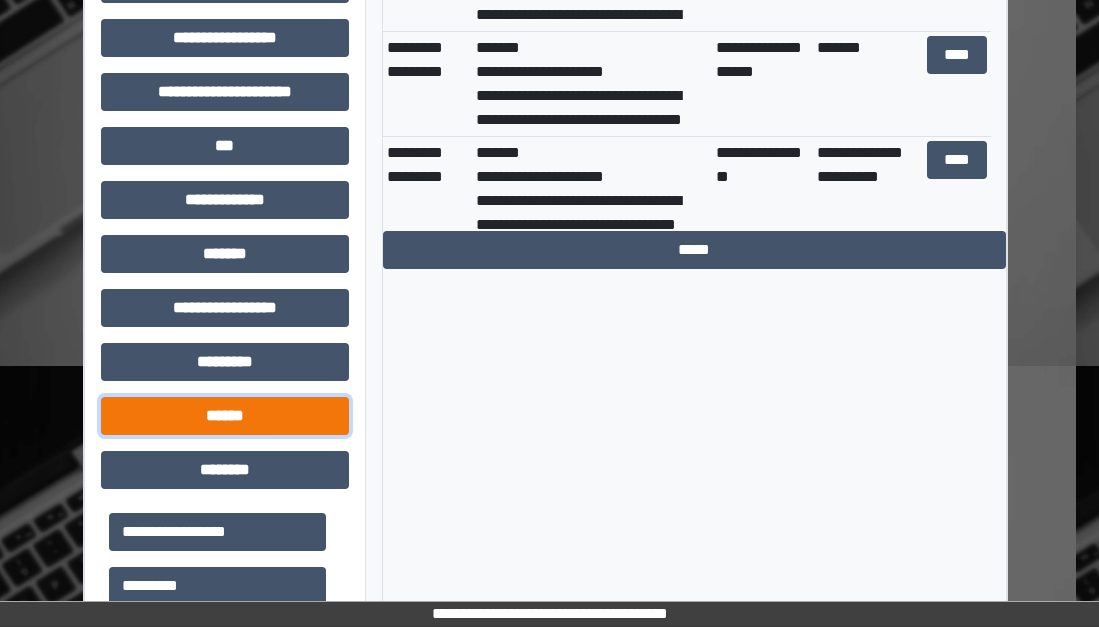 click on "******" at bounding box center (225, 416) 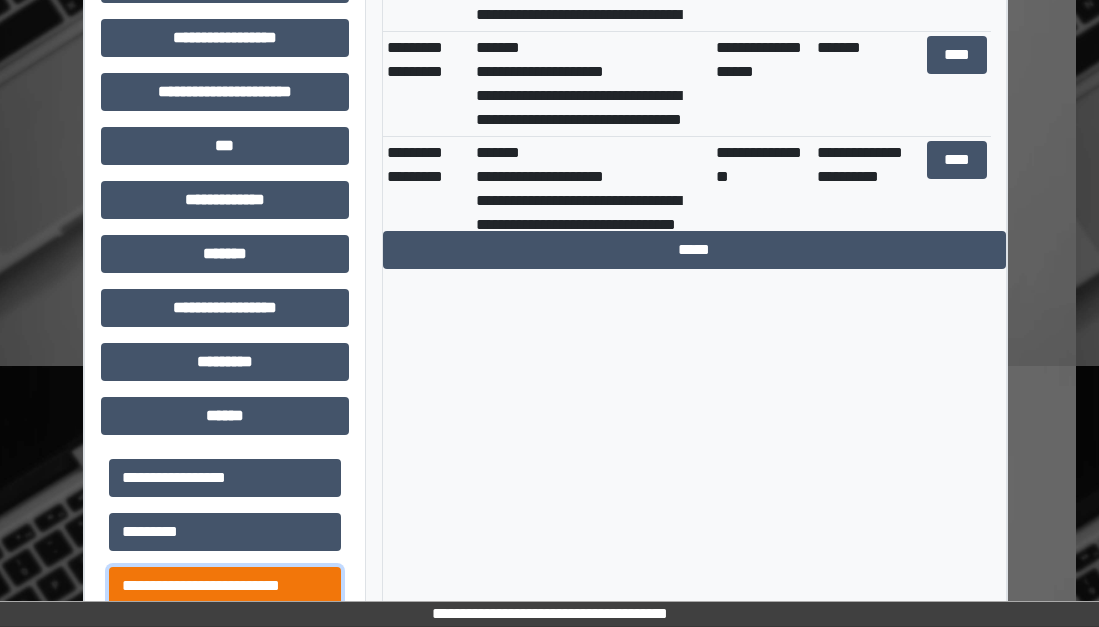 drag, startPoint x: 299, startPoint y: 574, endPoint x: 316, endPoint y: 574, distance: 17 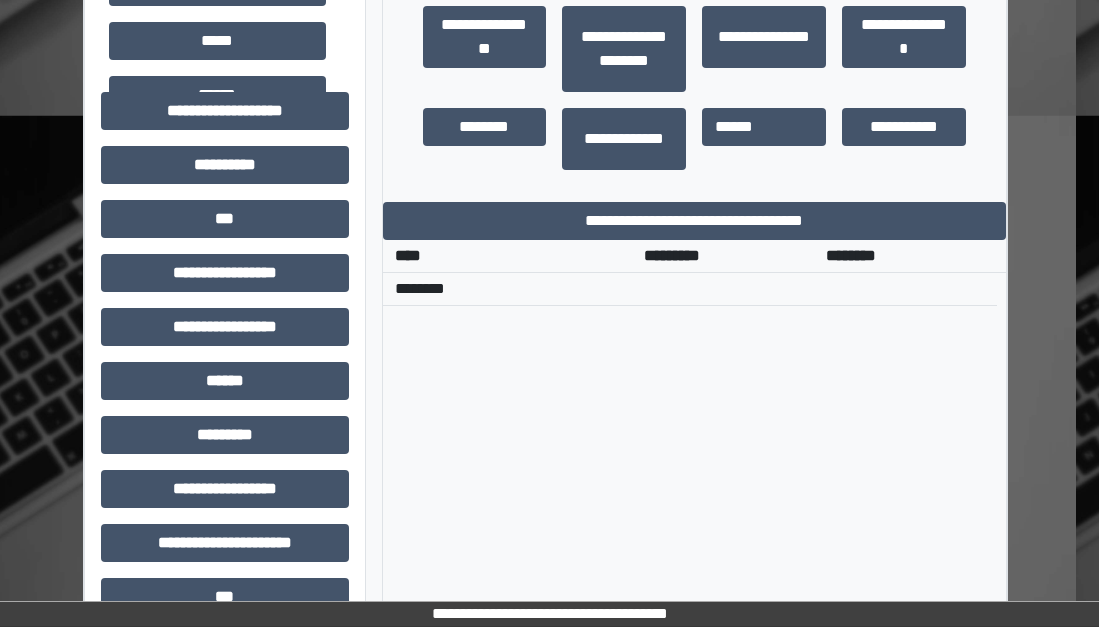 scroll, scrollTop: 507, scrollLeft: 23, axis: both 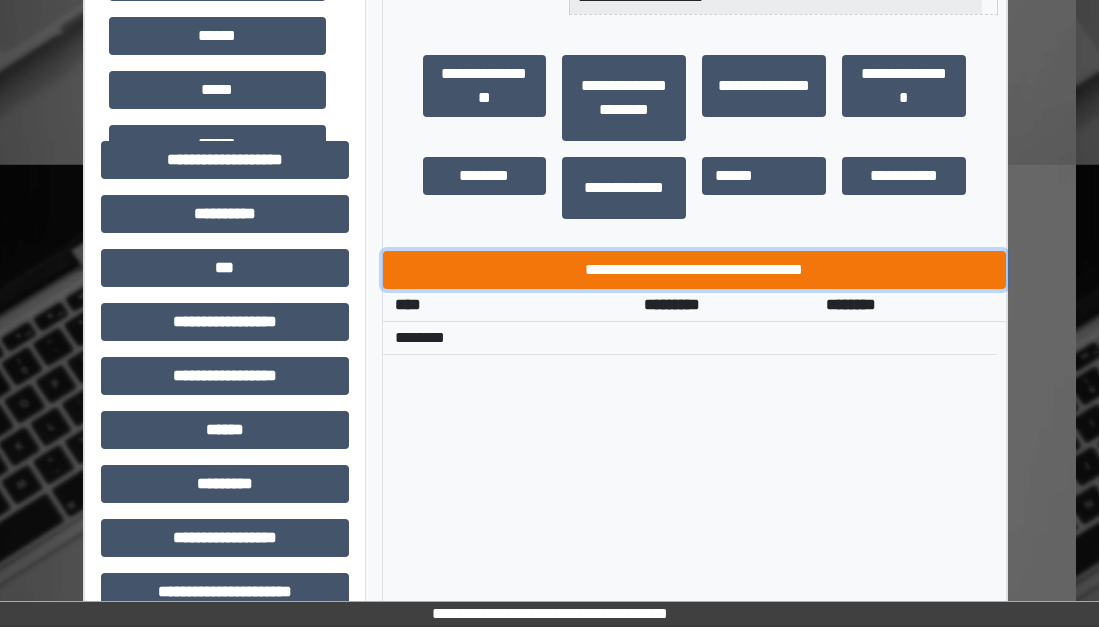 click on "**********" at bounding box center (694, 270) 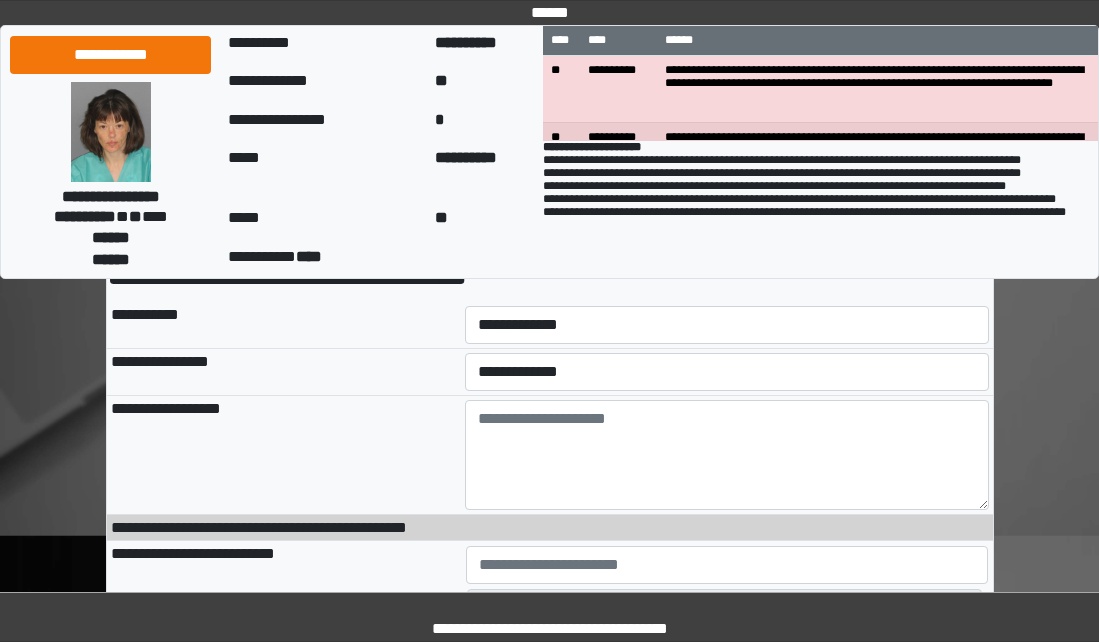 scroll, scrollTop: 100, scrollLeft: 0, axis: vertical 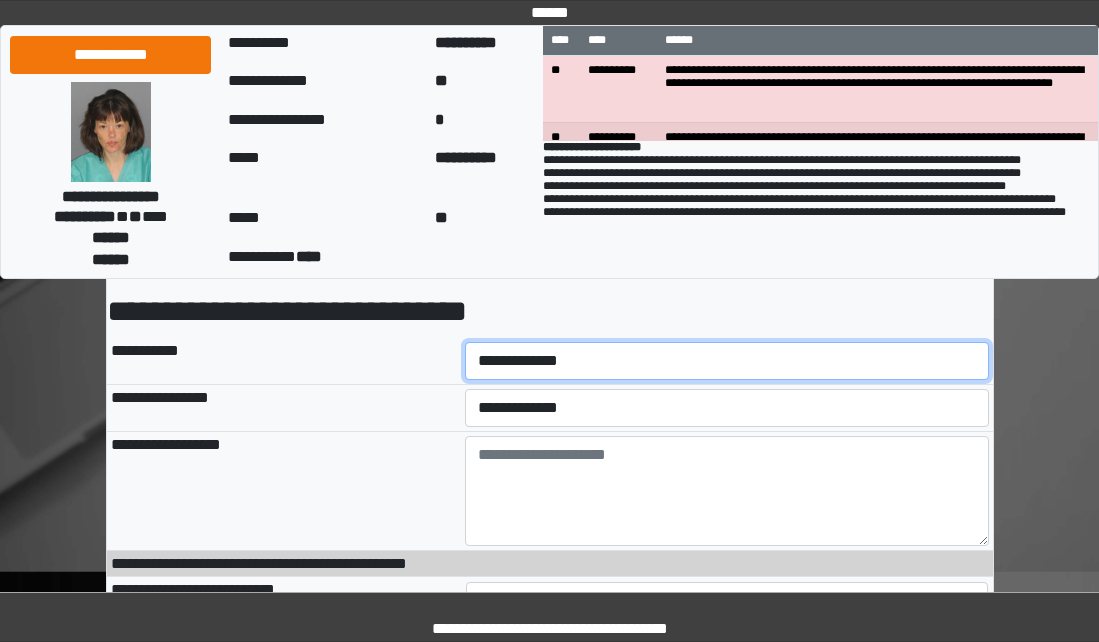 click on "**********" at bounding box center (727, 361) 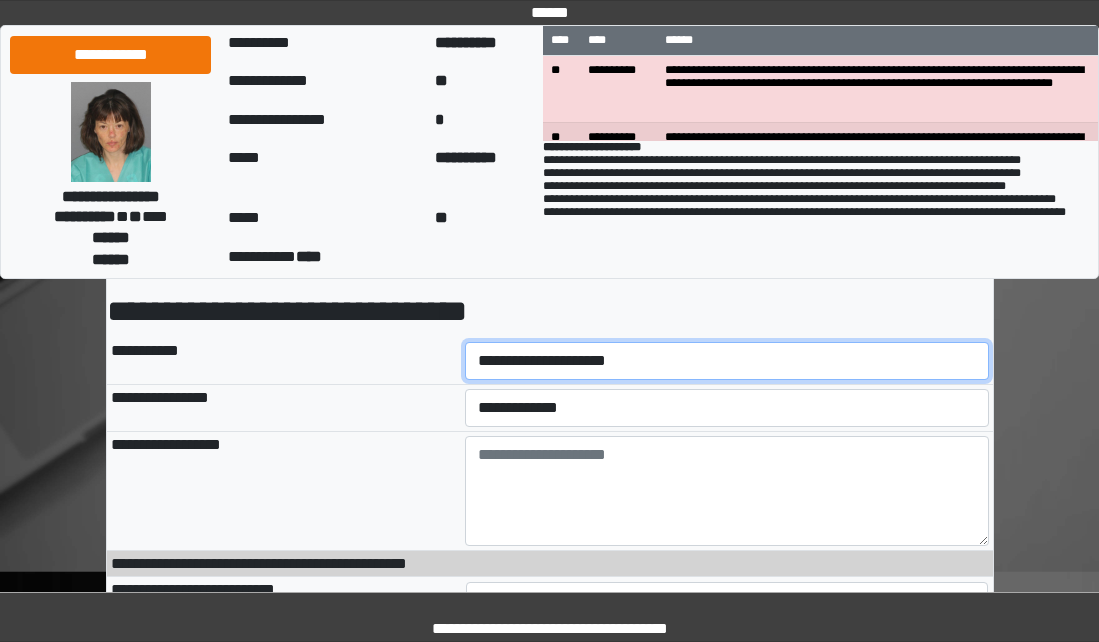 click on "**********" at bounding box center [727, 361] 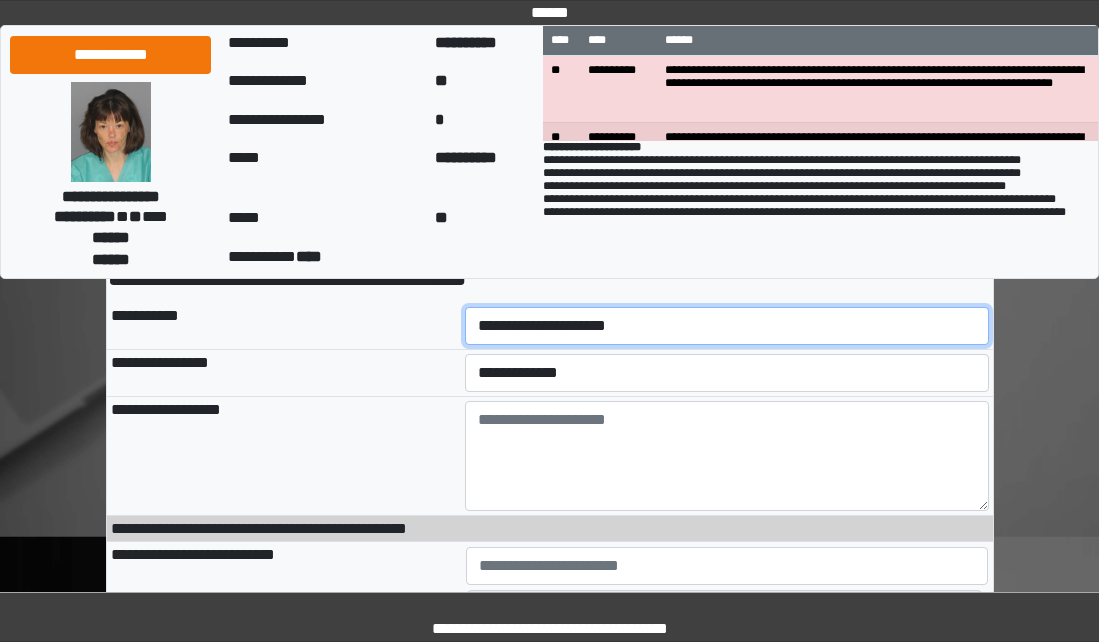 scroll, scrollTop: 100, scrollLeft: 0, axis: vertical 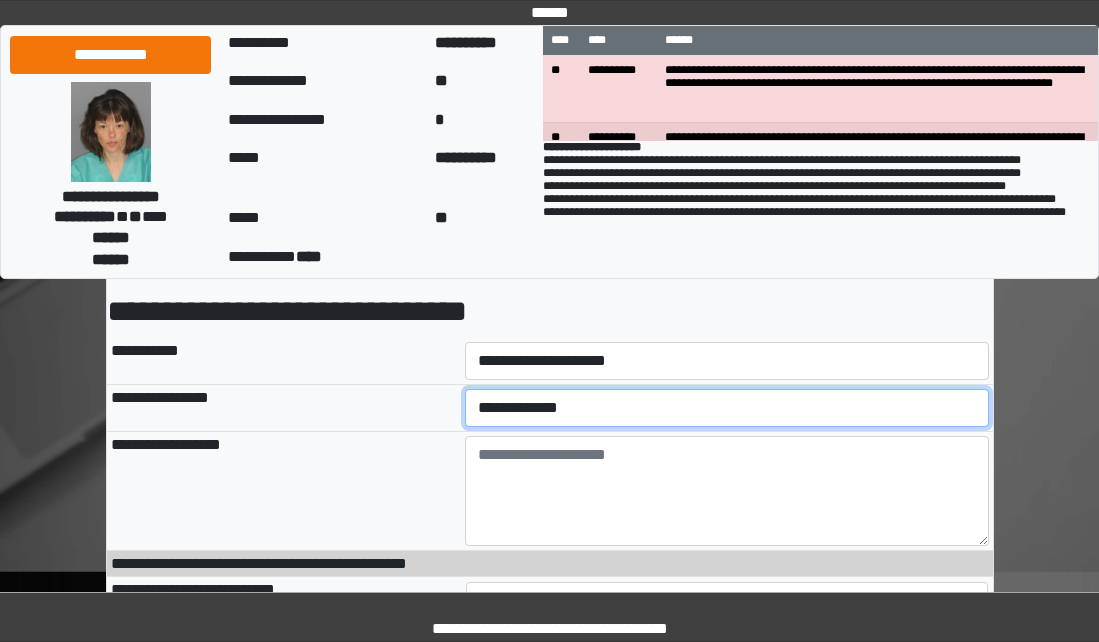 click on "**********" at bounding box center [727, 408] 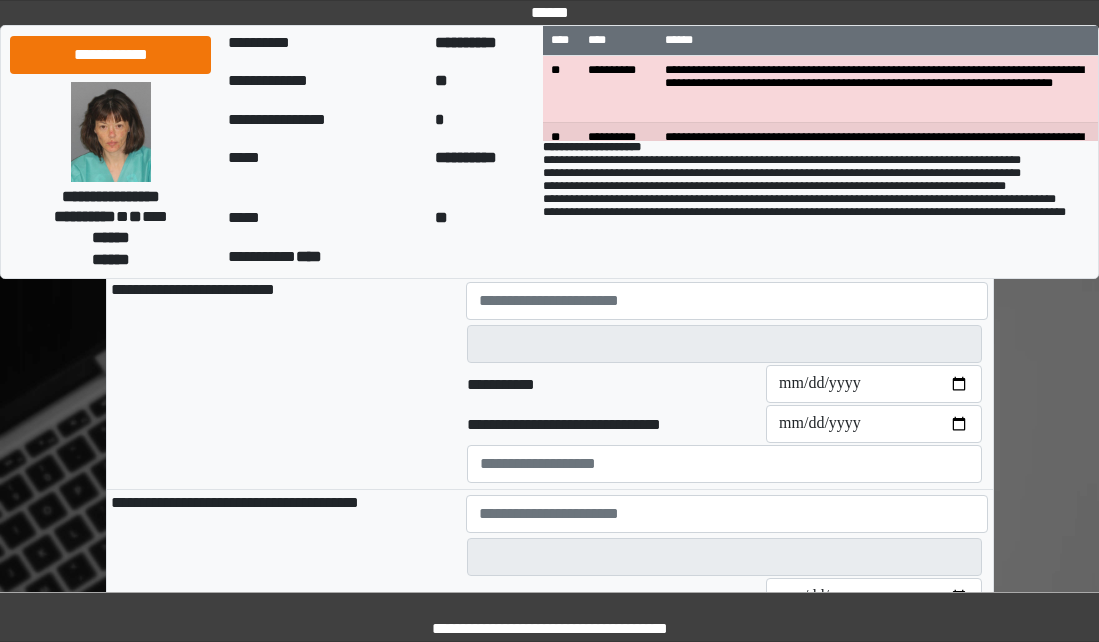 scroll, scrollTop: 500, scrollLeft: 0, axis: vertical 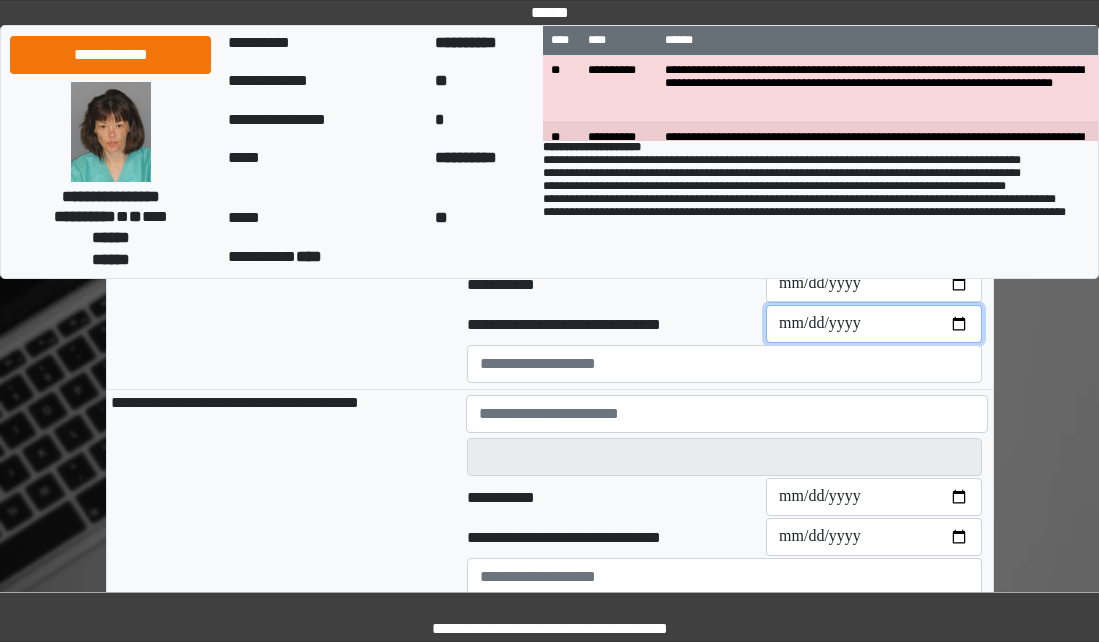 click on "**********" at bounding box center (874, 324) 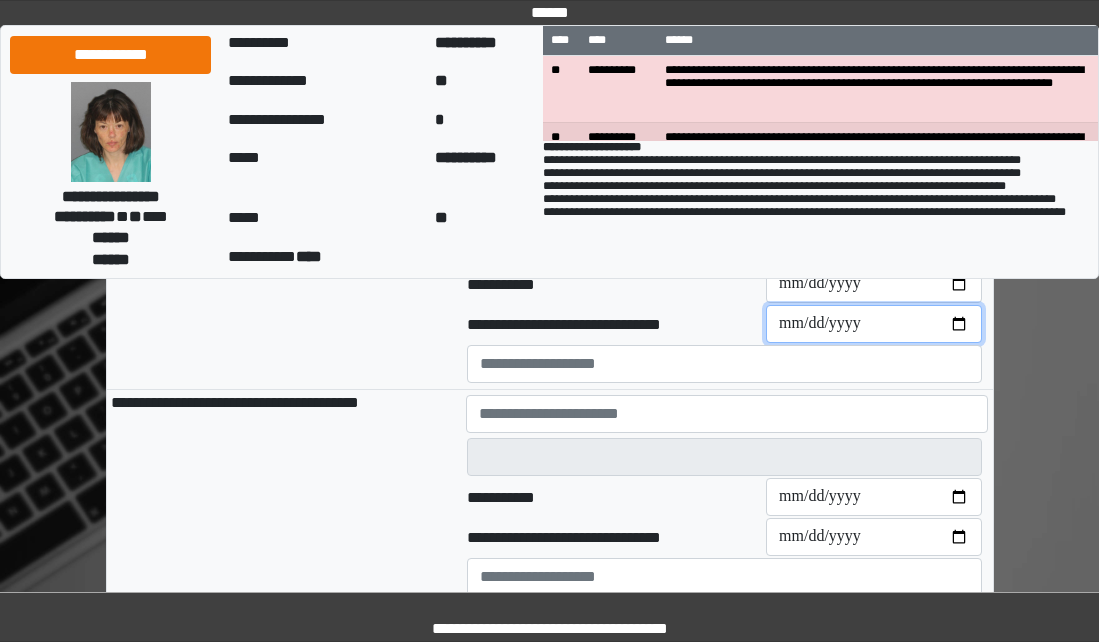 type 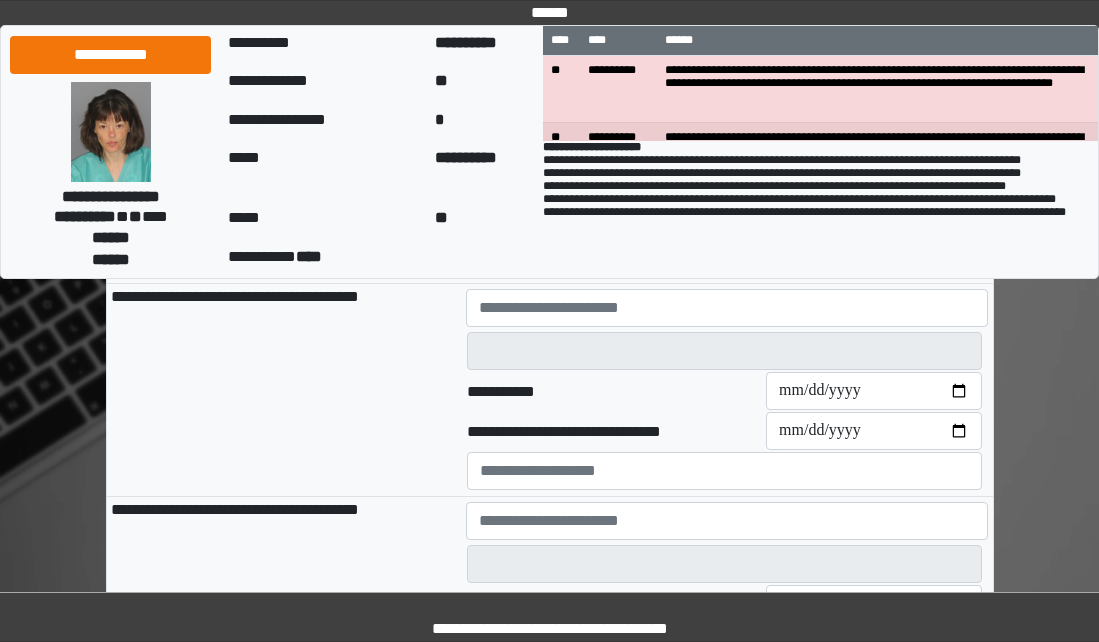 scroll, scrollTop: 600, scrollLeft: 0, axis: vertical 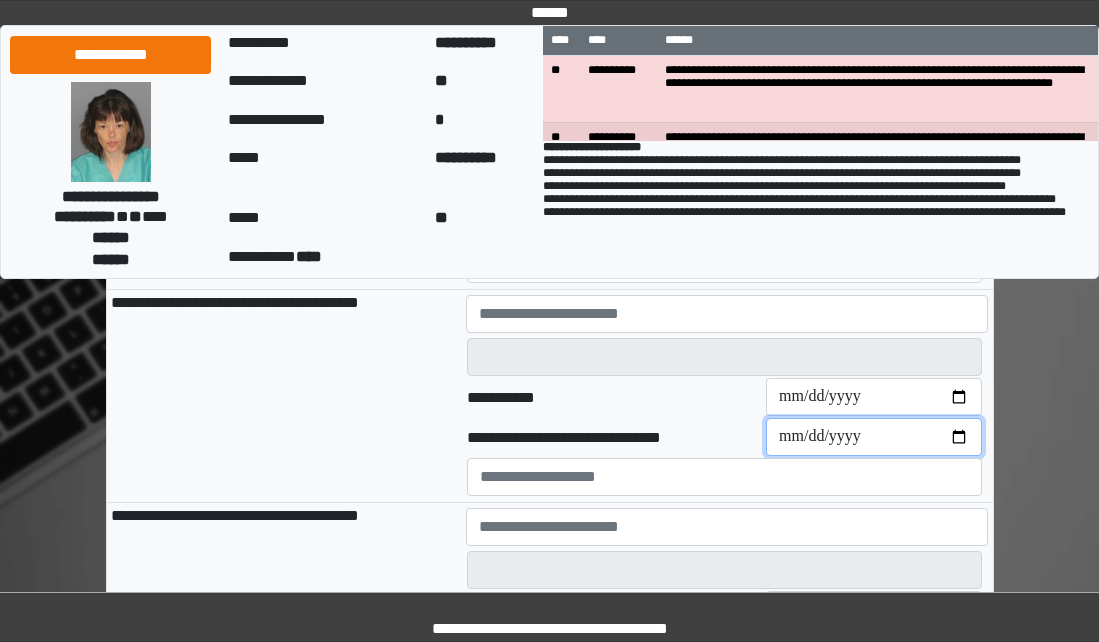 drag, startPoint x: 968, startPoint y: 443, endPoint x: 912, endPoint y: 463, distance: 59.464275 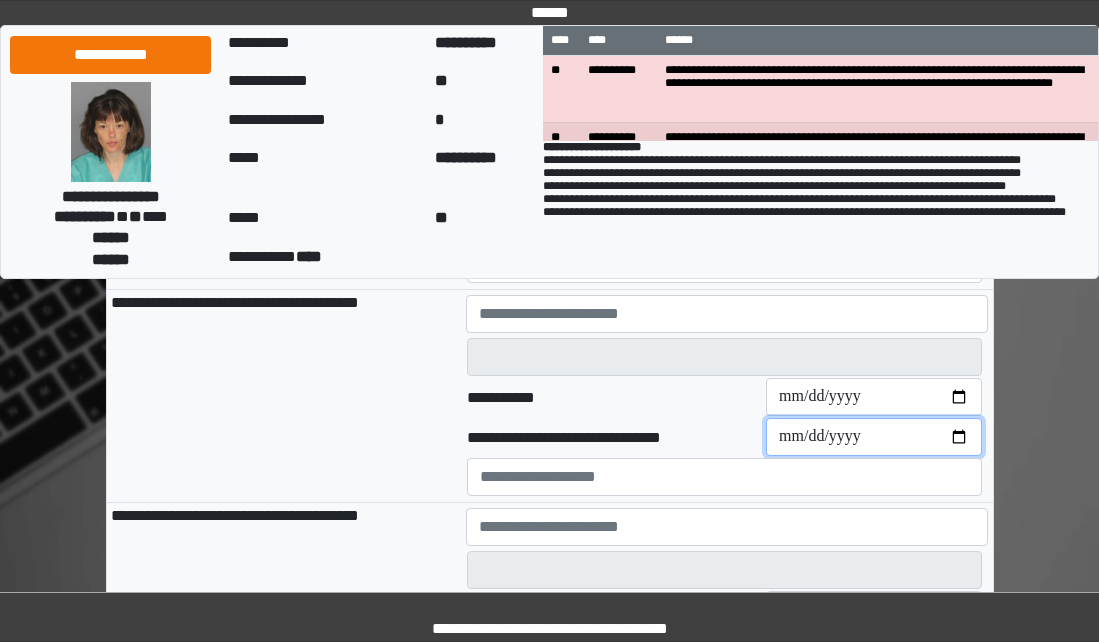 type 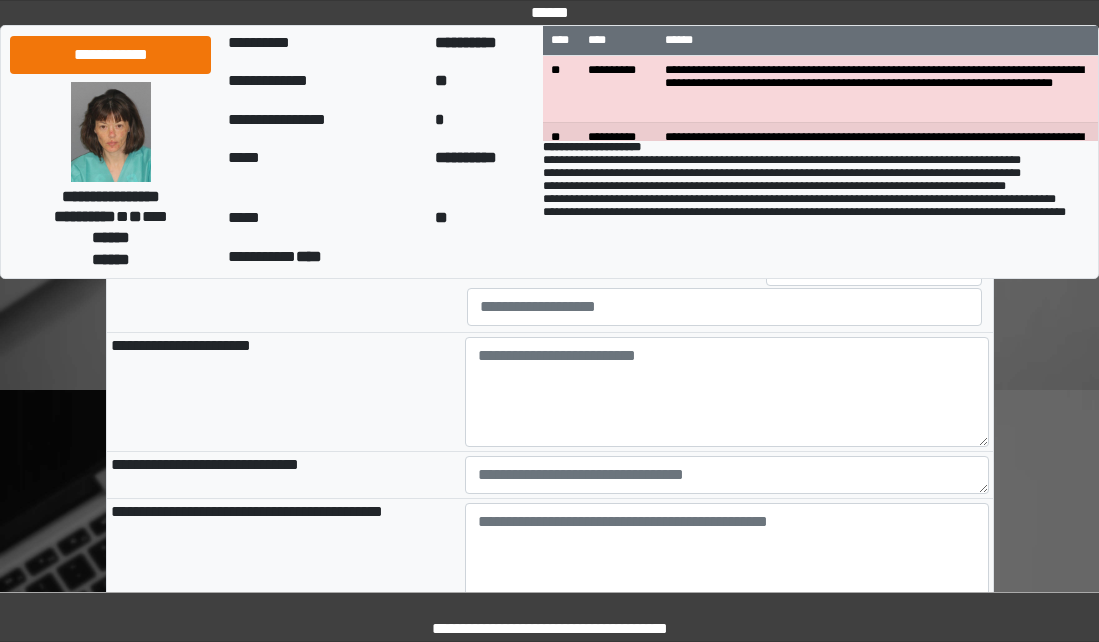 scroll, scrollTop: 1000, scrollLeft: 0, axis: vertical 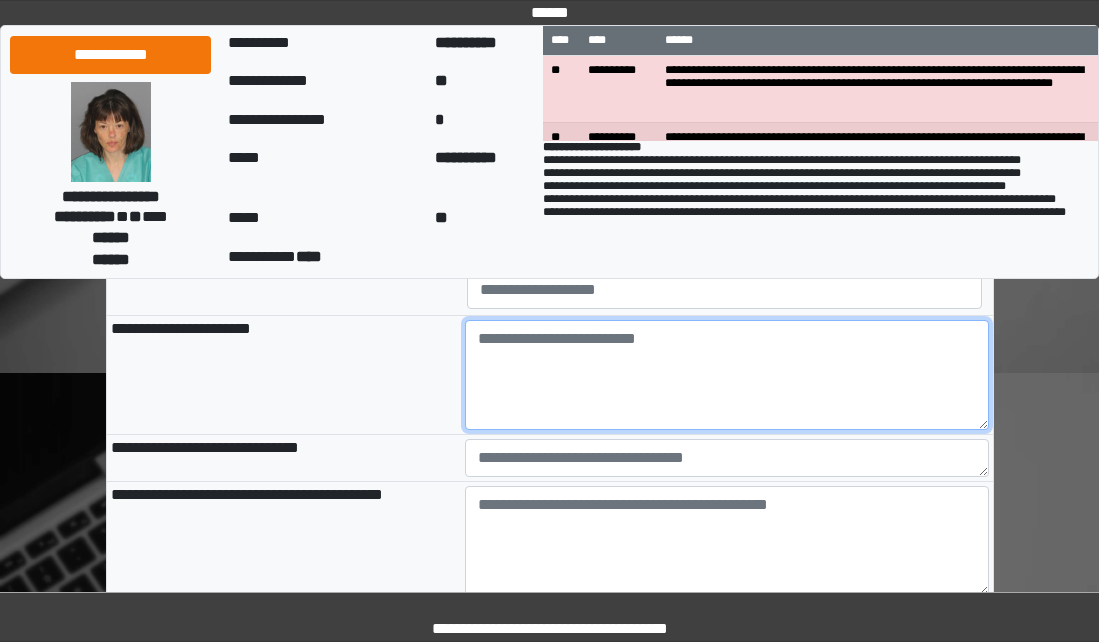 click at bounding box center (727, 375) 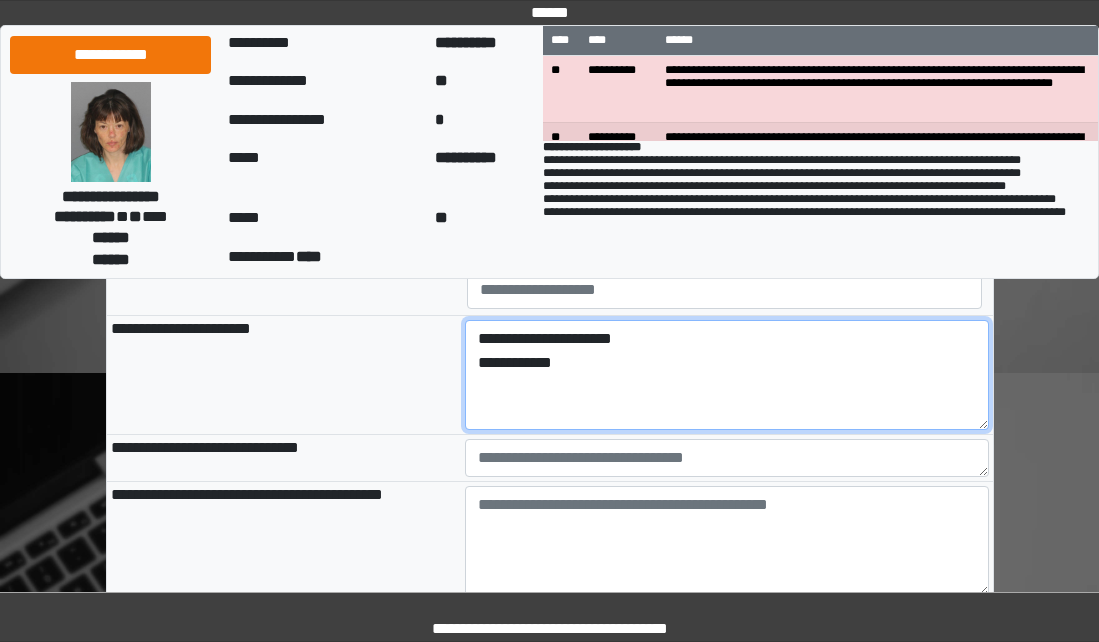 type on "**********" 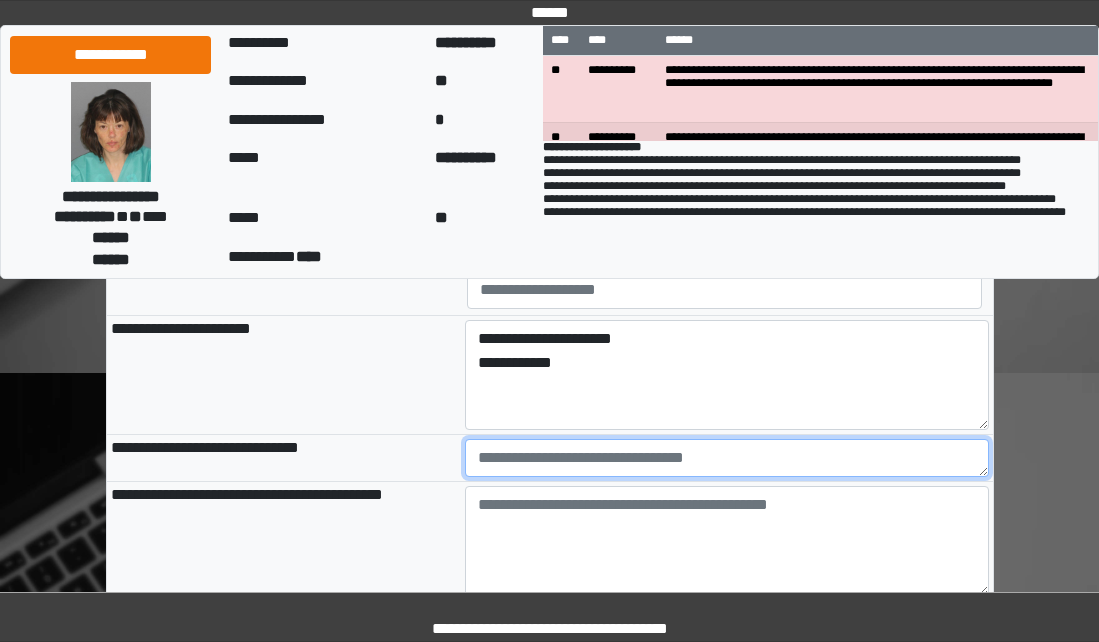 click at bounding box center (727, 458) 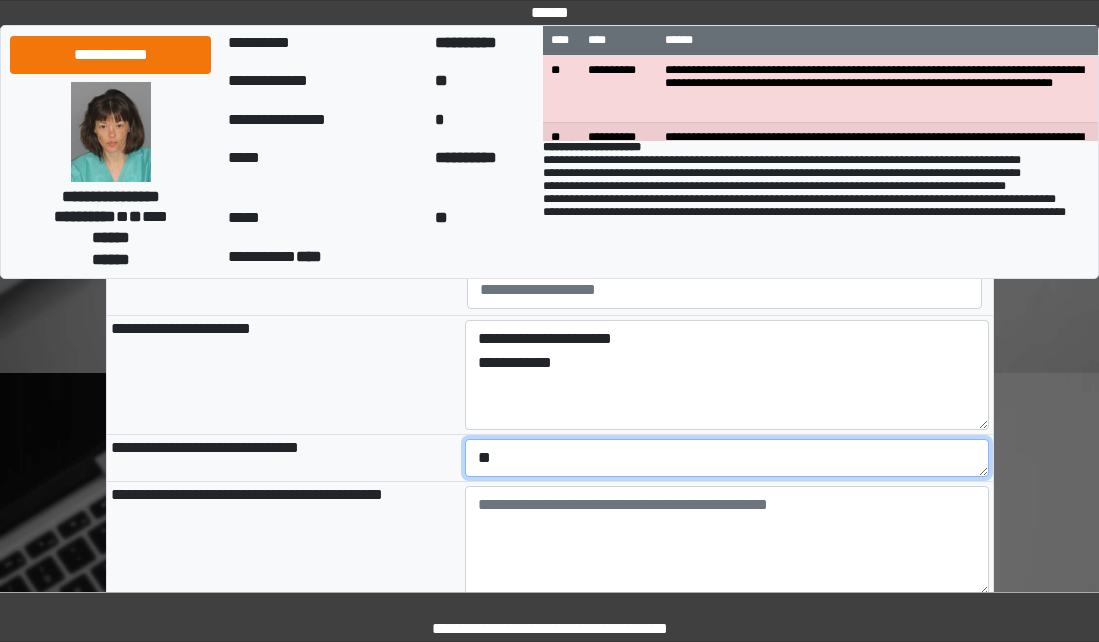 type on "*" 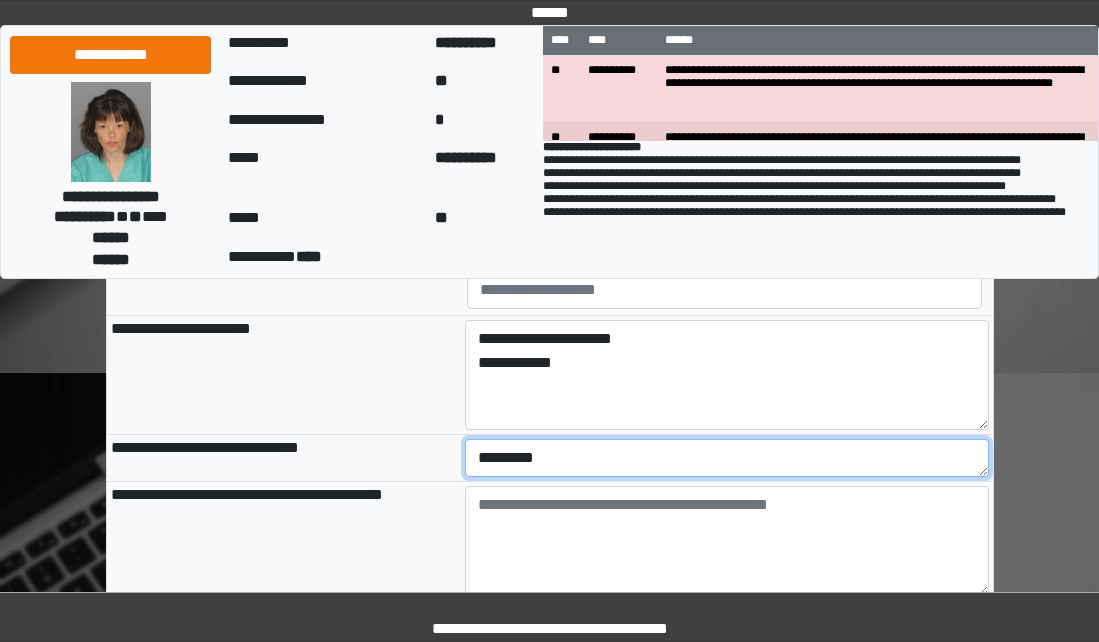 type on "*********" 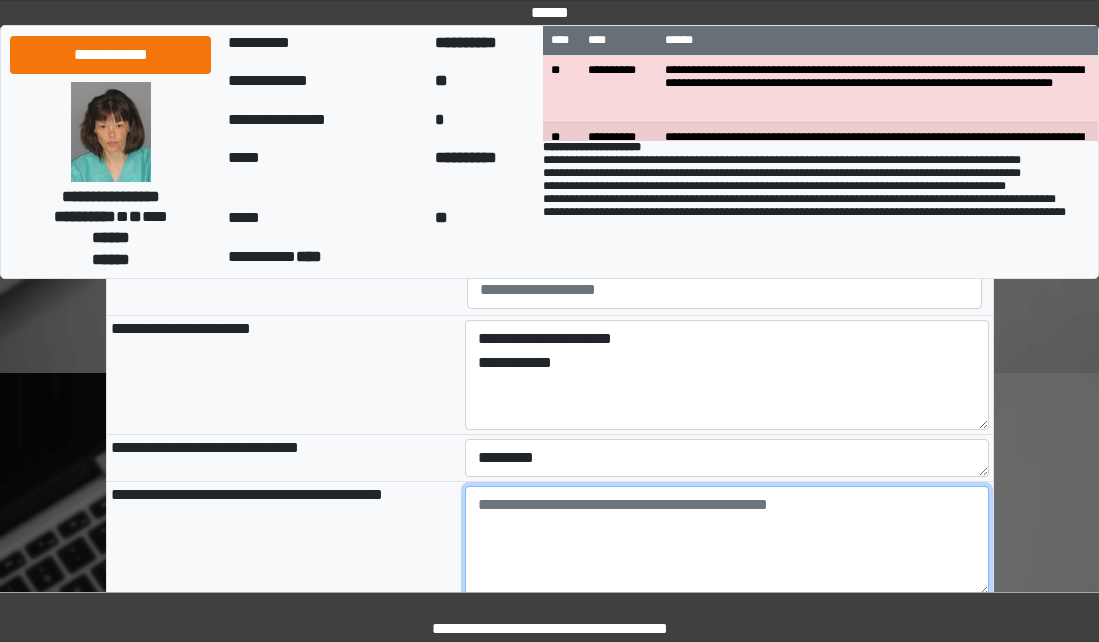 click at bounding box center (727, 541) 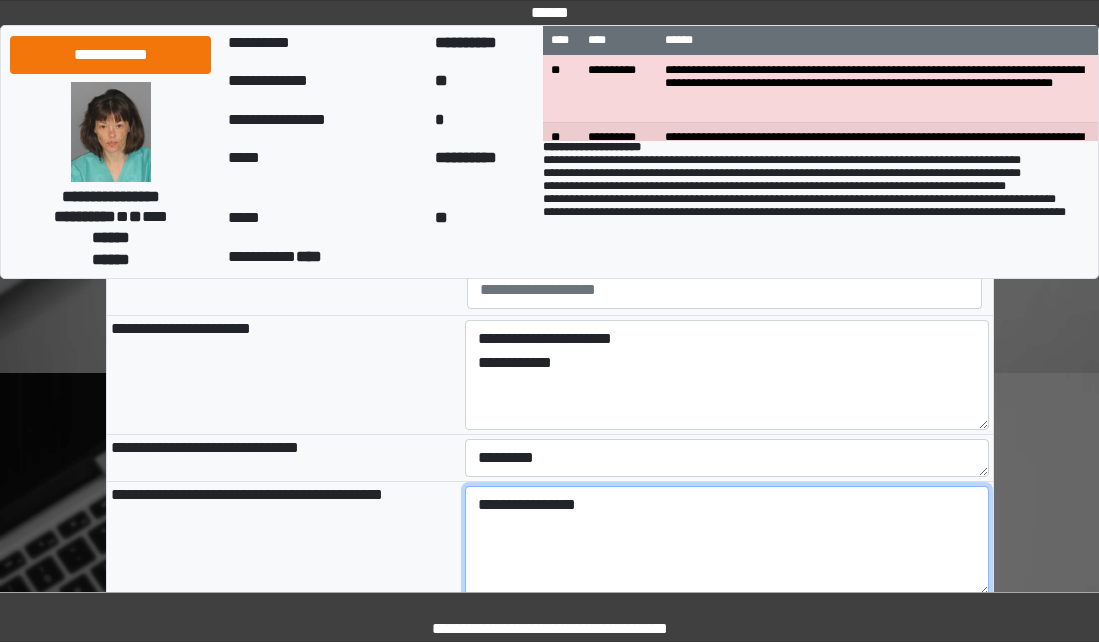click on "**********" at bounding box center [727, 541] 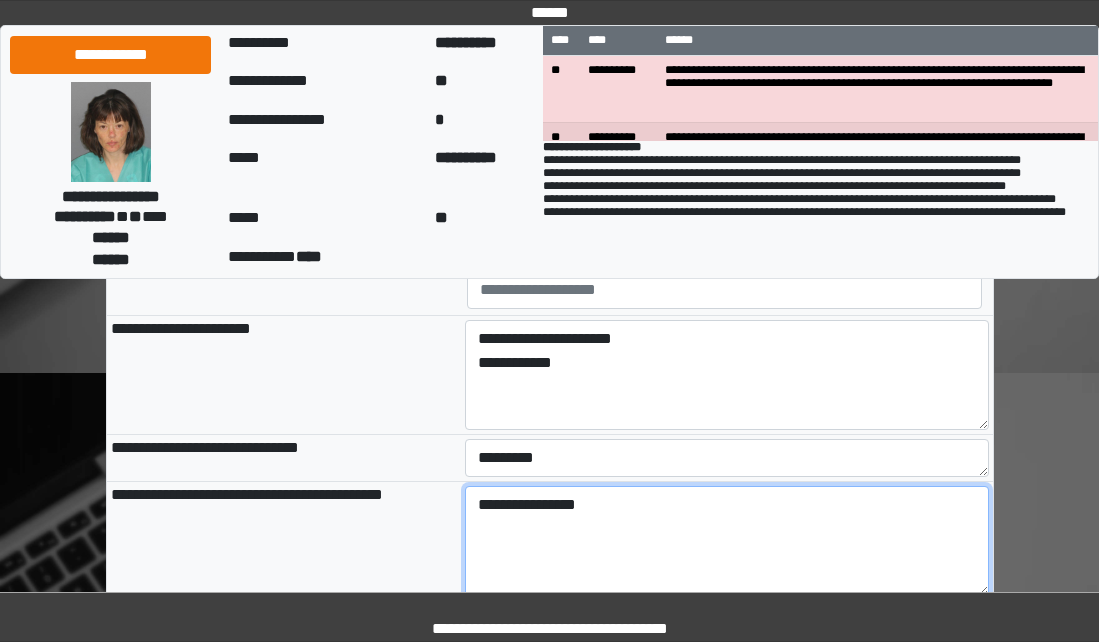 click on "**********" at bounding box center (727, 541) 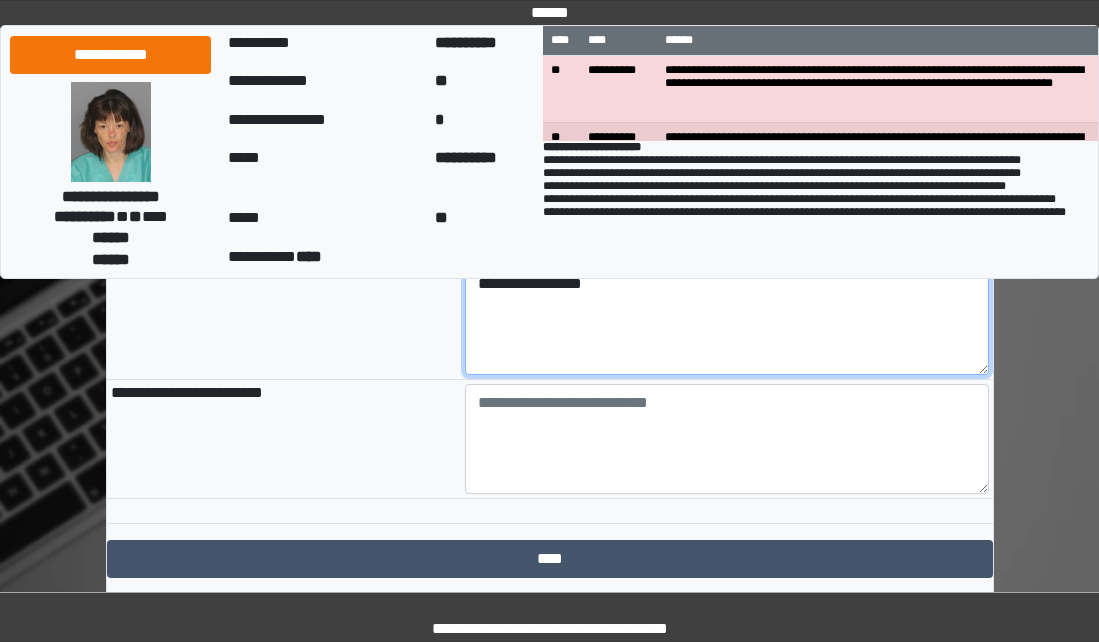 scroll, scrollTop: 1290, scrollLeft: 0, axis: vertical 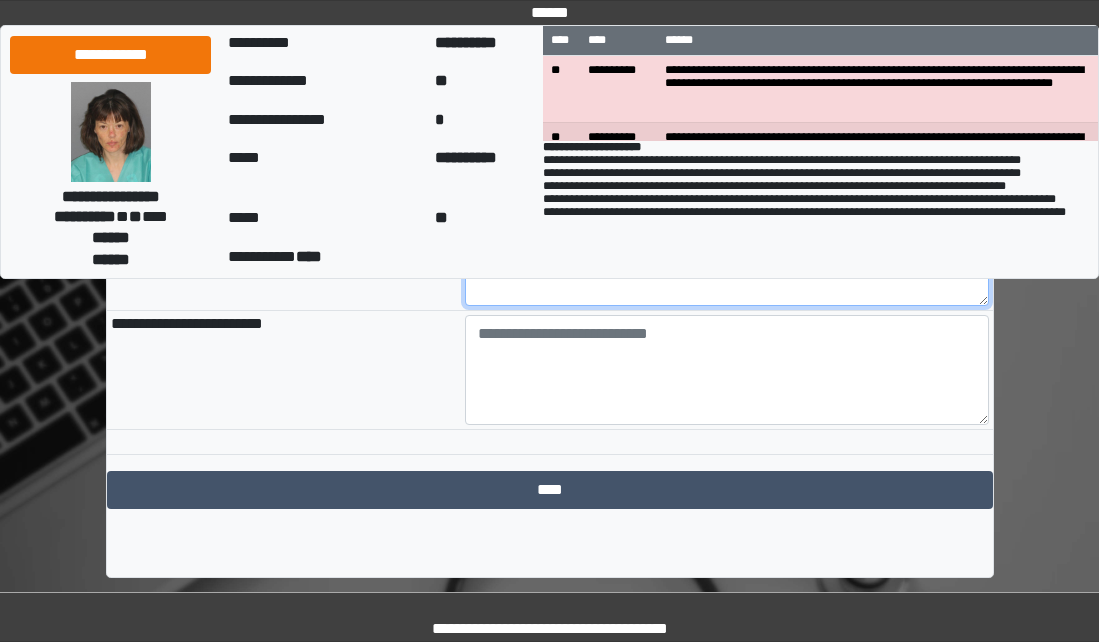 type on "**********" 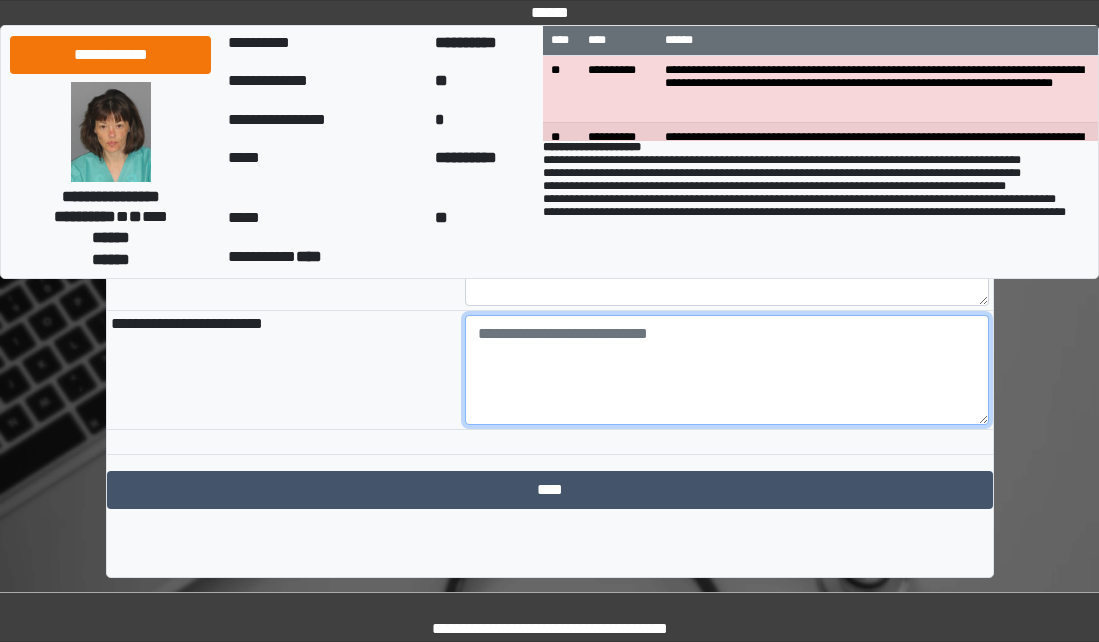 click at bounding box center (727, 370) 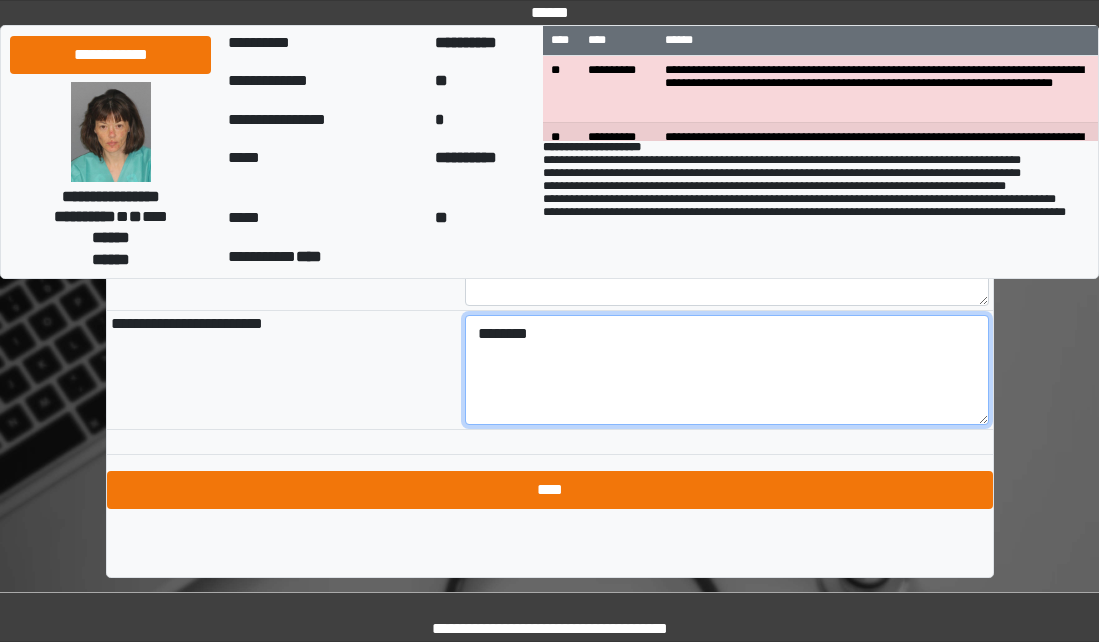 type on "********" 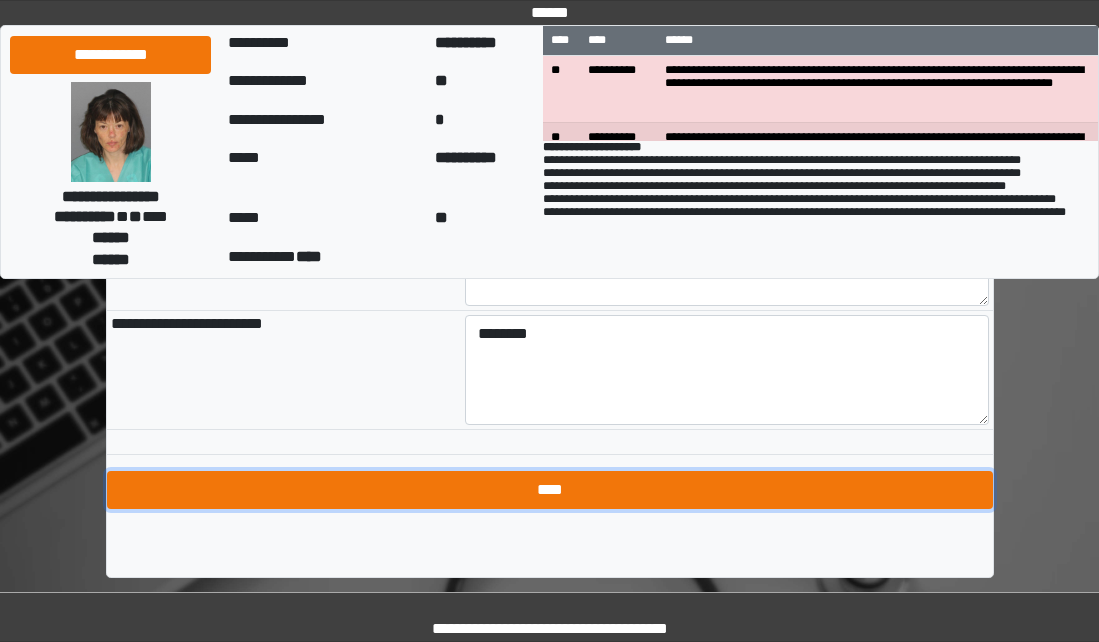 click on "****" at bounding box center [550, 490] 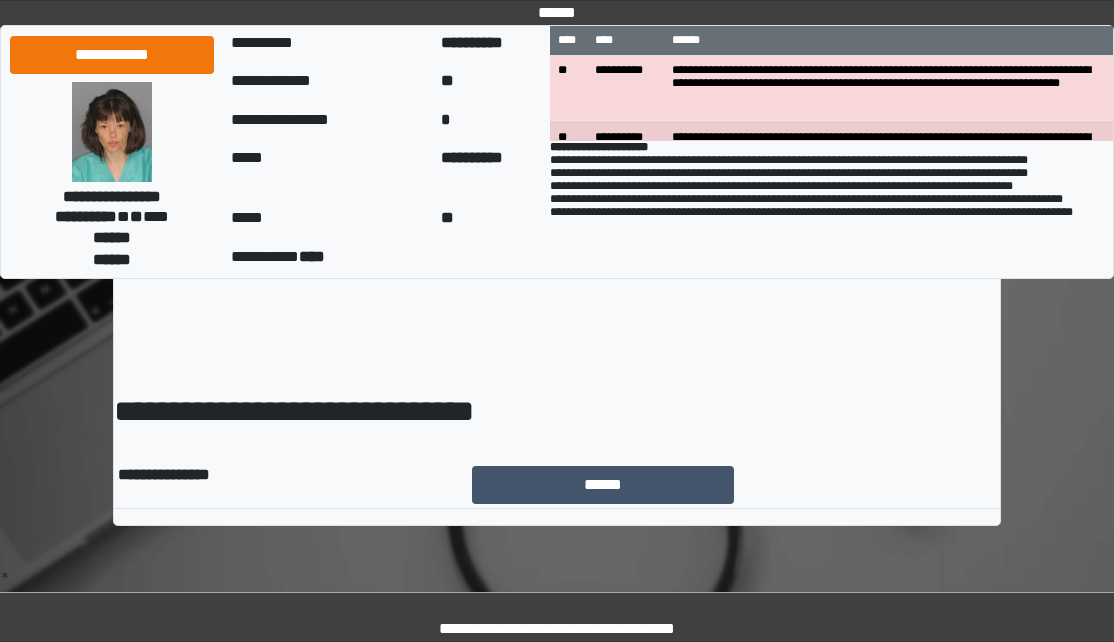 scroll, scrollTop: 0, scrollLeft: 0, axis: both 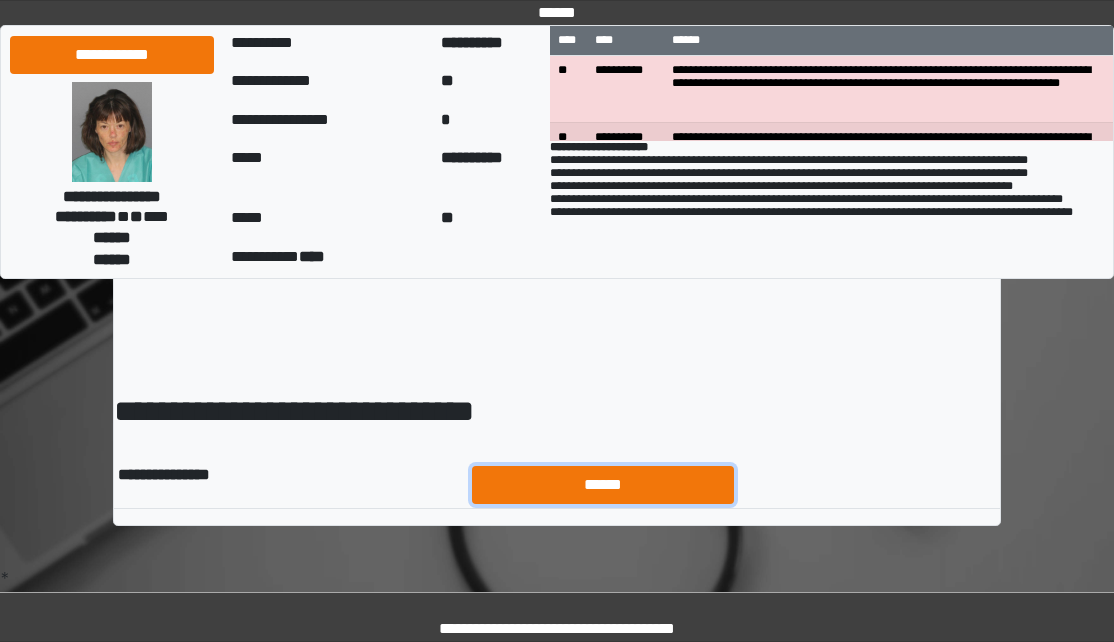 click on "******" at bounding box center (603, 485) 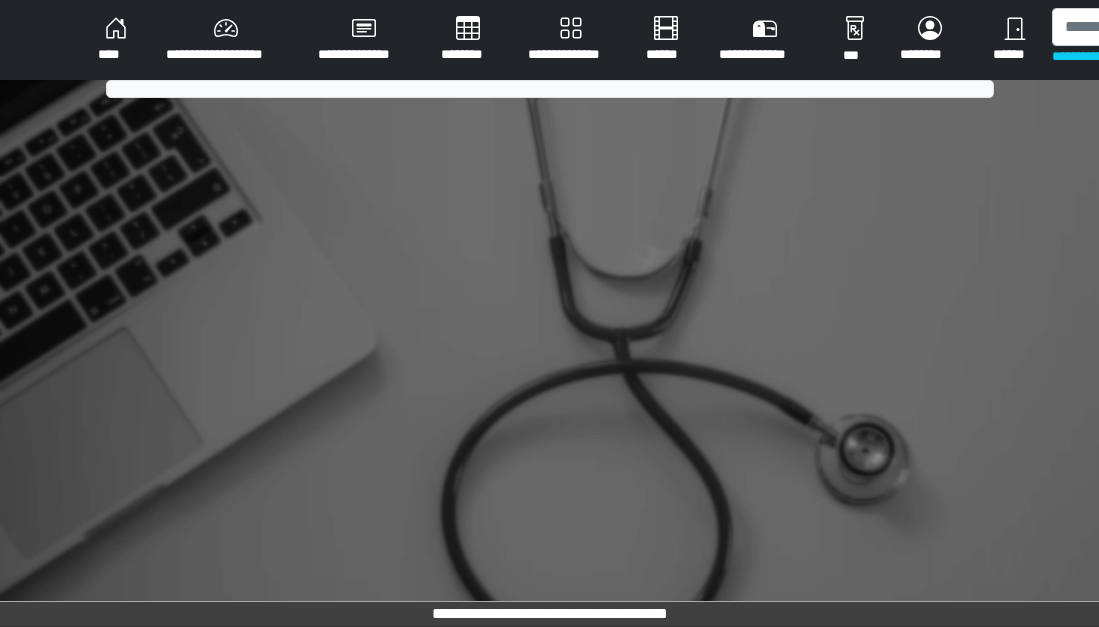 scroll, scrollTop: 0, scrollLeft: 0, axis: both 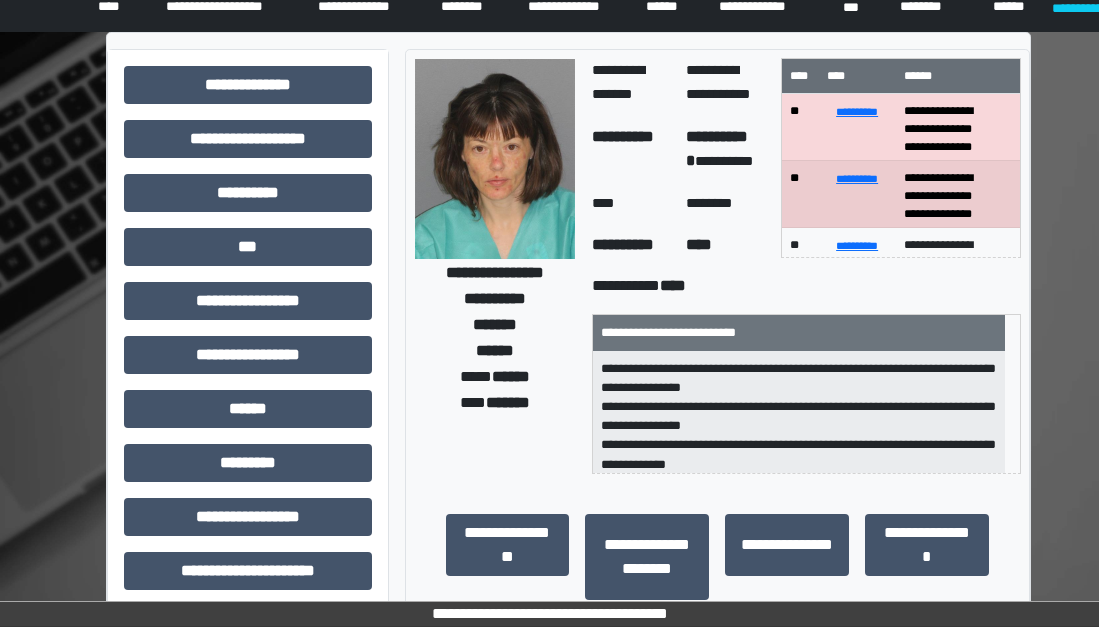 click on "******" at bounding box center [1014, -8] 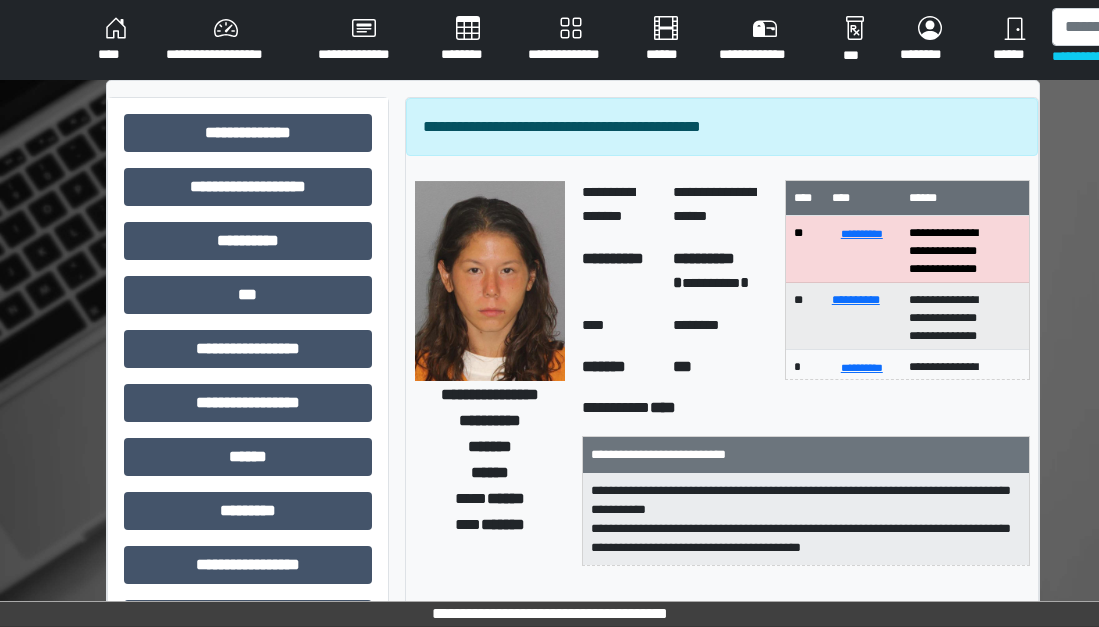 scroll, scrollTop: 0, scrollLeft: 103, axis: horizontal 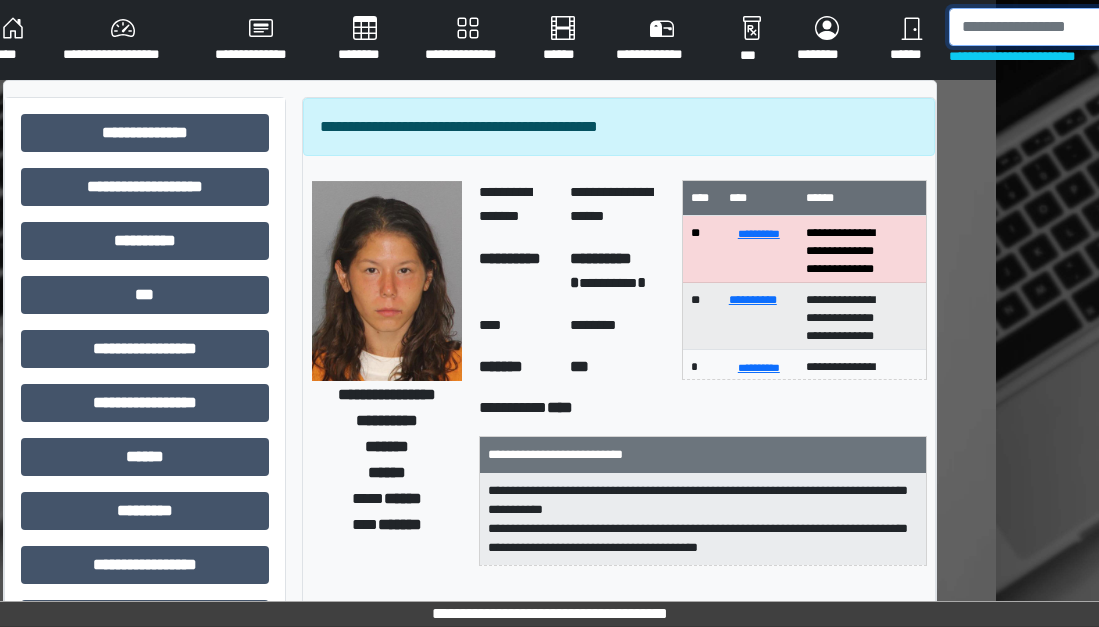 click at bounding box center (1052, 27) 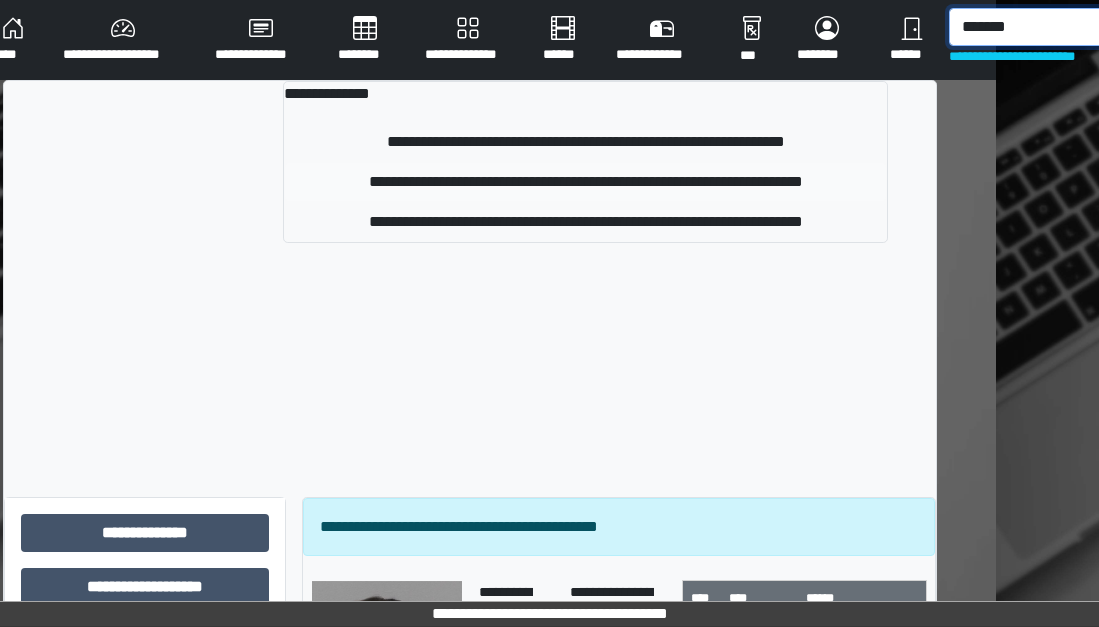 type on "*******" 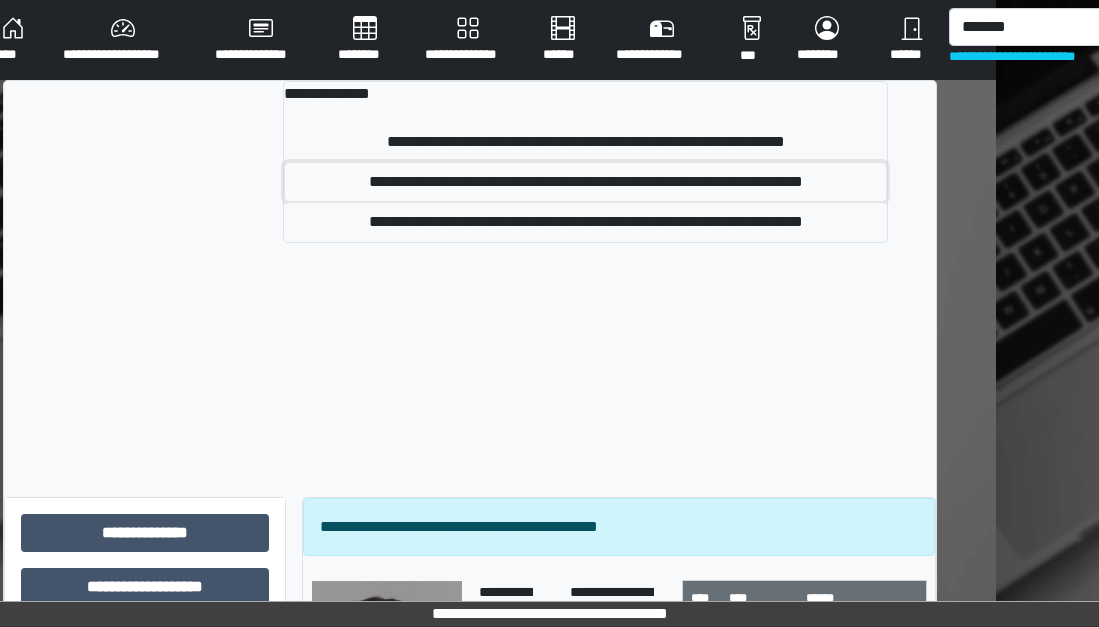 click on "**********" at bounding box center (585, 182) 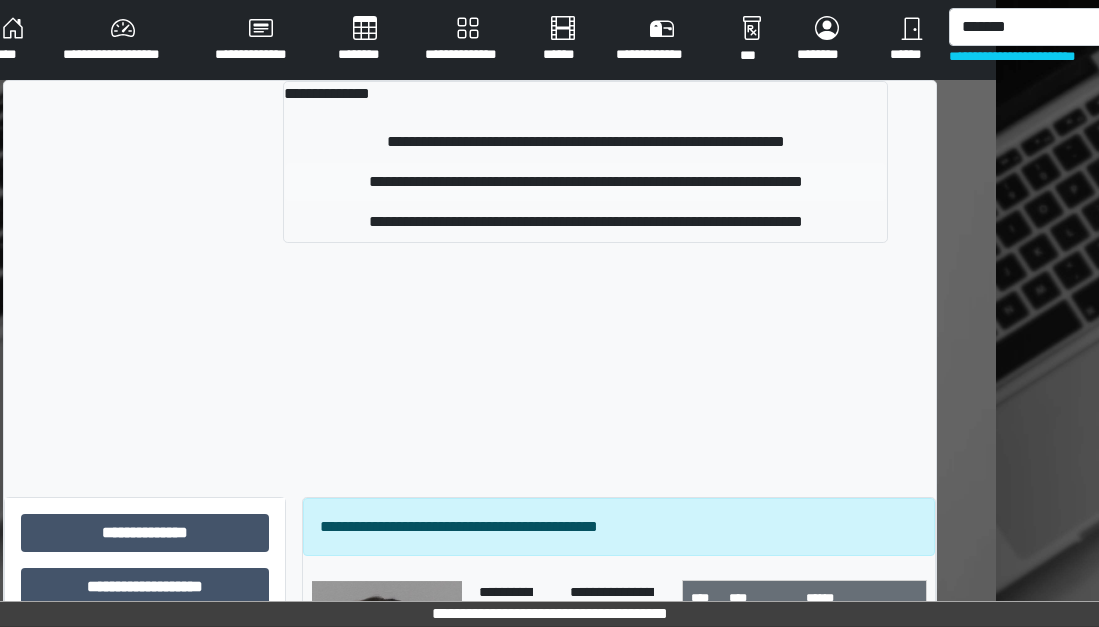 type 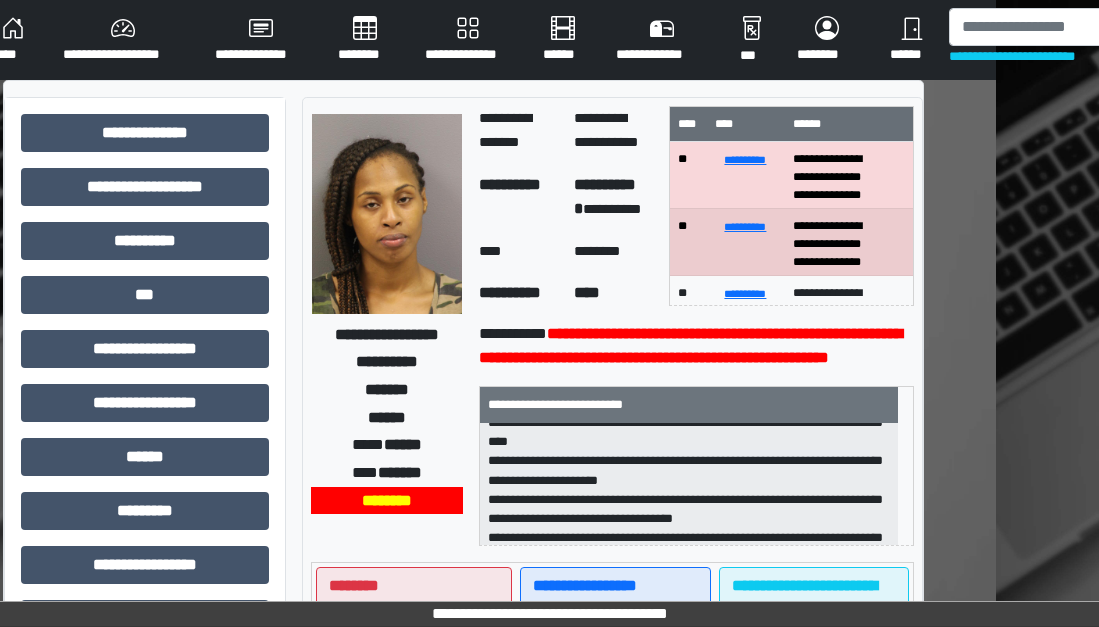 scroll, scrollTop: 313, scrollLeft: 0, axis: vertical 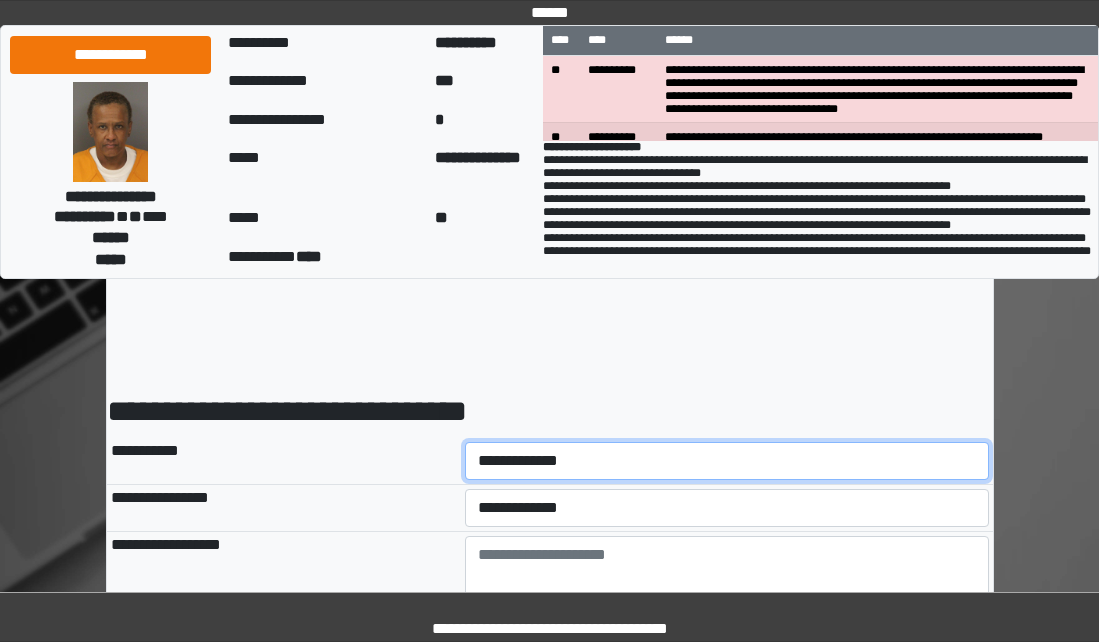 click on "**********" at bounding box center [727, 461] 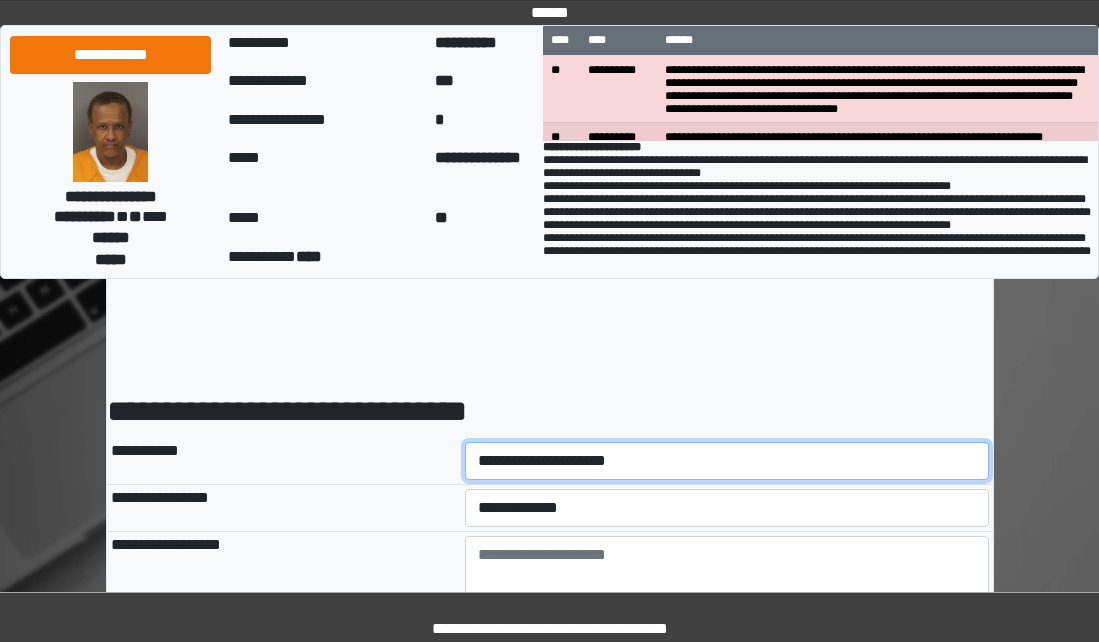 click on "**********" at bounding box center [727, 461] 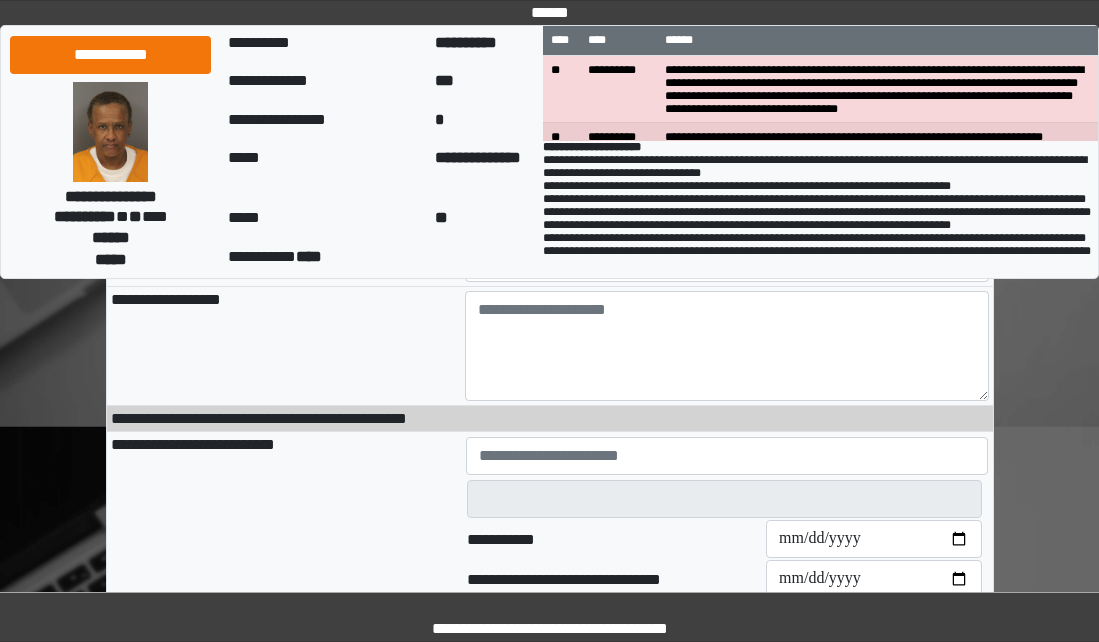scroll, scrollTop: 200, scrollLeft: 0, axis: vertical 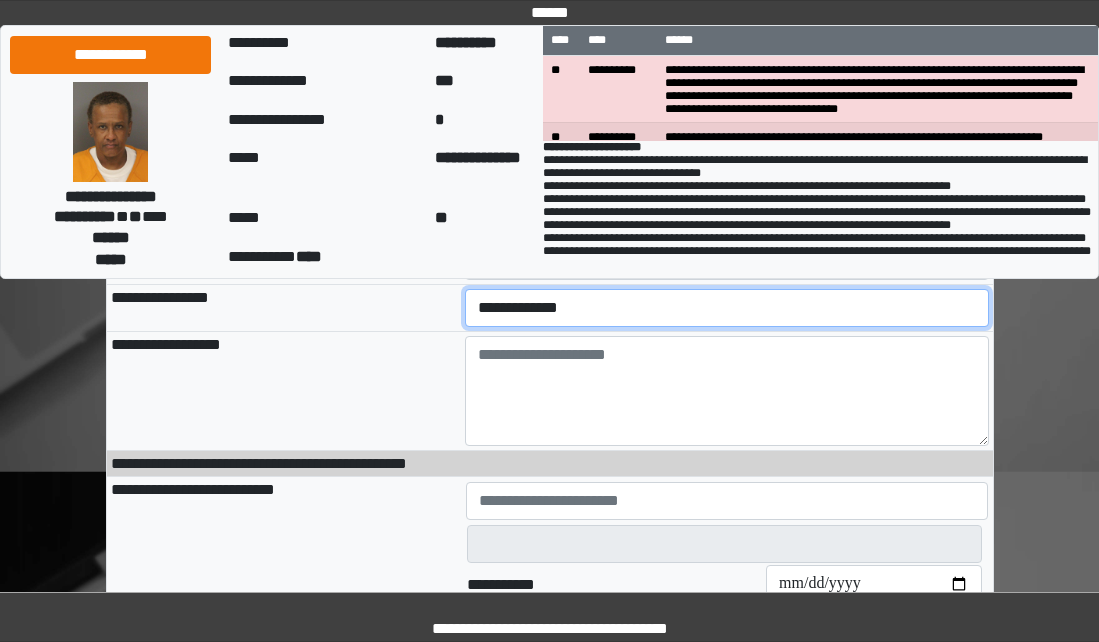 click on "**********" at bounding box center (727, 308) 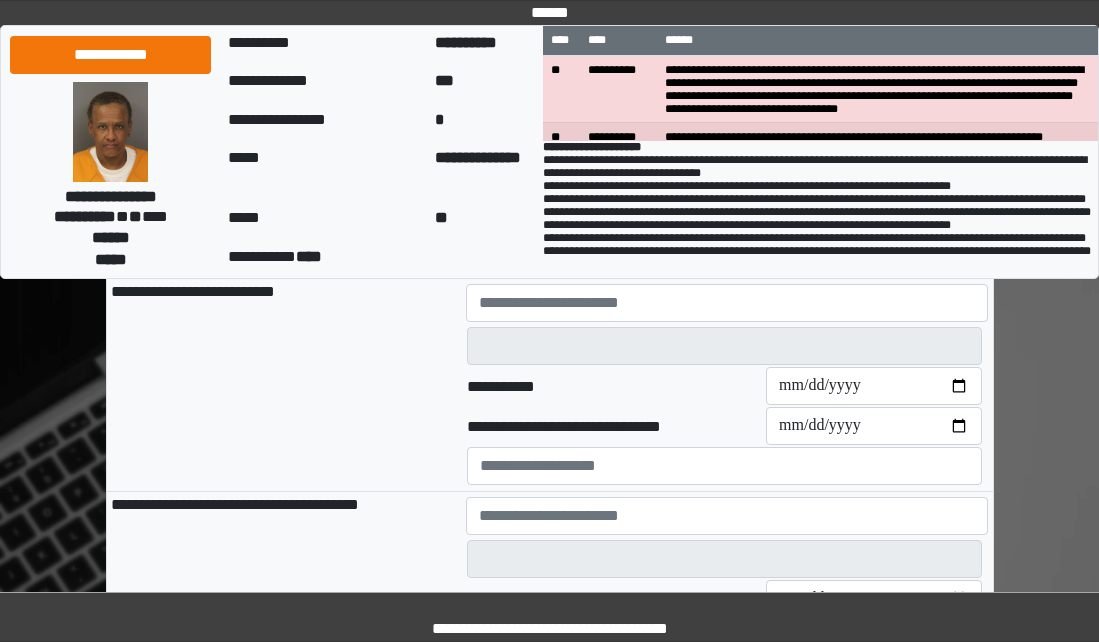 scroll, scrollTop: 400, scrollLeft: 0, axis: vertical 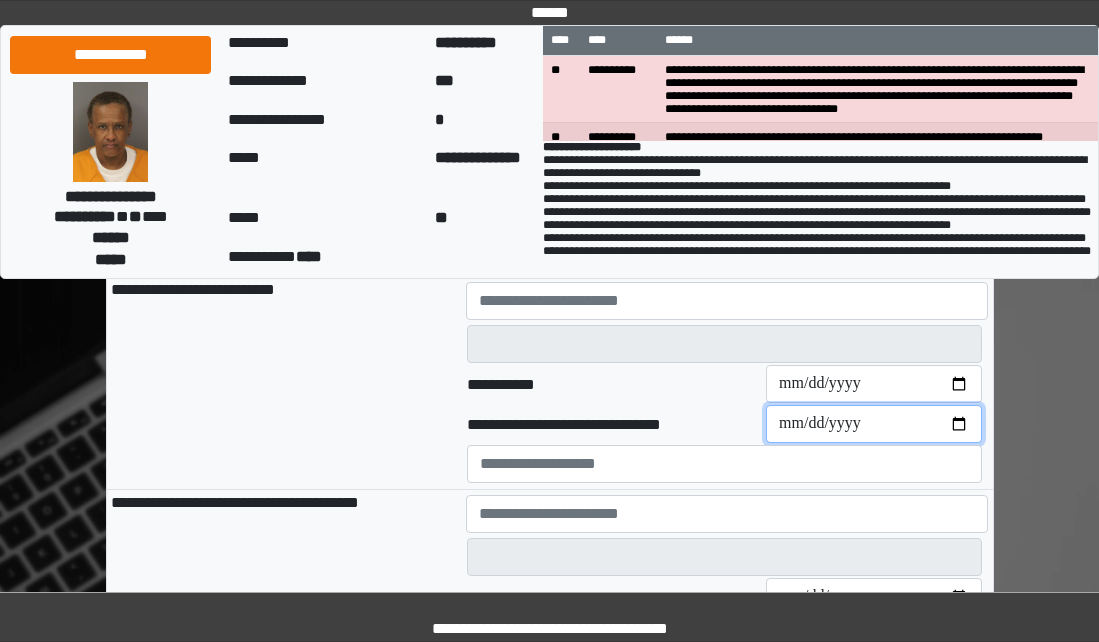 click on "**********" at bounding box center [874, 424] 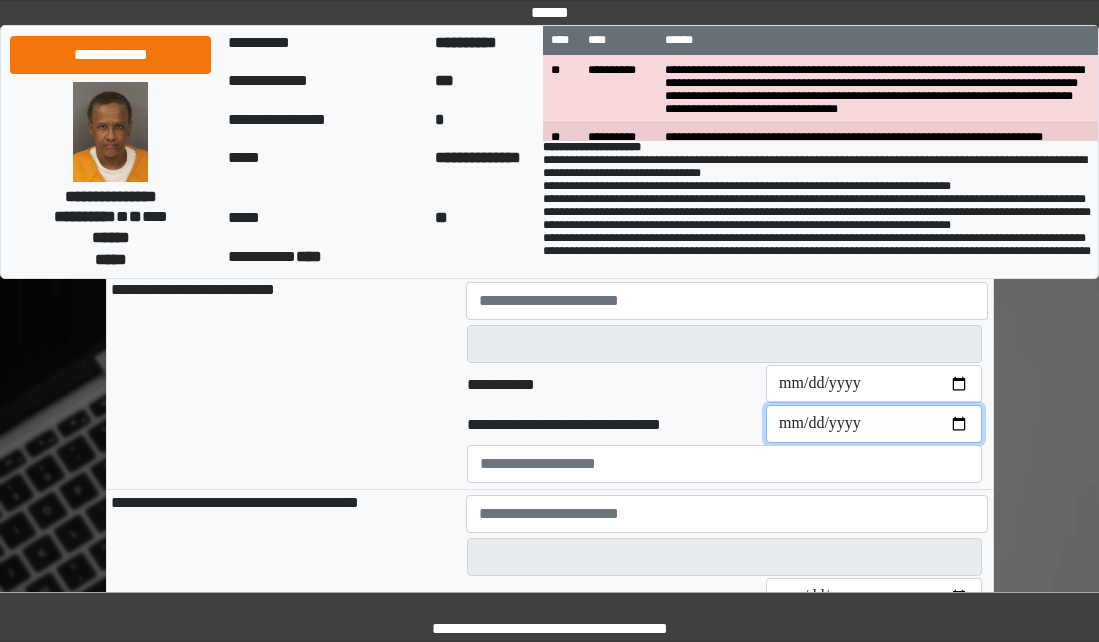 type 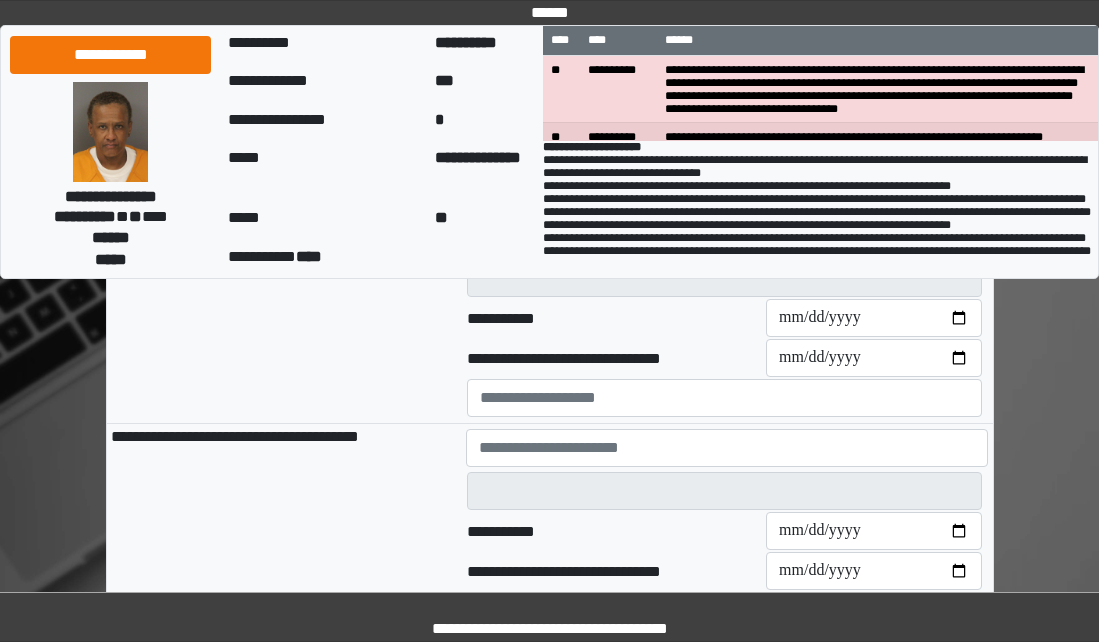 scroll, scrollTop: 700, scrollLeft: 0, axis: vertical 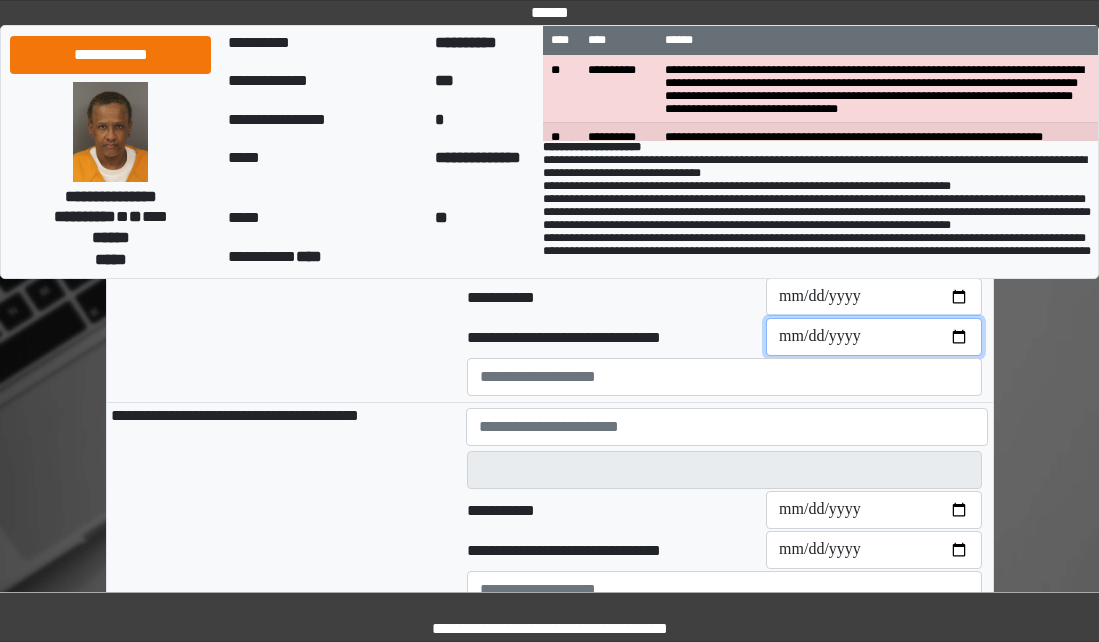 click on "**********" at bounding box center (874, 337) 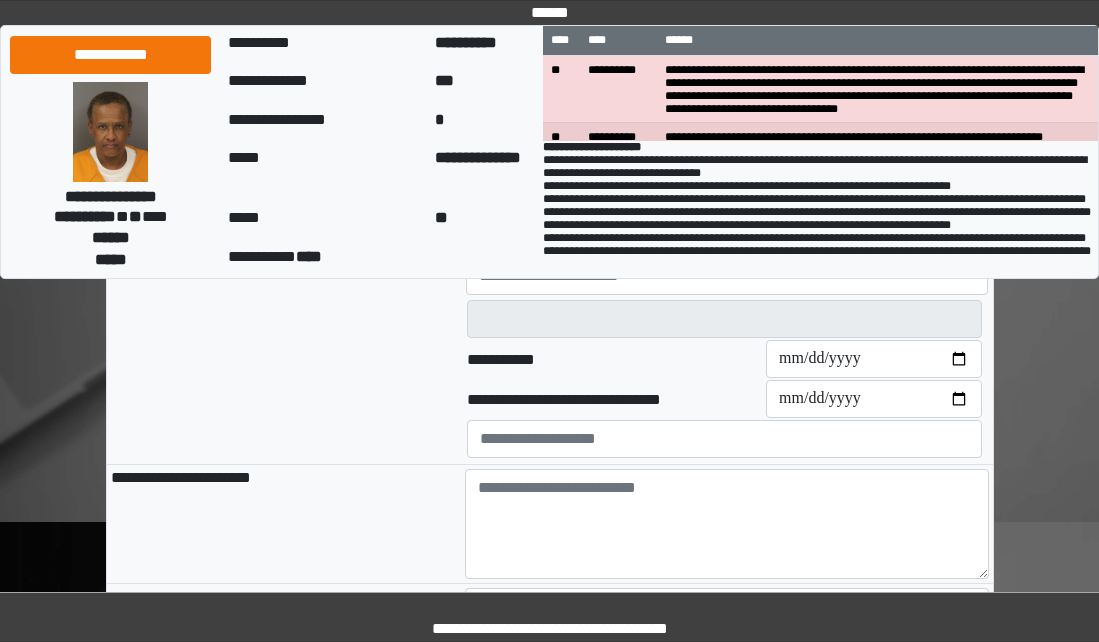 scroll, scrollTop: 900, scrollLeft: 0, axis: vertical 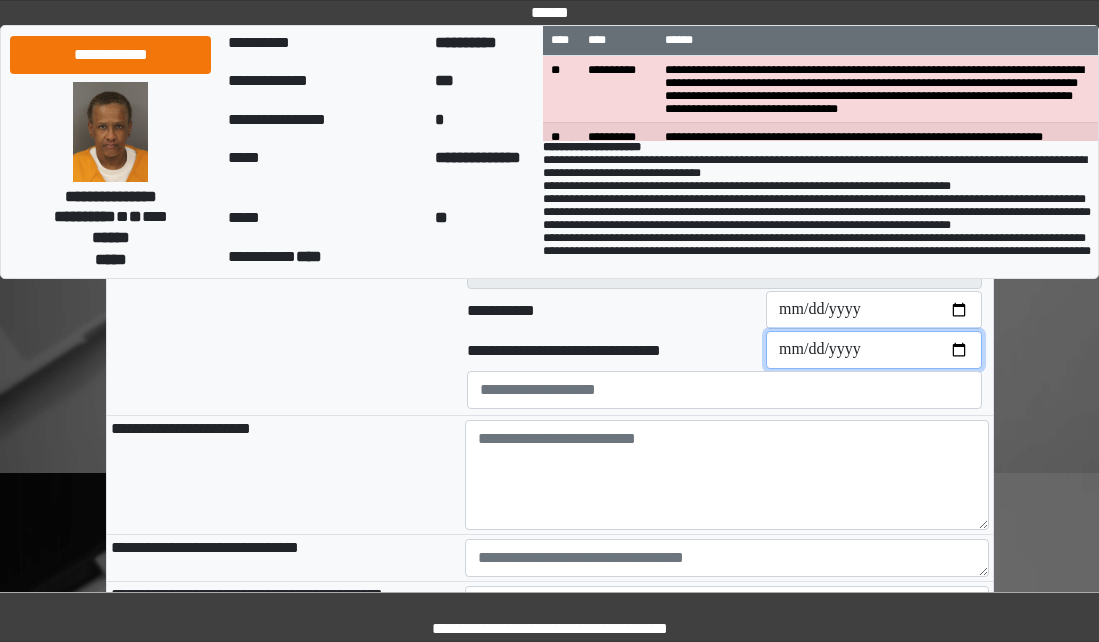 drag, startPoint x: 961, startPoint y: 356, endPoint x: 948, endPoint y: 371, distance: 19.849434 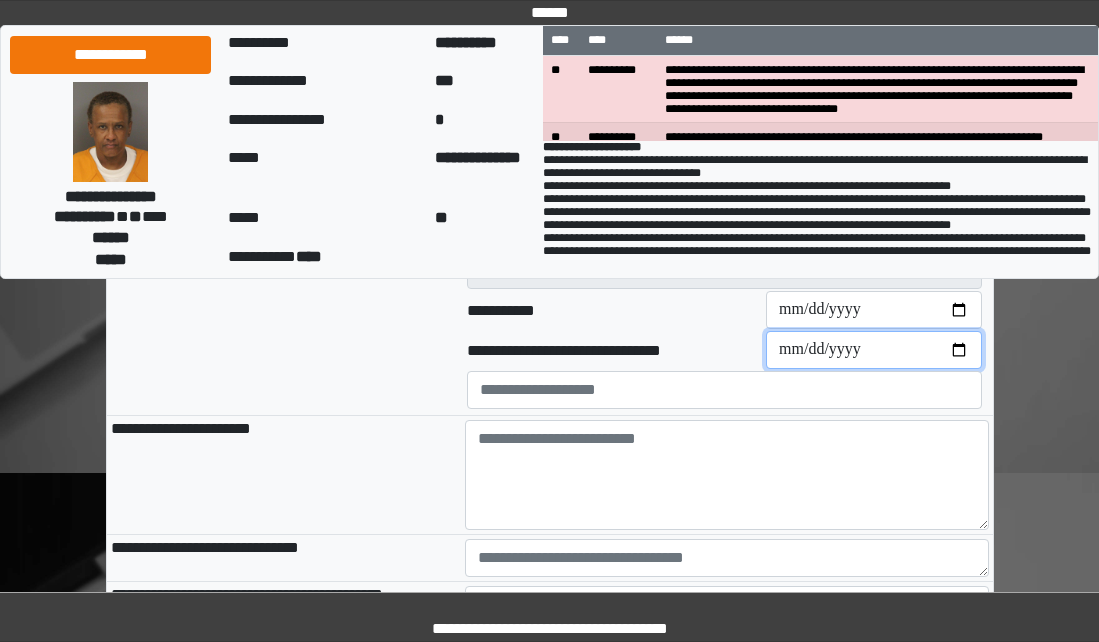 click on "**********" at bounding box center (874, 350) 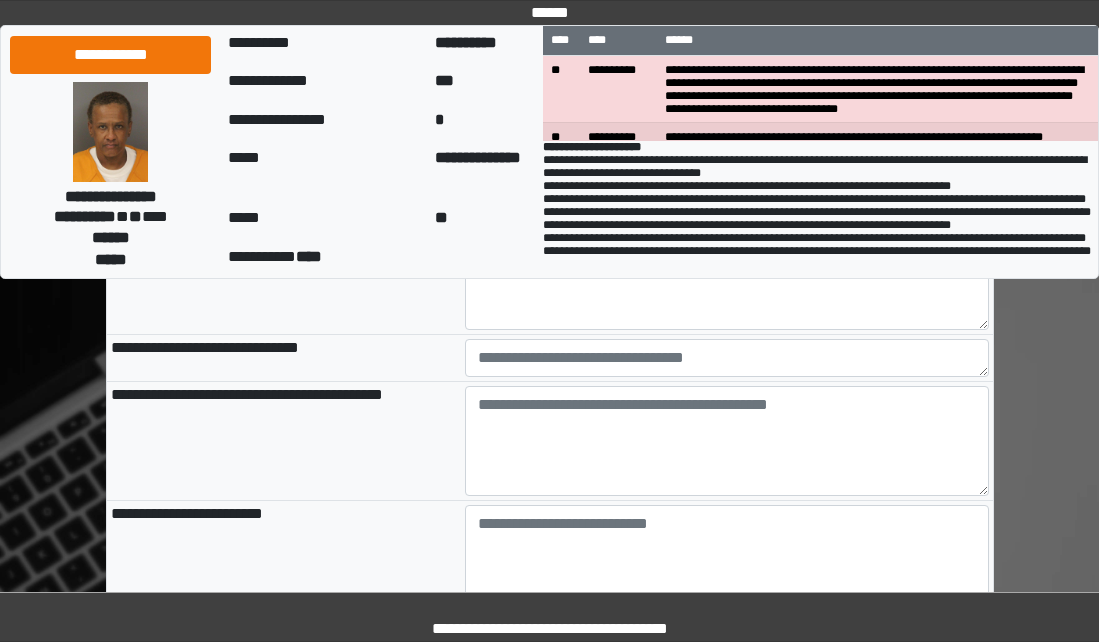 scroll, scrollTop: 1000, scrollLeft: 0, axis: vertical 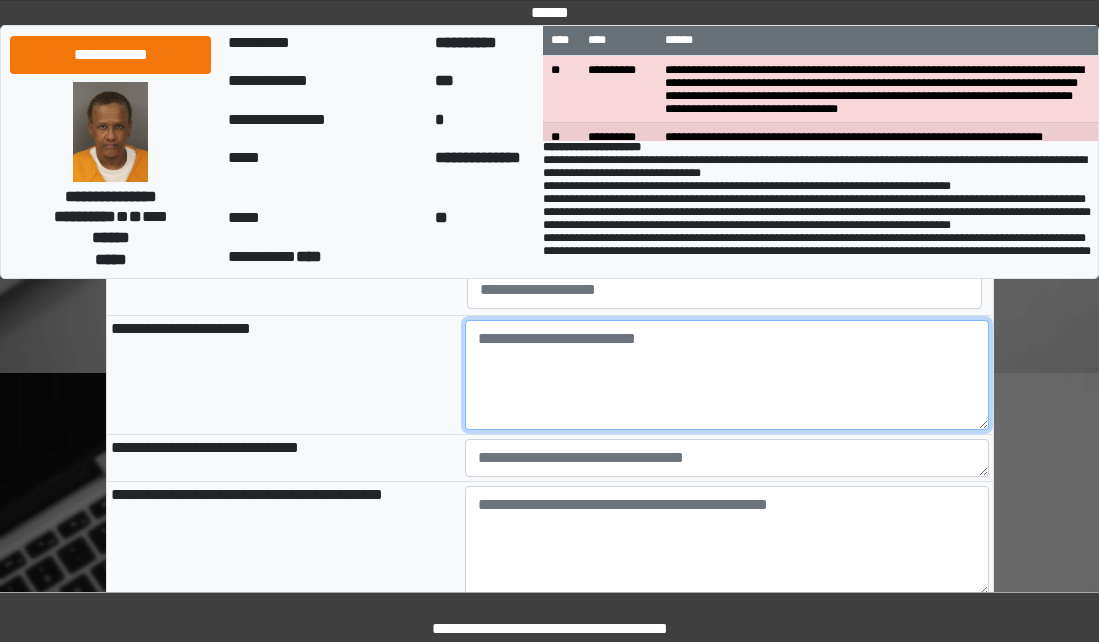 click at bounding box center [727, 375] 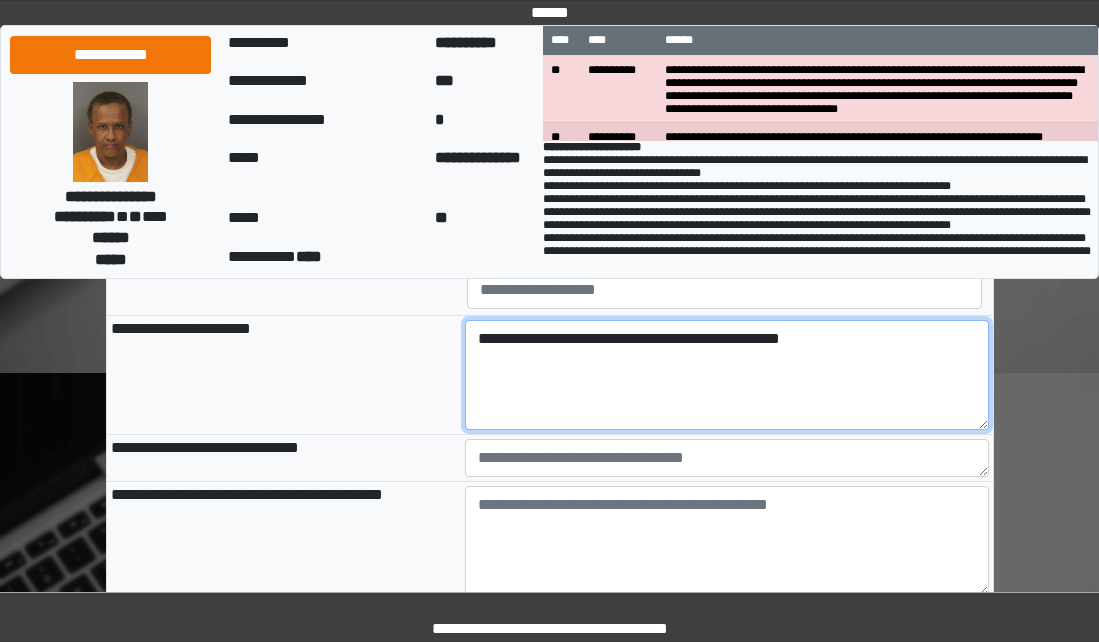 type on "**********" 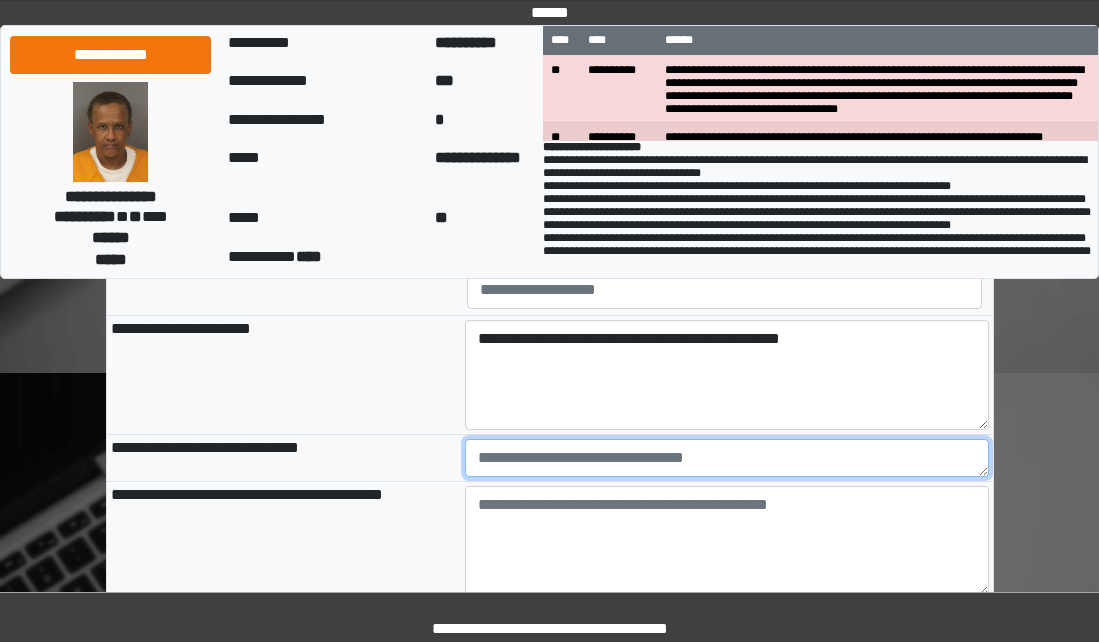 click at bounding box center (727, 458) 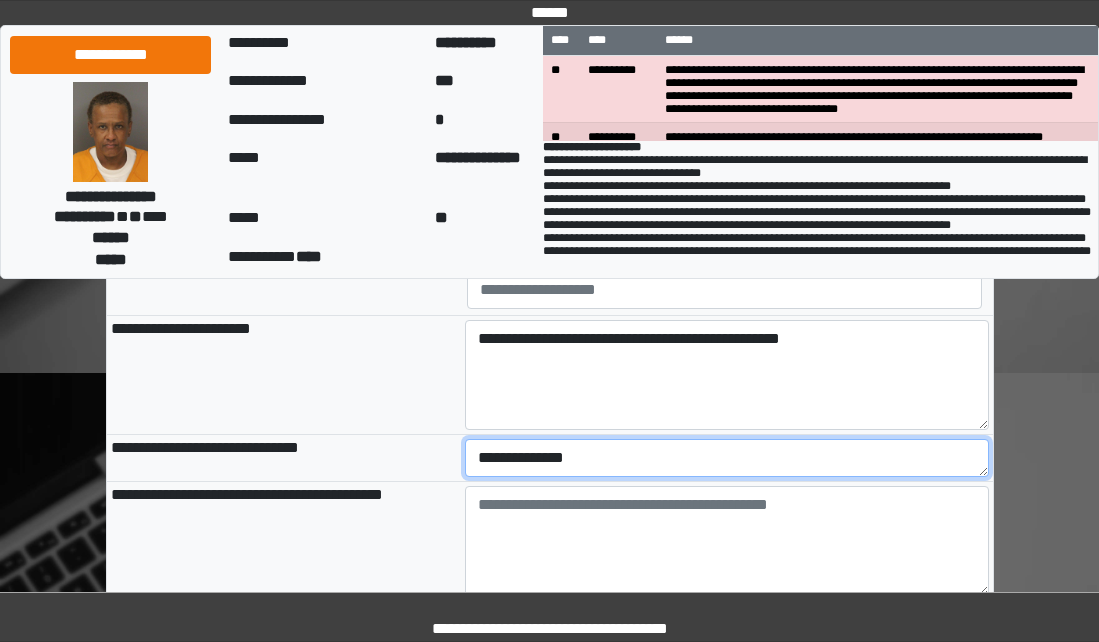 click on "**********" at bounding box center [727, 458] 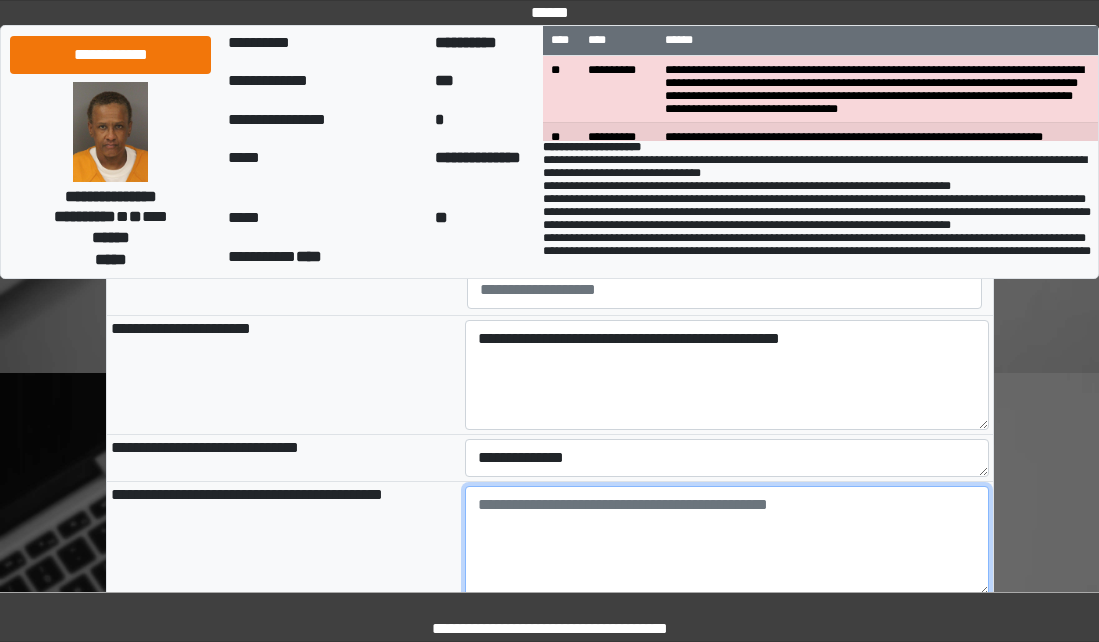 click at bounding box center [727, 541] 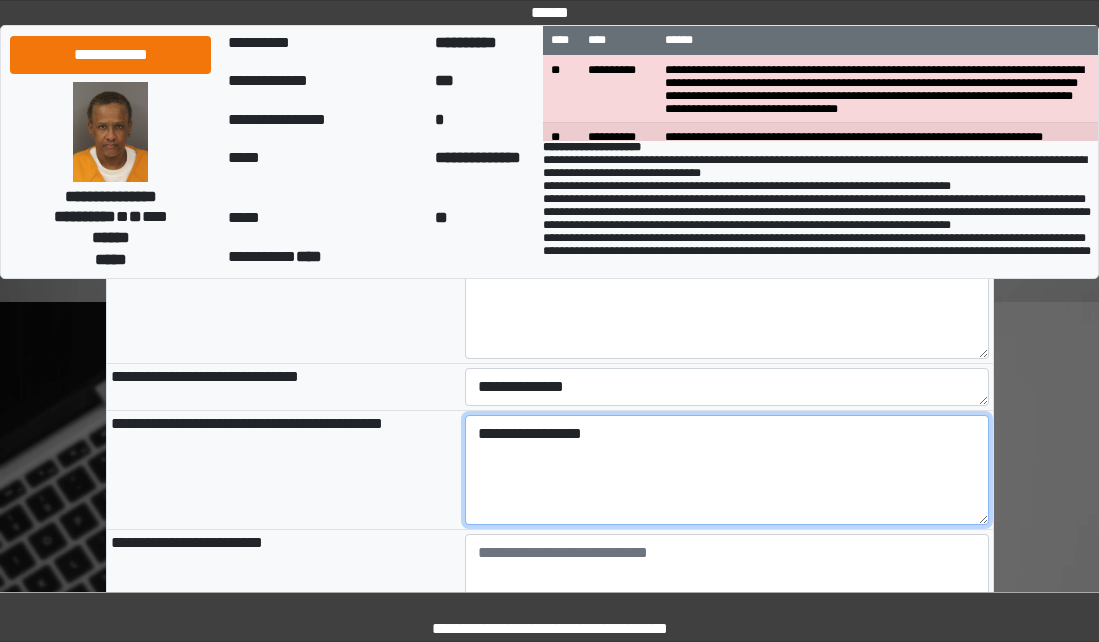 scroll, scrollTop: 1200, scrollLeft: 0, axis: vertical 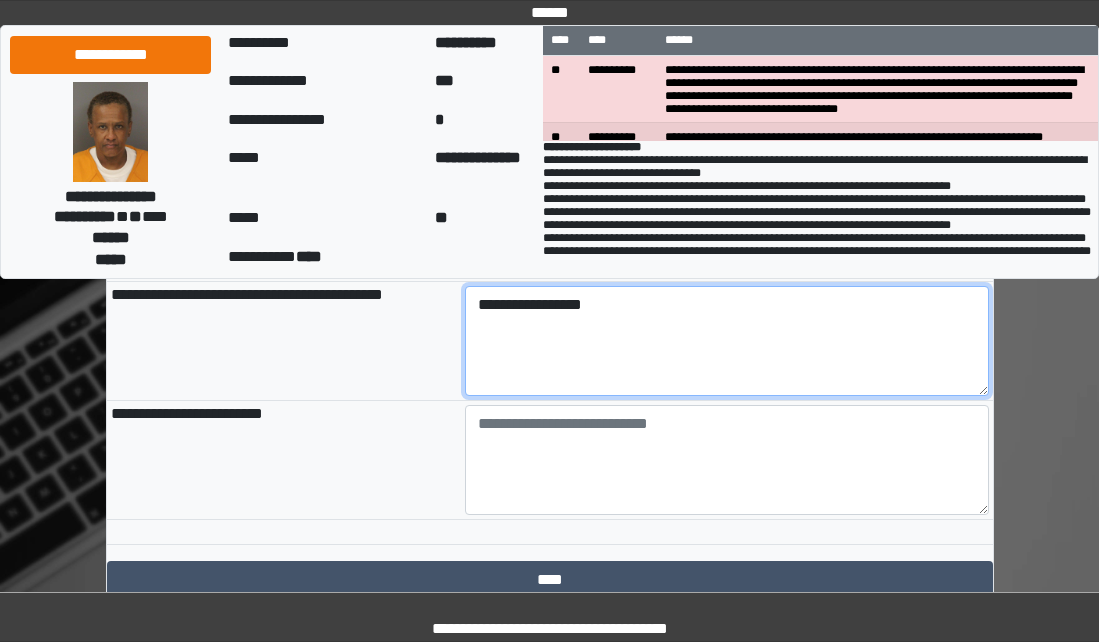 type on "**********" 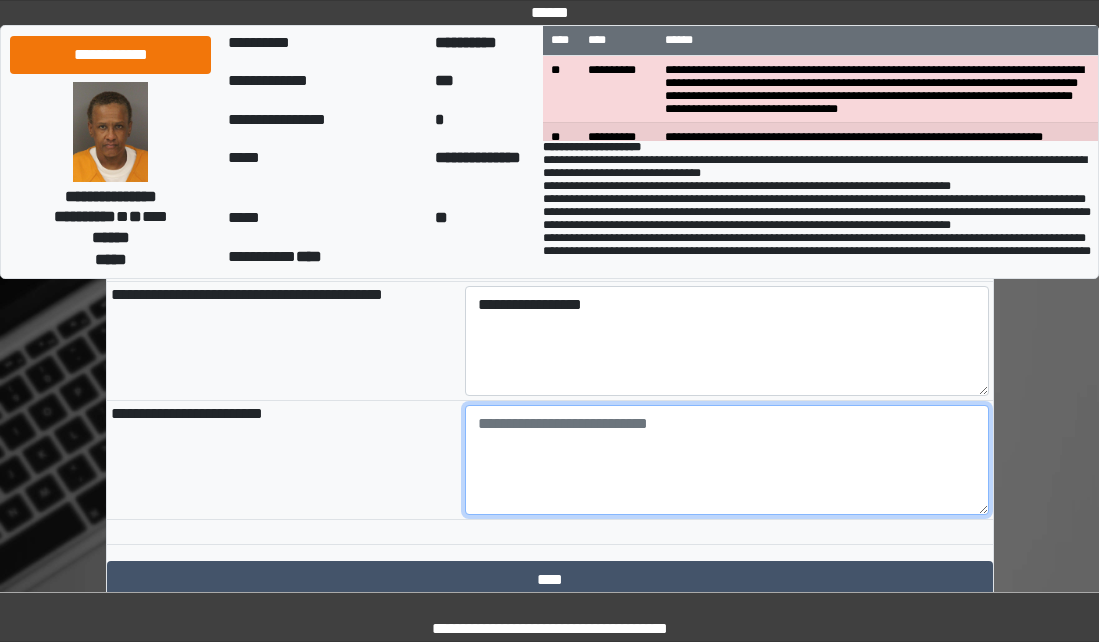click at bounding box center [727, 460] 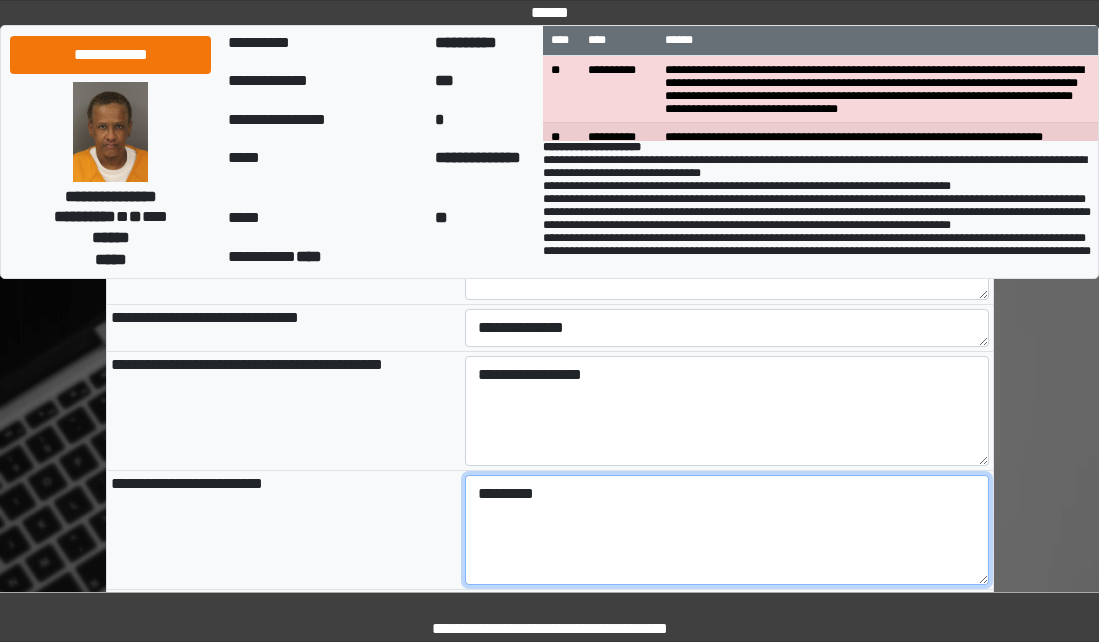 scroll, scrollTop: 1290, scrollLeft: 0, axis: vertical 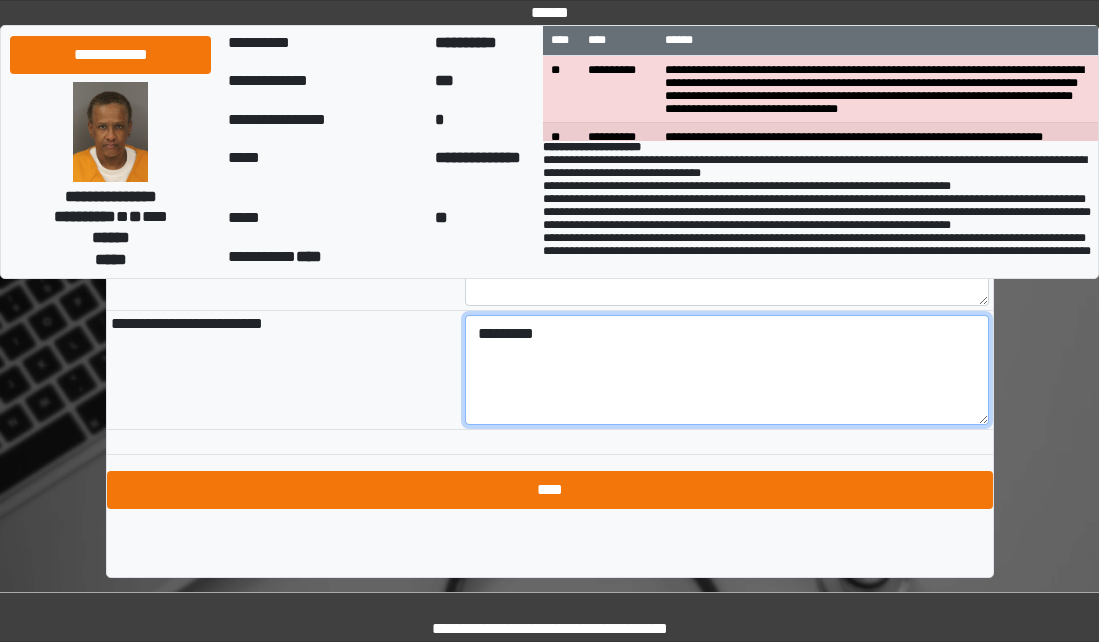 type on "********" 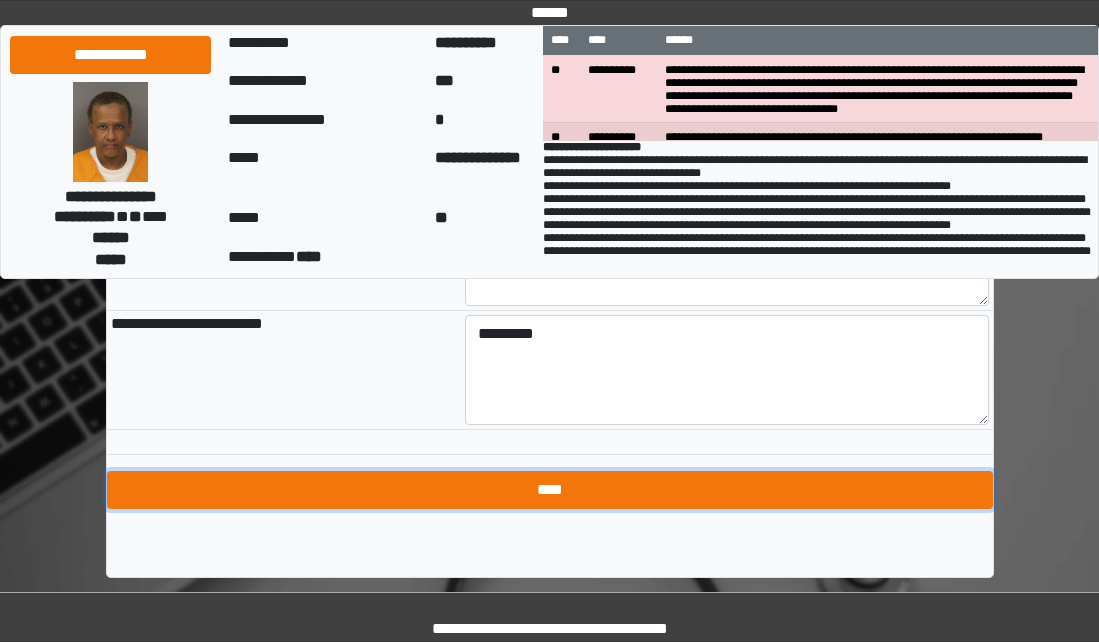 click on "****" at bounding box center (550, 490) 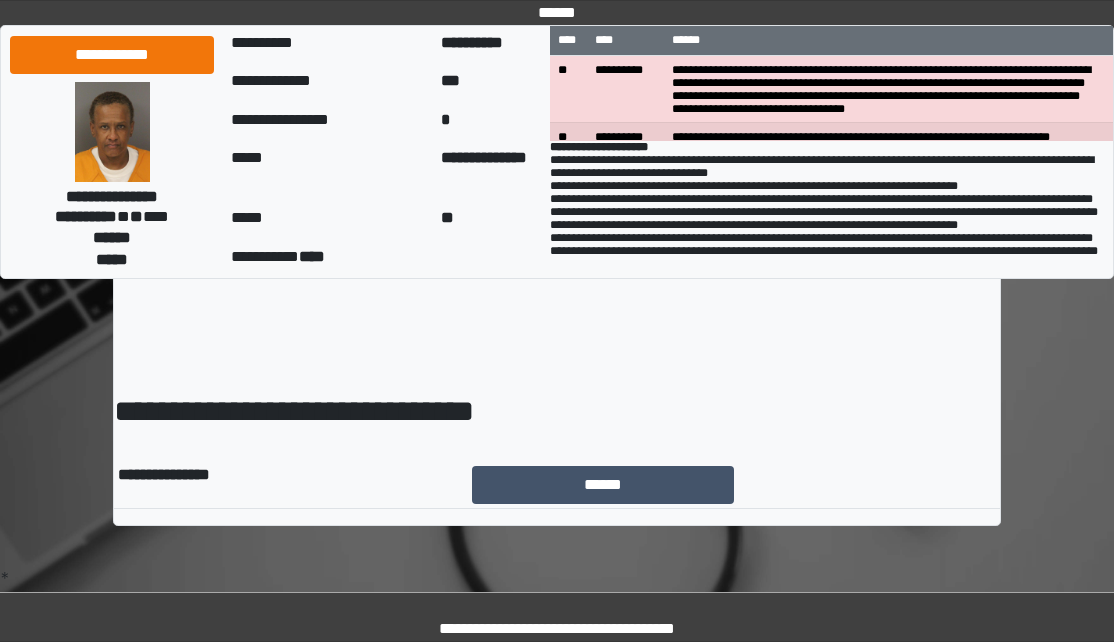 scroll, scrollTop: 0, scrollLeft: 0, axis: both 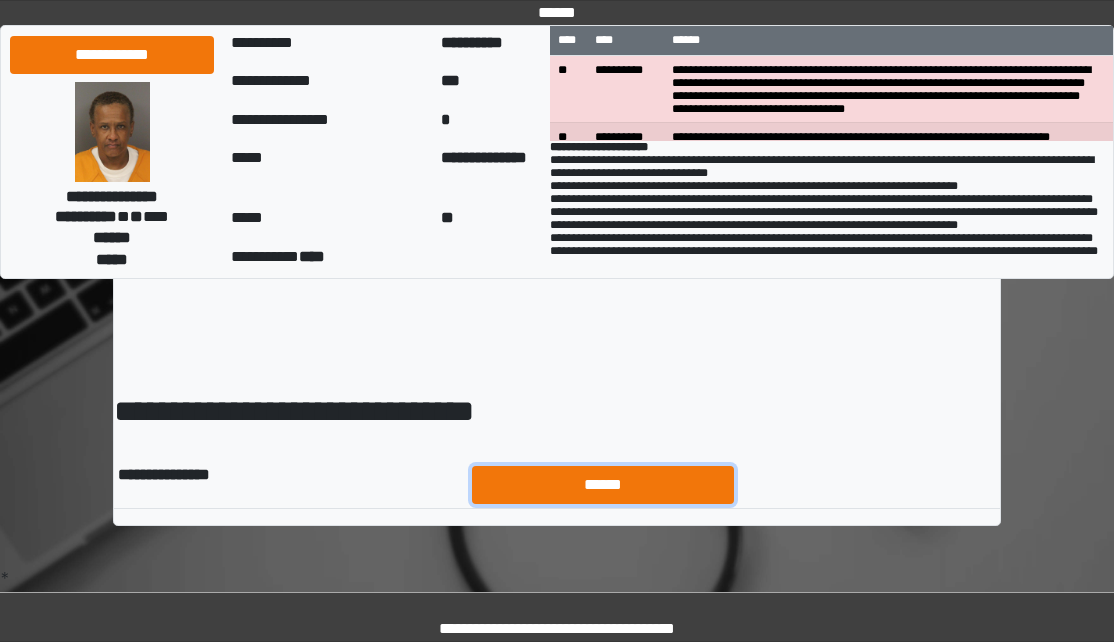click on "******" at bounding box center (603, 485) 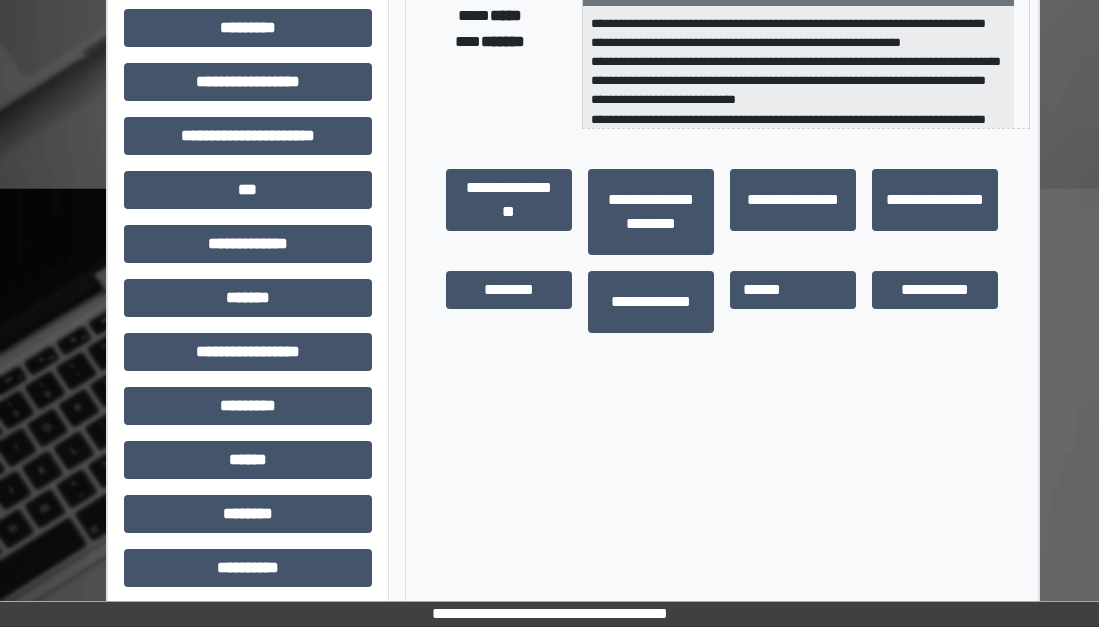 scroll, scrollTop: 500, scrollLeft: 0, axis: vertical 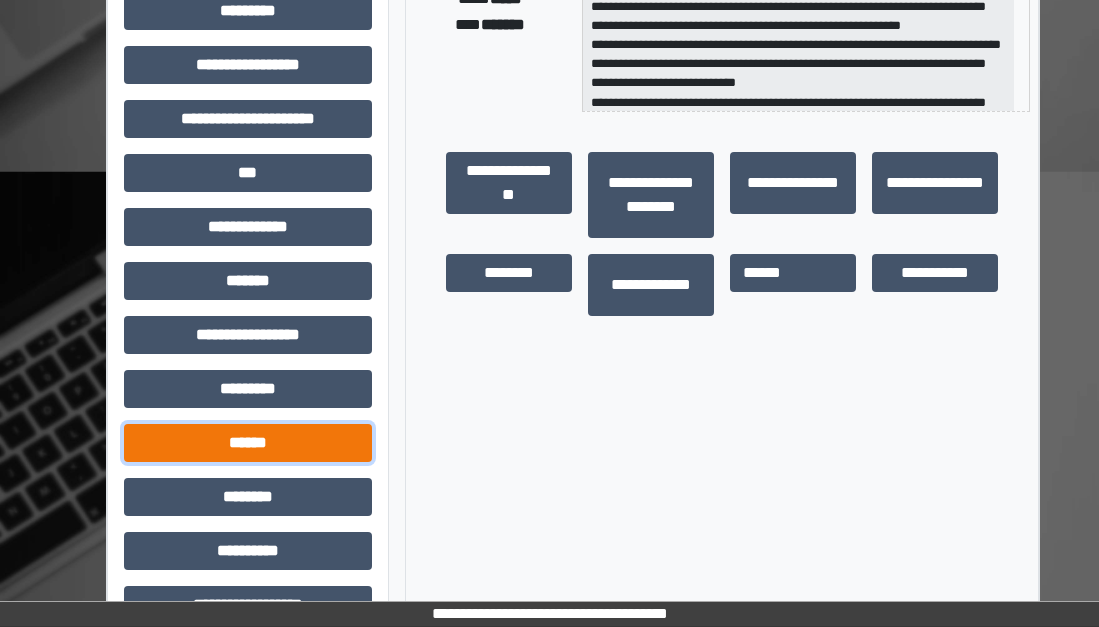 click on "******" at bounding box center (248, 443) 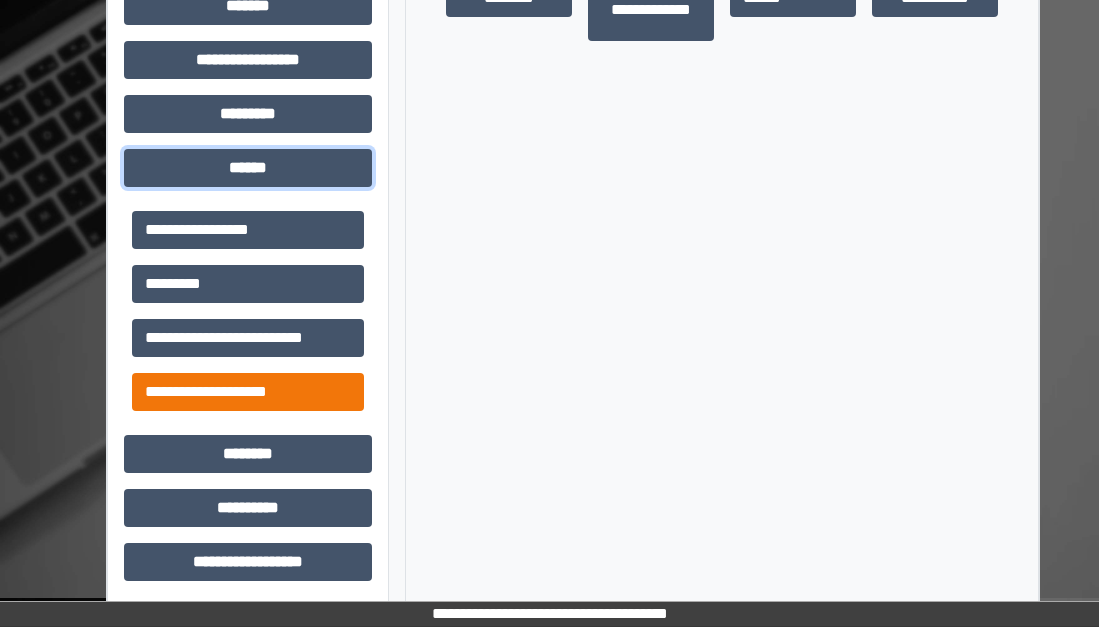 scroll, scrollTop: 779, scrollLeft: 0, axis: vertical 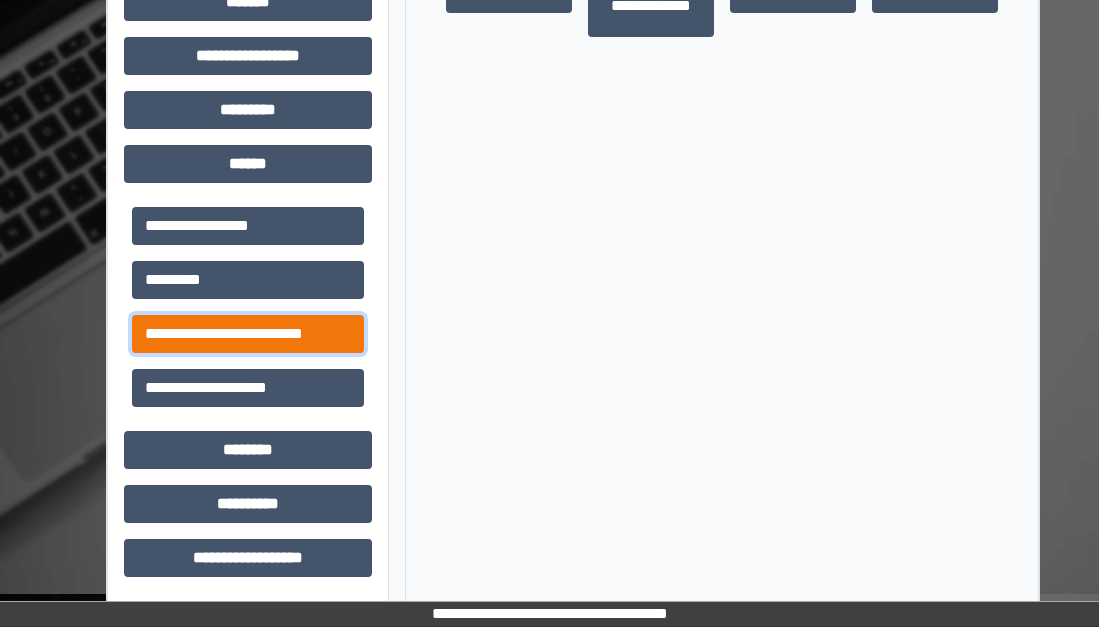 click on "**********" at bounding box center [248, 334] 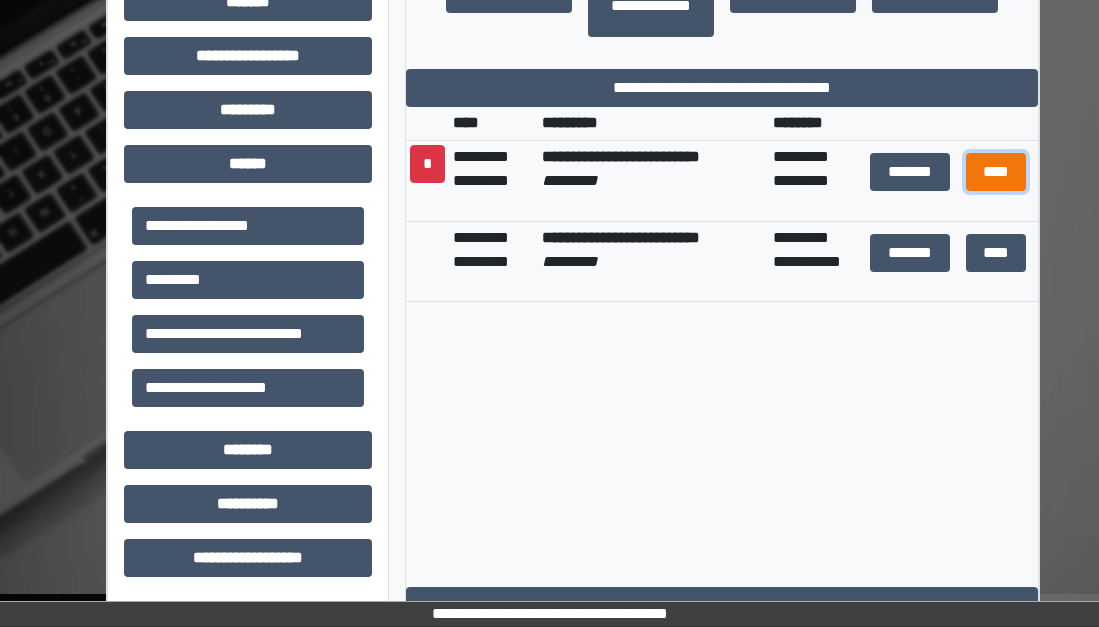 click on "****" at bounding box center [996, 172] 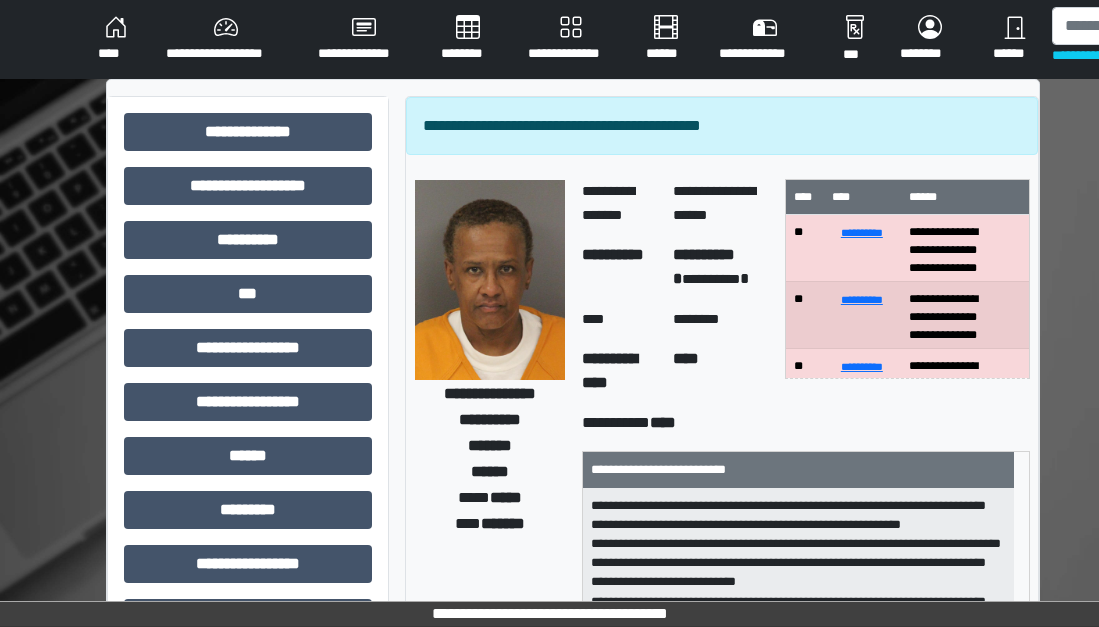 scroll, scrollTop: 0, scrollLeft: 0, axis: both 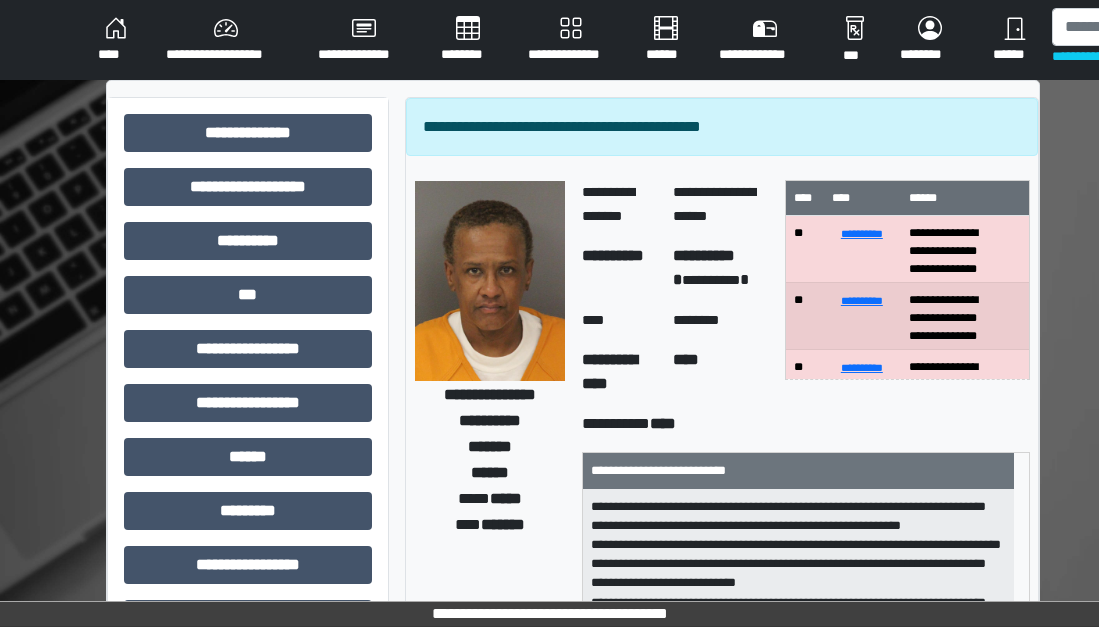 click on "******" at bounding box center (1014, 40) 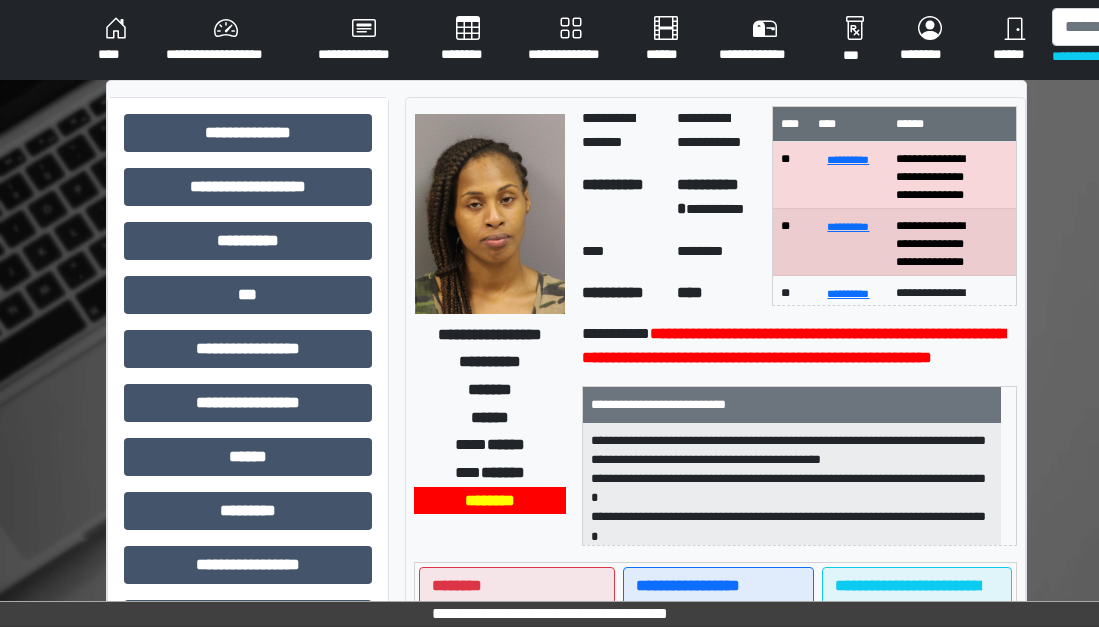 scroll, scrollTop: 213, scrollLeft: 103, axis: both 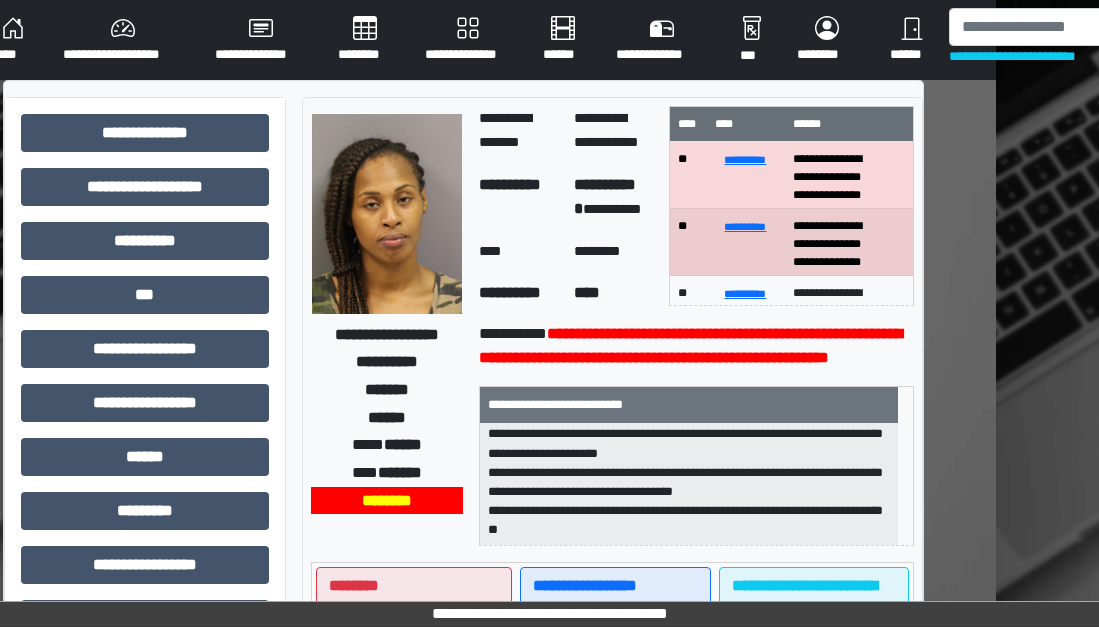 click on "******" at bounding box center (911, 40) 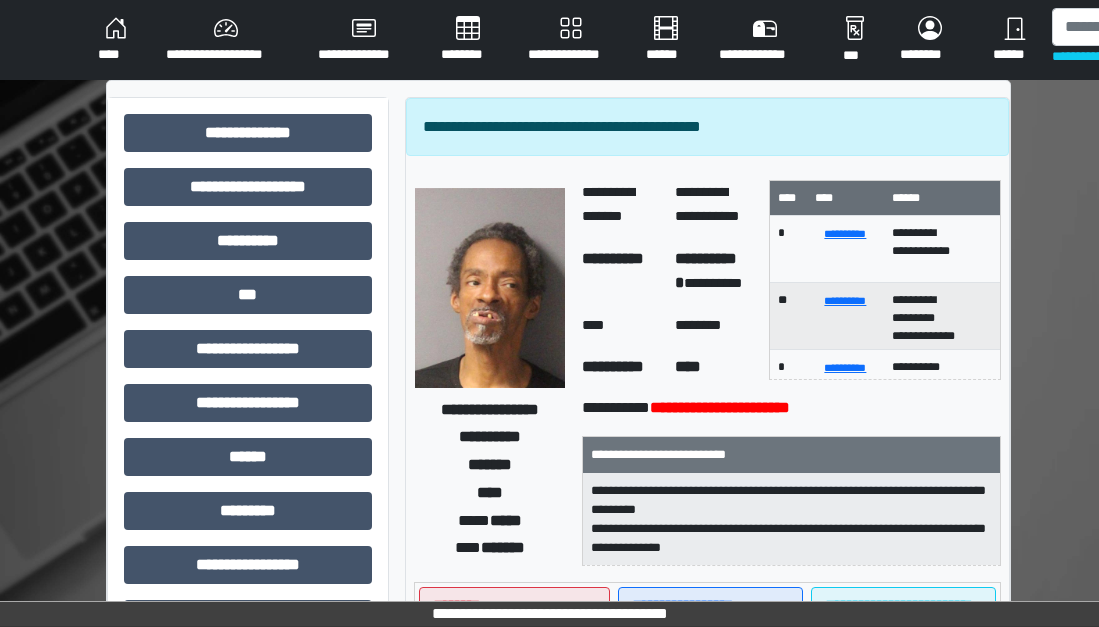 scroll, scrollTop: 0, scrollLeft: 179, axis: horizontal 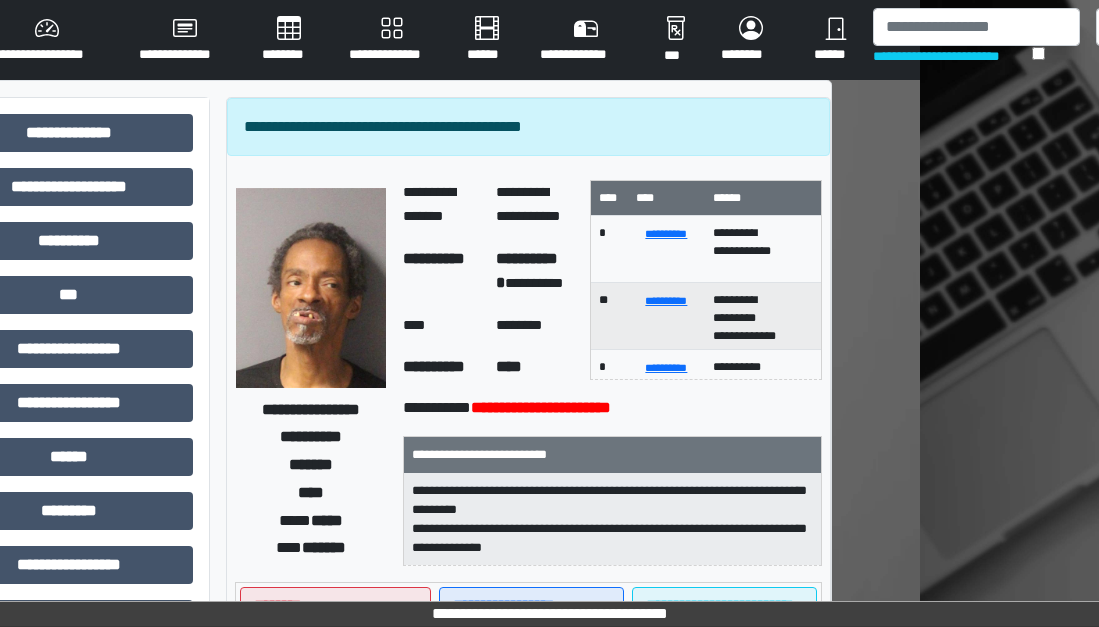 click on "******" at bounding box center (835, 40) 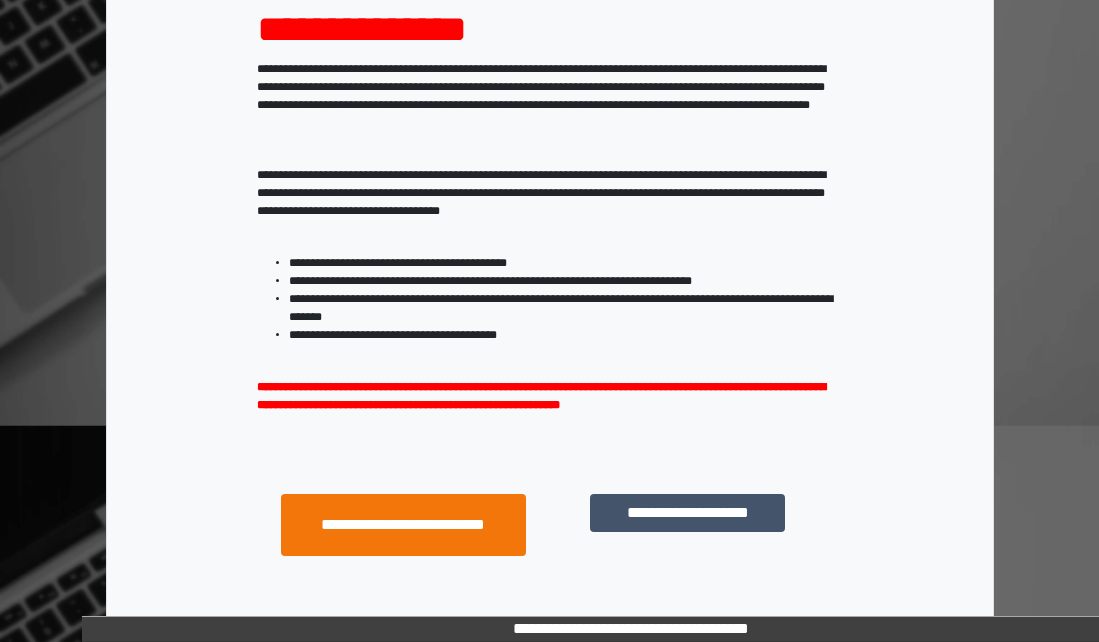 scroll, scrollTop: 359, scrollLeft: 0, axis: vertical 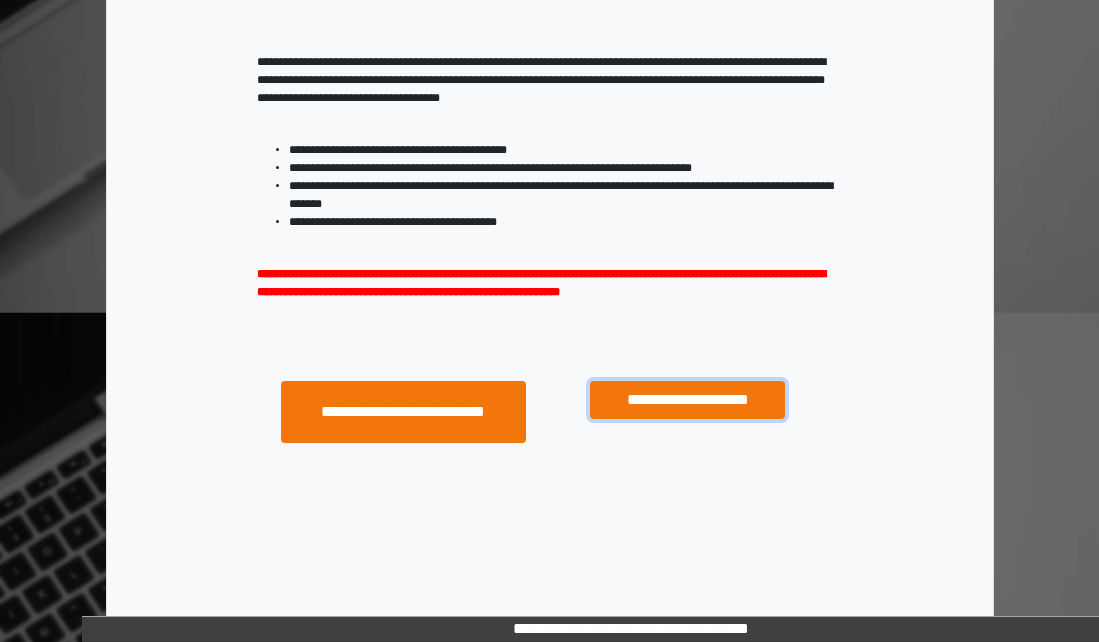 click on "**********" at bounding box center (687, 400) 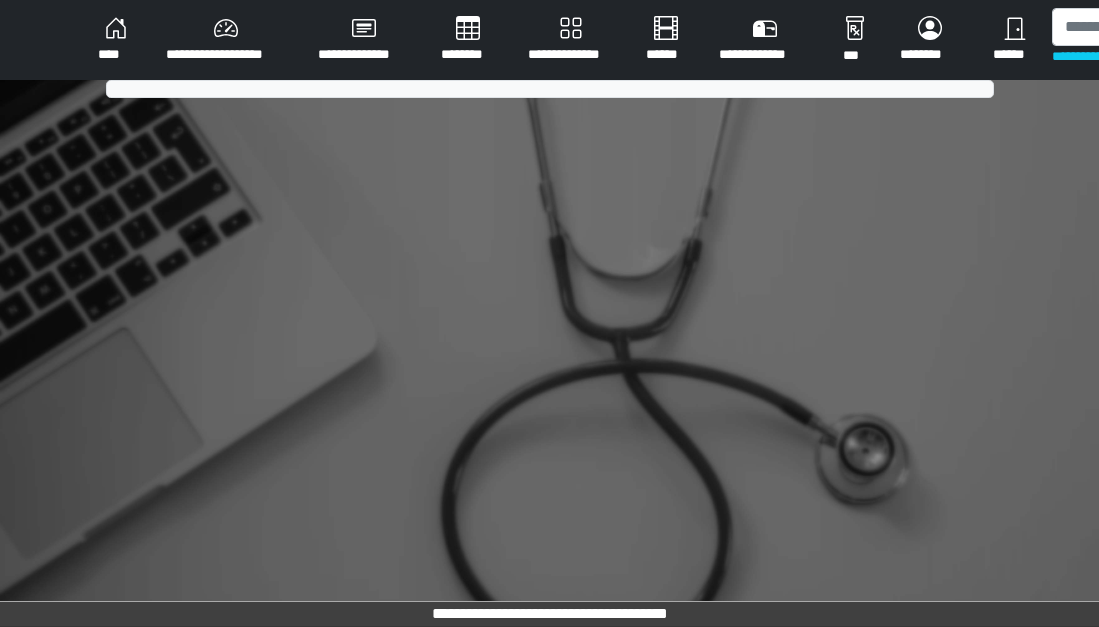 scroll, scrollTop: 0, scrollLeft: 0, axis: both 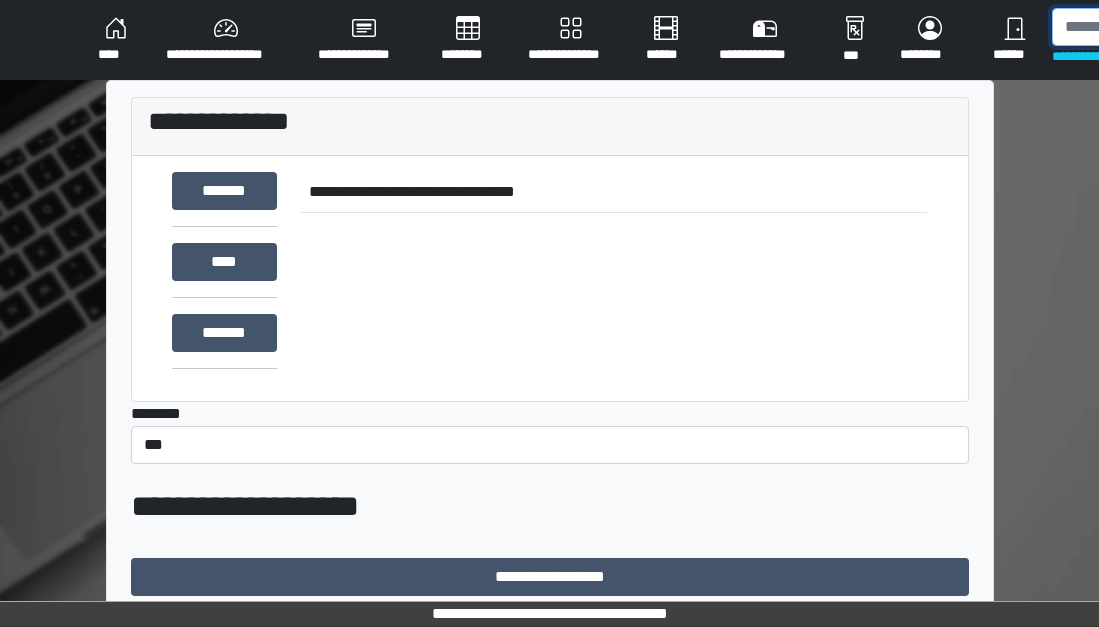 click at bounding box center [1155, 27] 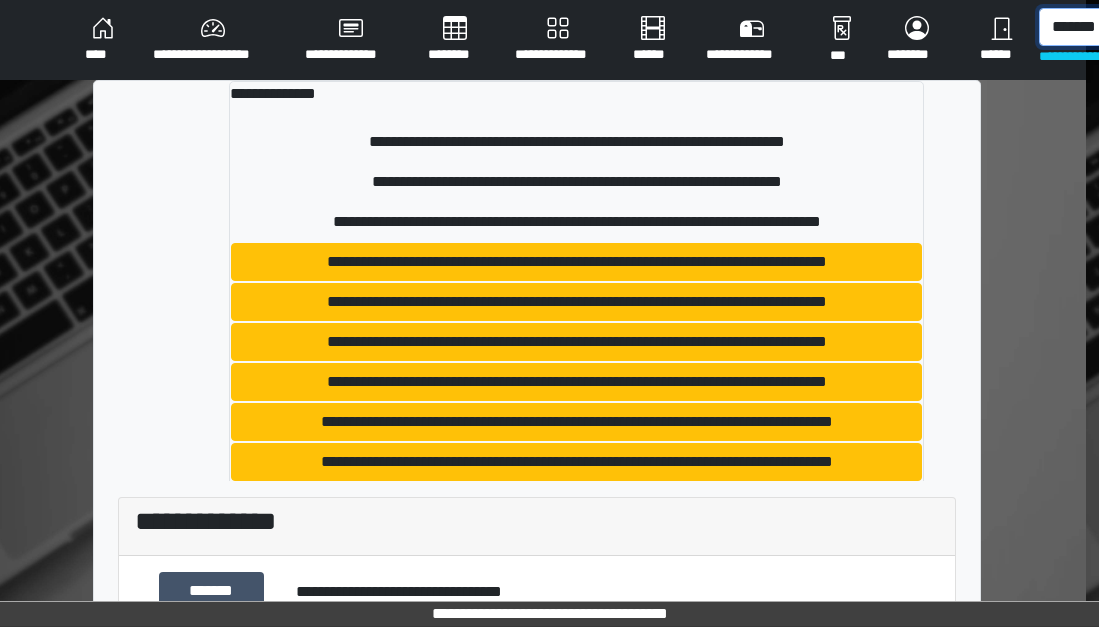 scroll, scrollTop: 0, scrollLeft: 22, axis: horizontal 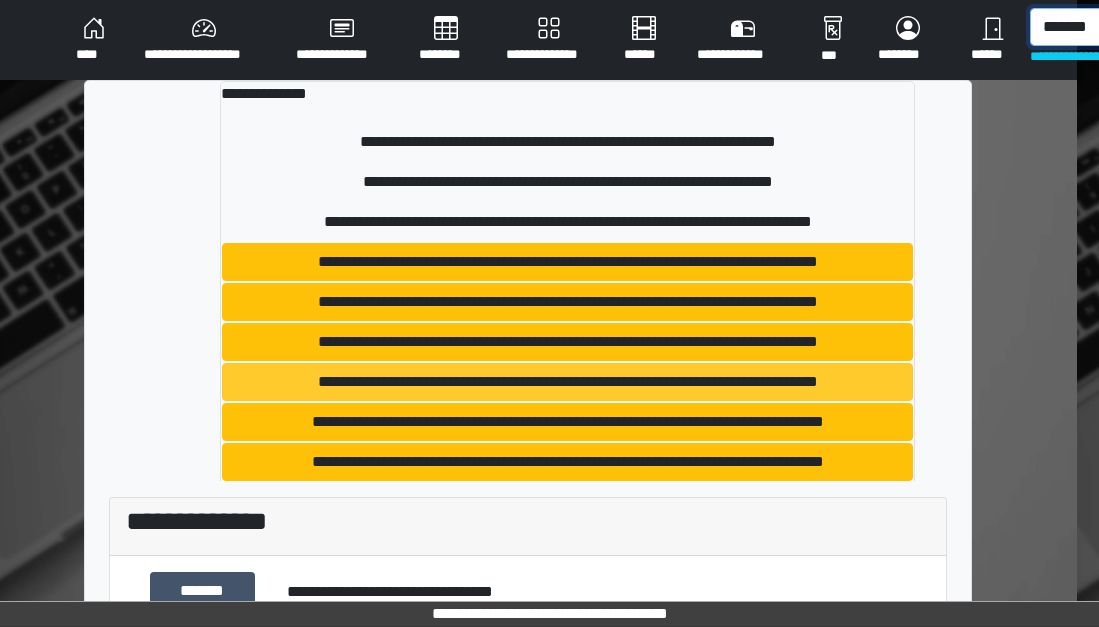 type on "*******" 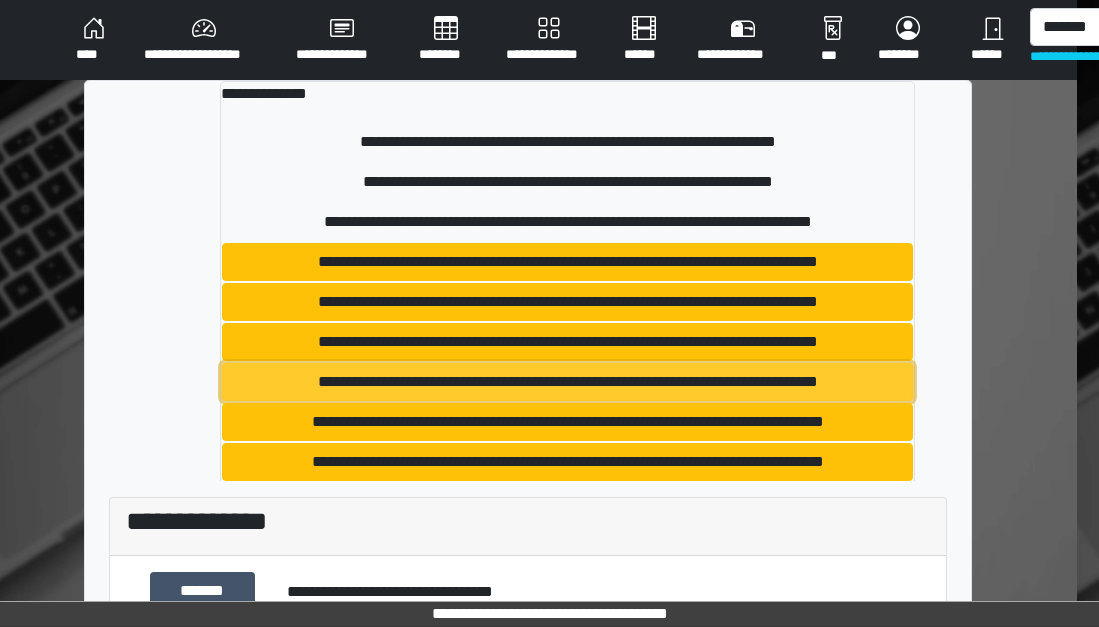 click on "**********" at bounding box center [567, 382] 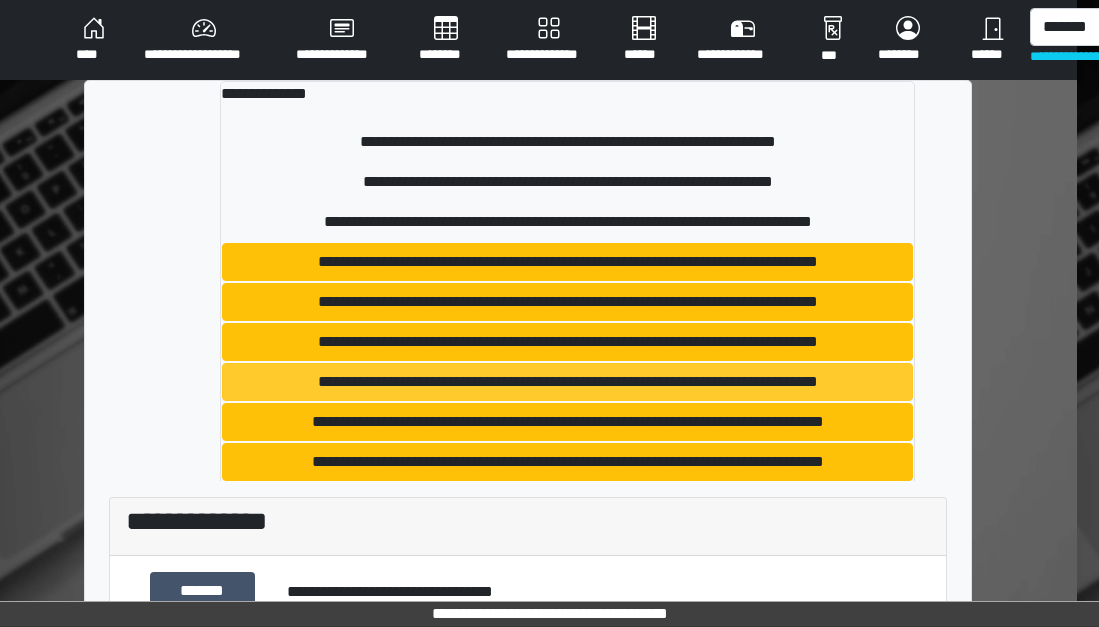 type 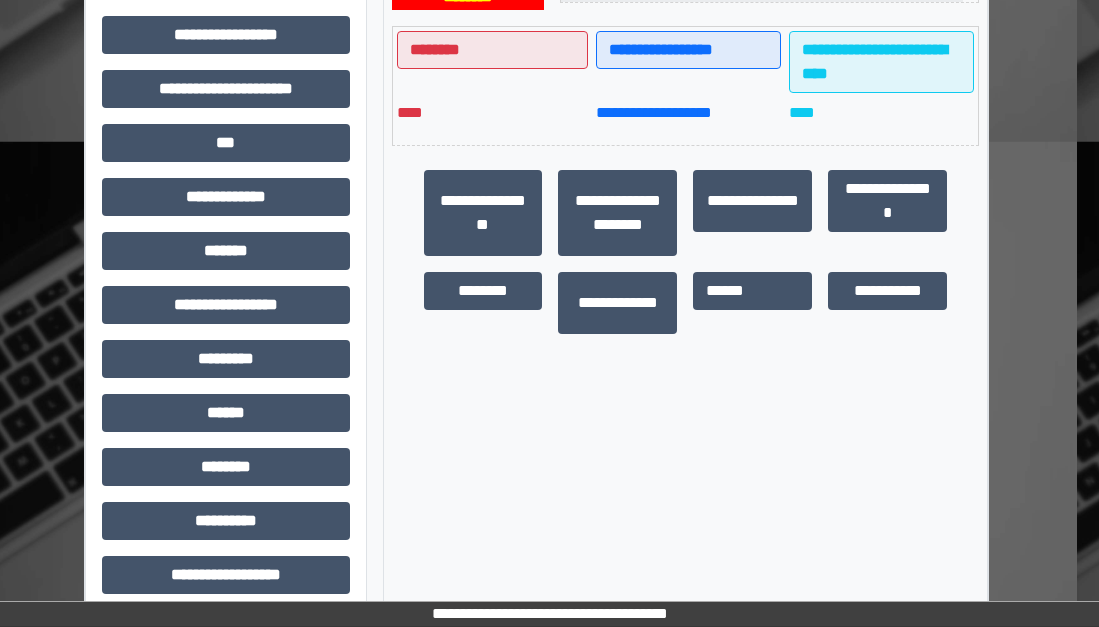 scroll, scrollTop: 547, scrollLeft: 22, axis: both 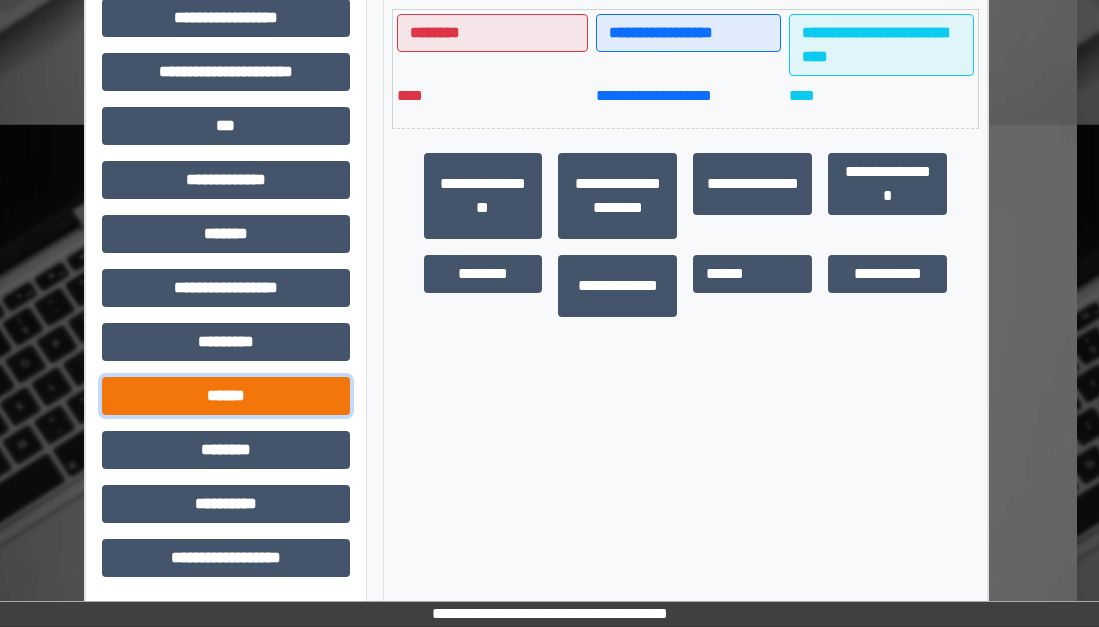 drag, startPoint x: 314, startPoint y: 390, endPoint x: 336, endPoint y: 392, distance: 22.090721 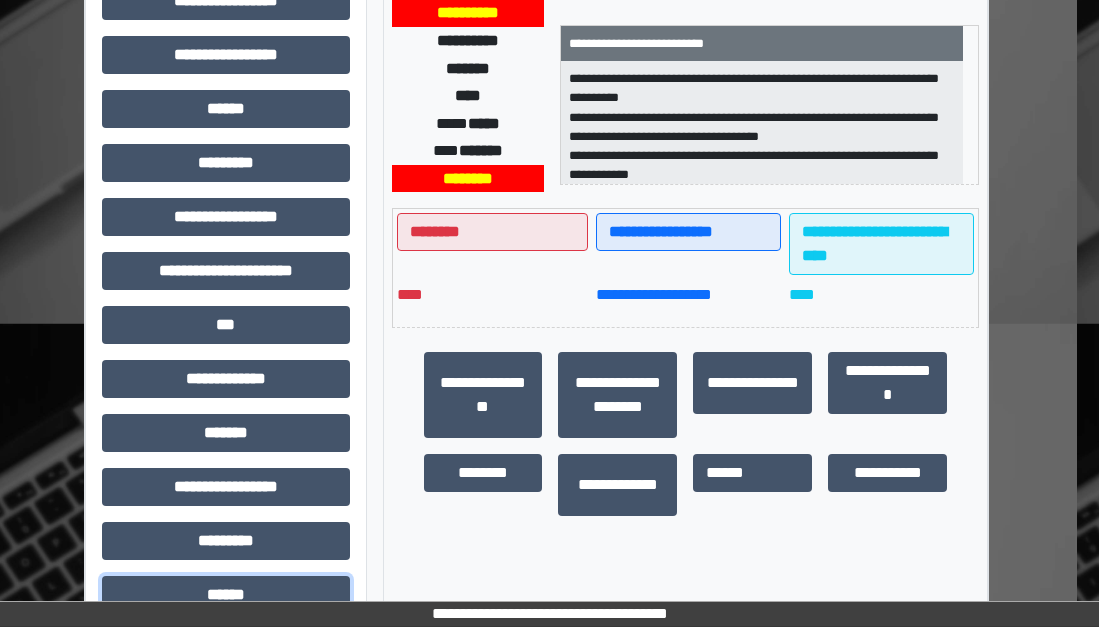 scroll, scrollTop: 347, scrollLeft: 22, axis: both 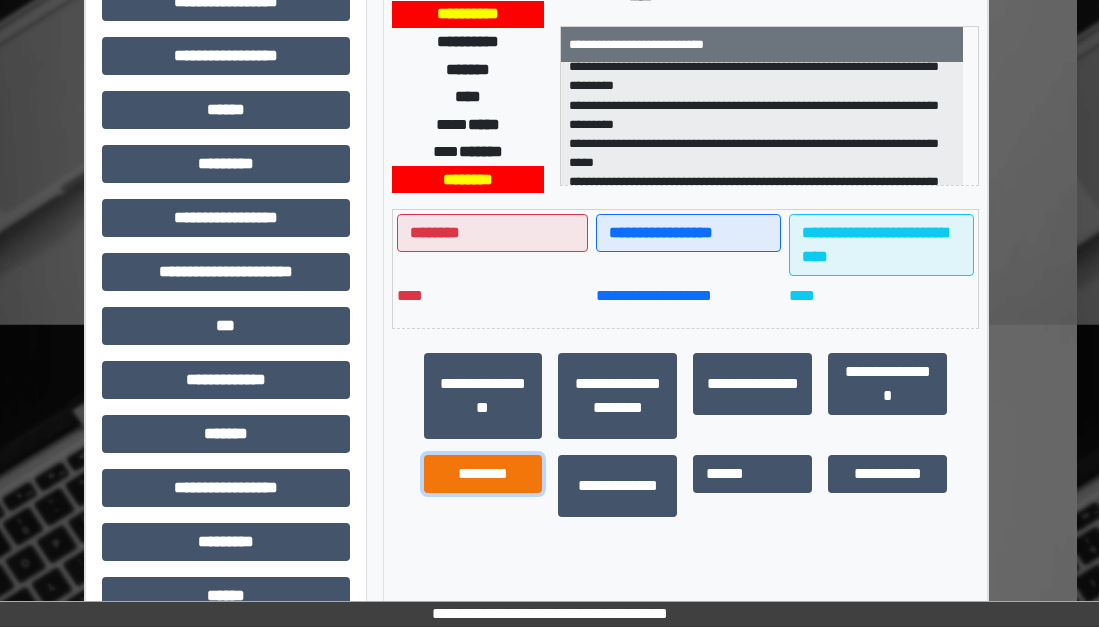 click on "********" at bounding box center (483, 474) 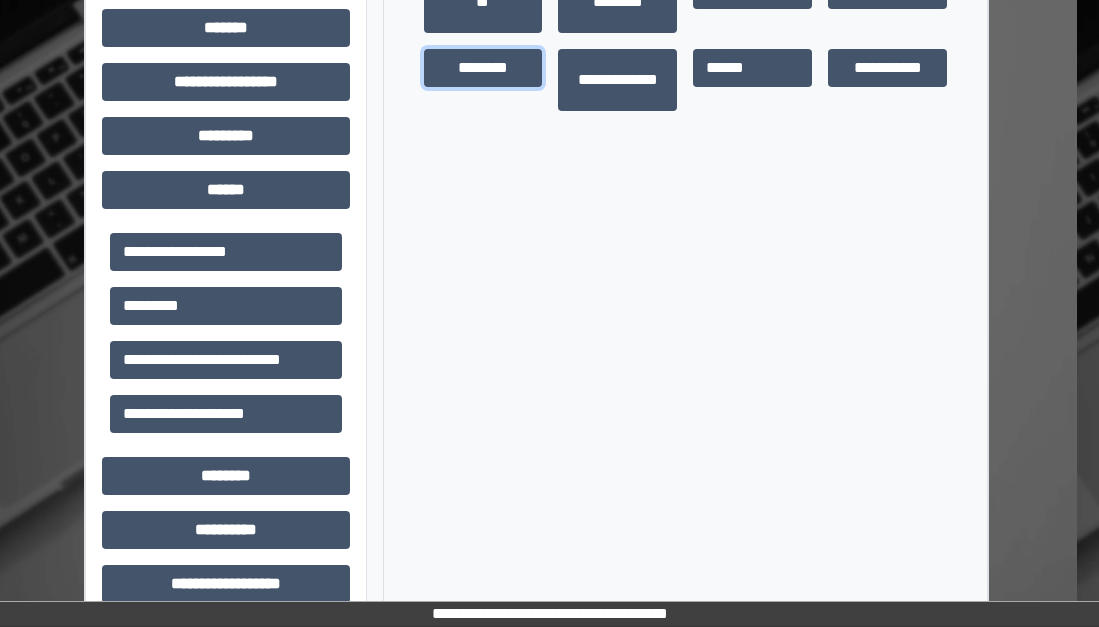 scroll, scrollTop: 779, scrollLeft: 22, axis: both 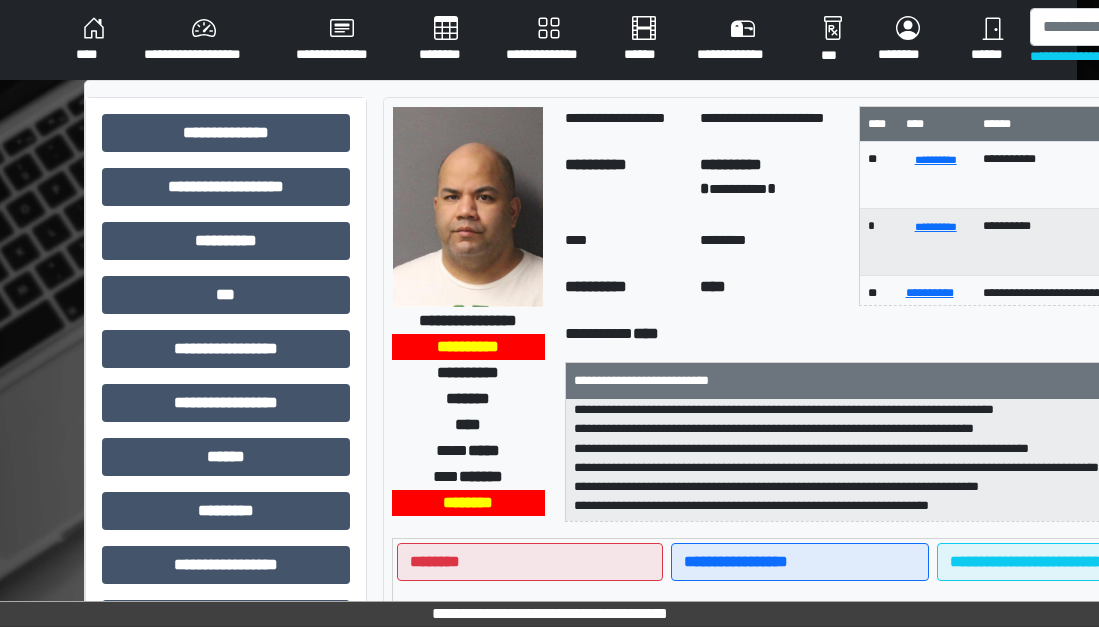 click on "******" at bounding box center [992, 40] 